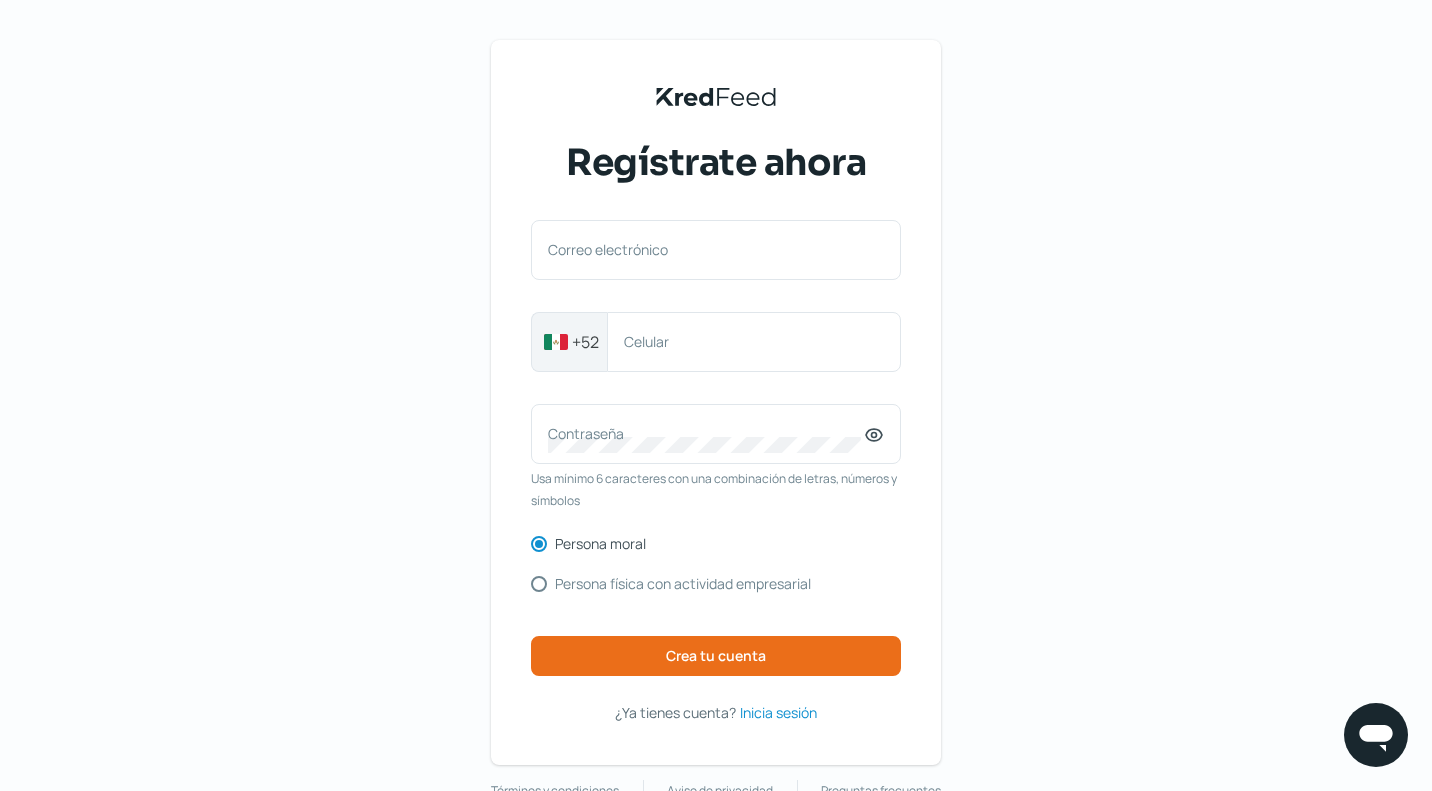 scroll, scrollTop: 0, scrollLeft: 0, axis: both 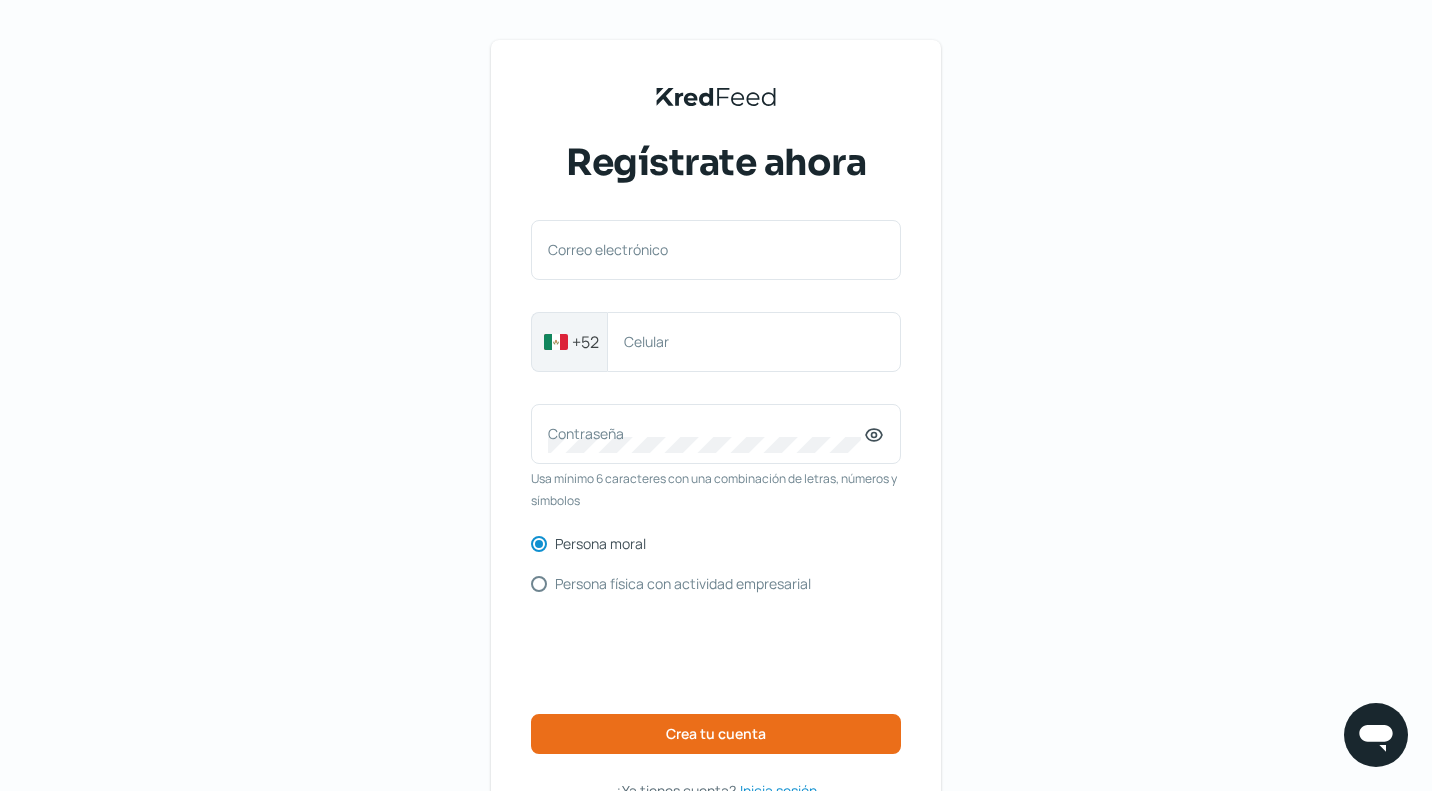 click on "KredFeed's Black Logo Regístrate ahora Correo electrónico +52 Celular Contraseña Usa mínimo 6 caracteres con una combinación de letras, números y símbolos Persona moral Persona física con actividad empresarial Crea tu cuenta ¿Ya tienes cuenta? Inicia sesión Términos y condiciones Aviso de privacidad Preguntas frecuentes" at bounding box center [716, 459] 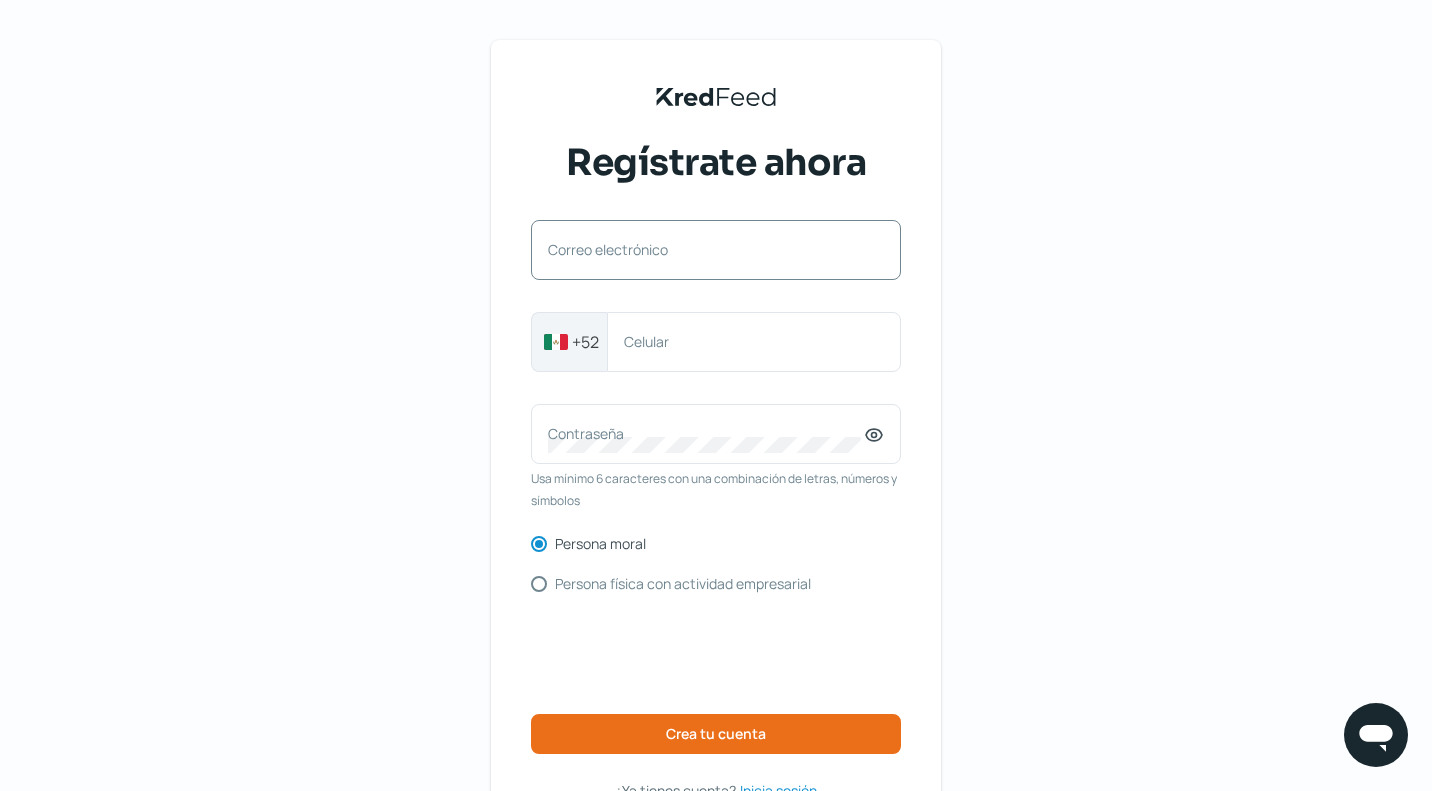 click on "Correo electrónico" at bounding box center [716, 250] 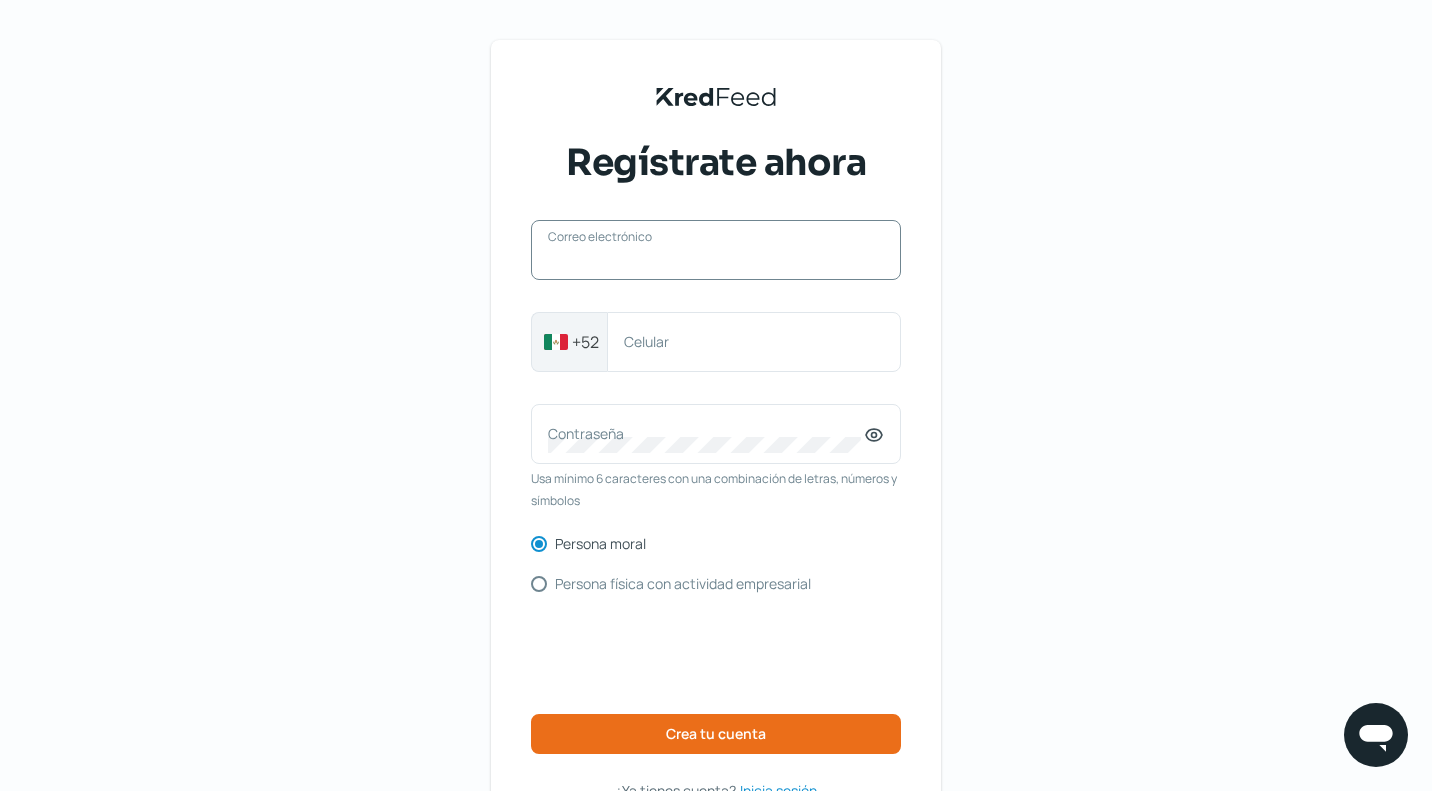 paste on "[EMAIL_ADDRESS][DOMAIN_NAME]" 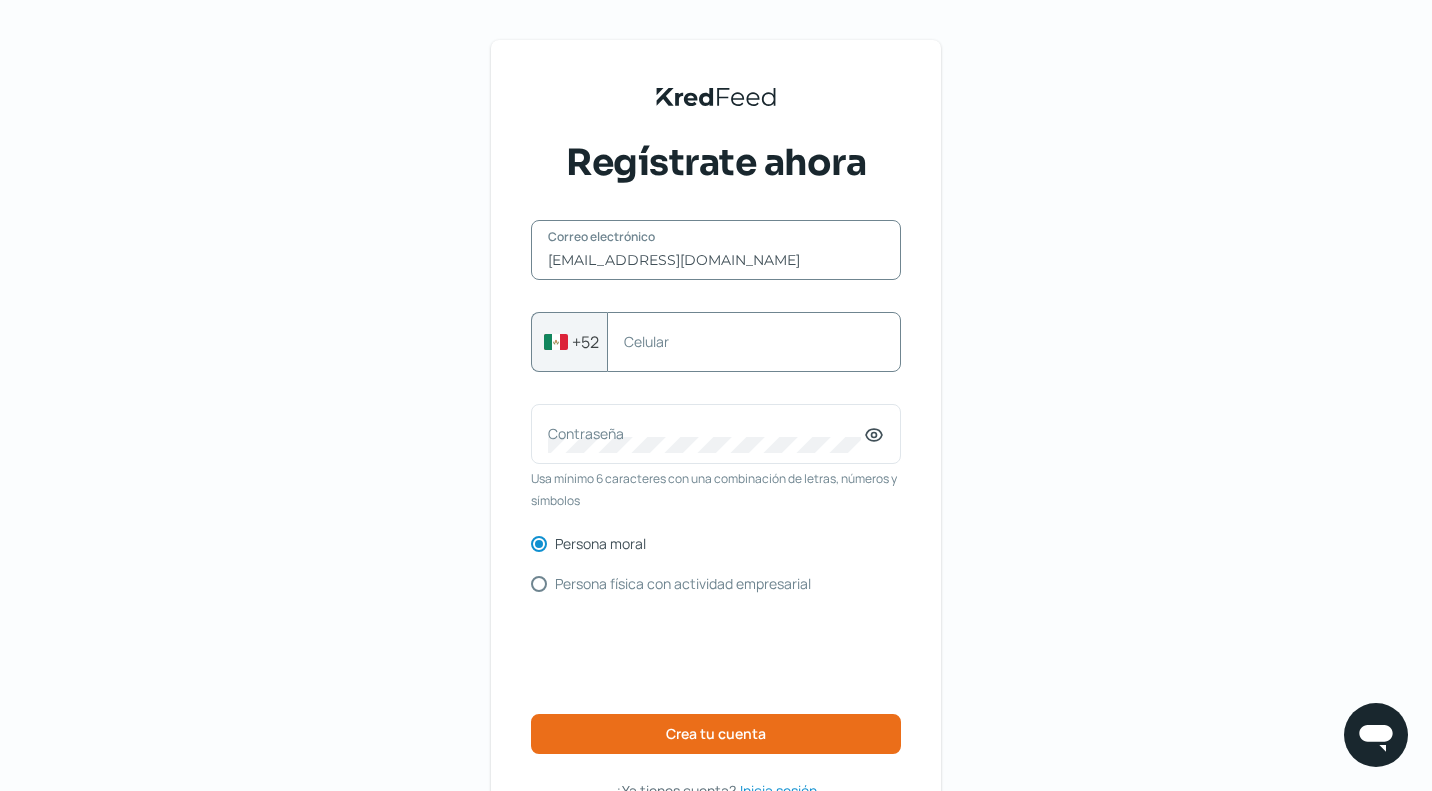 type on "[EMAIL_ADDRESS][DOMAIN_NAME]" 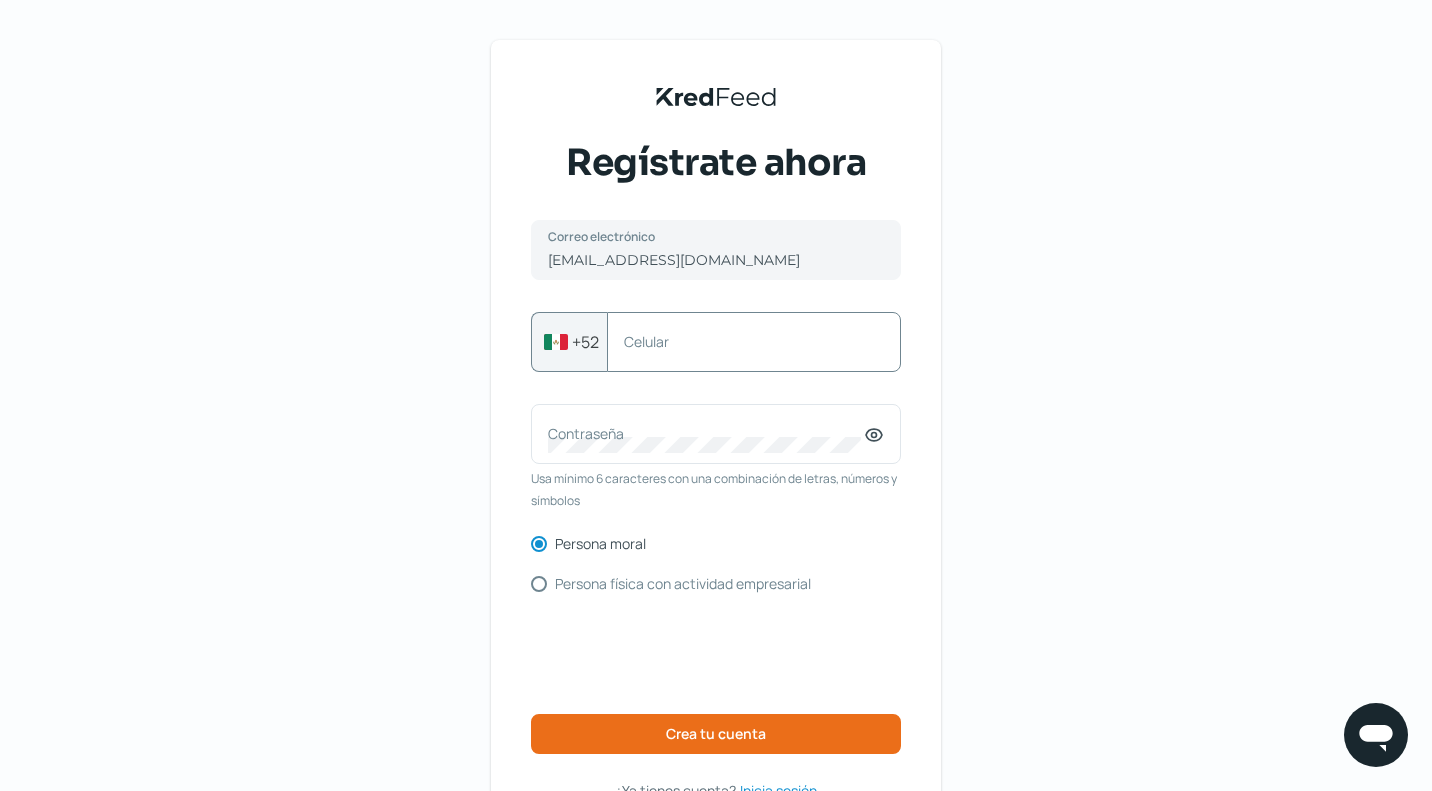 click on "Celular" at bounding box center [754, 342] 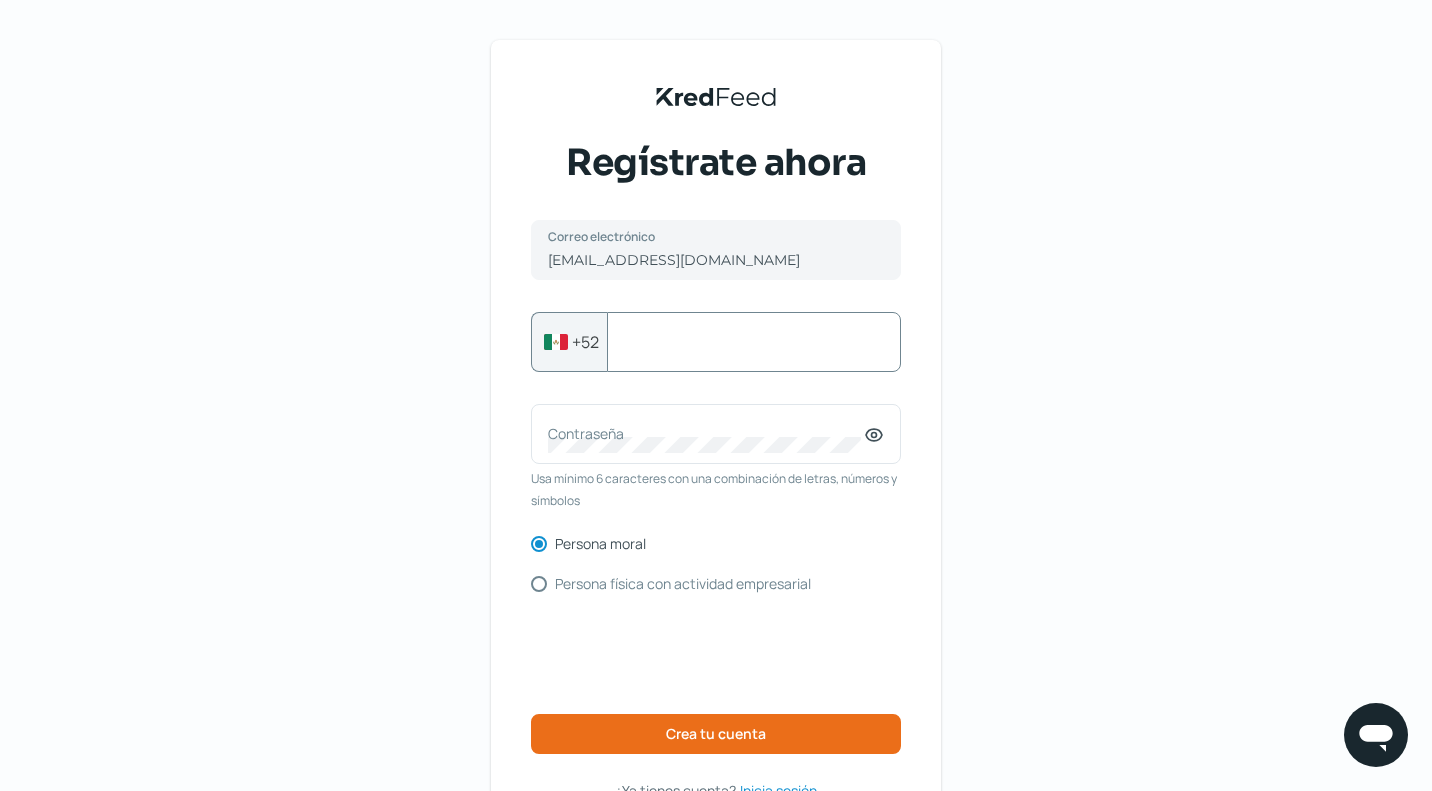 paste on "5633749247" 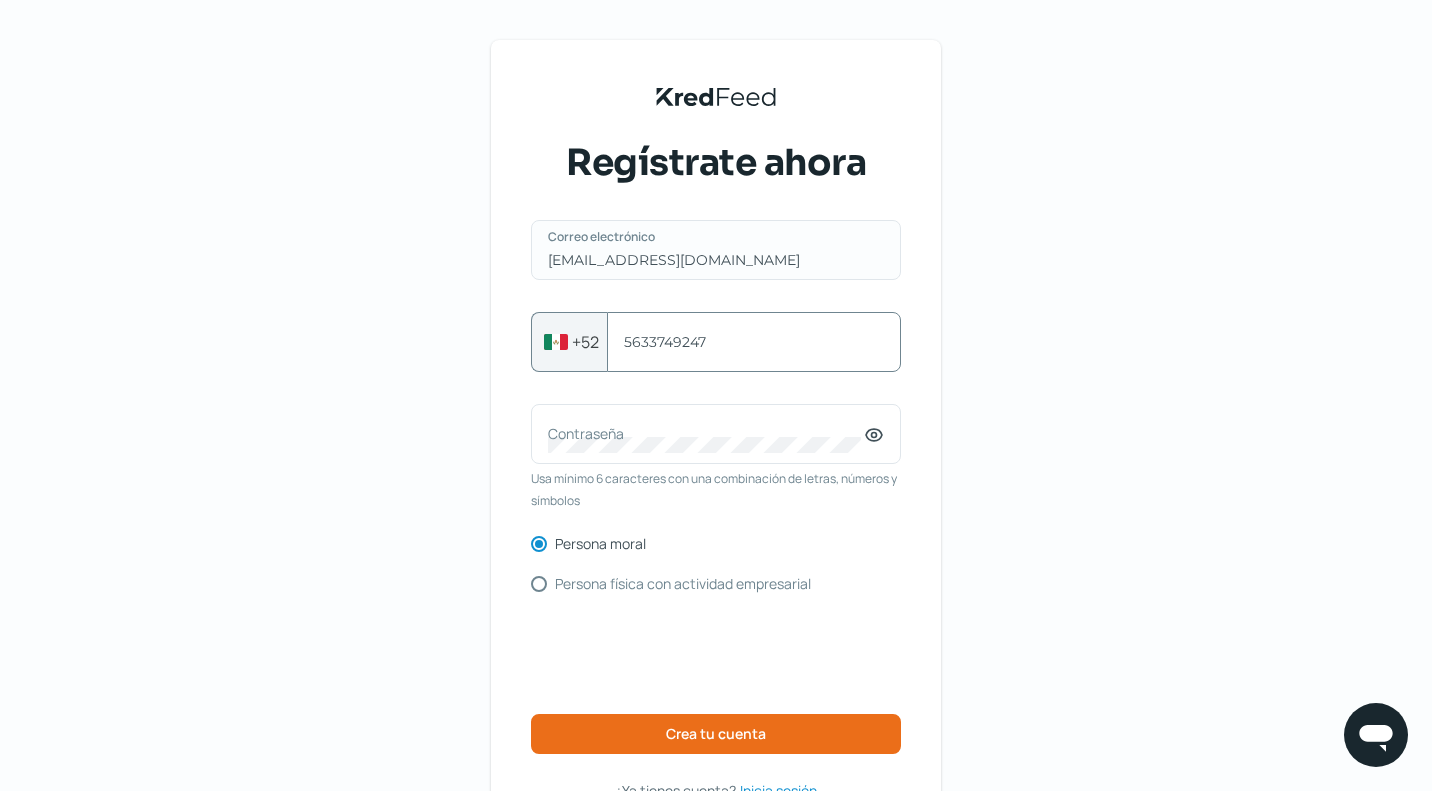 type on "5633749247" 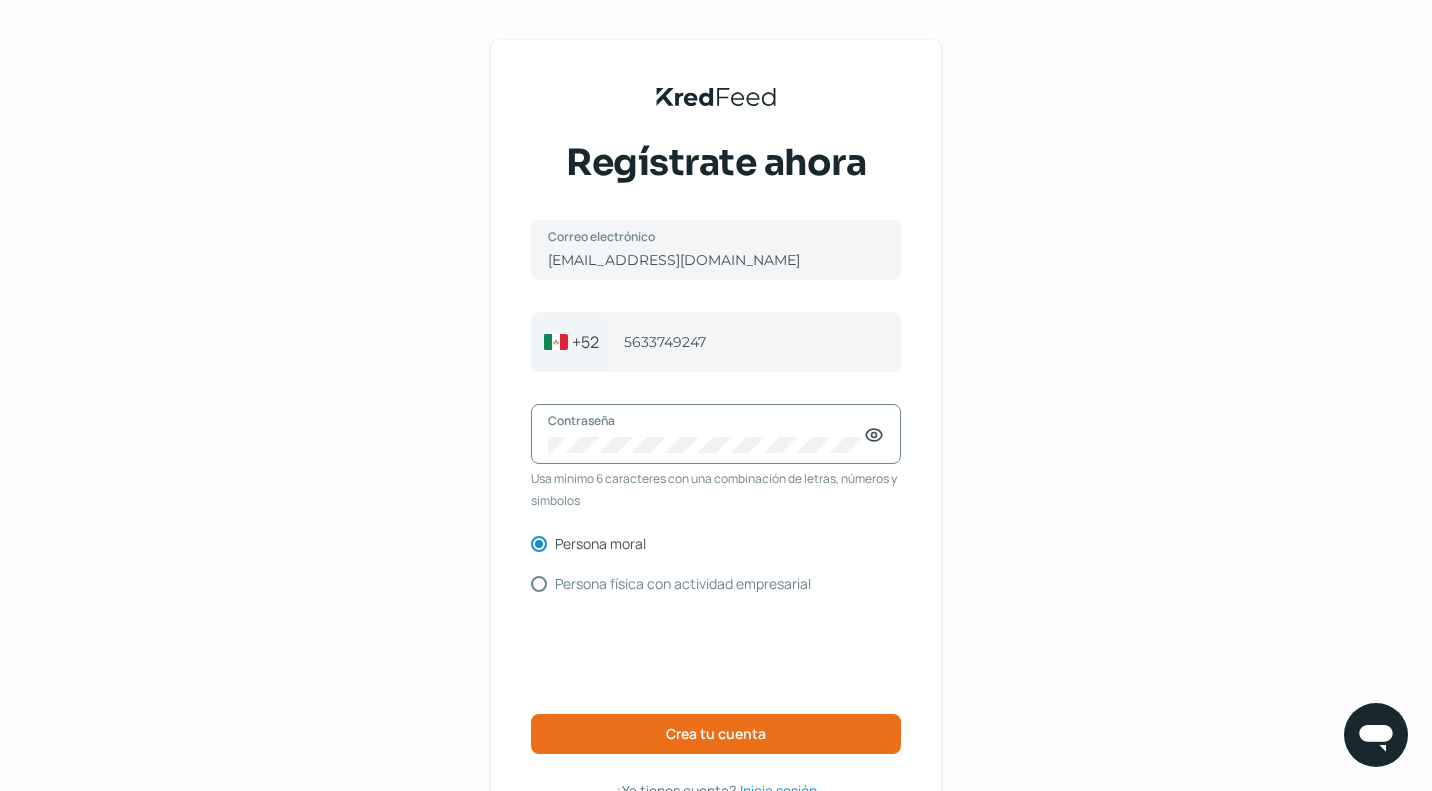 click on "KredFeed's Black Logo Regístrate ahora [EMAIL_ADDRESS][DOMAIN_NAME] Correo electrónico [PHONE_NUMBER] Celular Contraseña Usa mínimo 6 caracteres con una combinación de letras, números y símbolos Persona moral Persona física con actividad empresarial Crea tu cuenta ¿Ya tienes cuenta? Inicia sesión Términos y condiciones Aviso de privacidad Preguntas frecuentes" at bounding box center [716, 459] 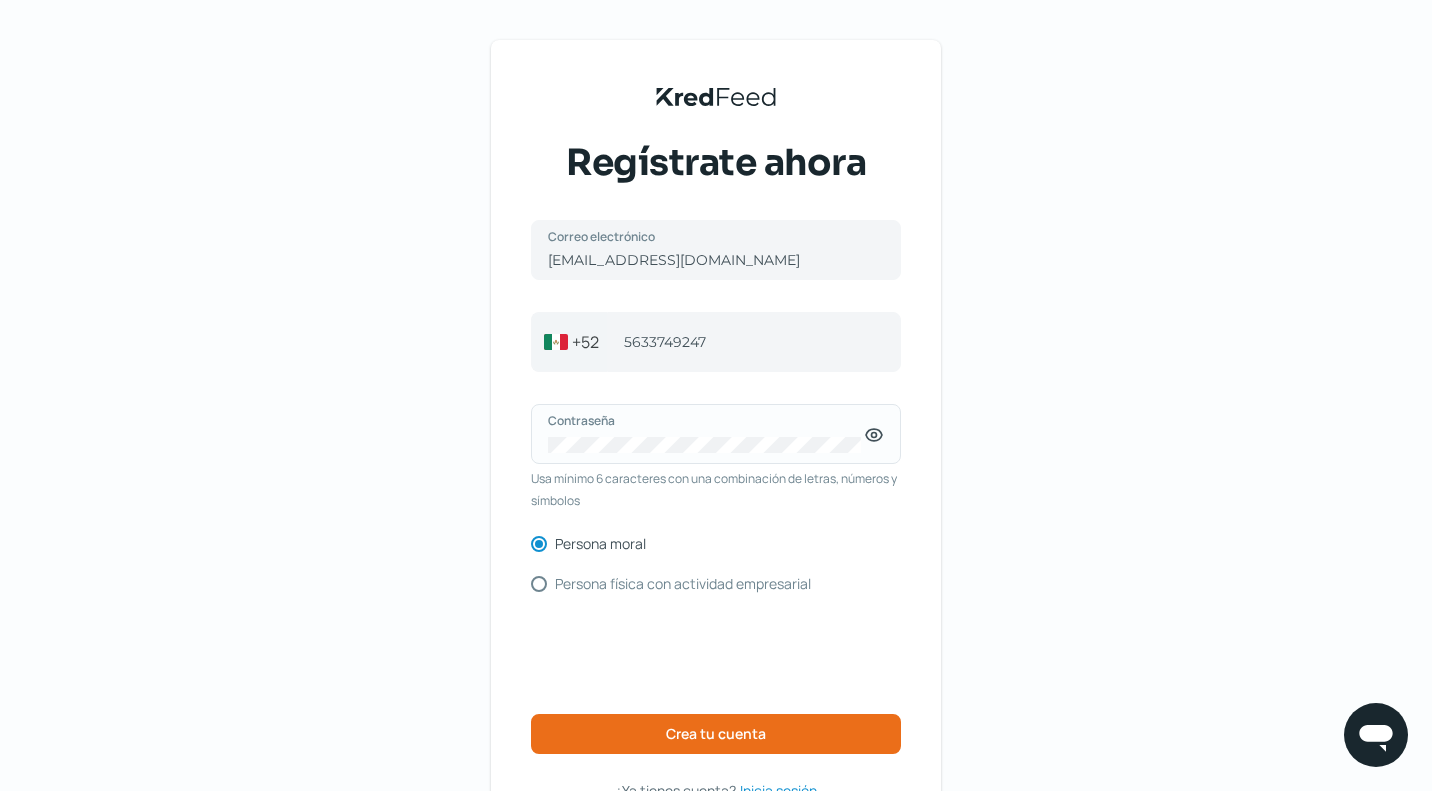 click 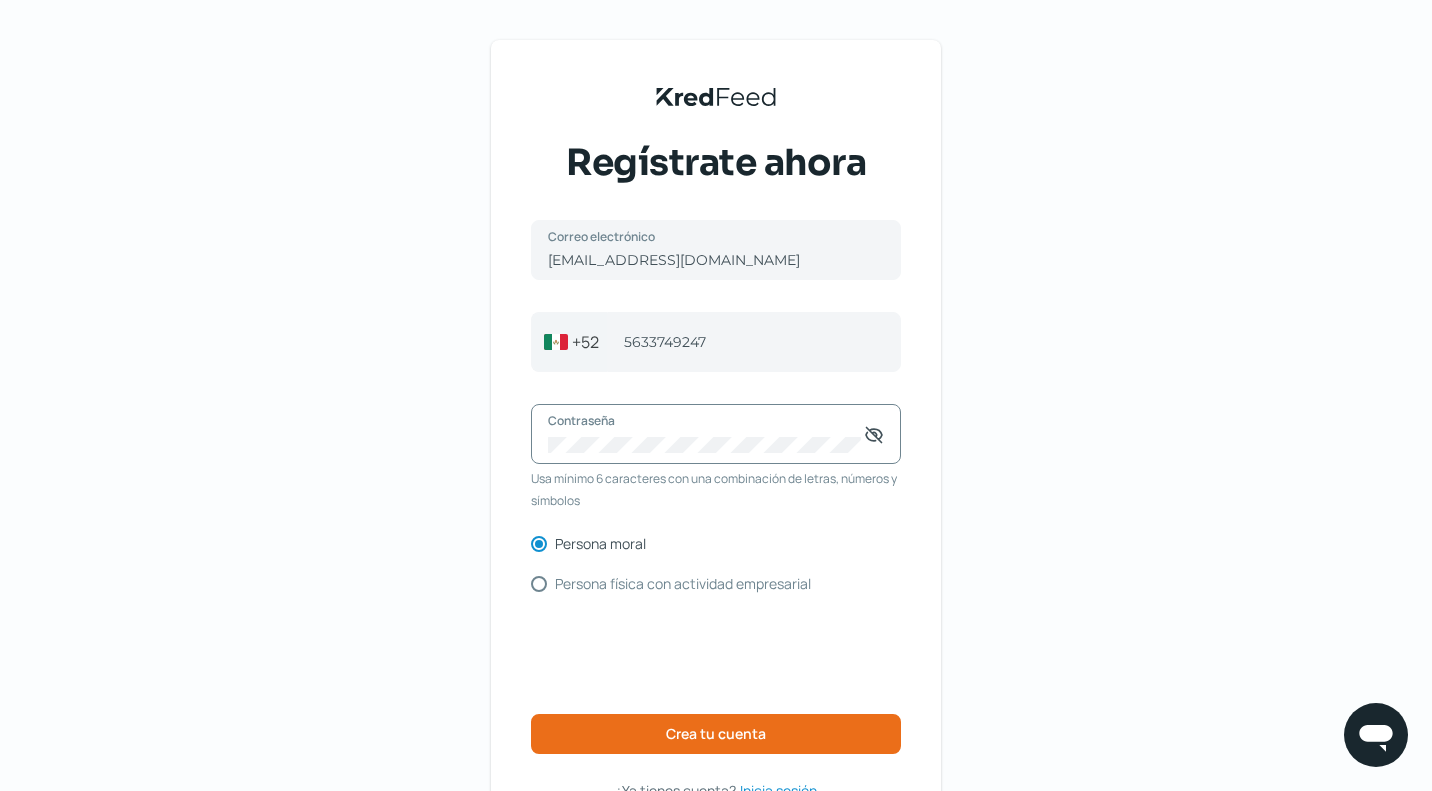 click on "KredFeed's Black Logo Regístrate ahora [EMAIL_ADDRESS][DOMAIN_NAME] Correo electrónico [PHONE_NUMBER] Celular Contraseña Usa mínimo 6 caracteres con una combinación de letras, números y símbolos Persona moral Persona física con actividad empresarial Crea tu cuenta ¿Ya tienes cuenta? Inicia sesión Términos y condiciones Aviso de privacidad Preguntas frecuentes" at bounding box center [716, 459] 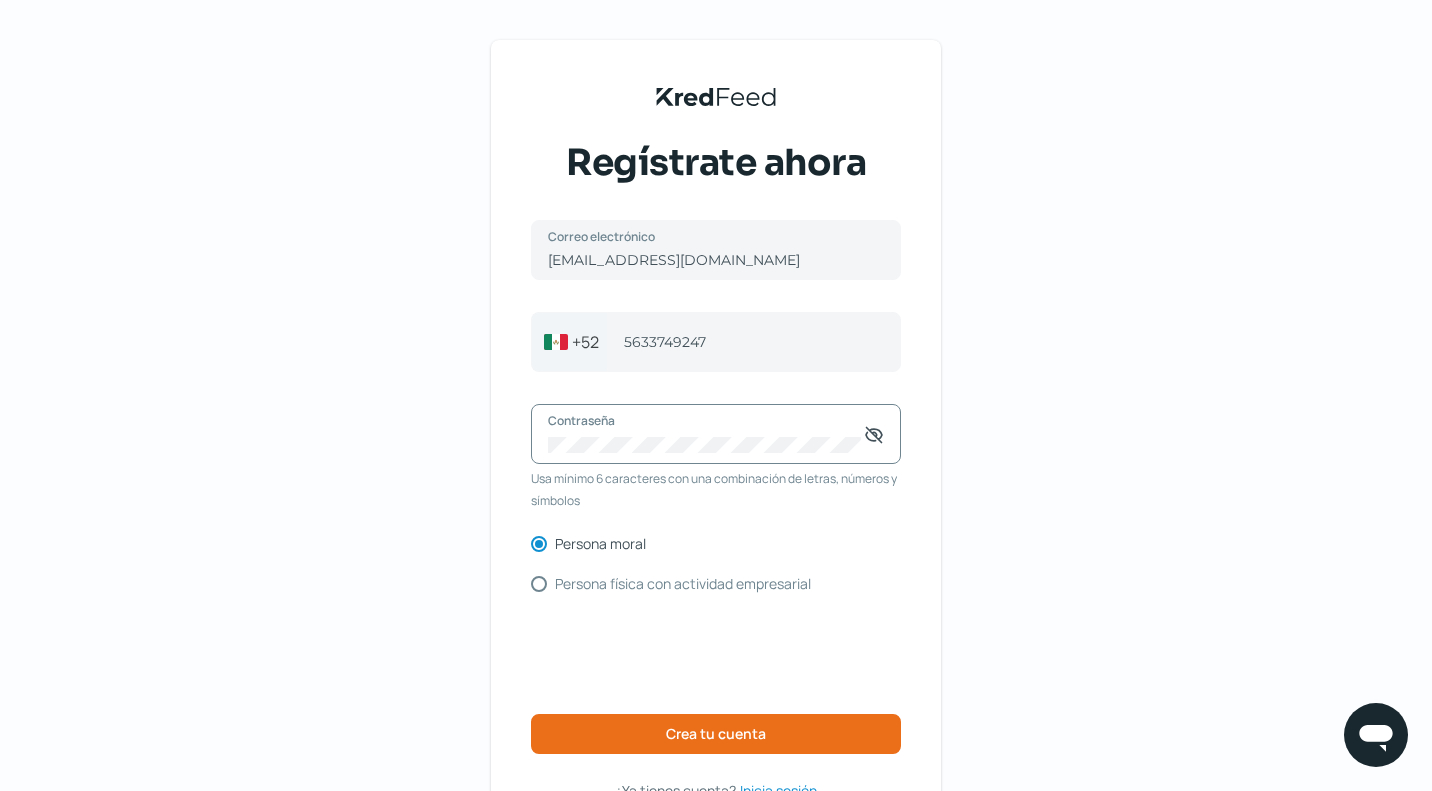 click 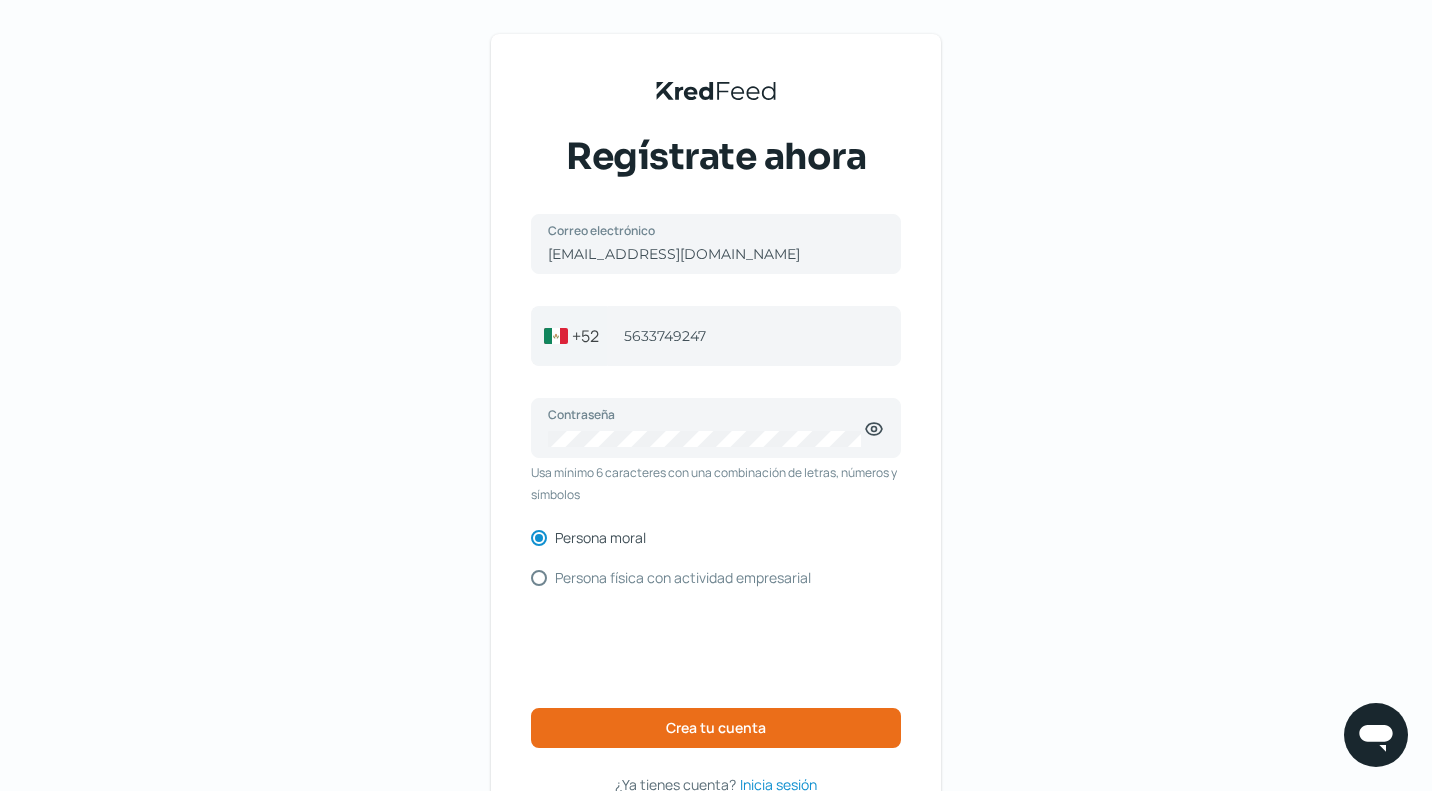 scroll, scrollTop: 100, scrollLeft: 0, axis: vertical 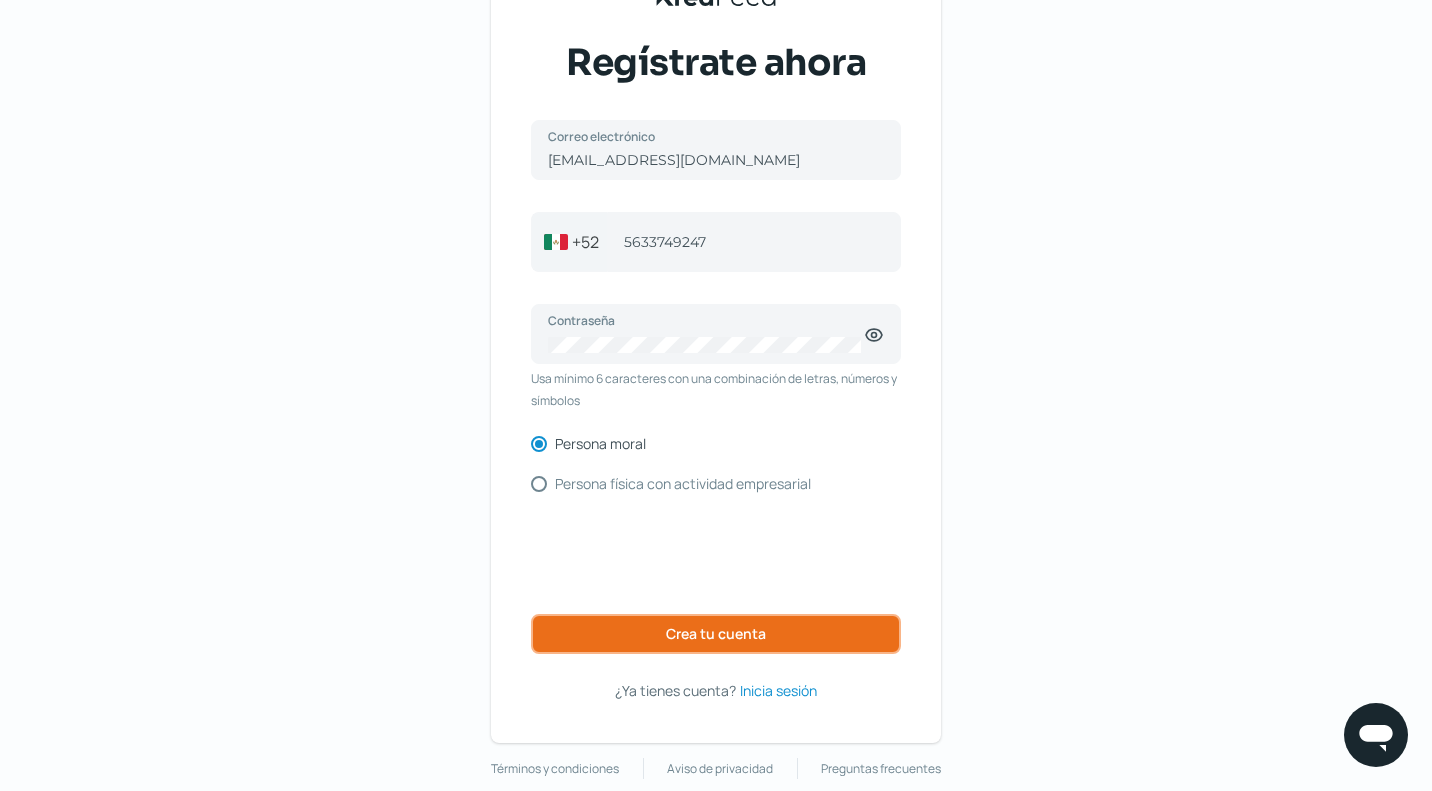 click on "Crea tu cuenta" at bounding box center (716, 634) 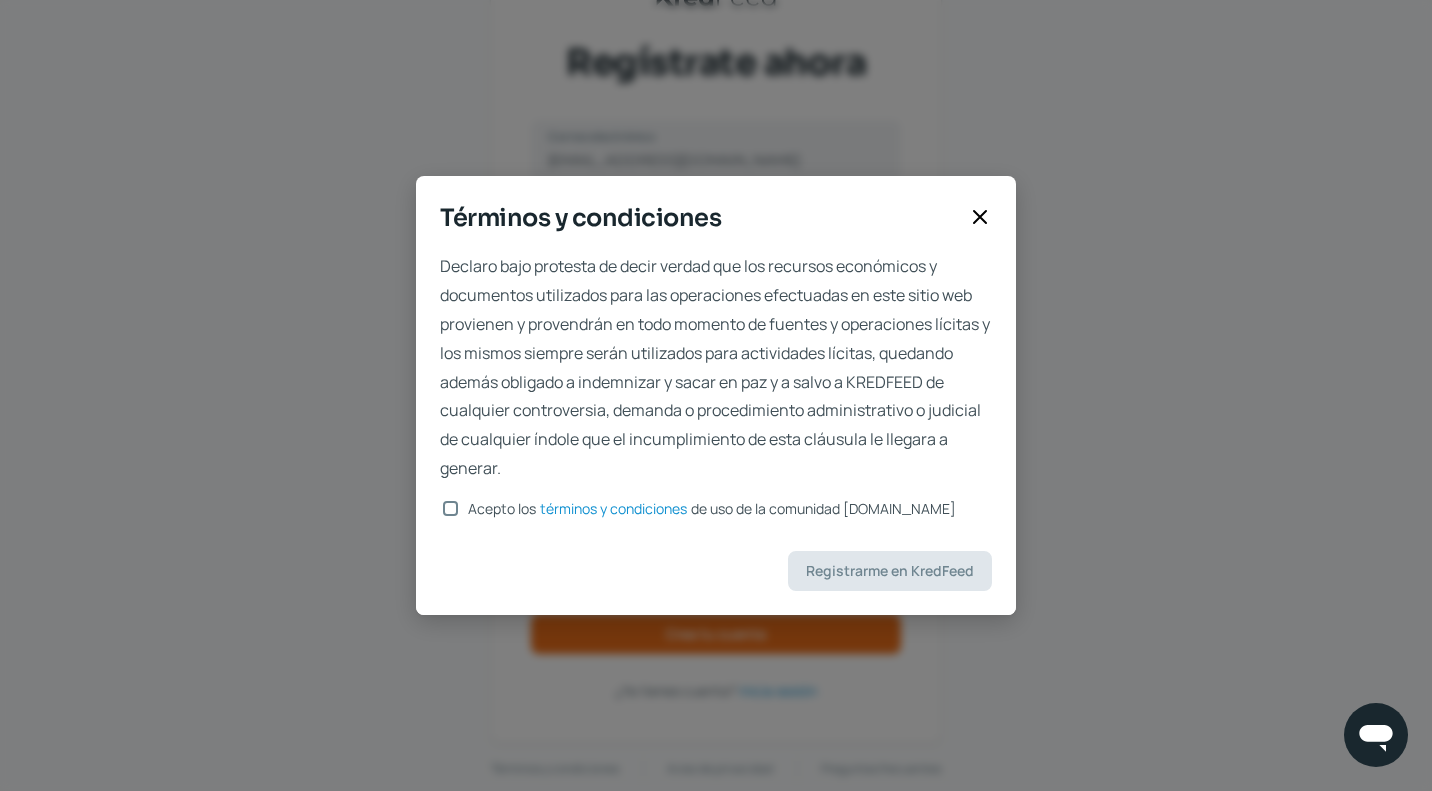 click on "Acepto los términos y condiciones de uso de la comunidad [DOMAIN_NAME]" at bounding box center [708, 509] 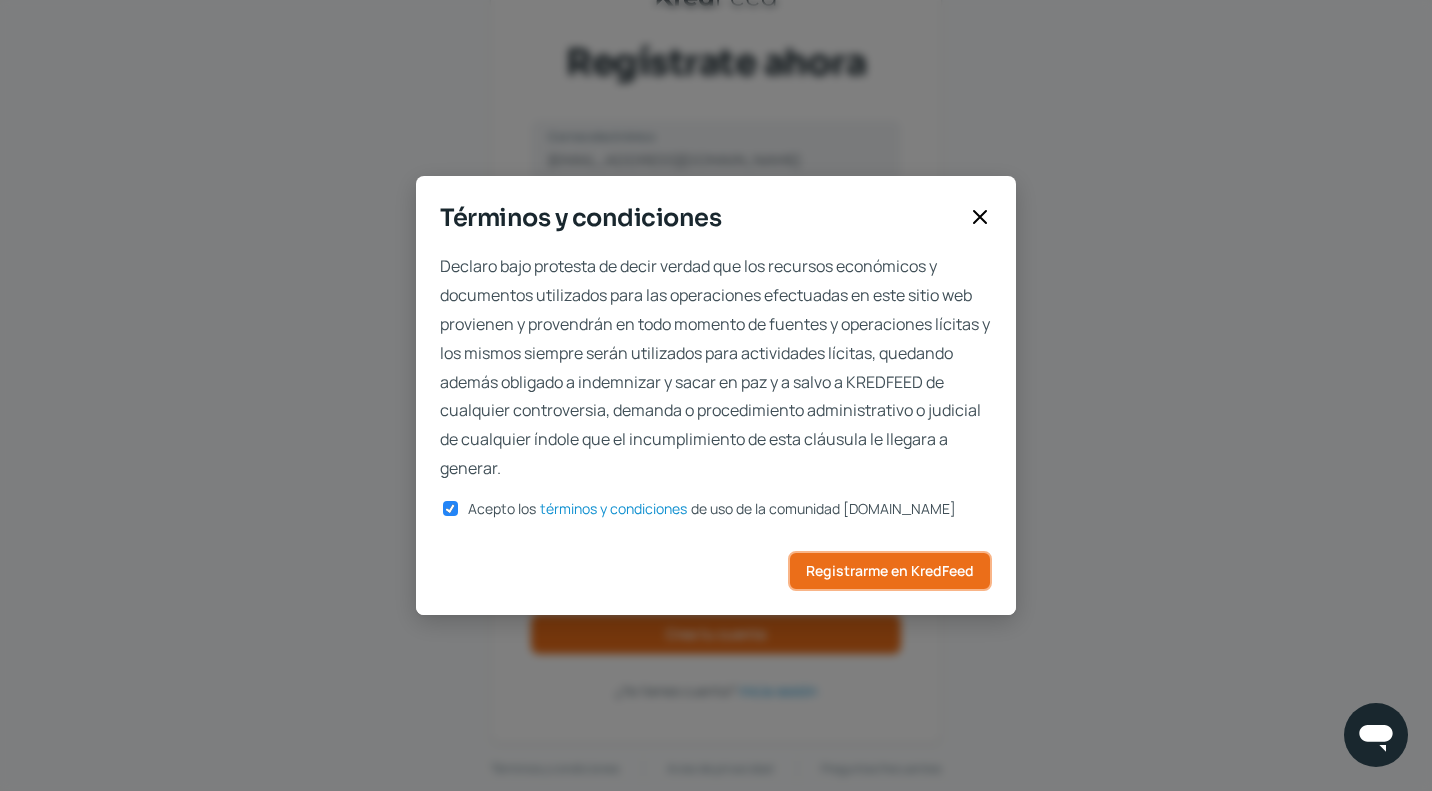 click on "Registrarme en KredFeed" at bounding box center (890, 571) 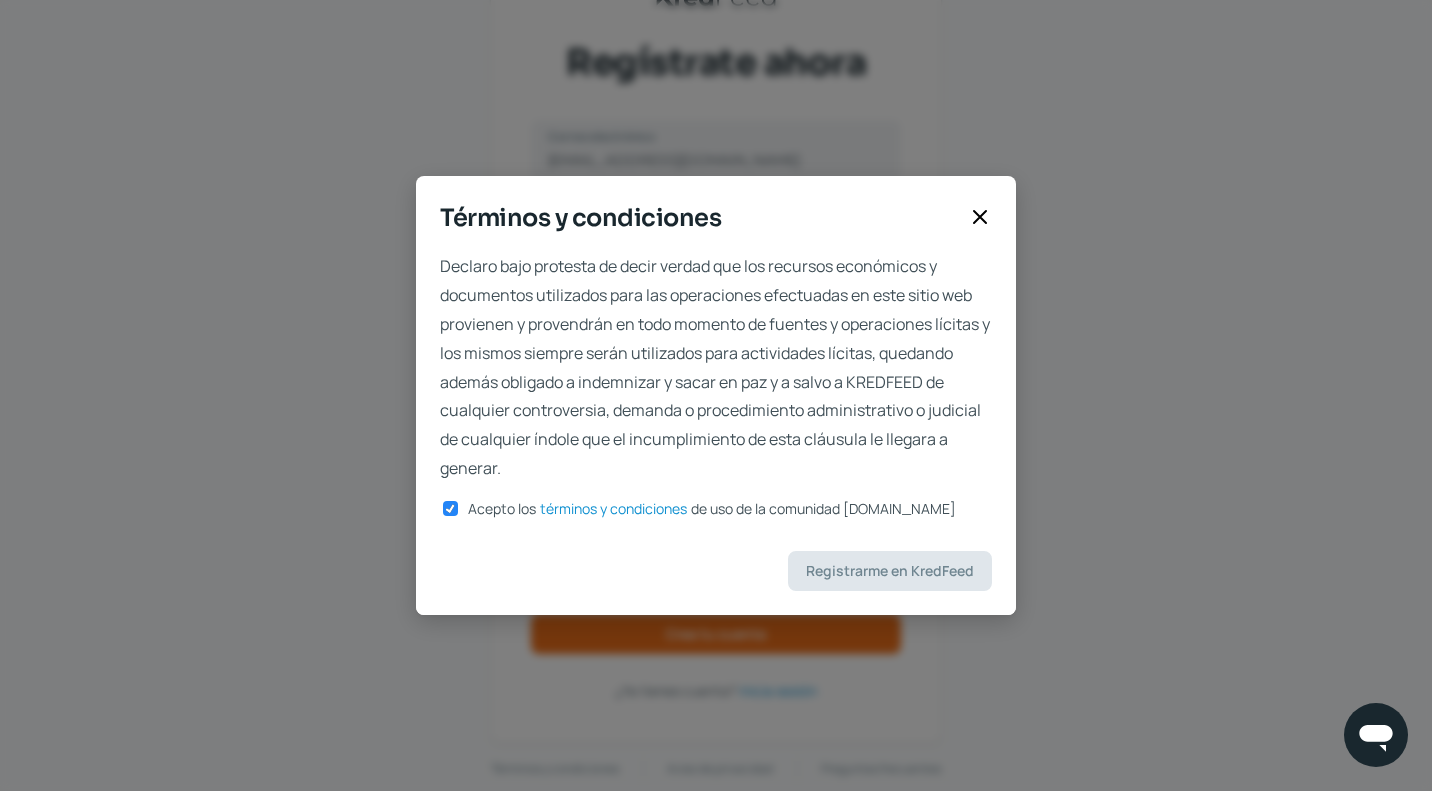 scroll, scrollTop: 50, scrollLeft: 0, axis: vertical 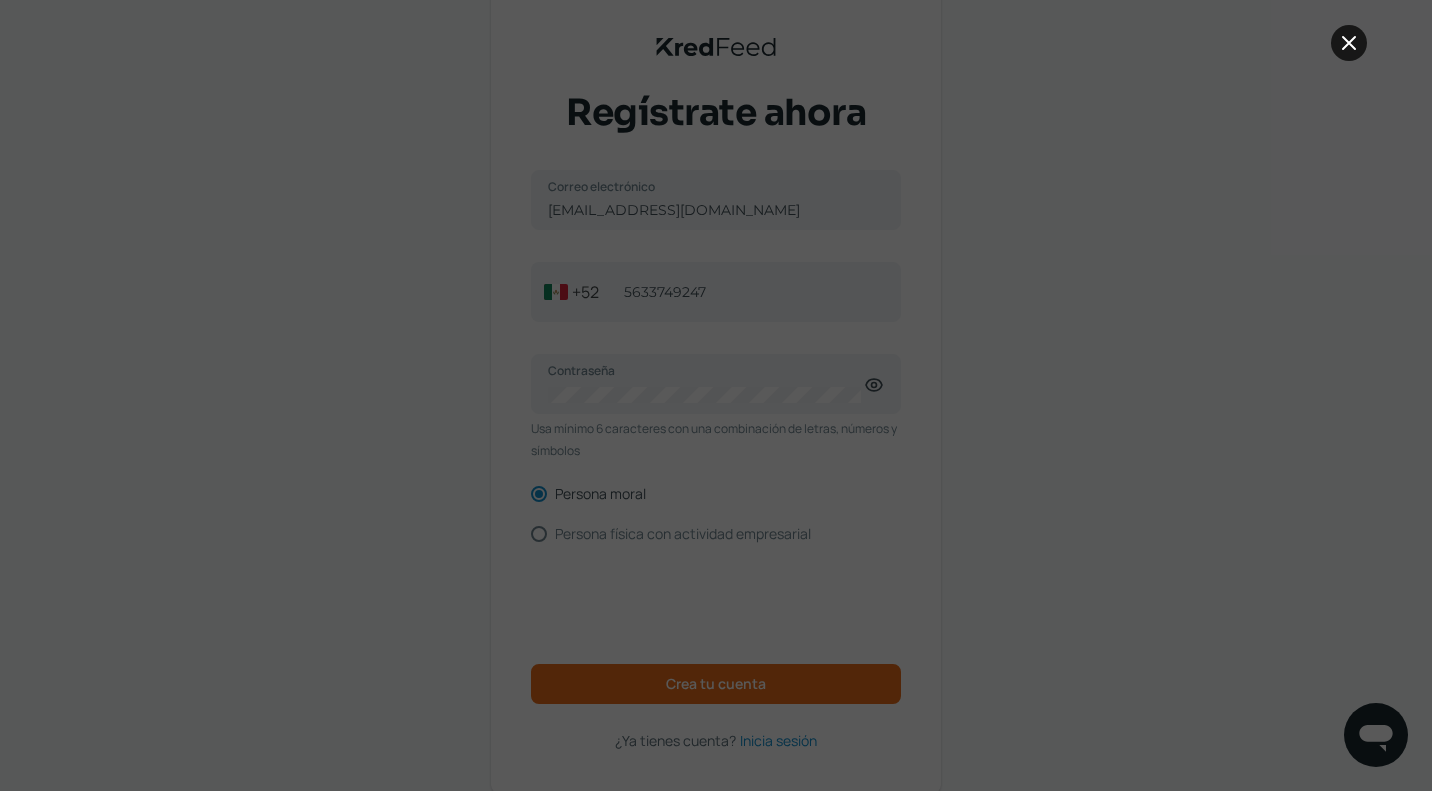 click 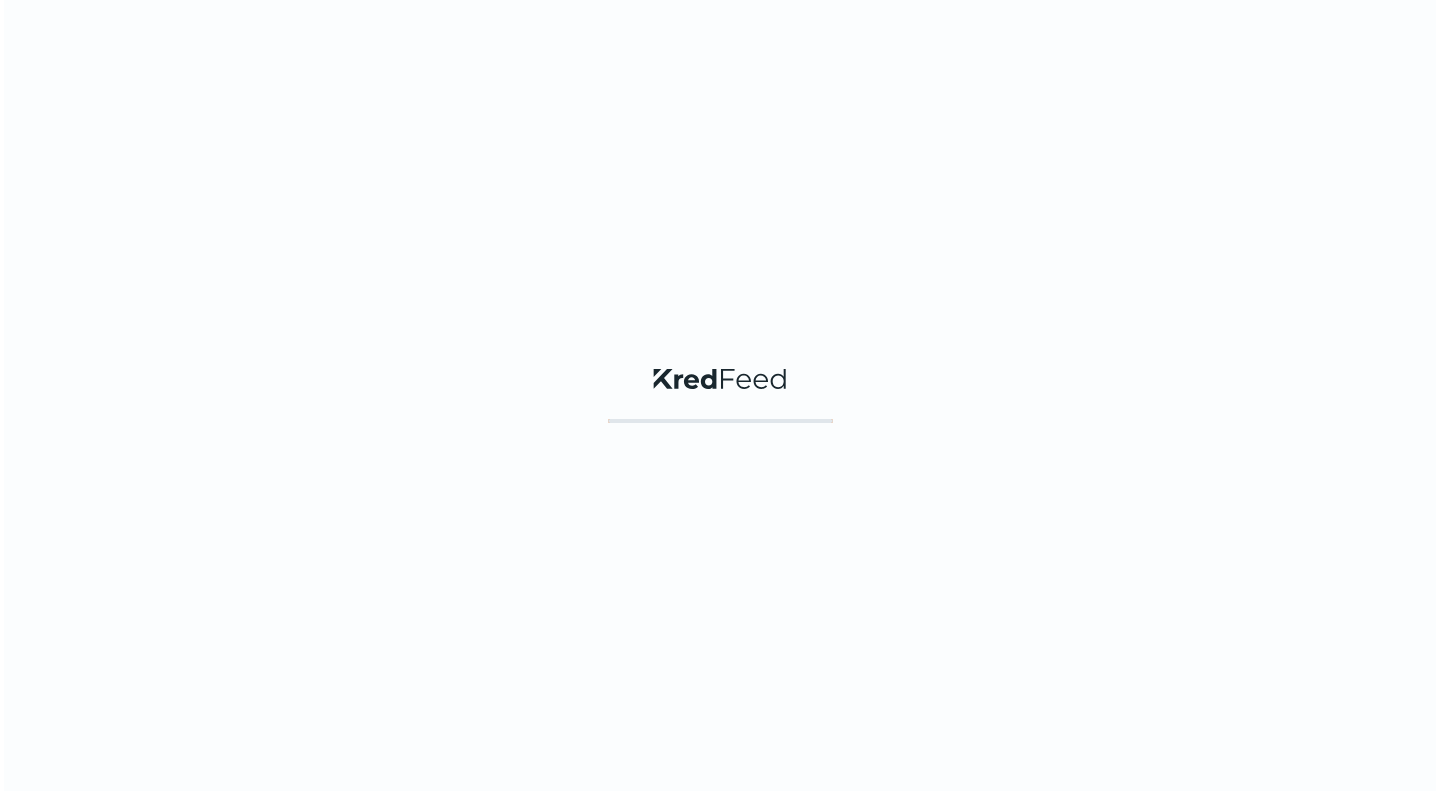 scroll, scrollTop: 0, scrollLeft: 0, axis: both 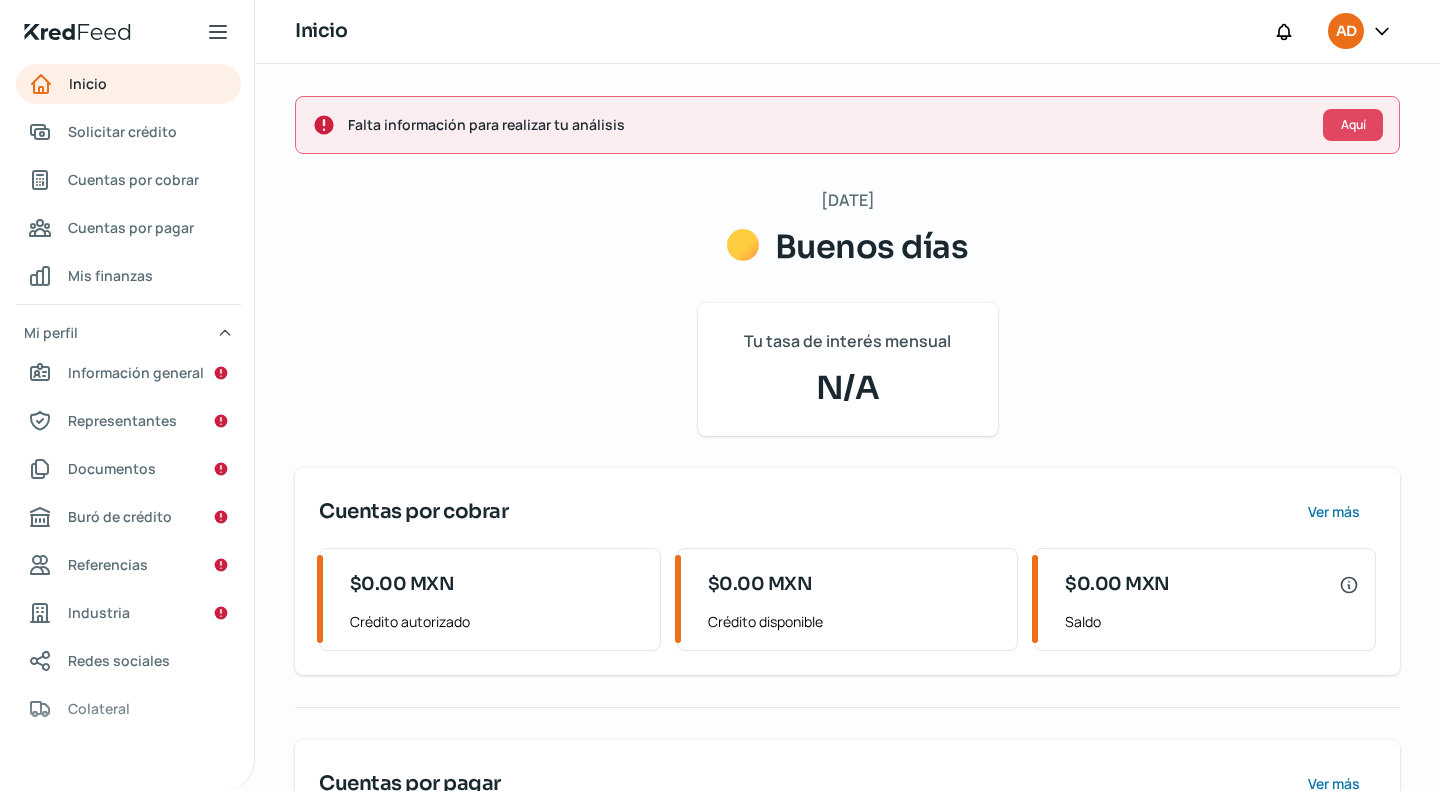 click 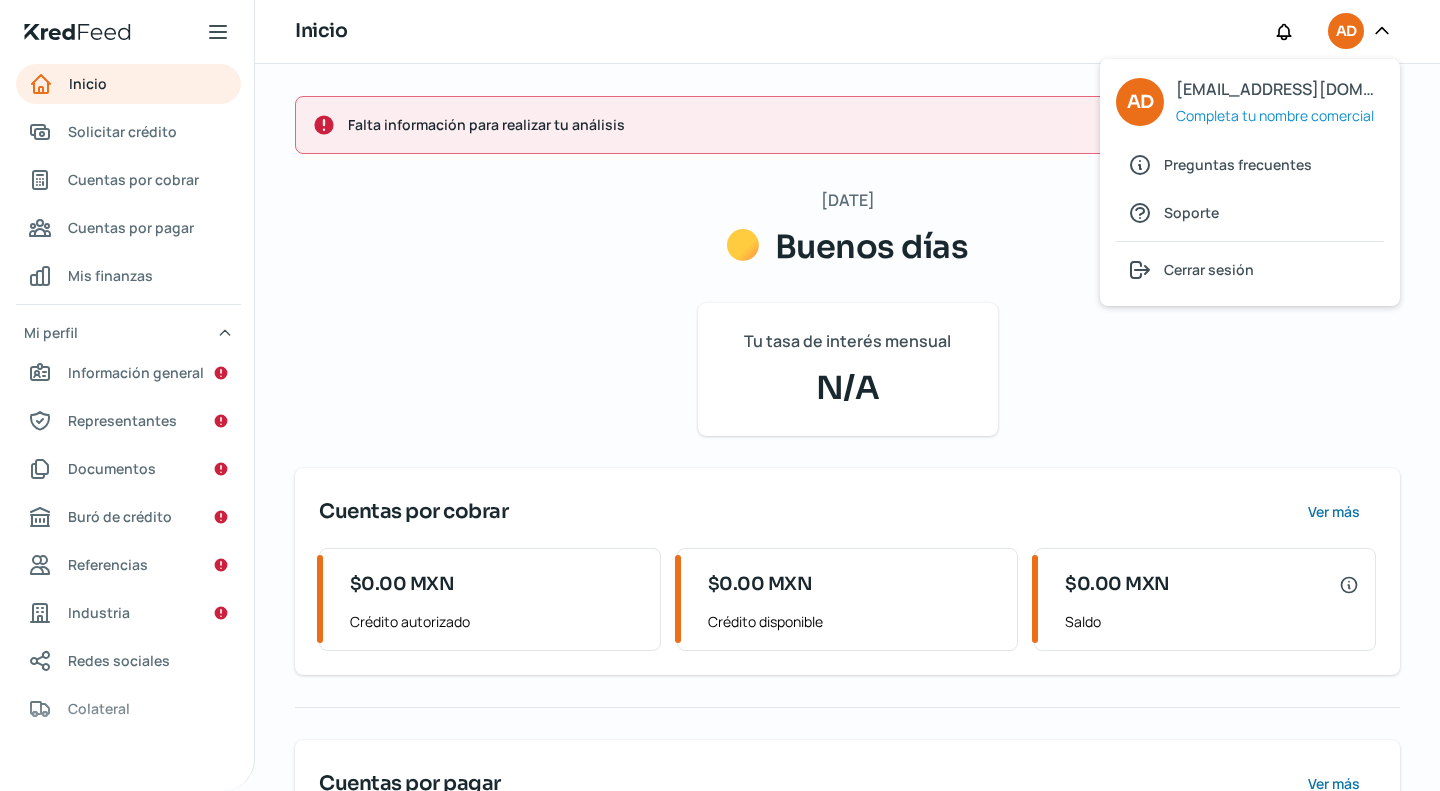 click on "[DATE] Buenos días Tu tasa de interés mensual N/A Cuentas por cobrar Ver más $0.00 MXN Crédito autorizado $0.00 MXN Crédito disponible $0.00 MXN Saldo Cuentas por pagar Ver más $0.00 MXN Crédito autorizado $0.00 MXN Crédito disponible $0.00 MXN Saldo" at bounding box center [847, 566] 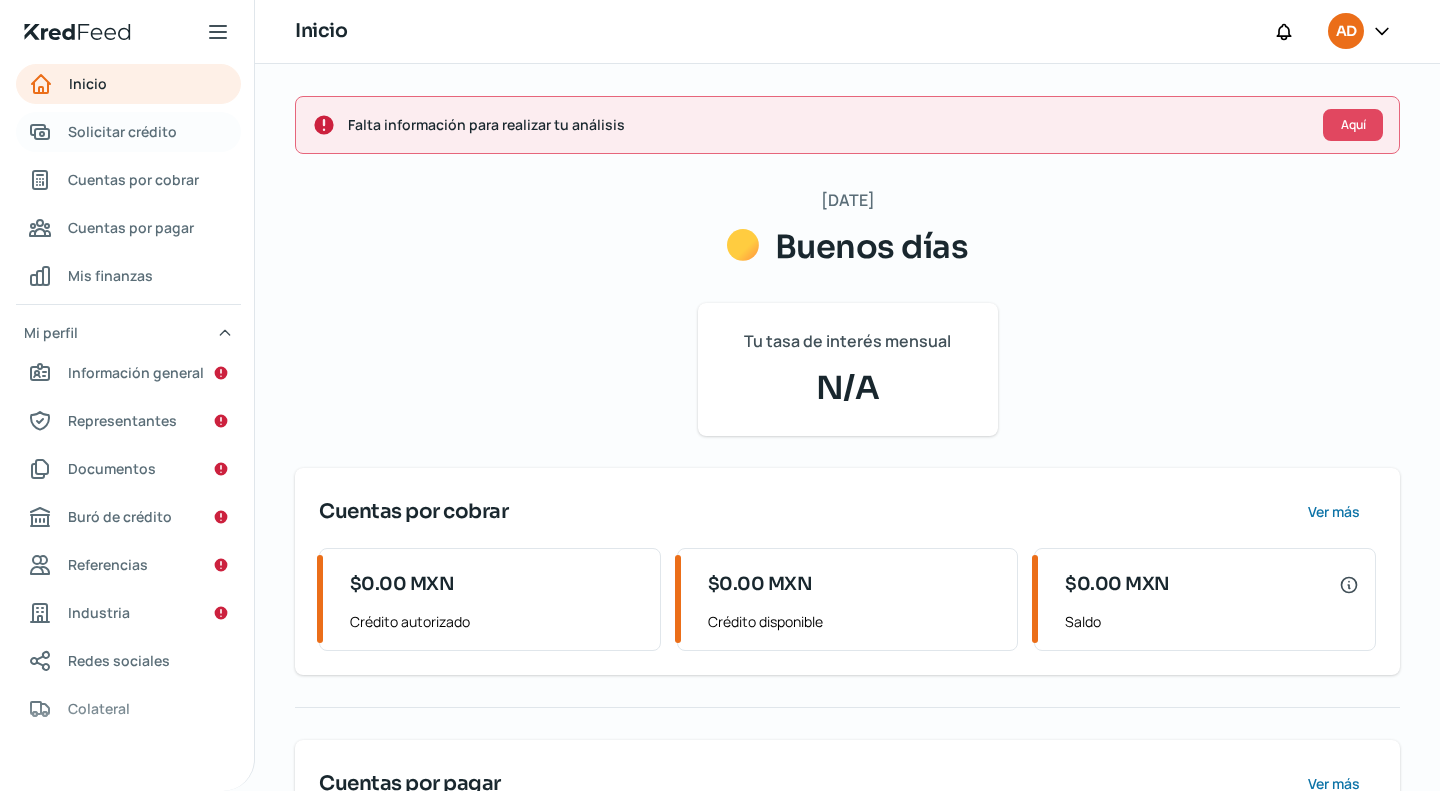 click on "Solicitar crédito" at bounding box center [122, 131] 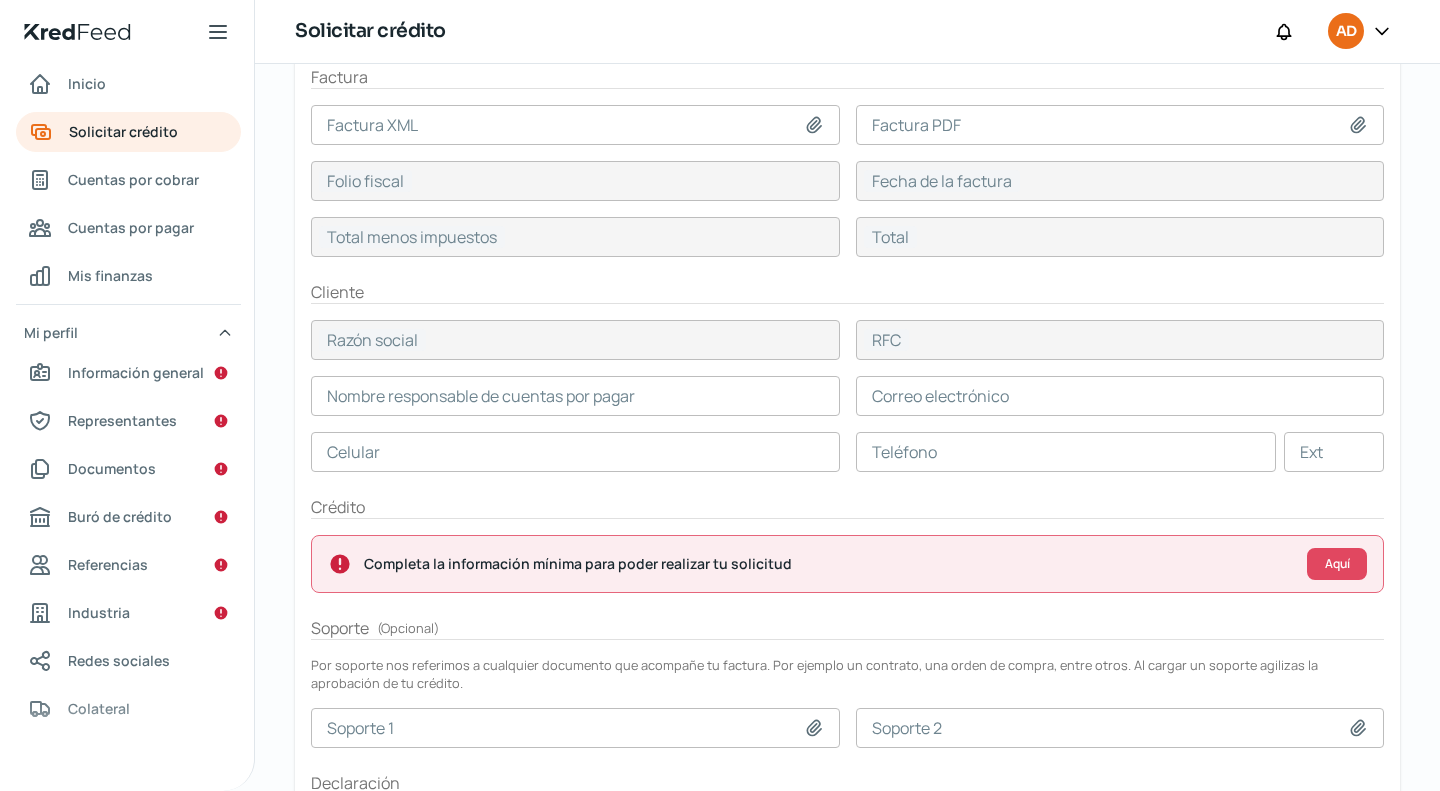 scroll, scrollTop: 0, scrollLeft: 0, axis: both 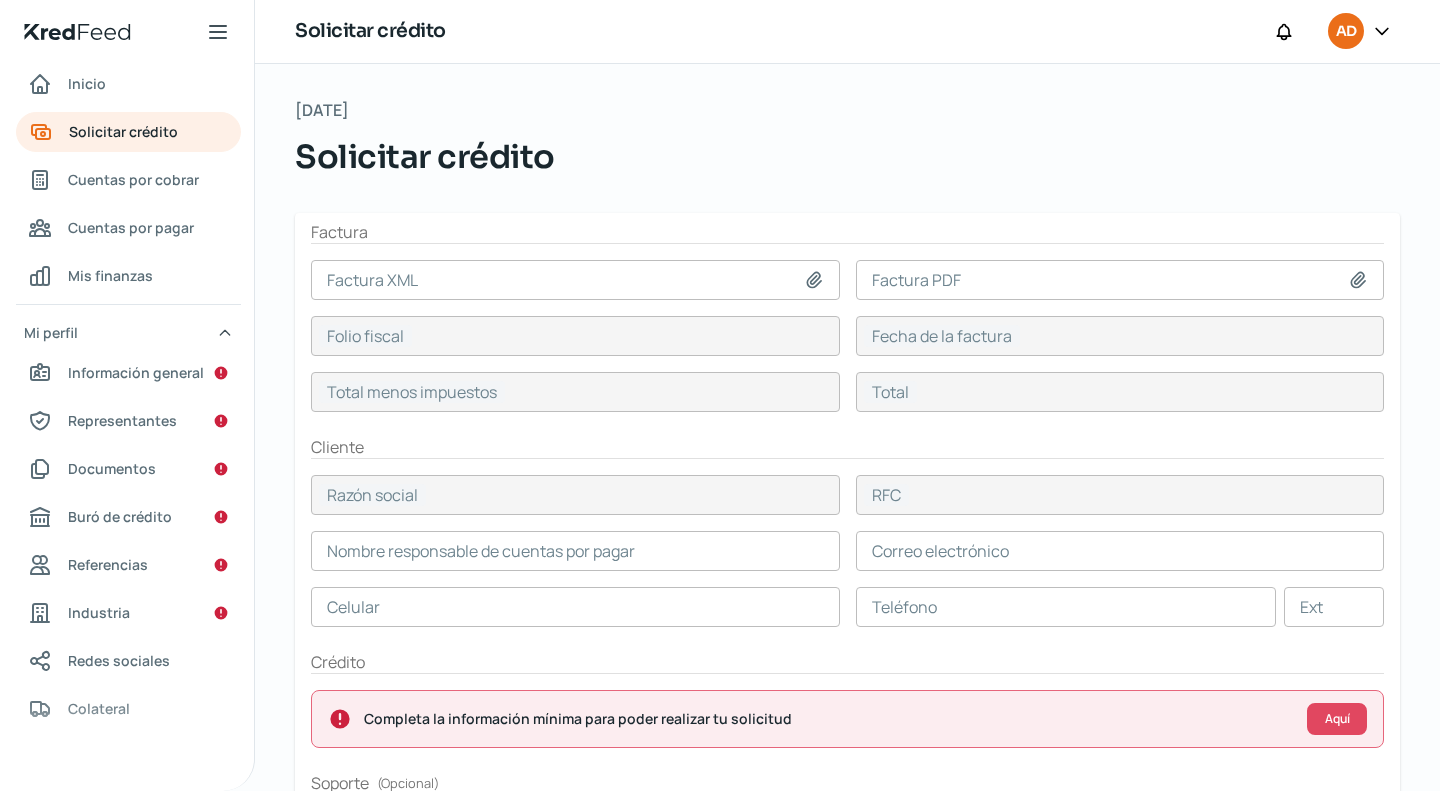 click on "Inicio | KredFeed" at bounding box center (127, 32) 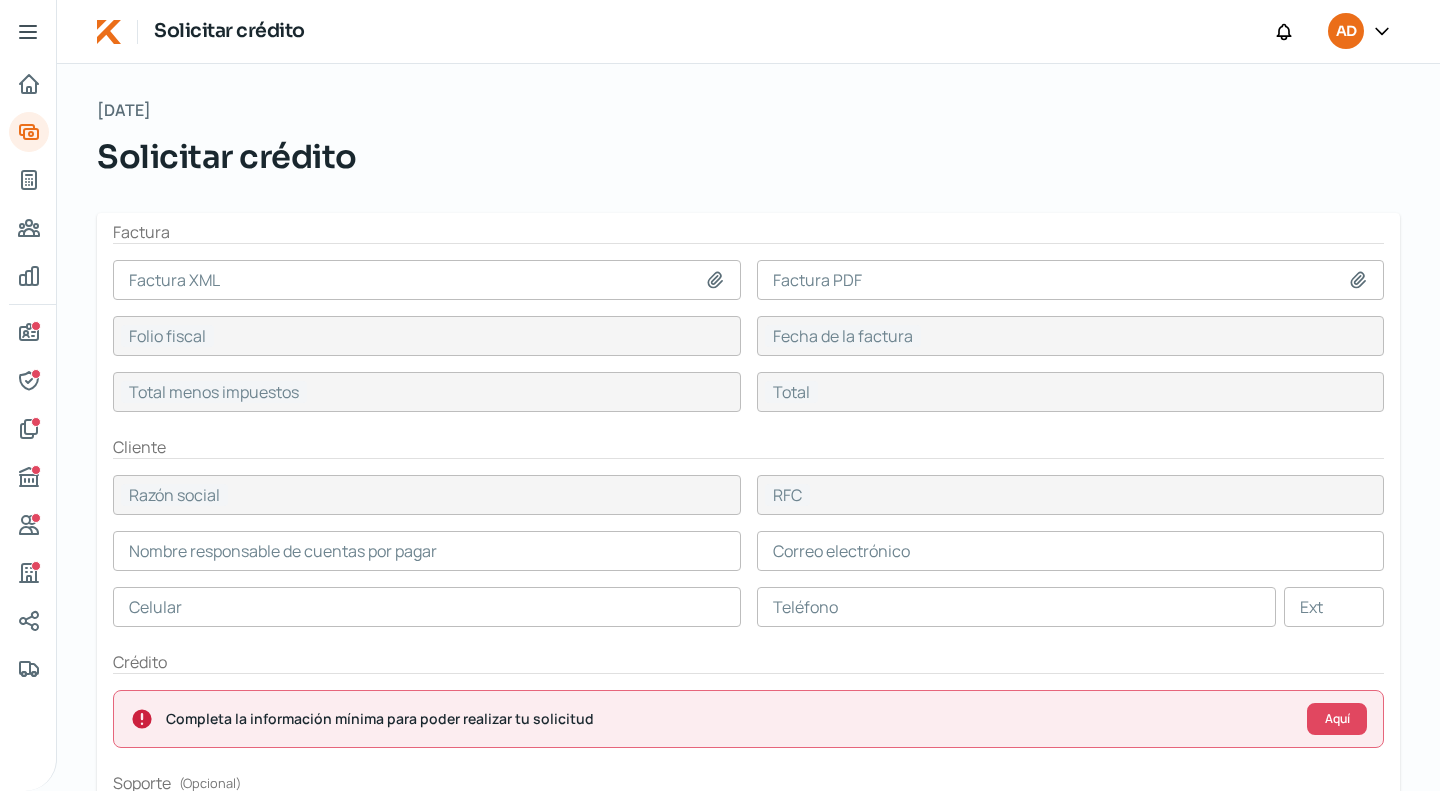click 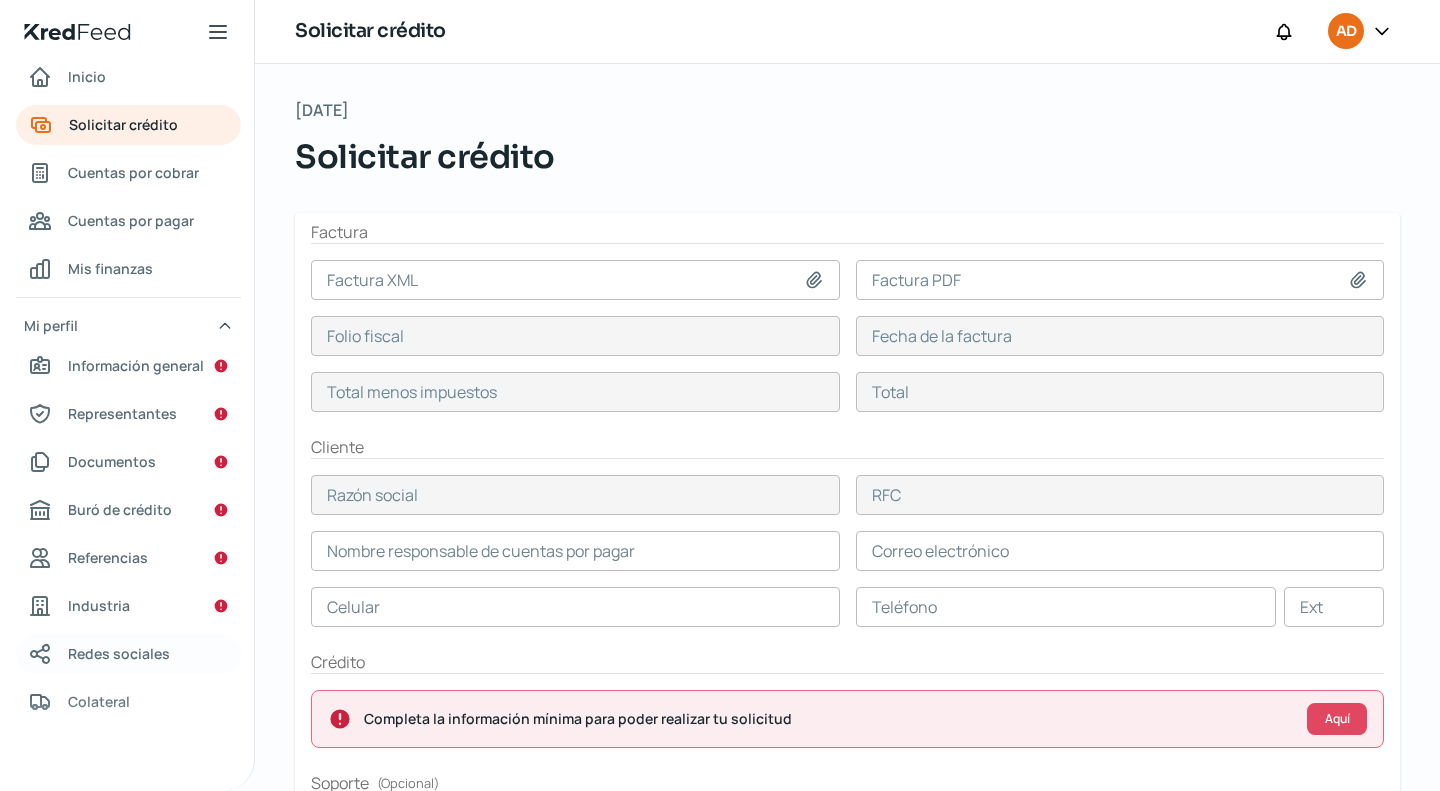 scroll, scrollTop: 9, scrollLeft: 0, axis: vertical 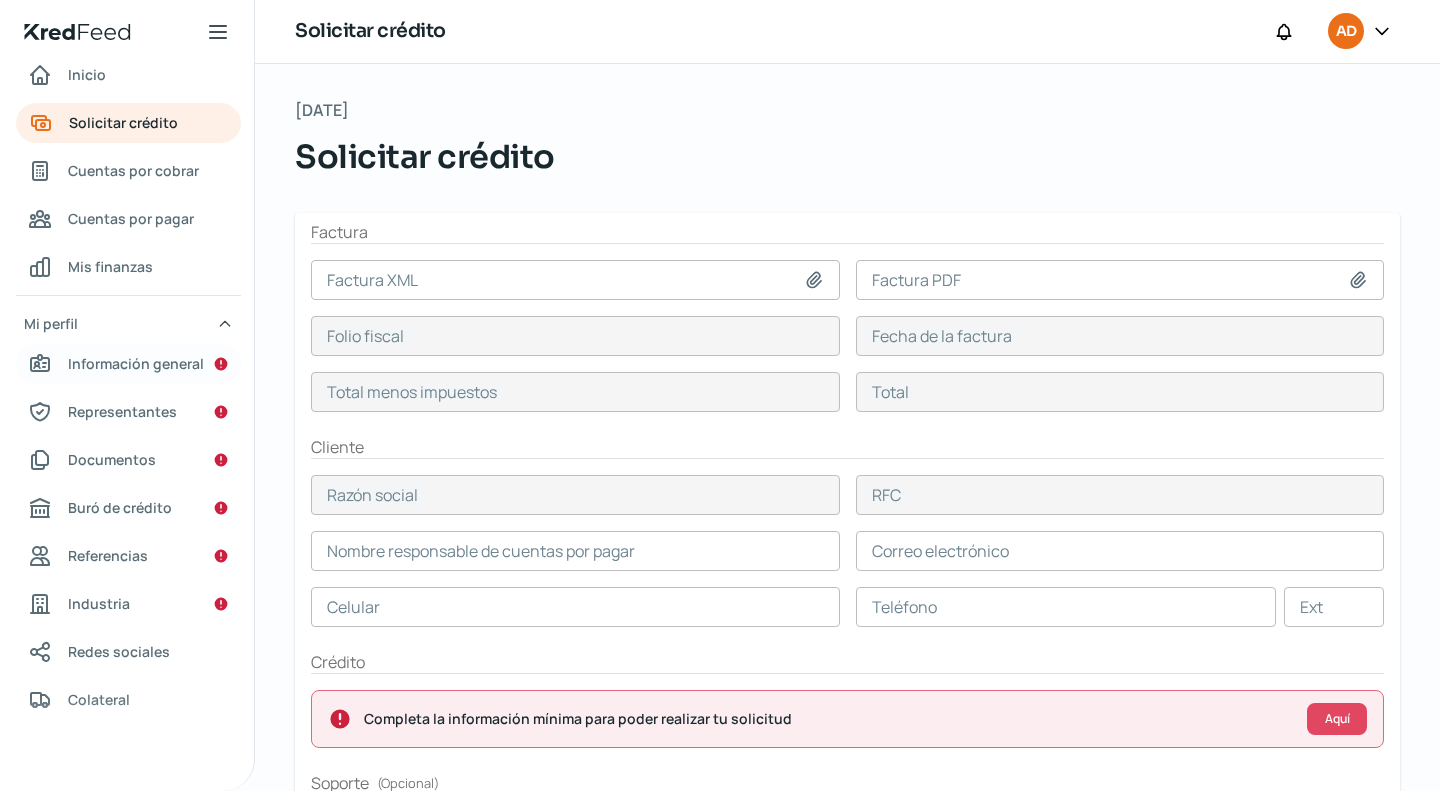 click on "Información general" at bounding box center (136, 363) 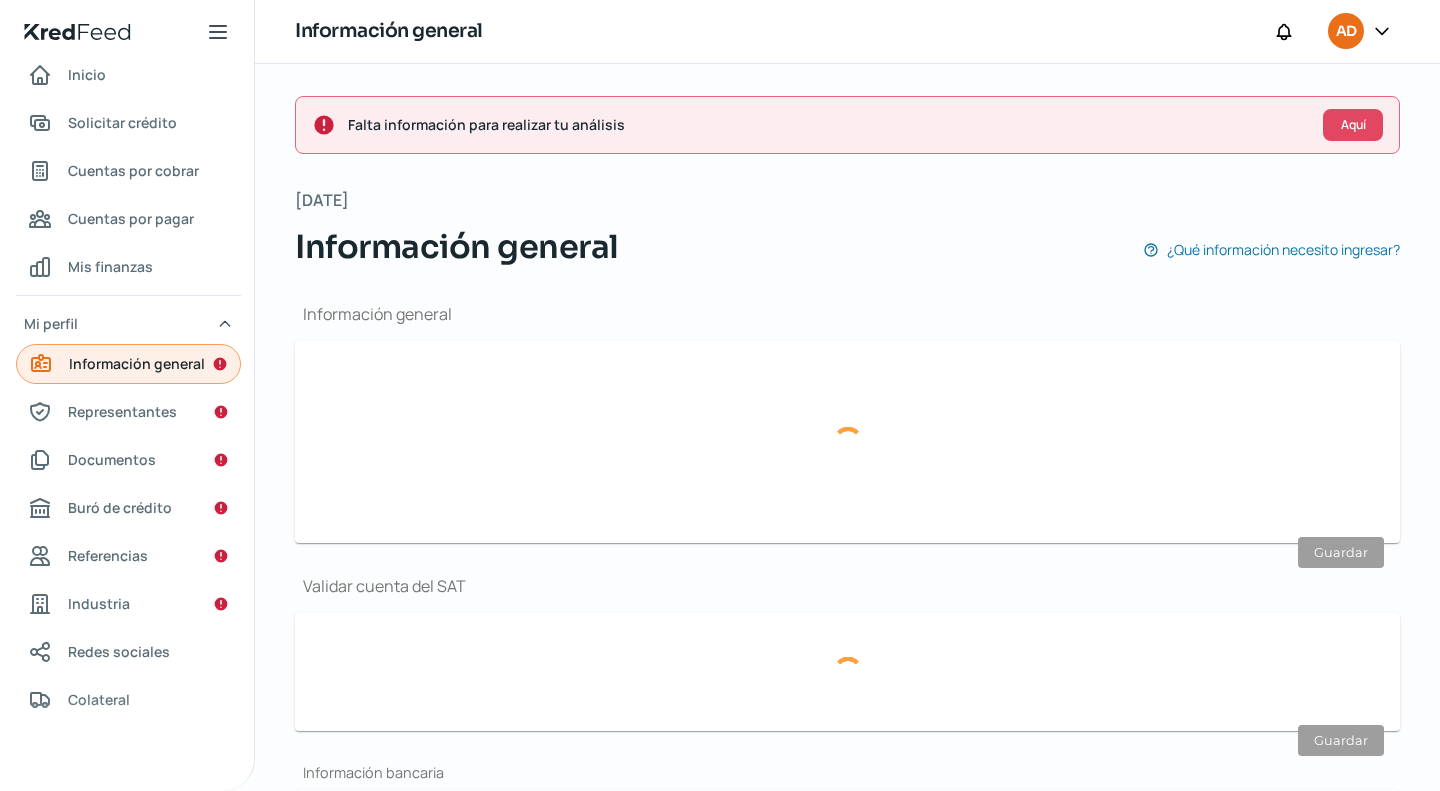 type on "[EMAIL_ADDRESS][DOMAIN_NAME]" 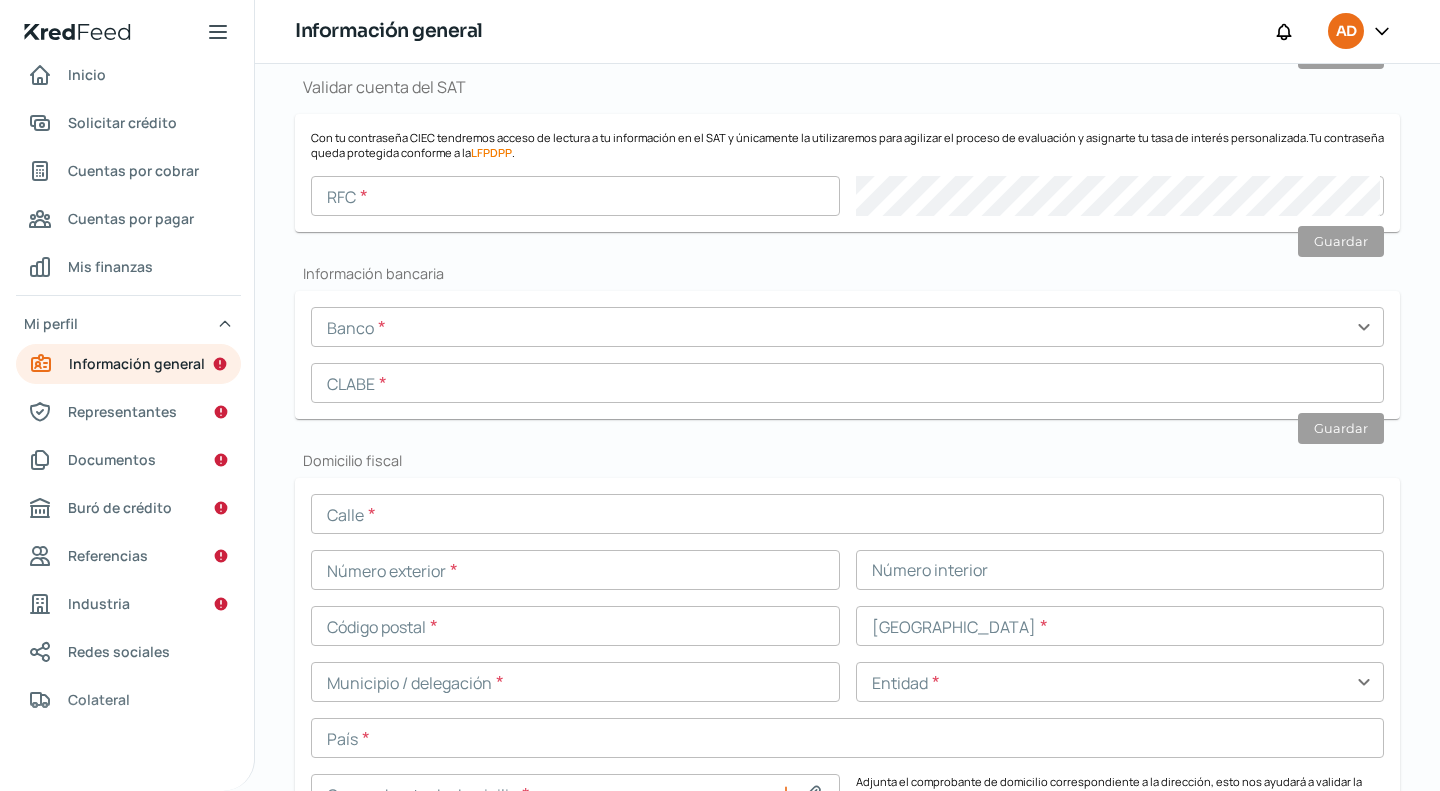scroll, scrollTop: 500, scrollLeft: 0, axis: vertical 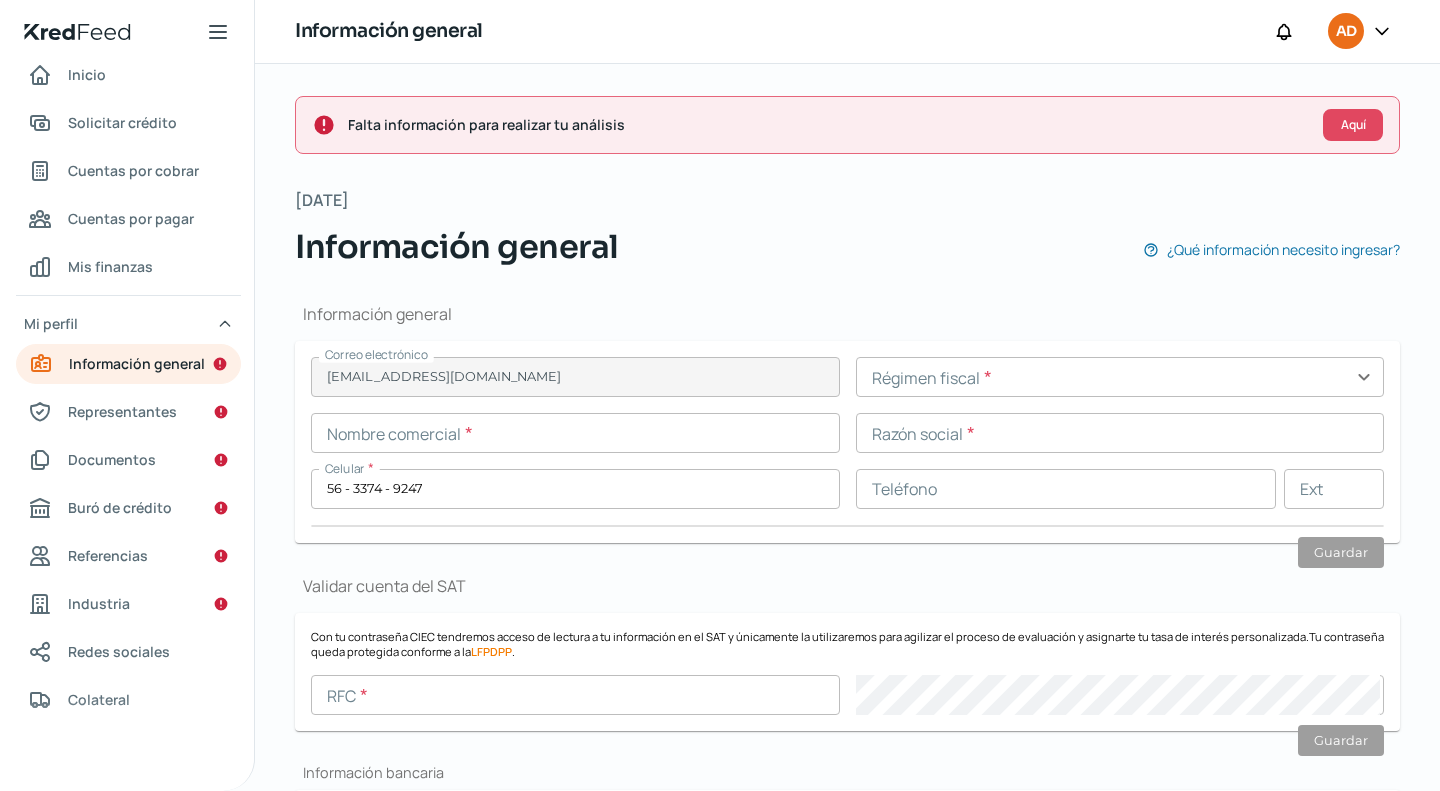 click at bounding box center [1120, 377] 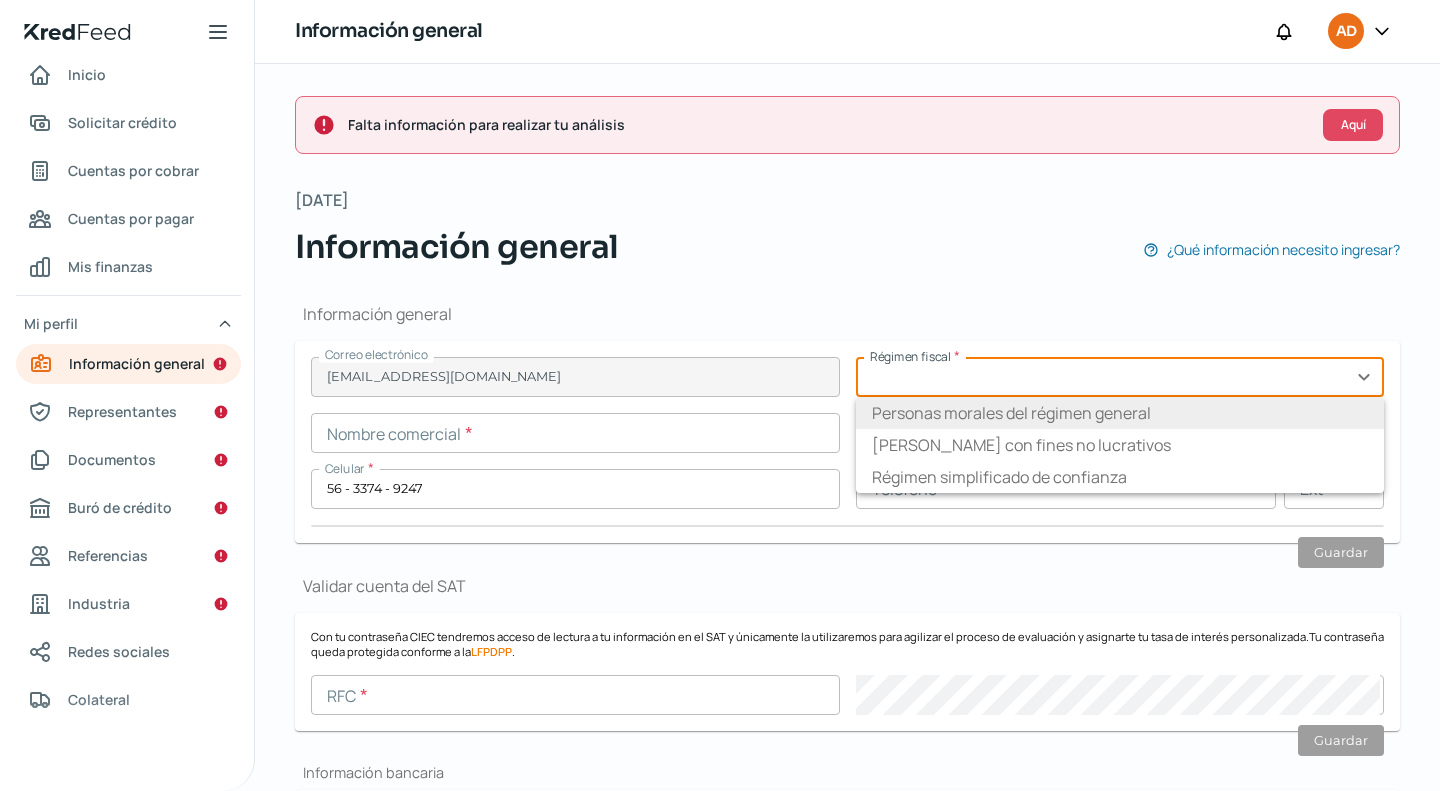 click on "Personas morales del régimen general" at bounding box center [1120, 413] 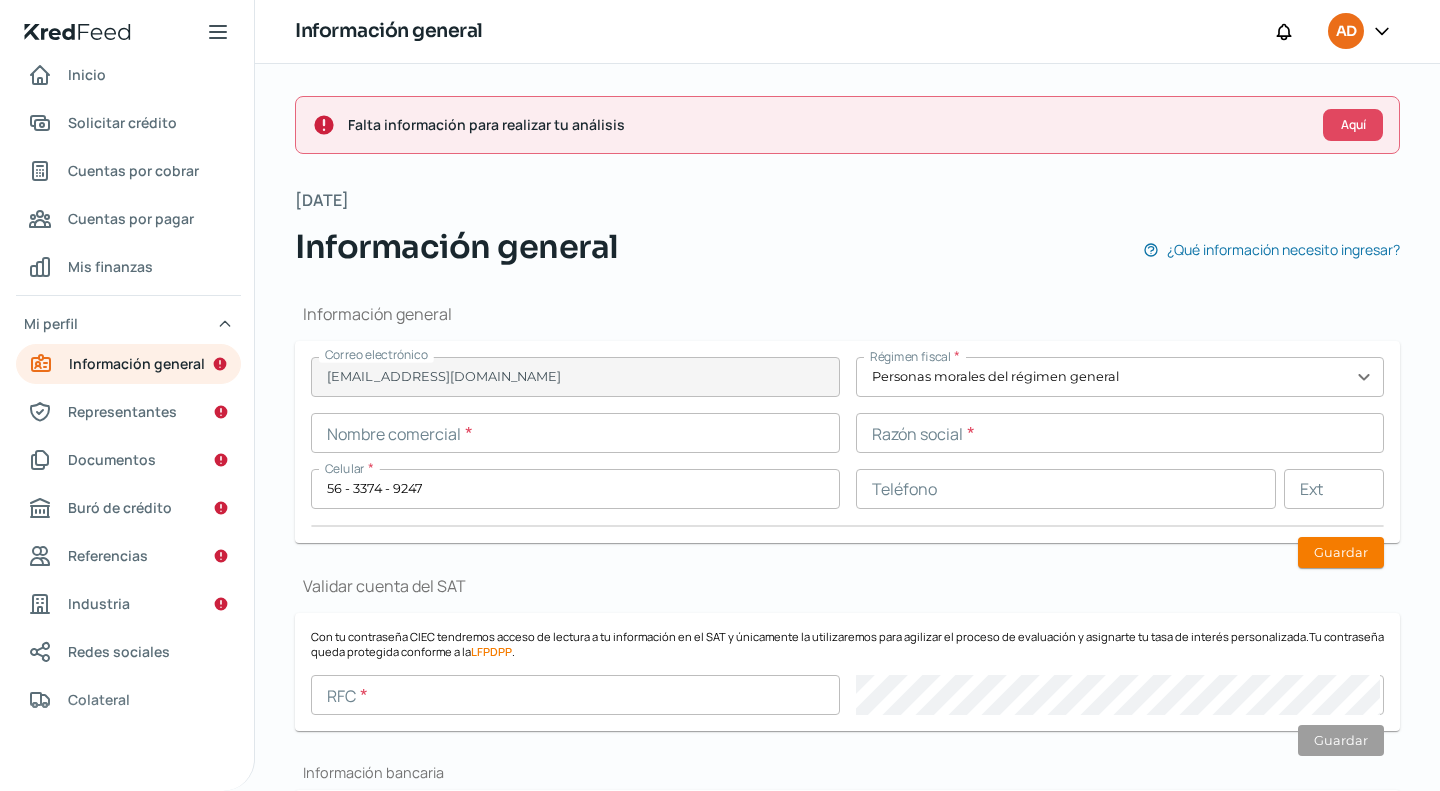 click at bounding box center (575, 433) 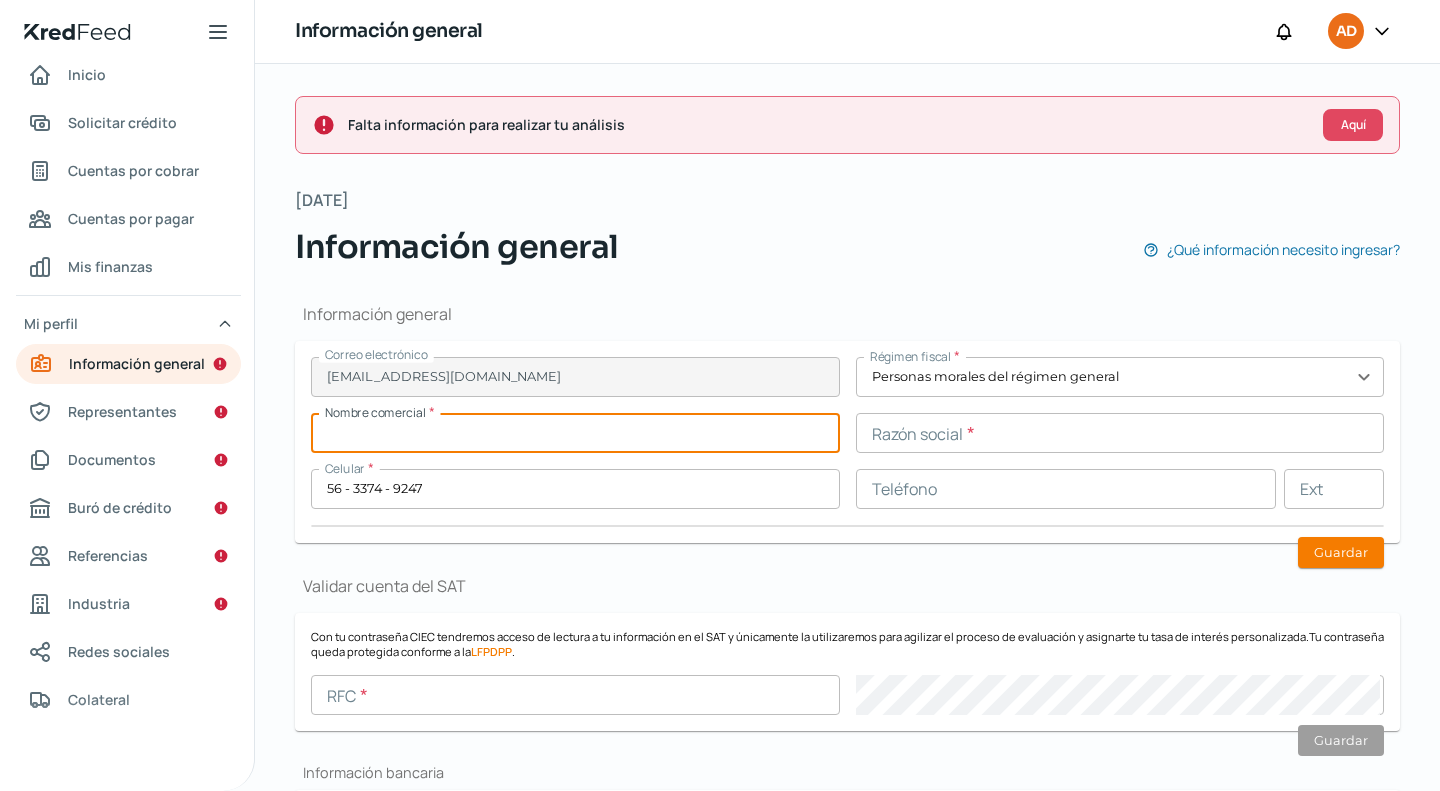 paste on "CENTRALDEACUMULADORESFIZ" 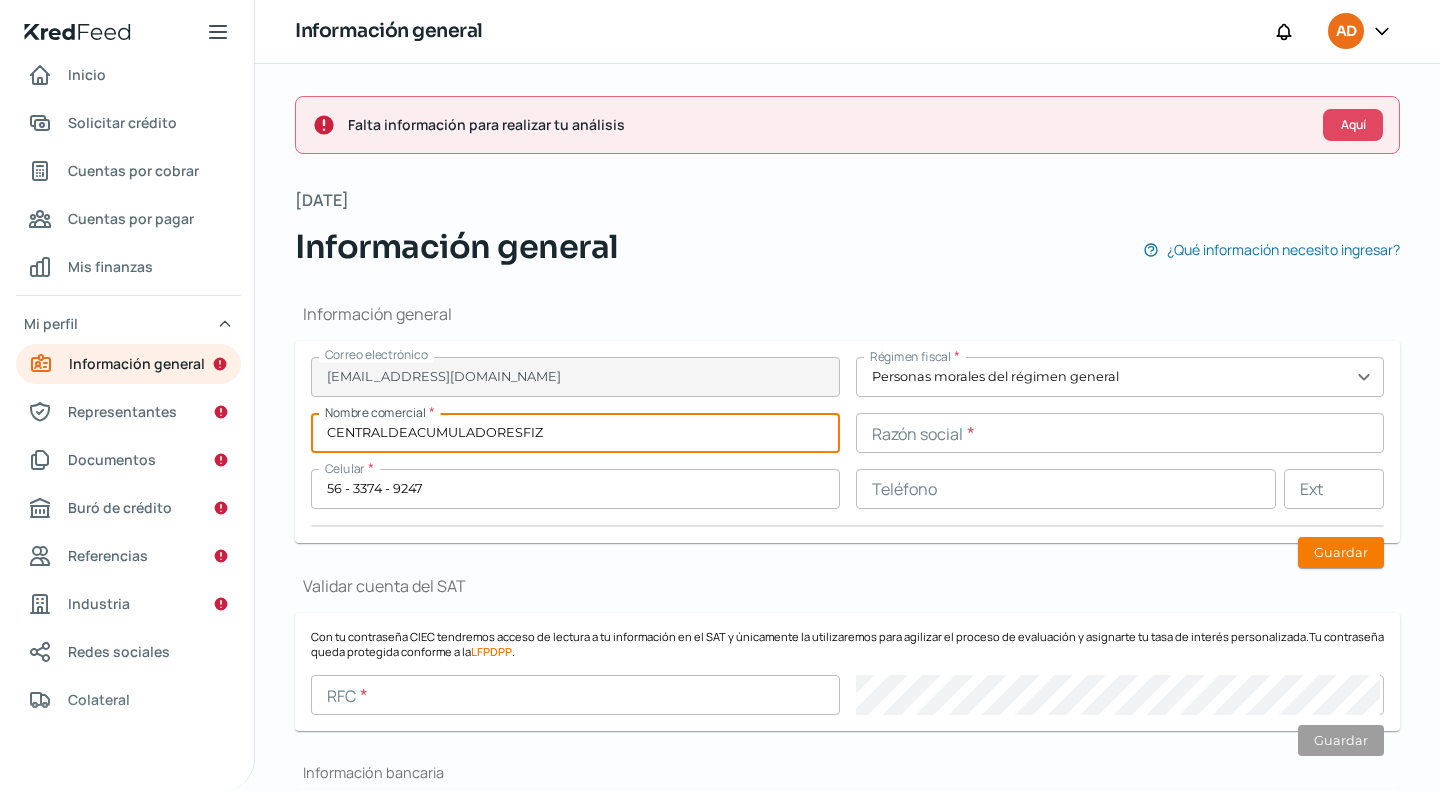 click on "CENTRALDEACUMULADORESFIZ" at bounding box center (575, 433) 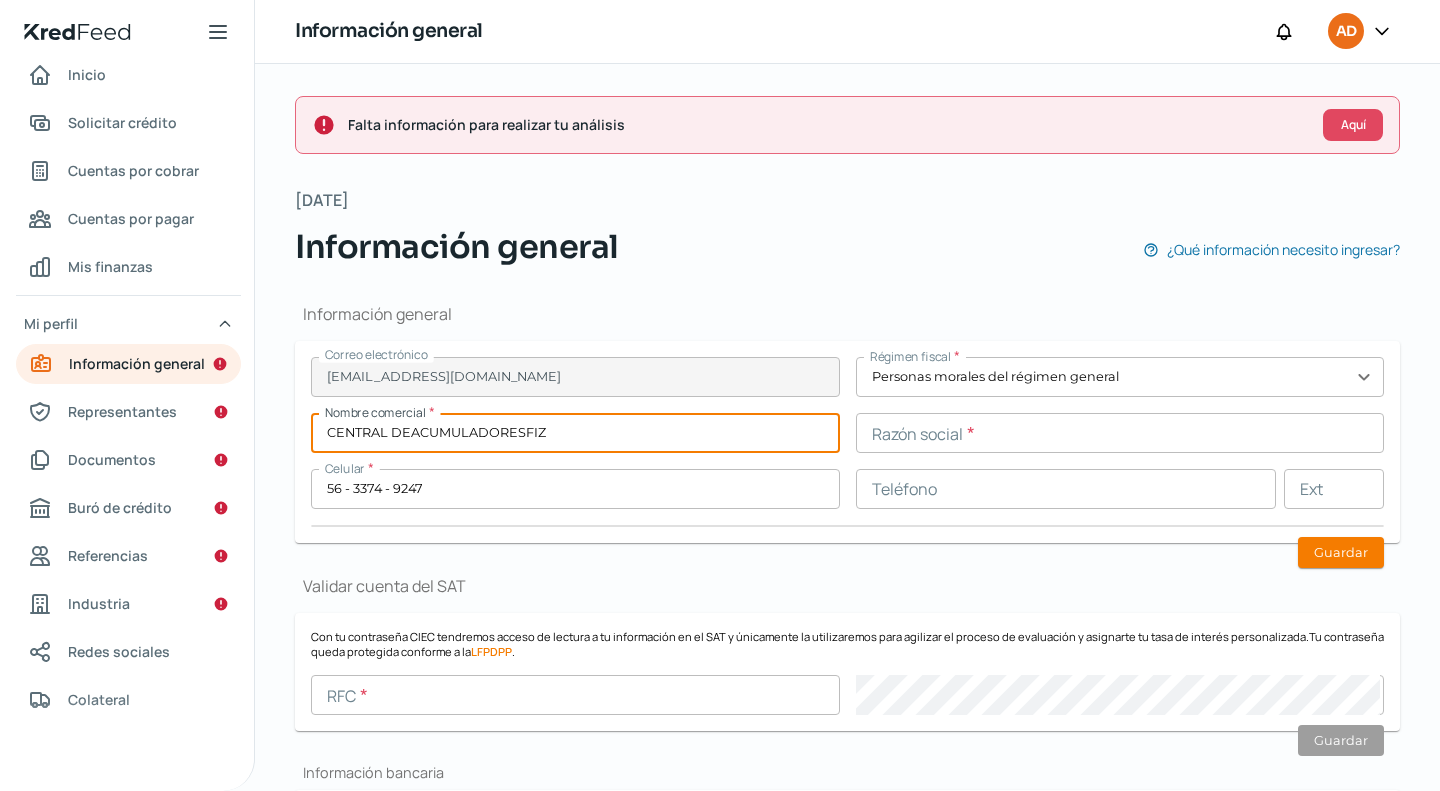 click on "CENTRAL DEACUMULADORESFIZ" at bounding box center [575, 433] 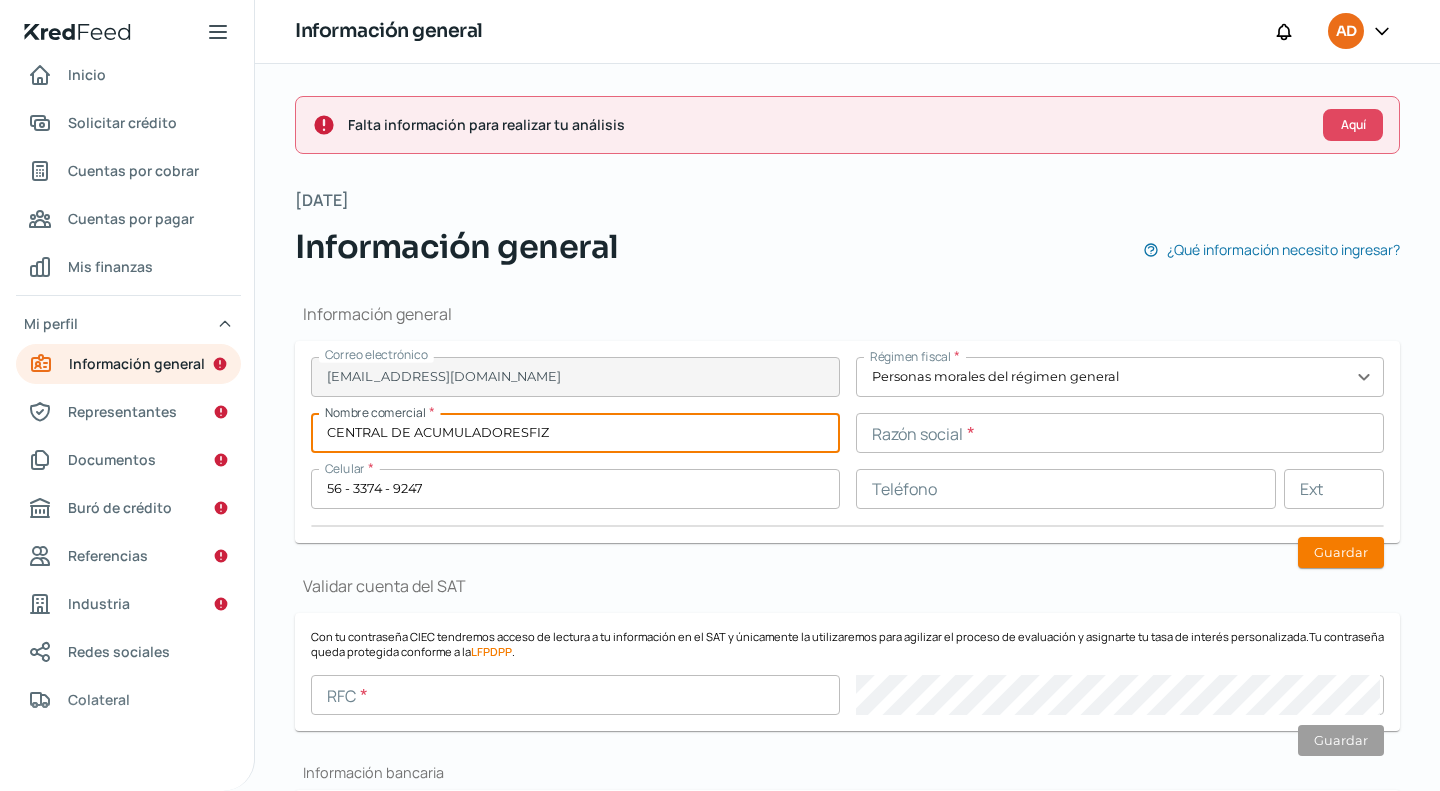 click on "CENTRAL DE ACUMULADORESFIZ" at bounding box center (575, 433) 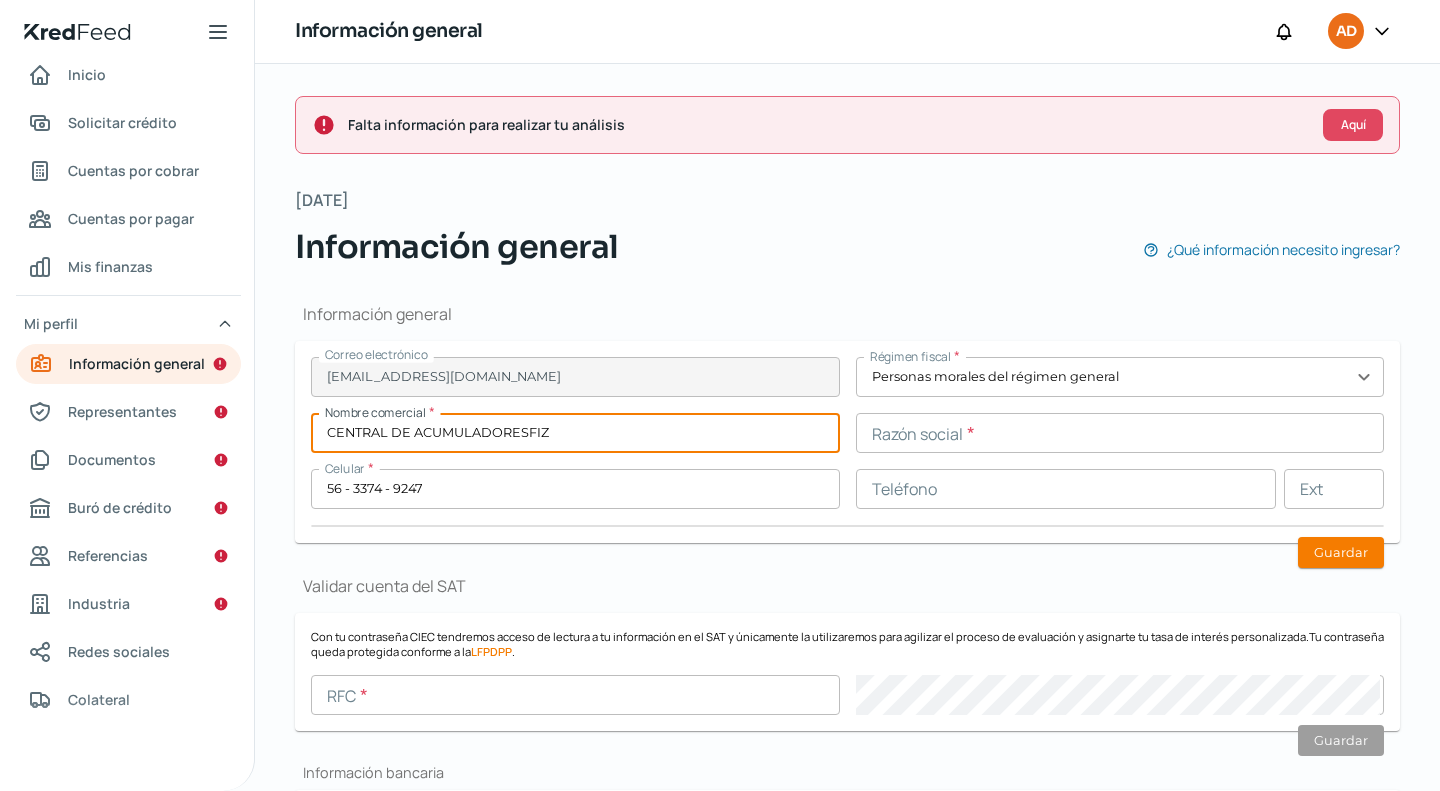 click on "CENTRAL DE ACUMULADORESFIZ" at bounding box center [575, 433] 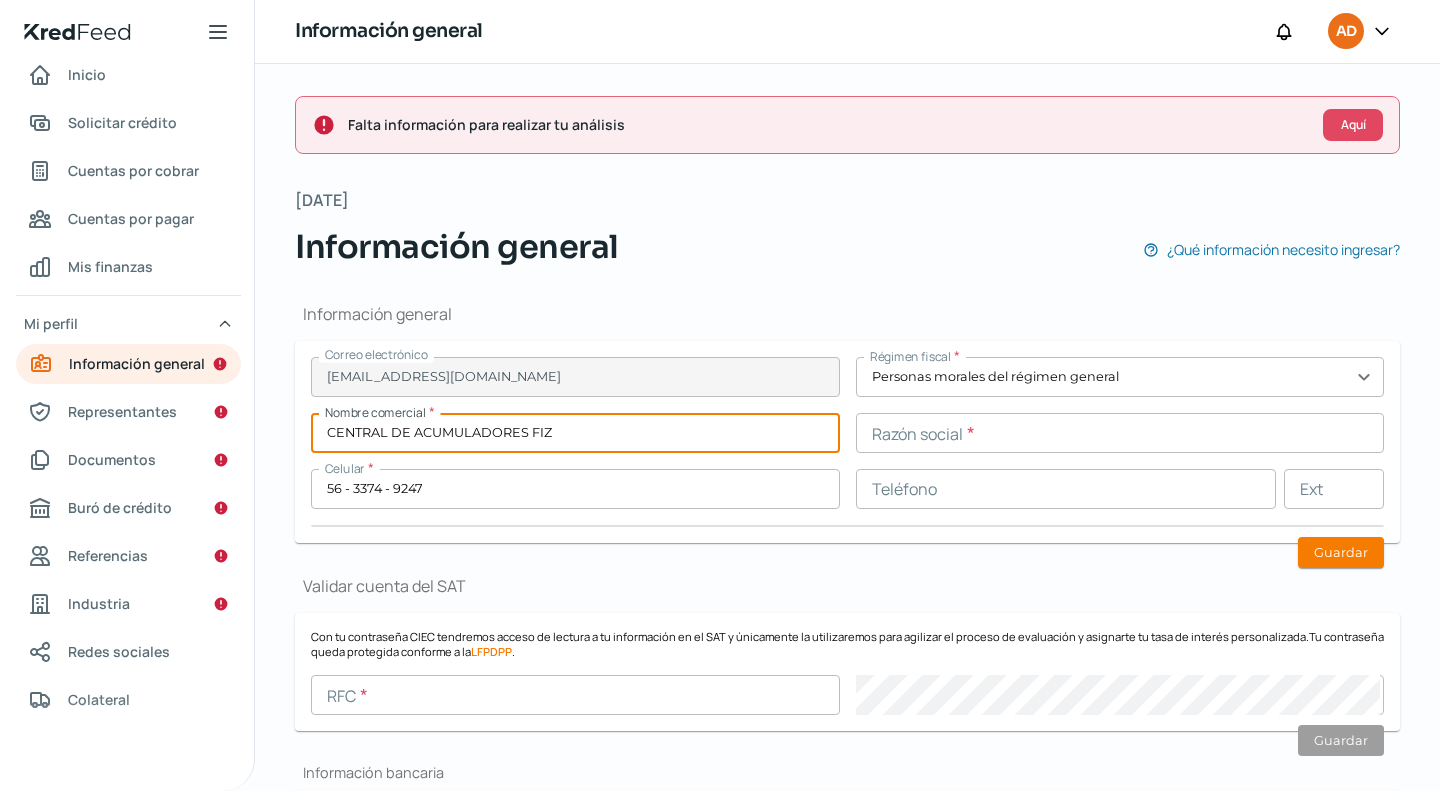 click on "CENTRAL DE ACUMULADORES FIZ" at bounding box center [575, 433] 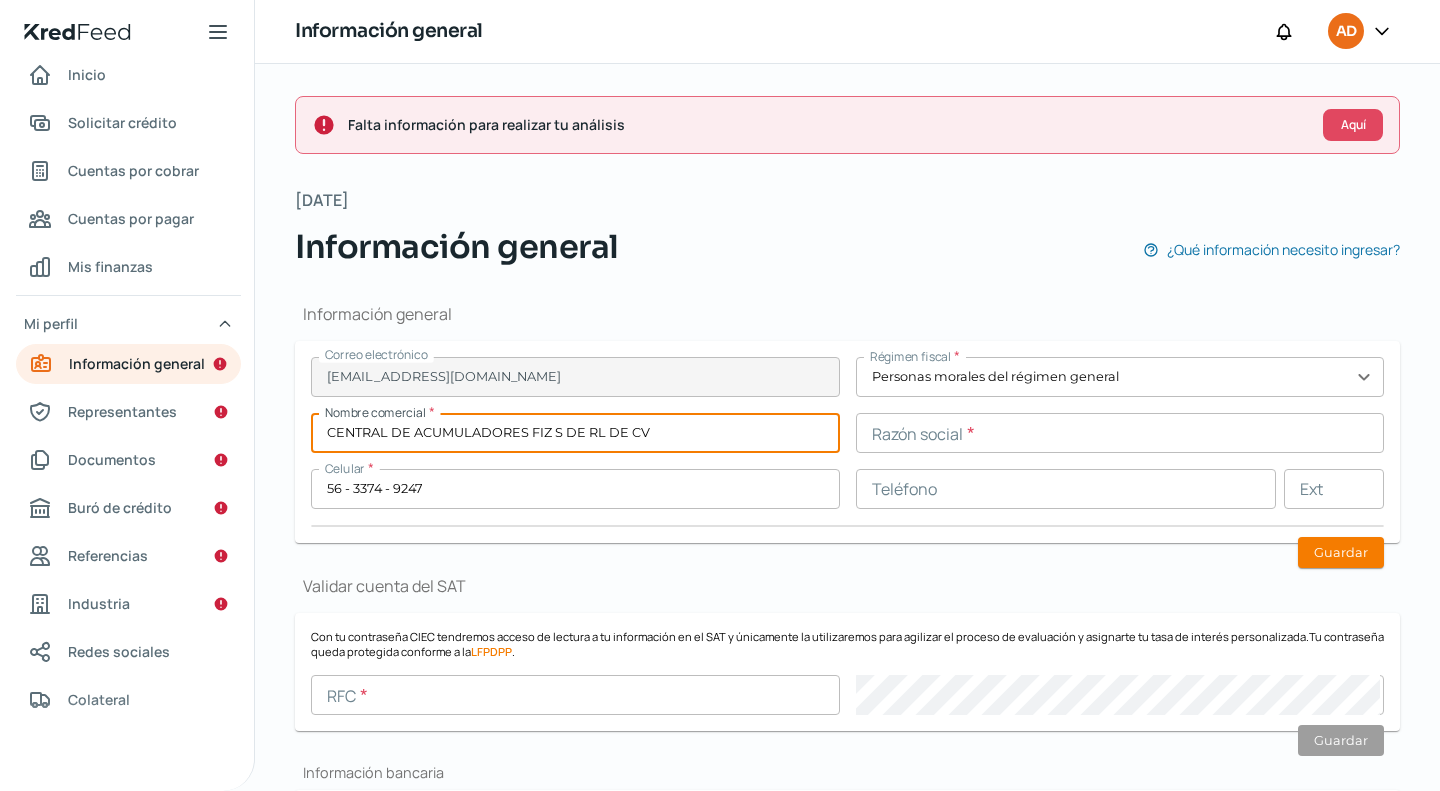 type on "CENTRAL DE ACUMULADORES FIZ S DE RL DE CV" 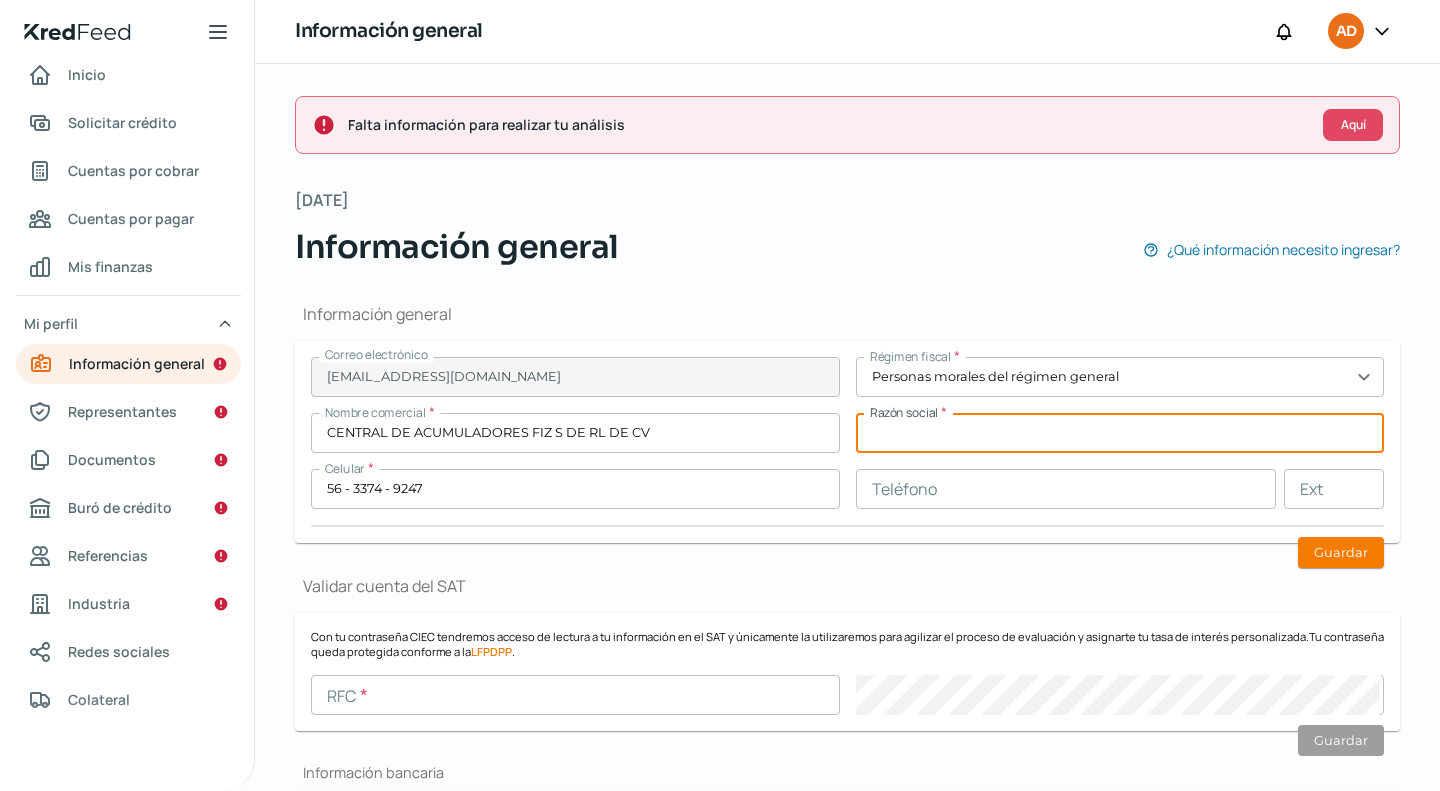 click at bounding box center [1120, 433] 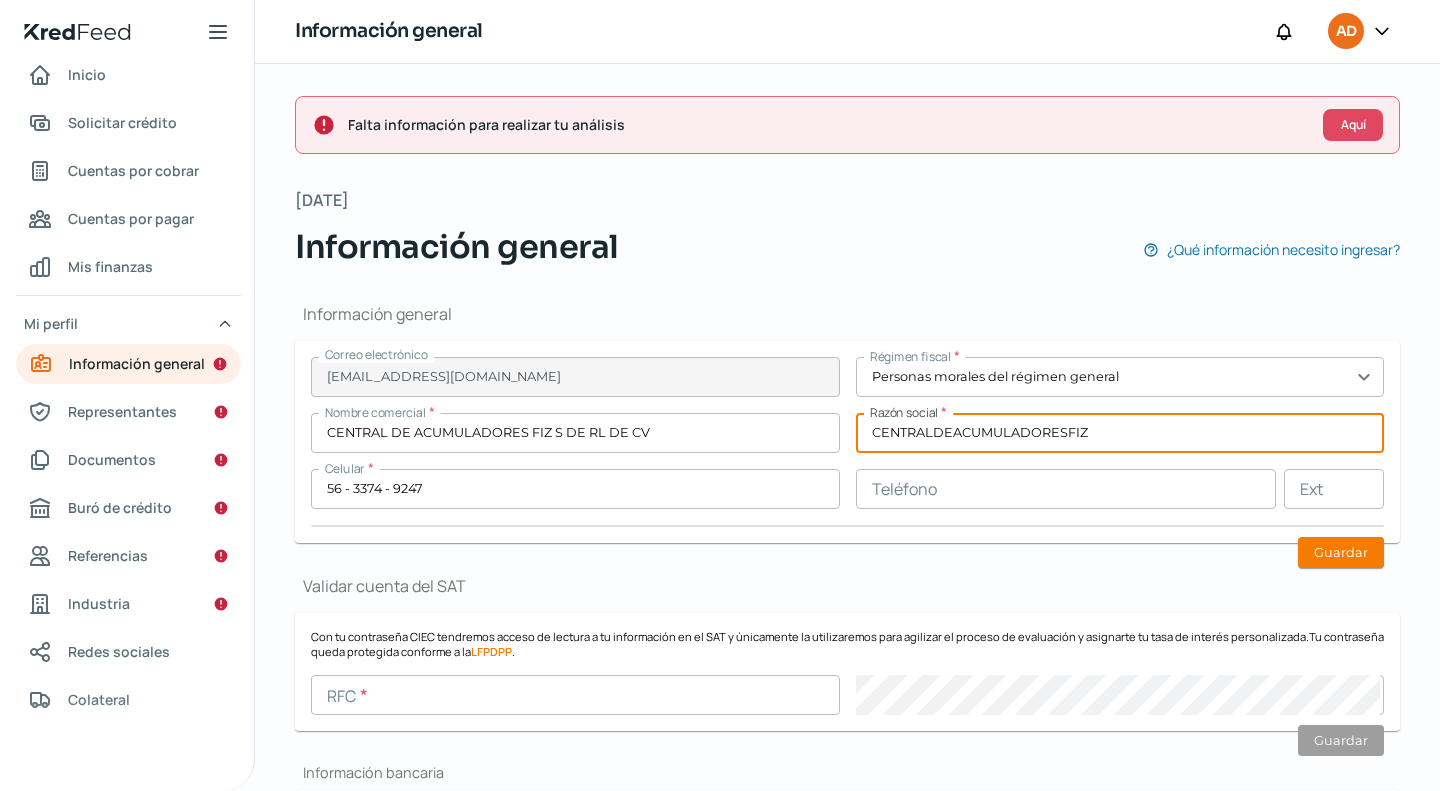 type on "CENTRALDEACUMULADORESFIZ" 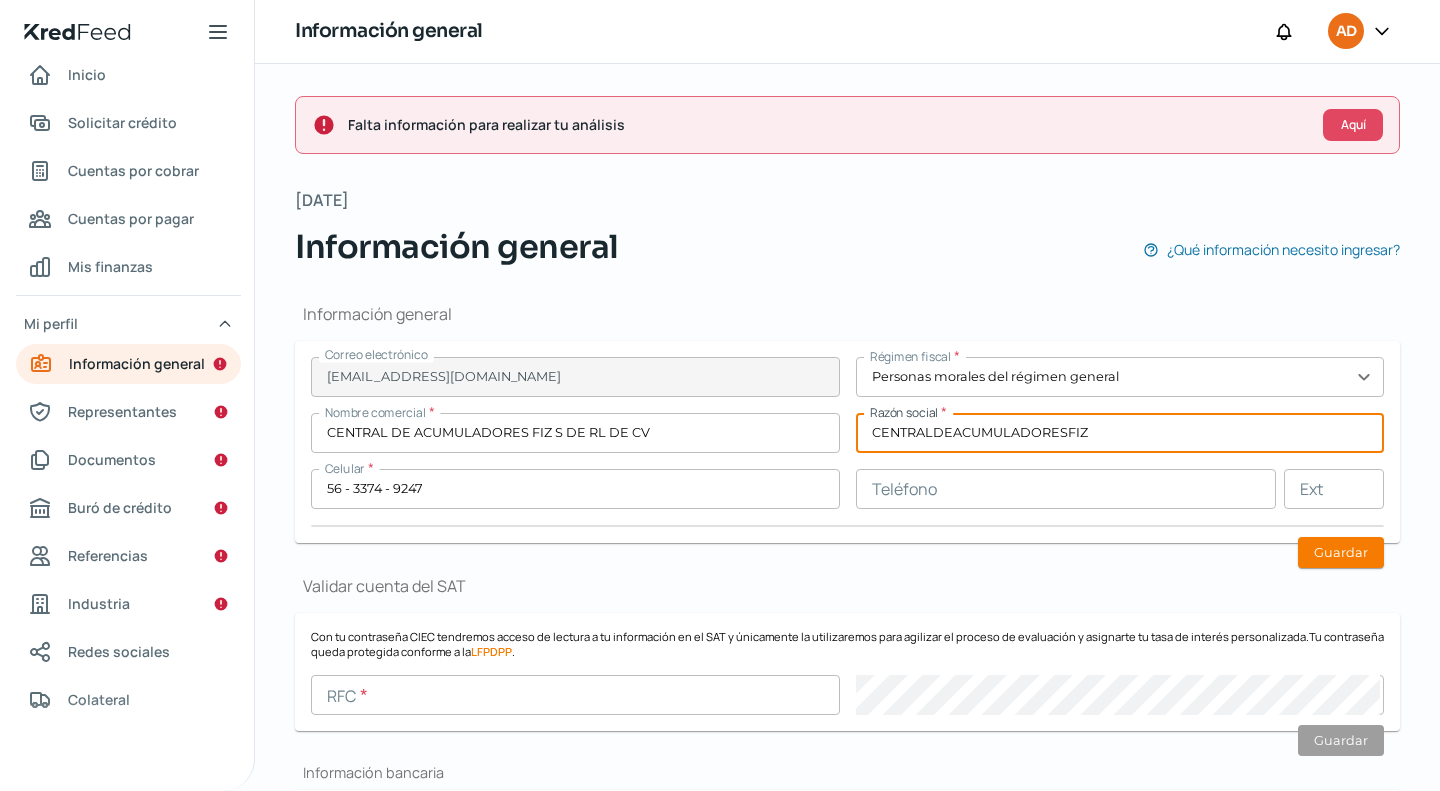 drag, startPoint x: 907, startPoint y: 431, endPoint x: 712, endPoint y: 430, distance: 195.00256 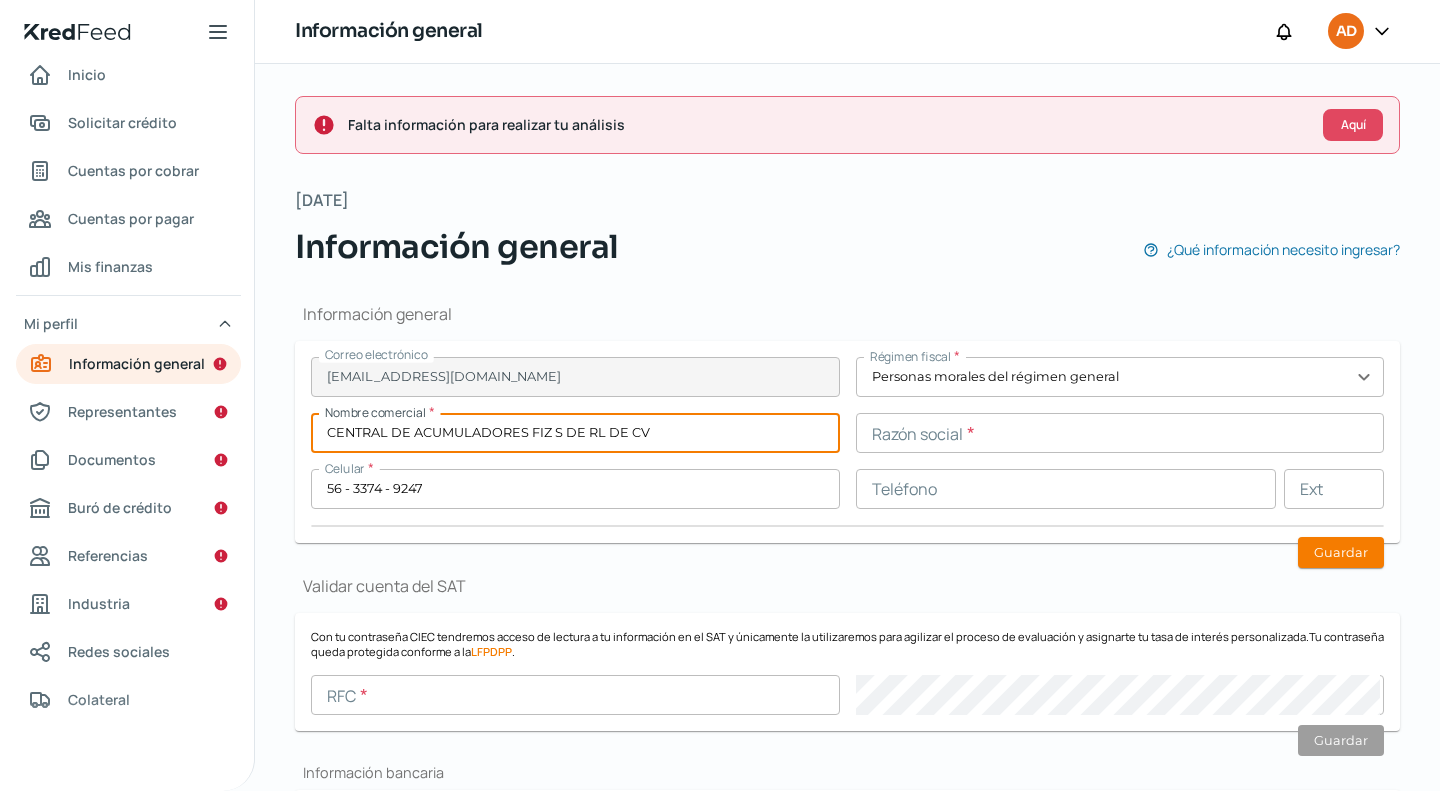 drag, startPoint x: 696, startPoint y: 422, endPoint x: 291, endPoint y: 423, distance: 405.00122 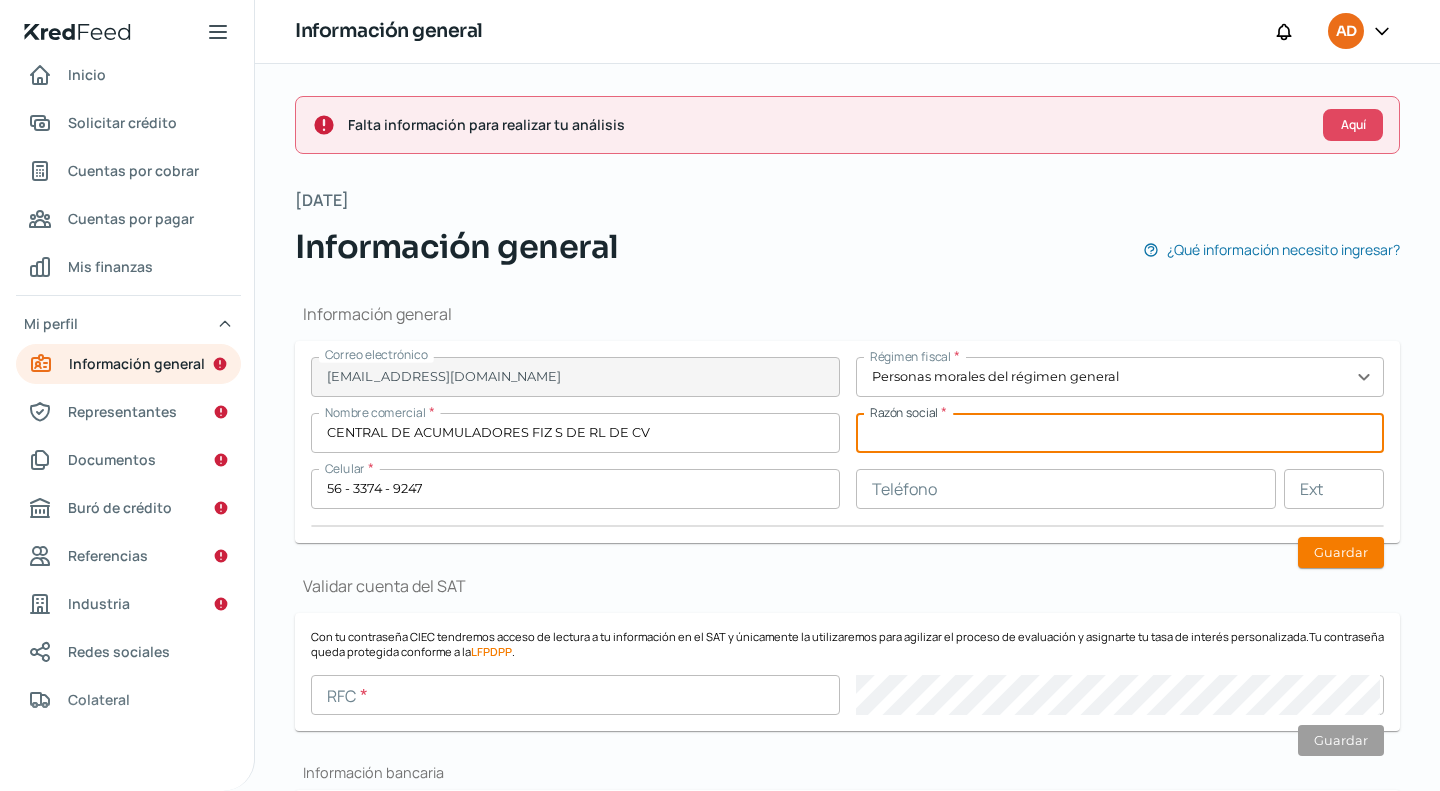 click at bounding box center [1120, 433] 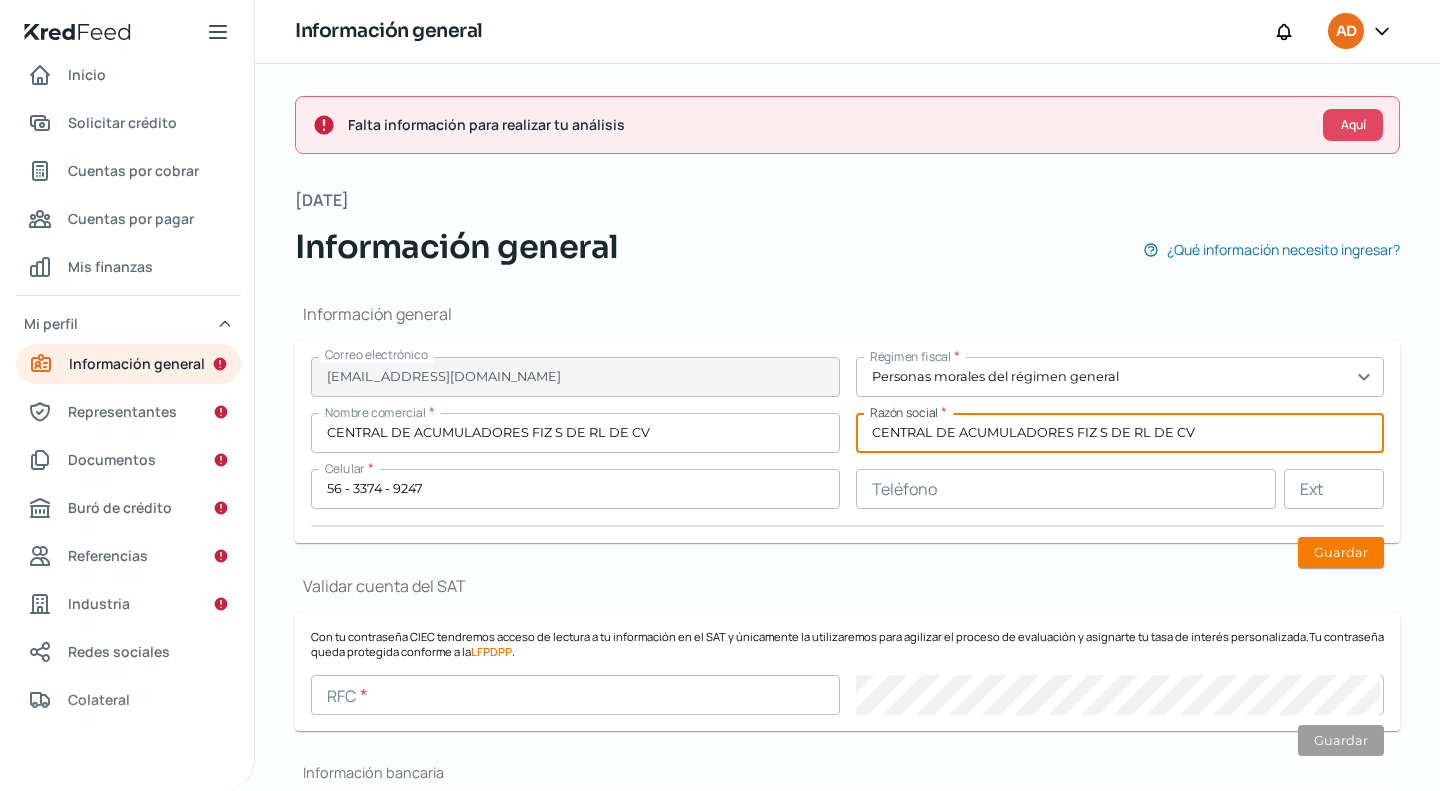 type on "CENTRAL DE ACUMULADORES FIZ S DE RL DE CV" 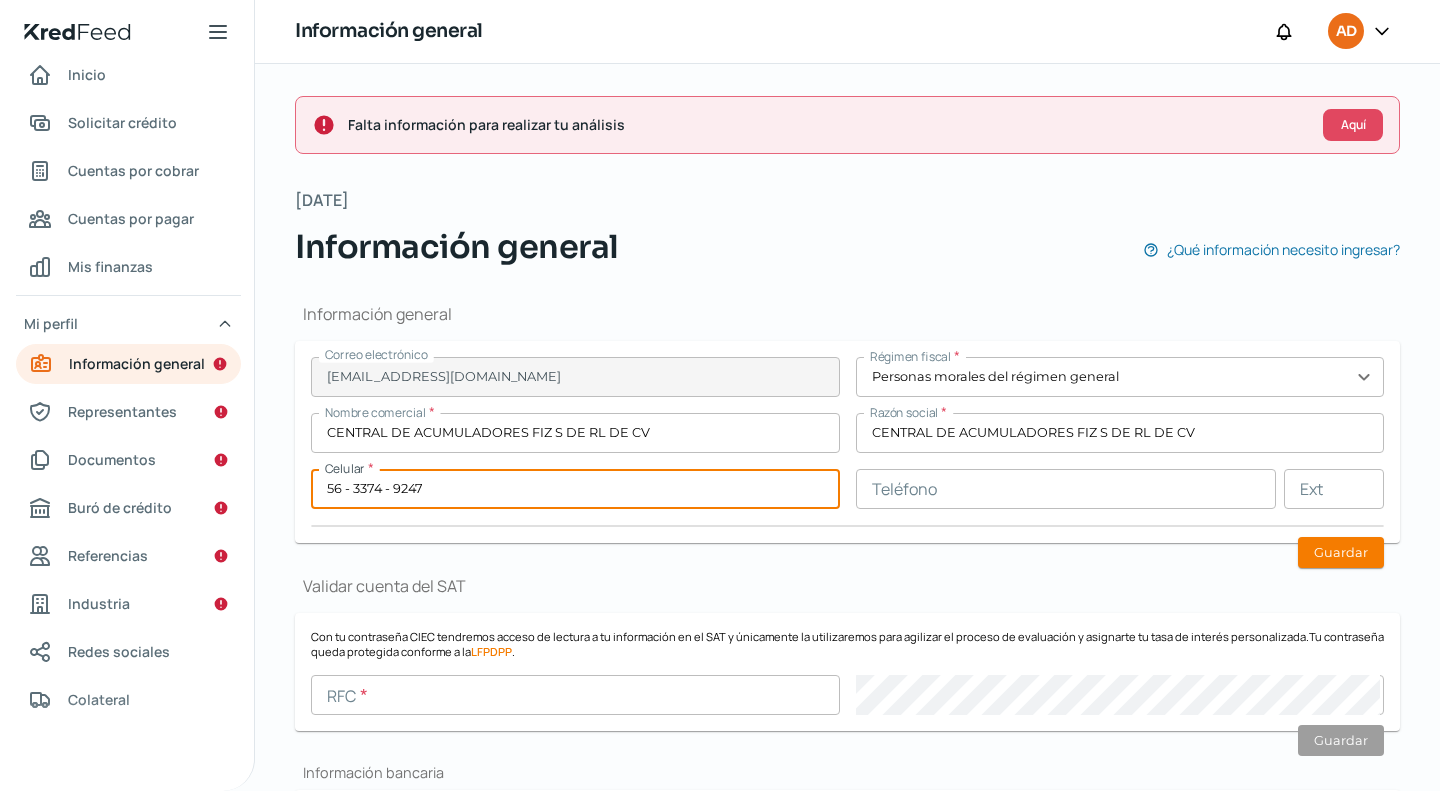click on "56 - 3374 - 9247" at bounding box center [575, 489] 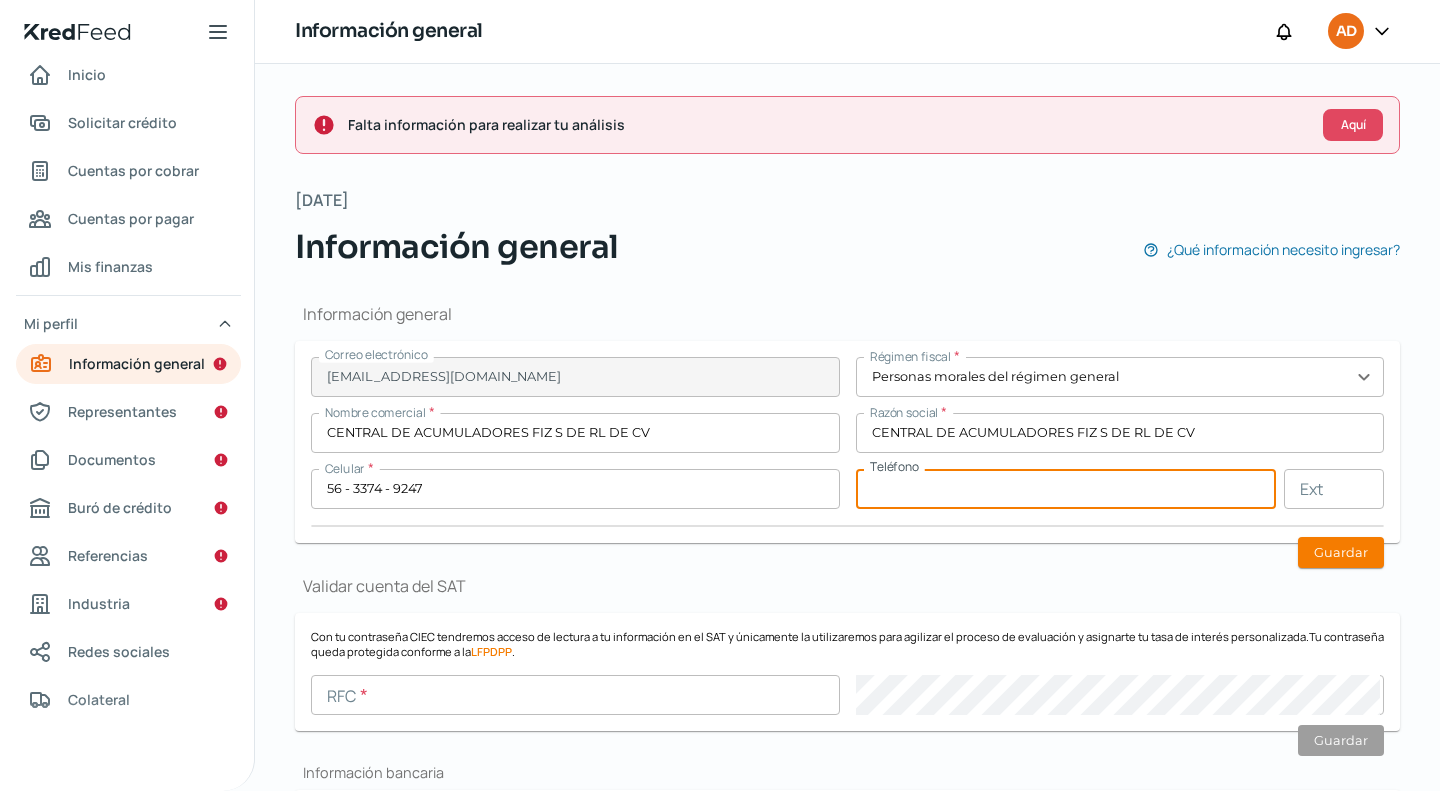 click at bounding box center (1066, 489) 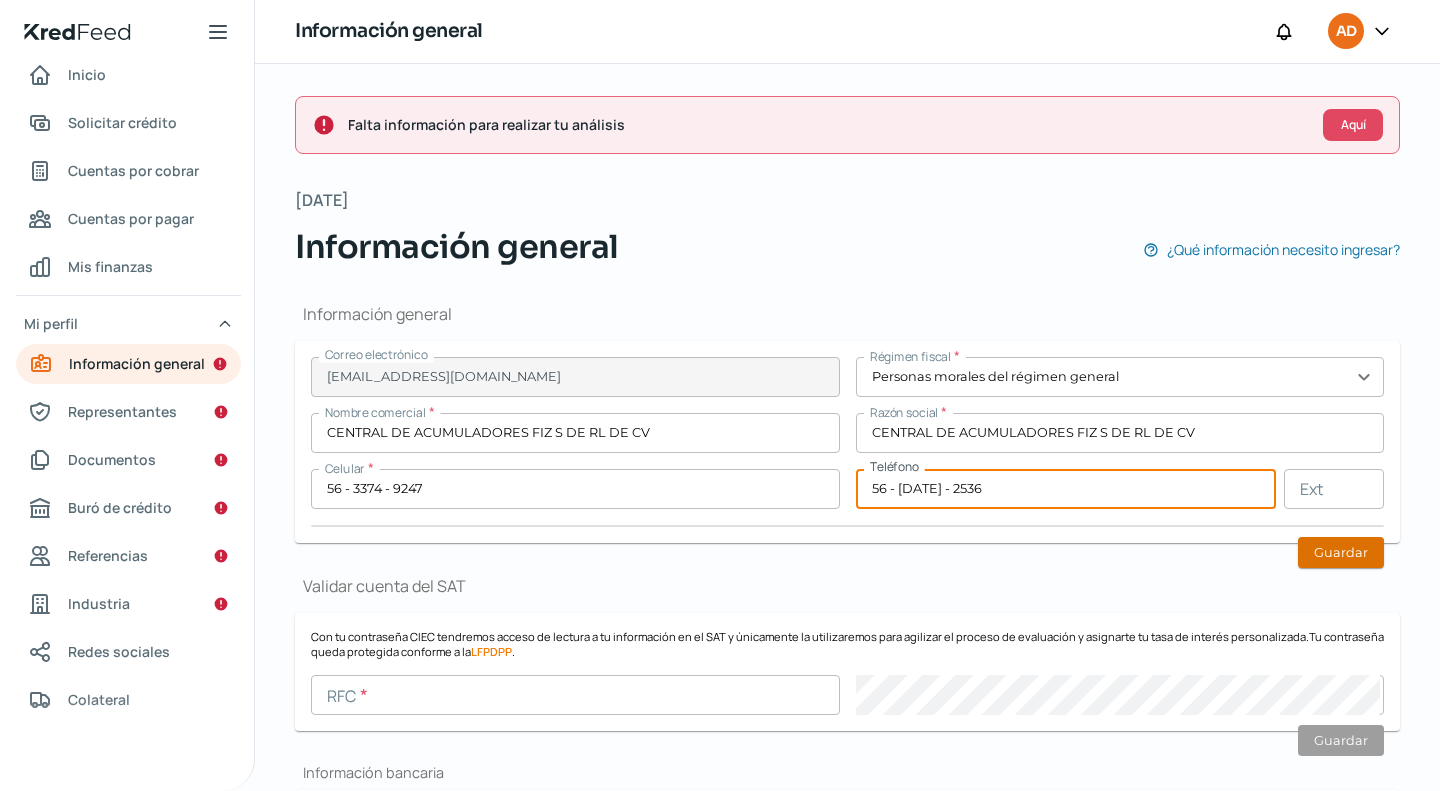 type on "56 - [DATE] - 2536" 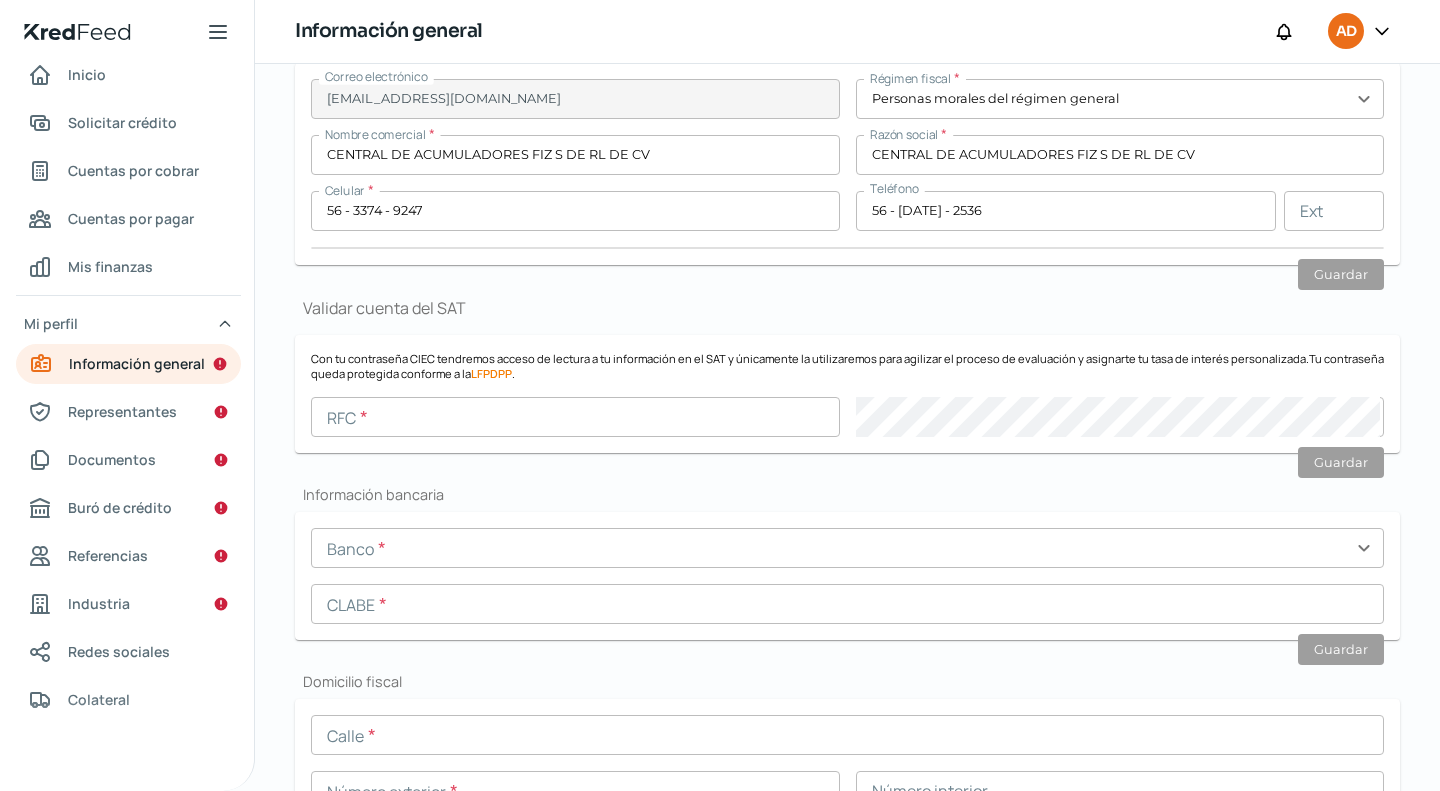 scroll, scrollTop: 309, scrollLeft: 0, axis: vertical 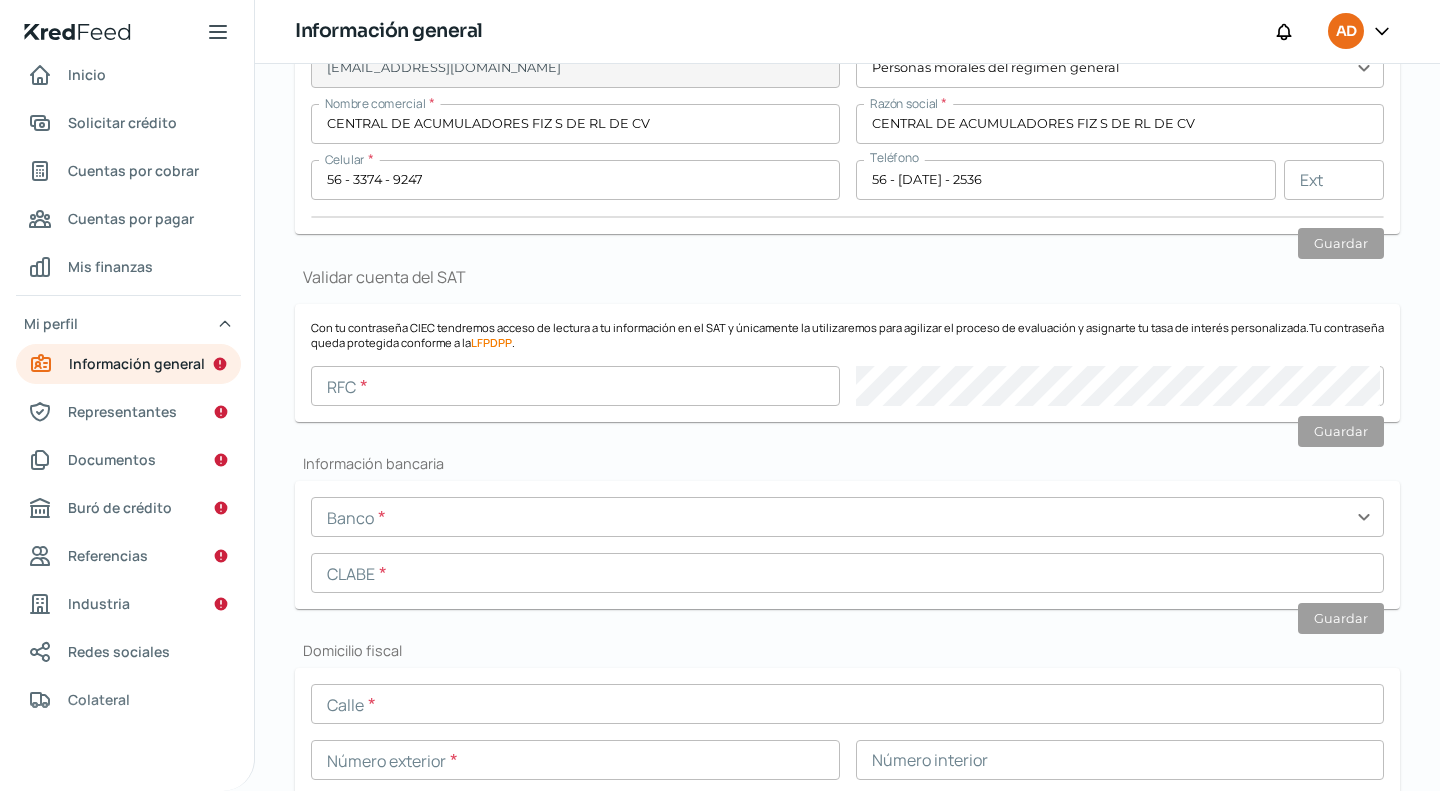 click at bounding box center (847, 573) 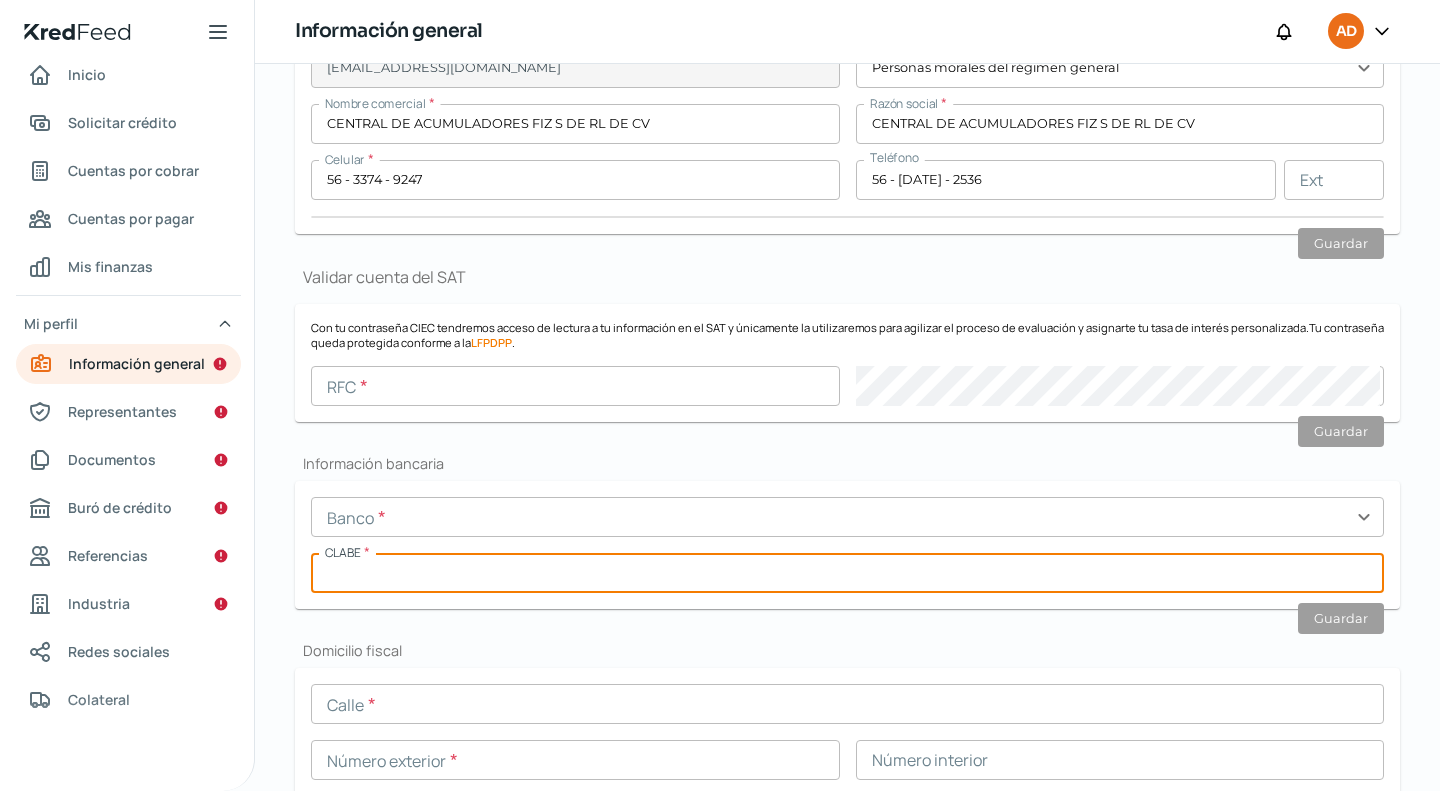 paste on "002180701430005067" 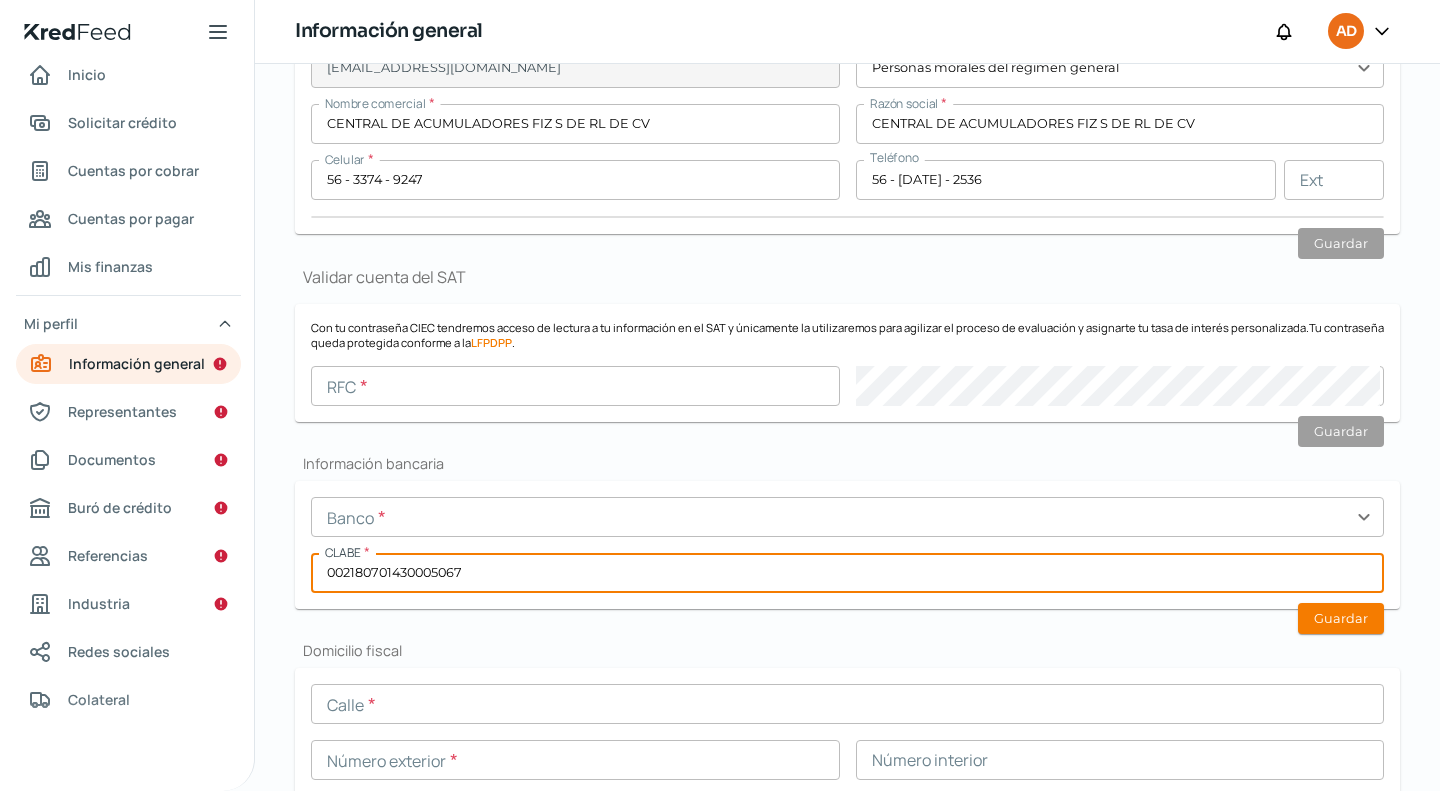 type on "002180701430005067" 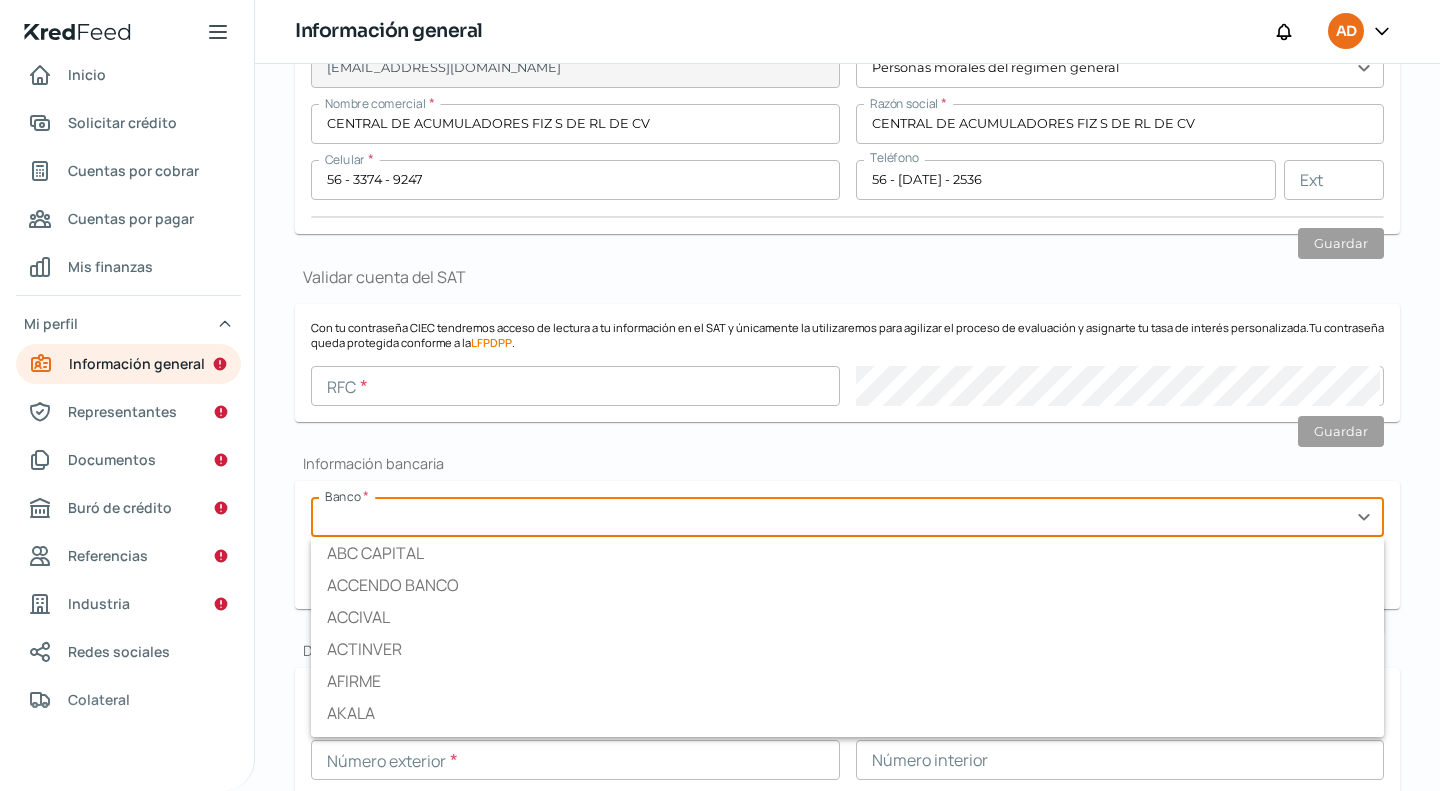 click at bounding box center (847, 517) 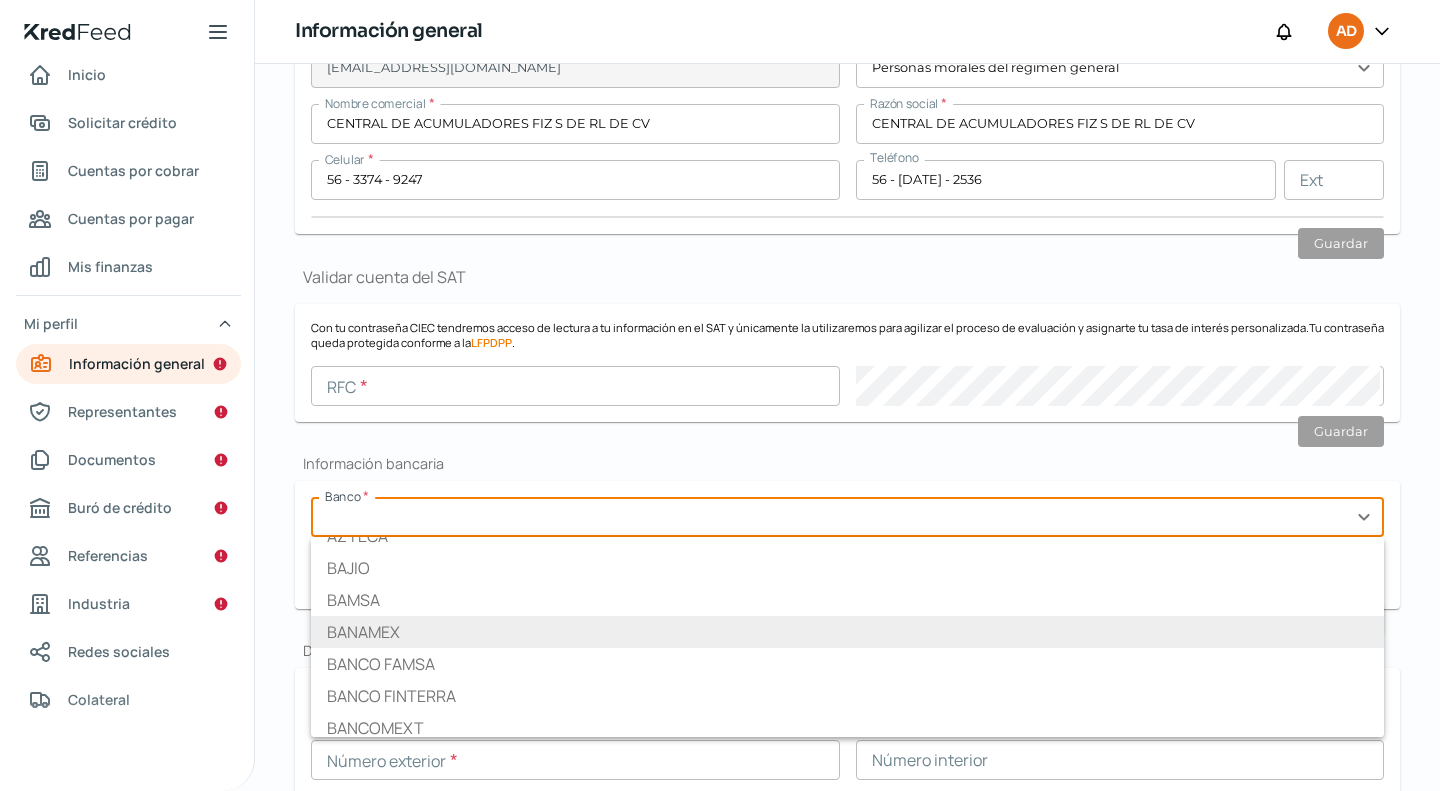 scroll, scrollTop: 400, scrollLeft: 0, axis: vertical 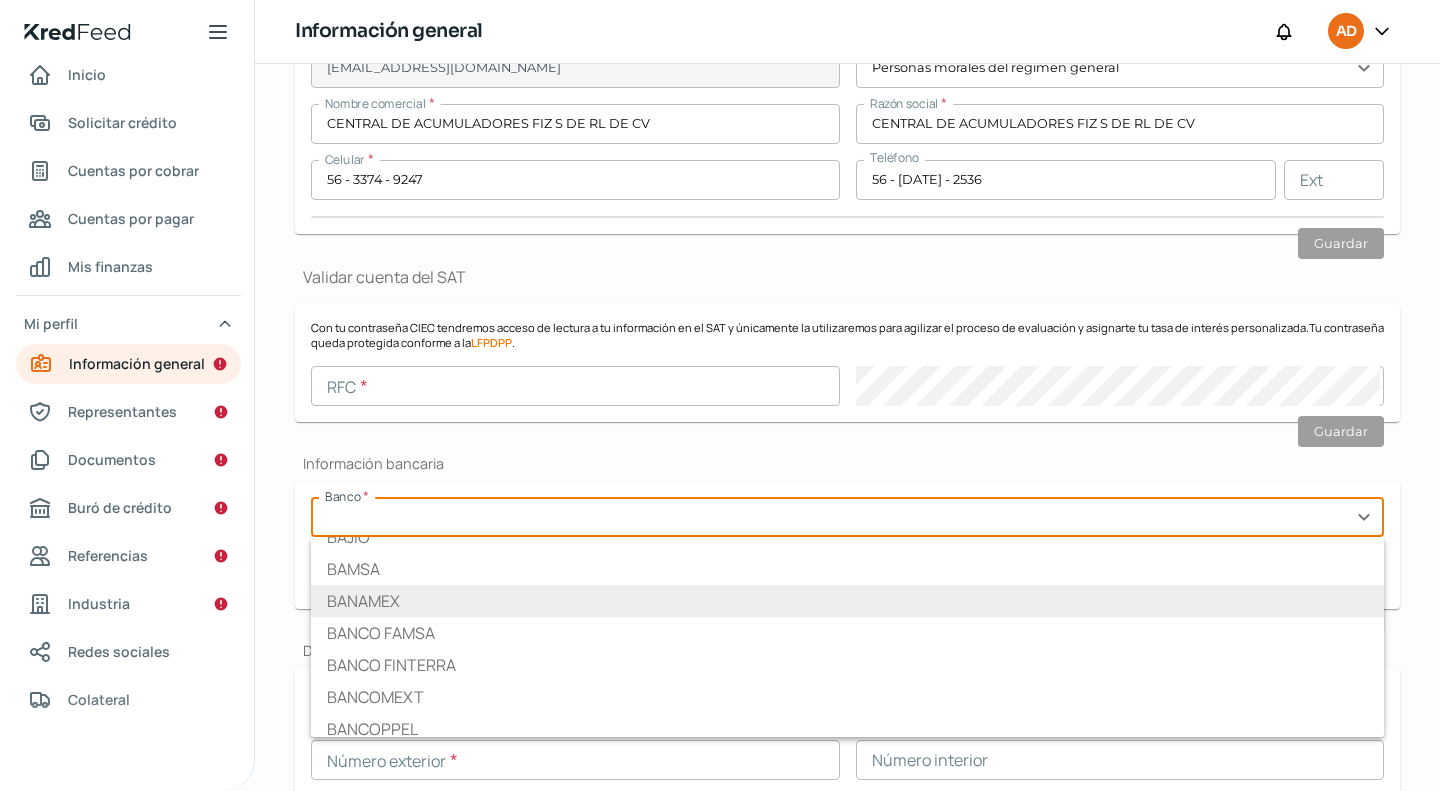 click on "BANAMEX" at bounding box center [847, 601] 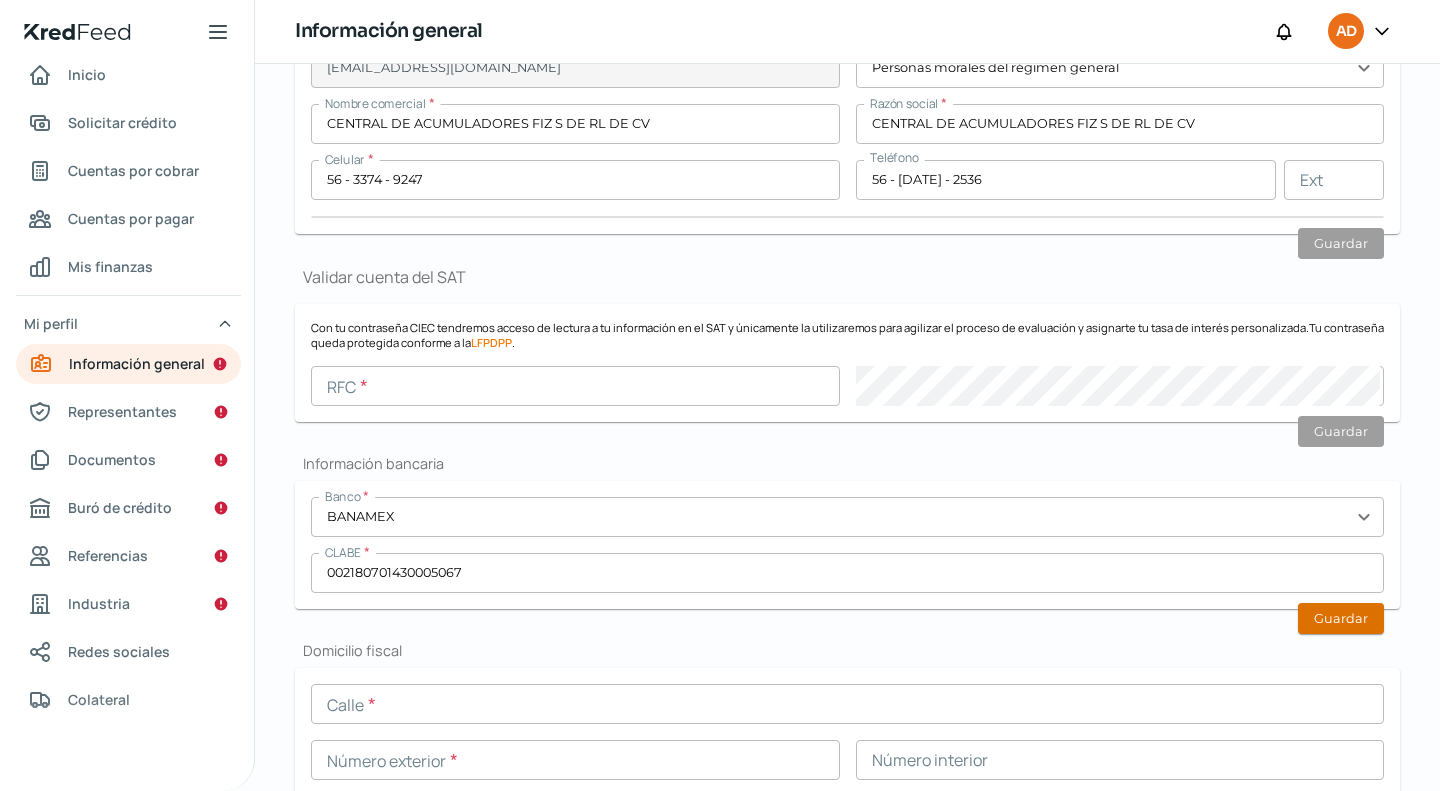 click on "Guardar" at bounding box center [1341, 618] 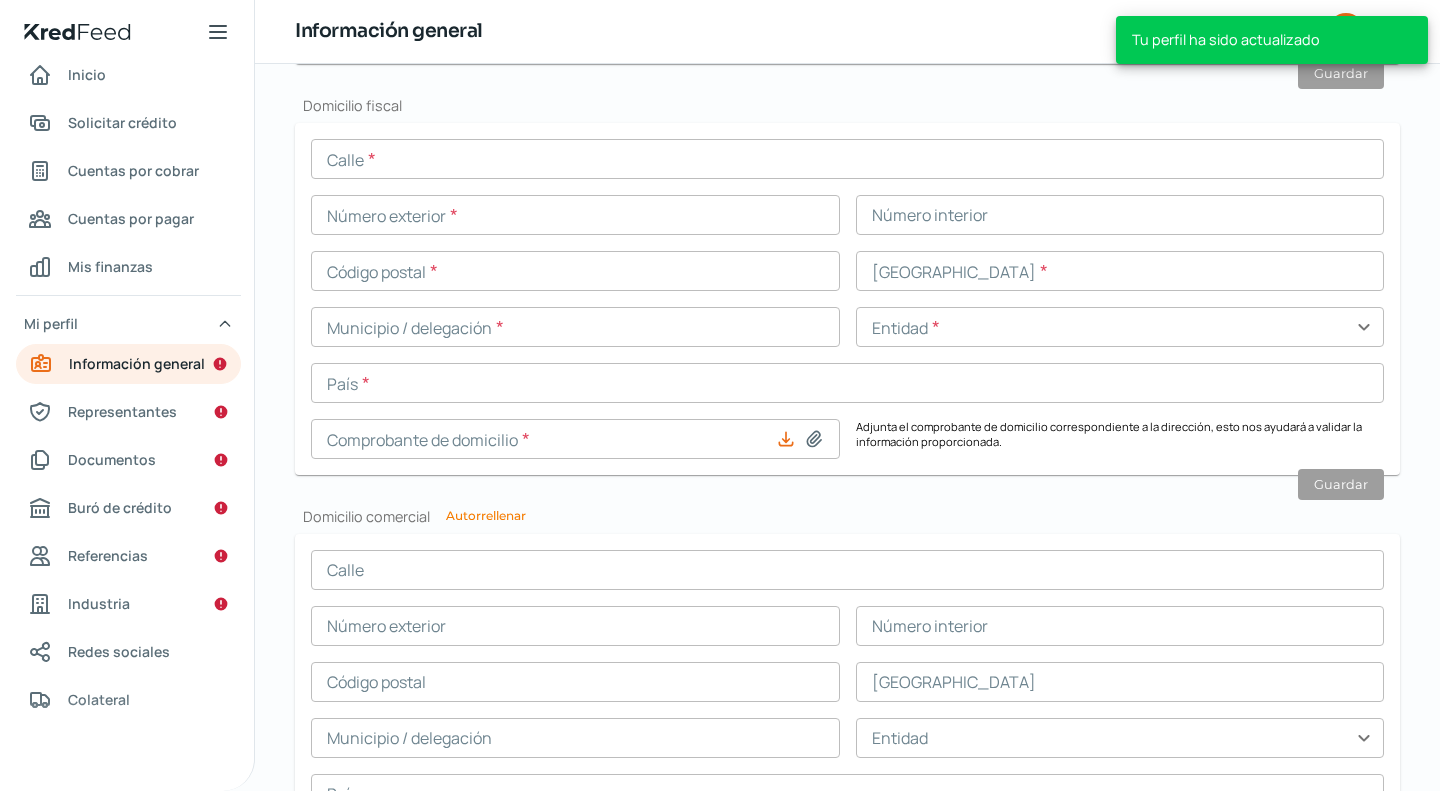 scroll, scrollTop: 809, scrollLeft: 0, axis: vertical 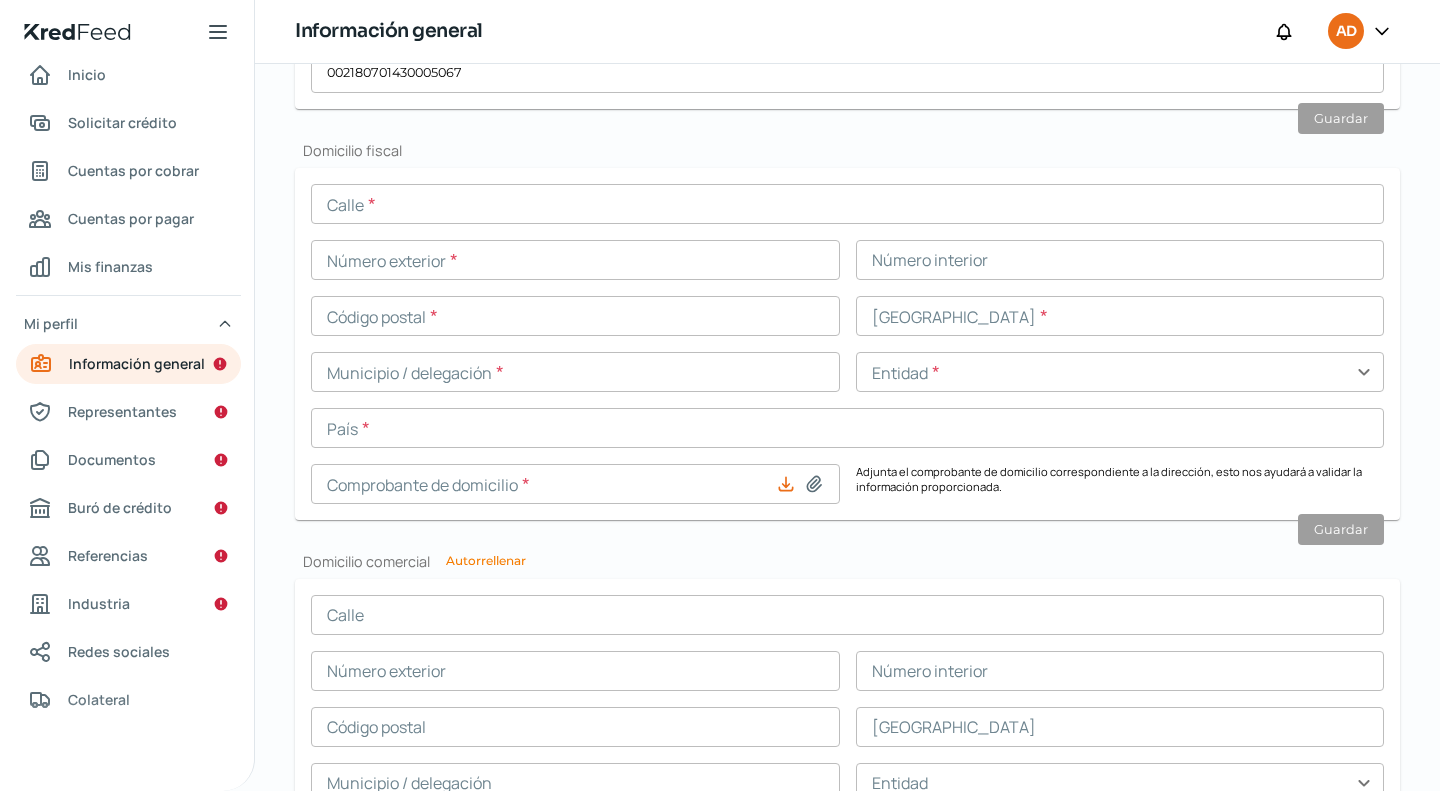 click at bounding box center (847, 615) 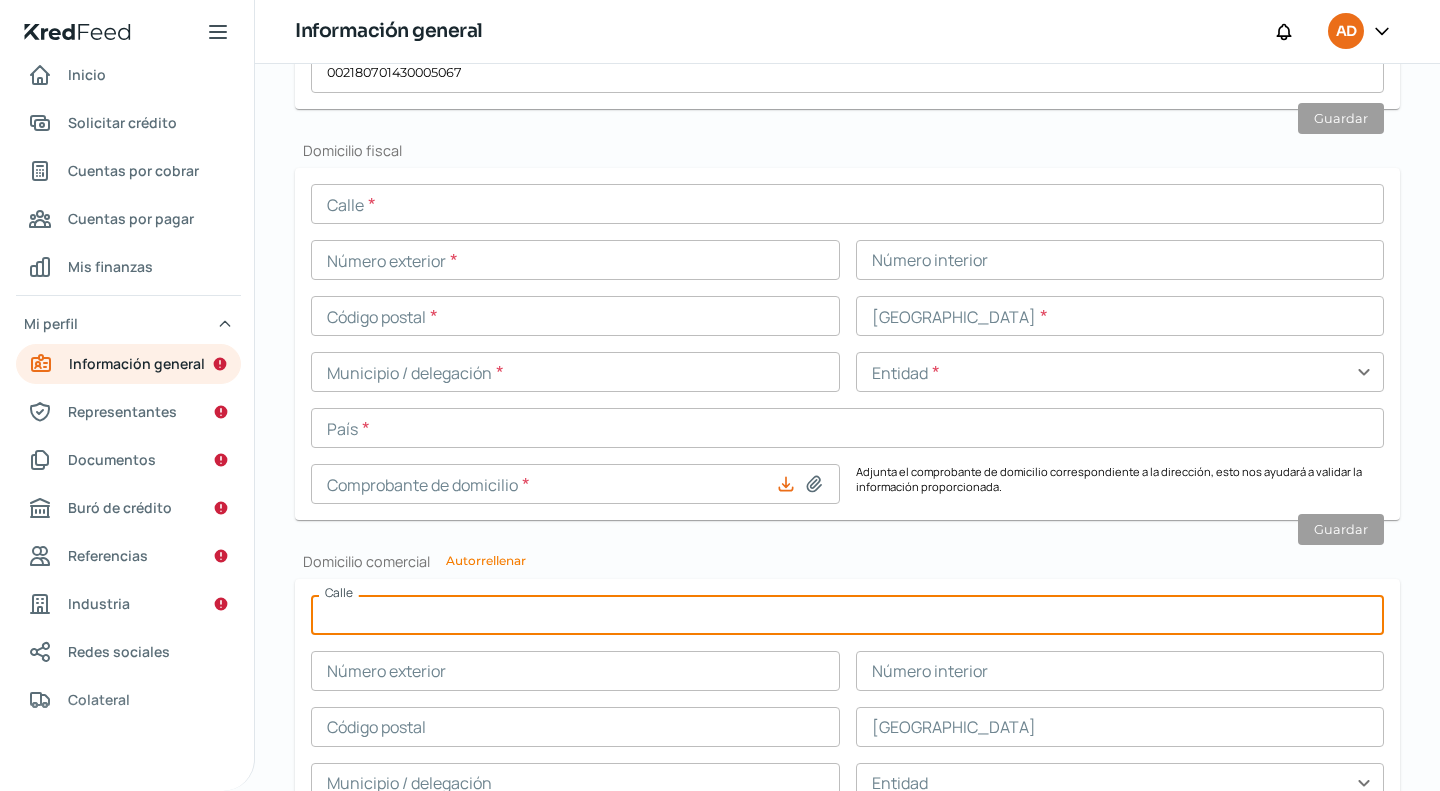 paste on "TLATLAYA" 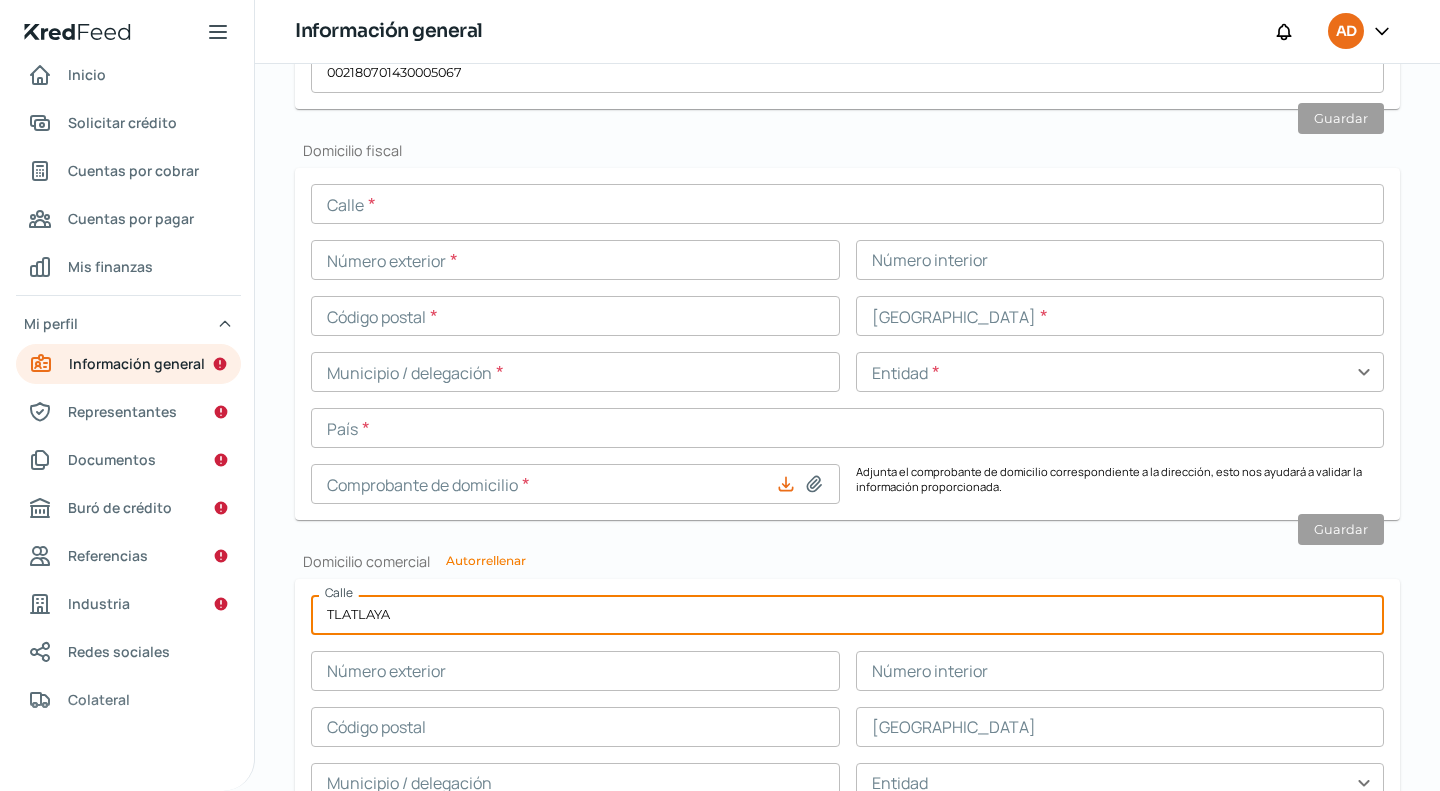type on "TLATLAYA" 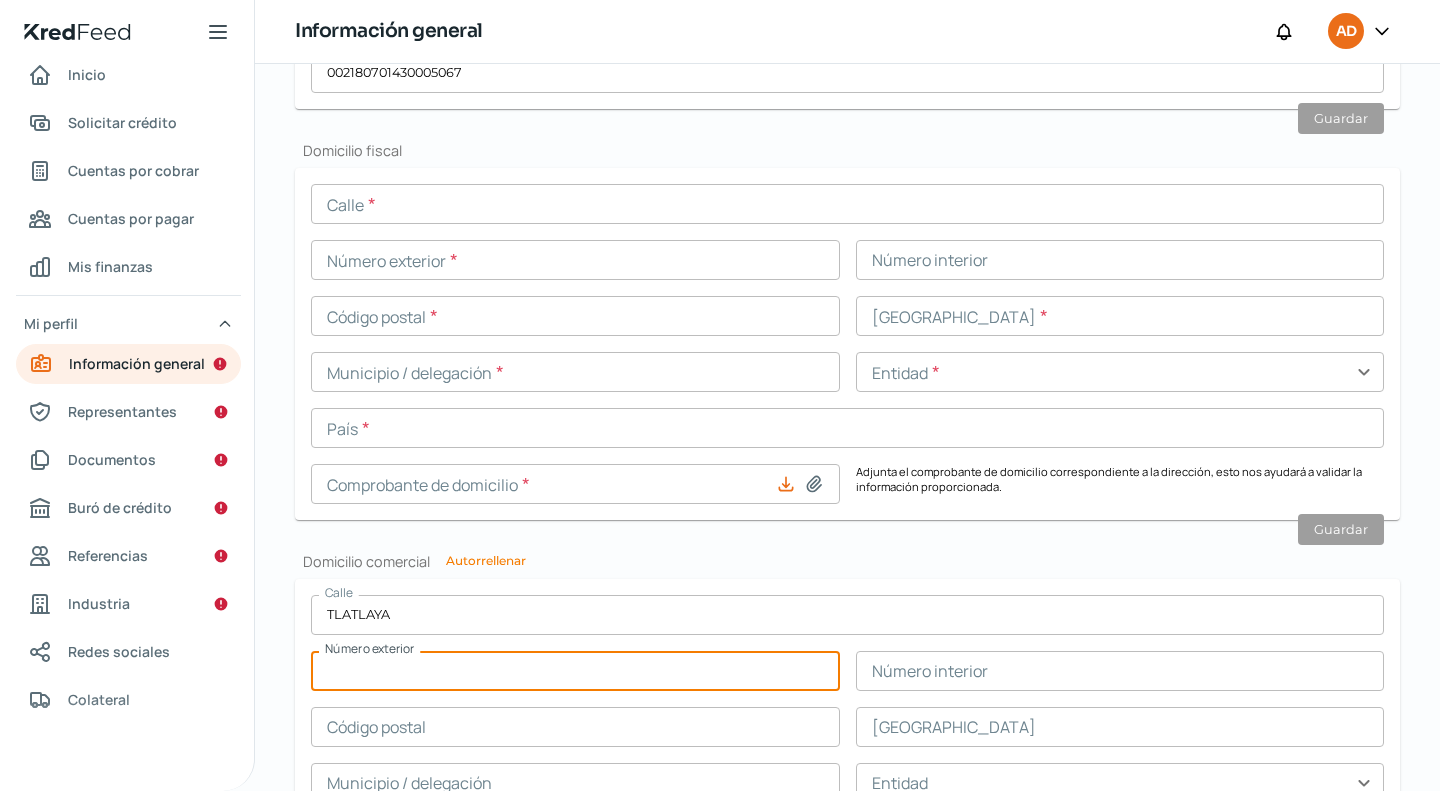 click at bounding box center (575, 671) 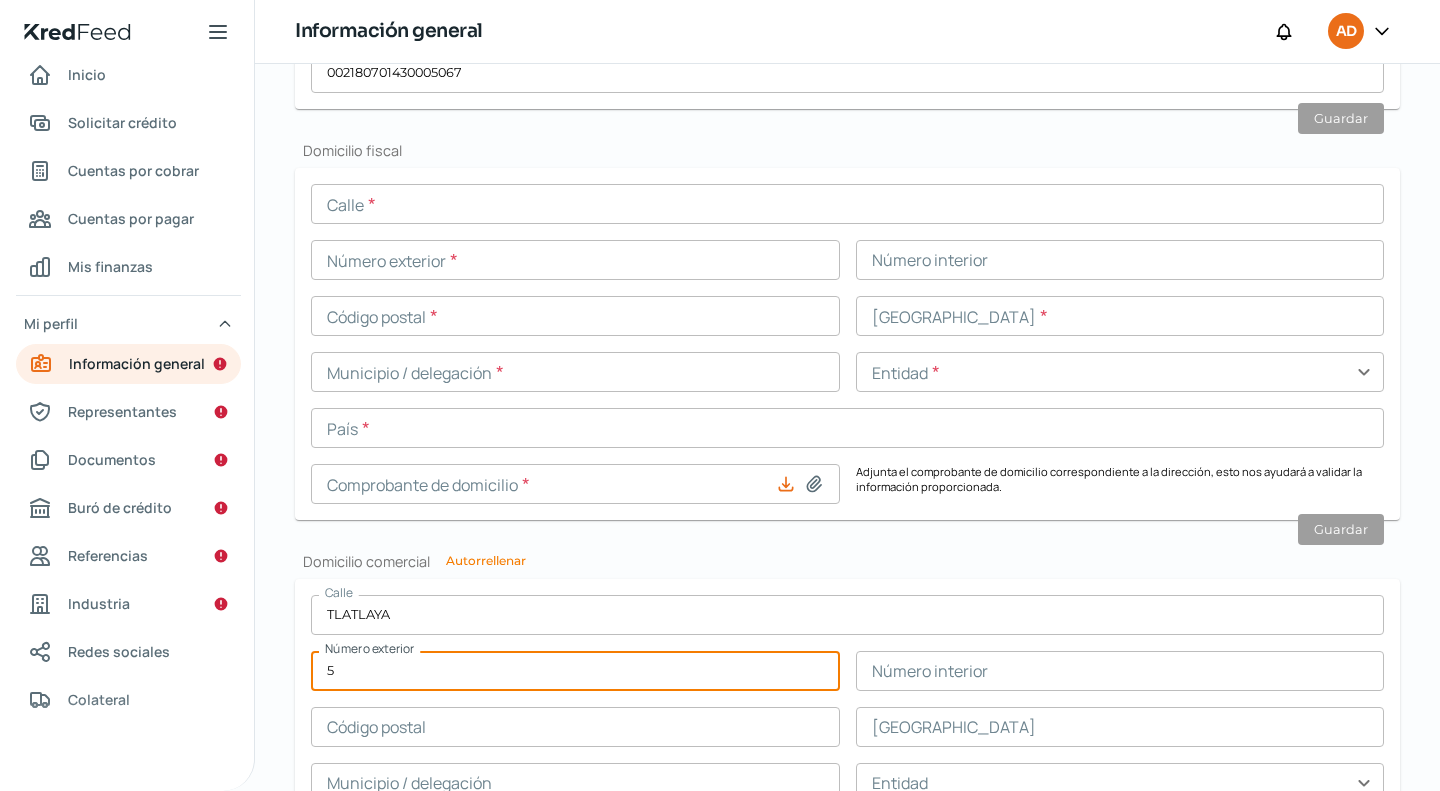 type on "5" 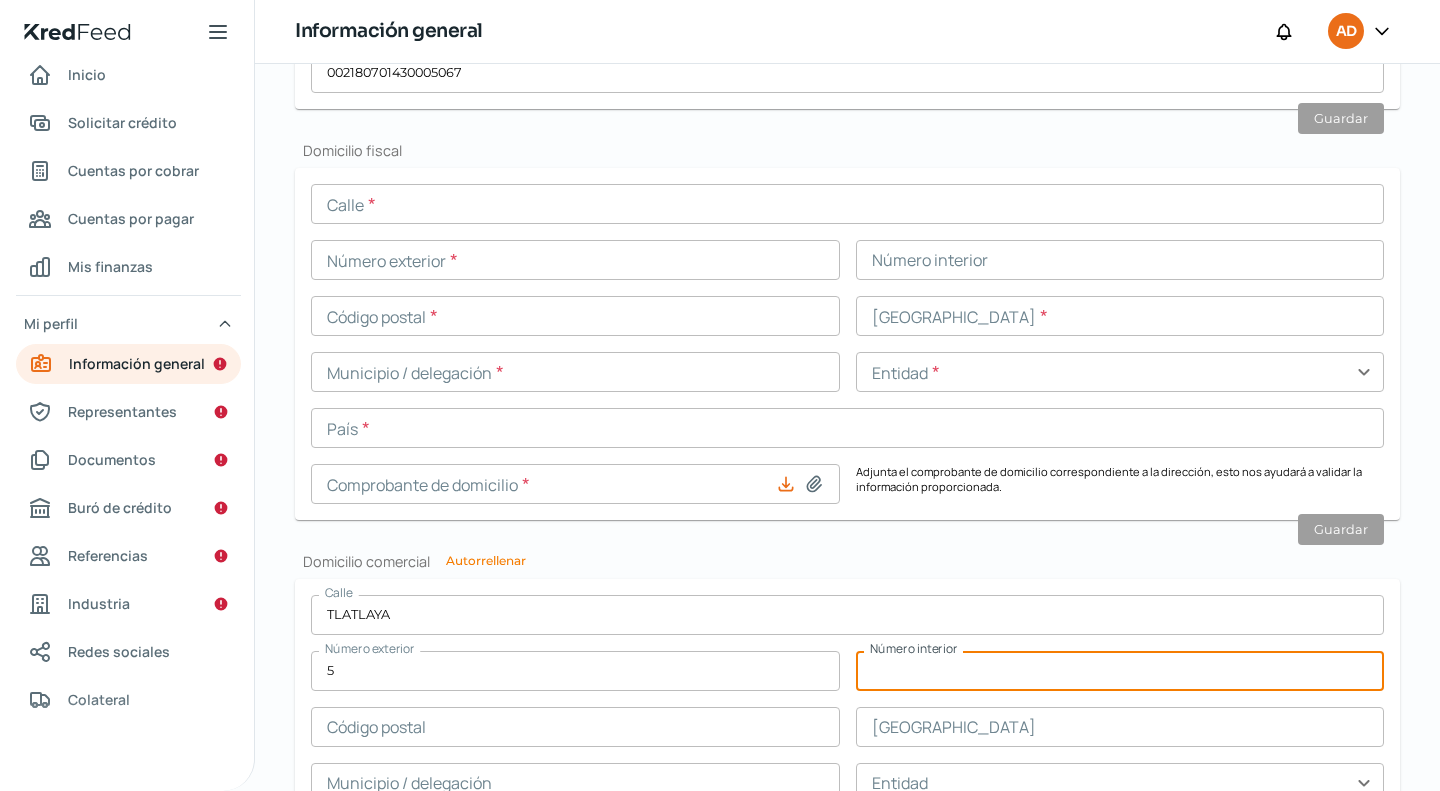 click at bounding box center (1120, 671) 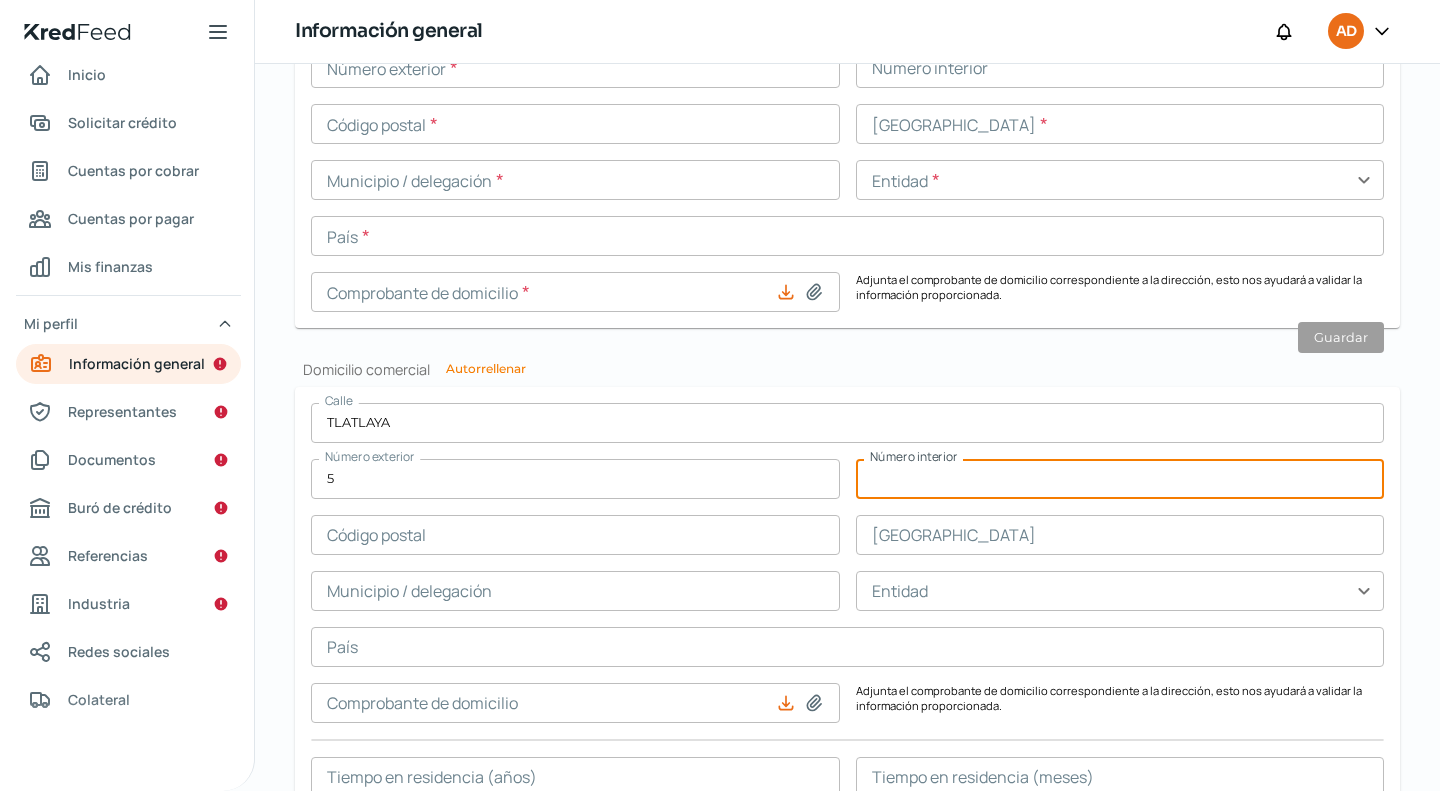 scroll, scrollTop: 1009, scrollLeft: 0, axis: vertical 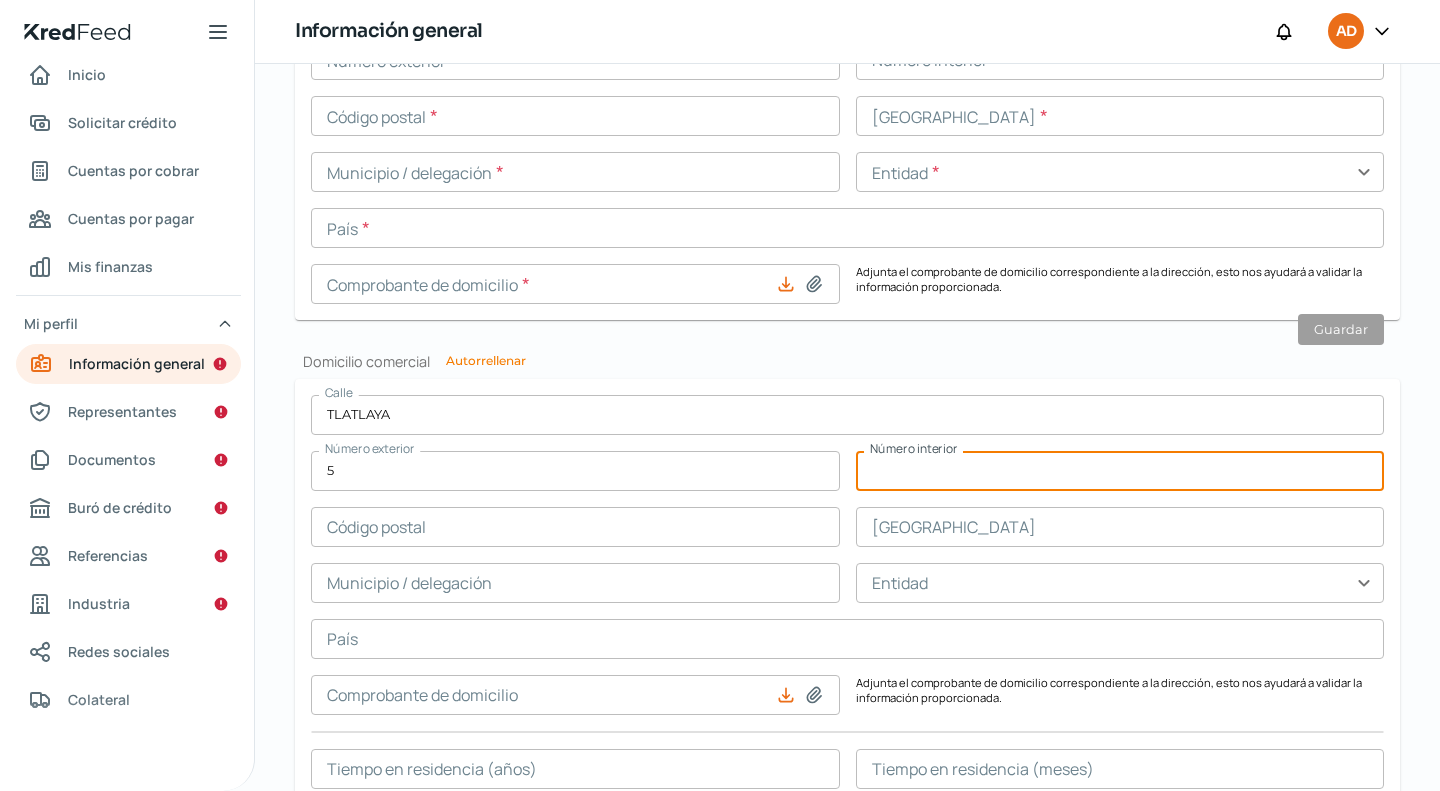 click at bounding box center (575, 527) 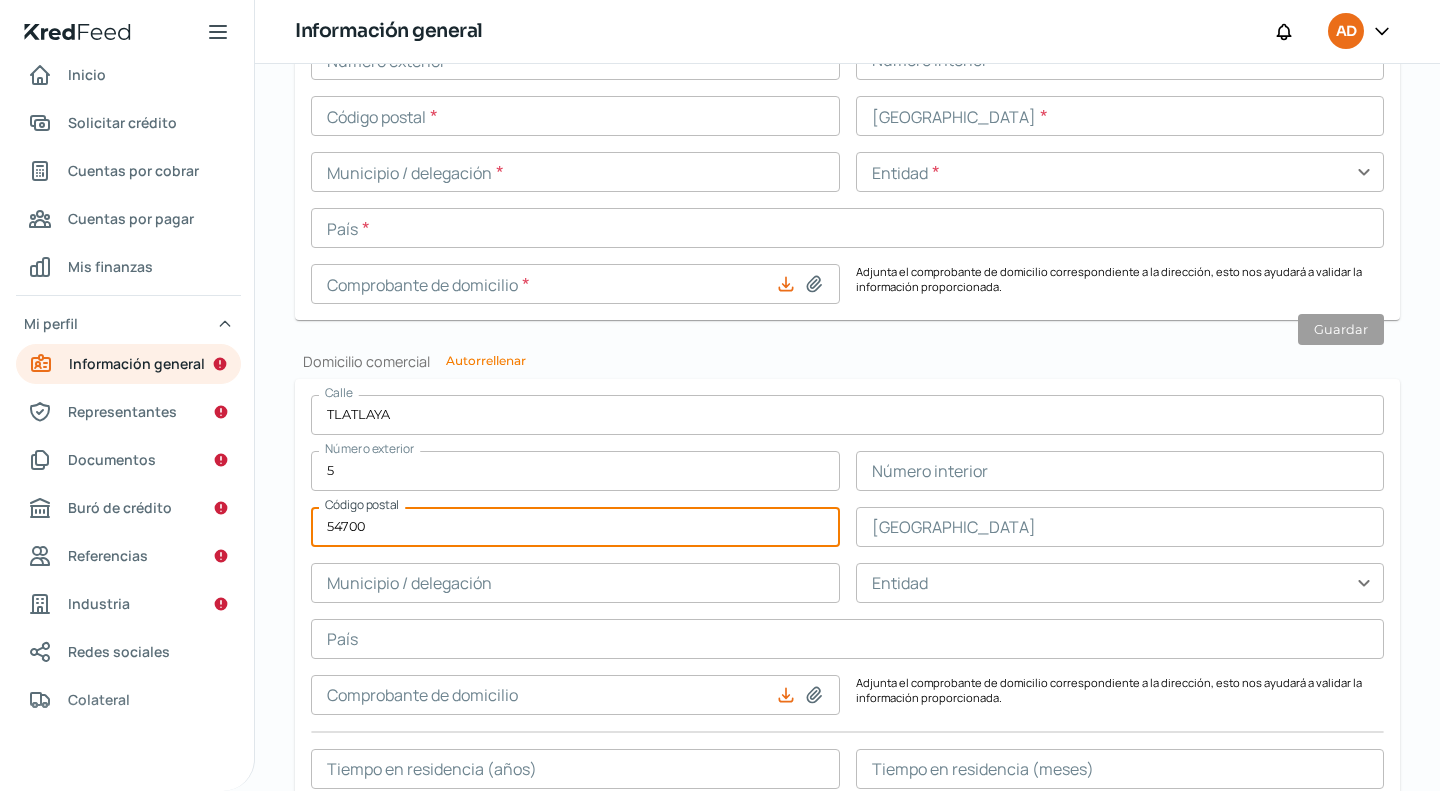 type on "54700" 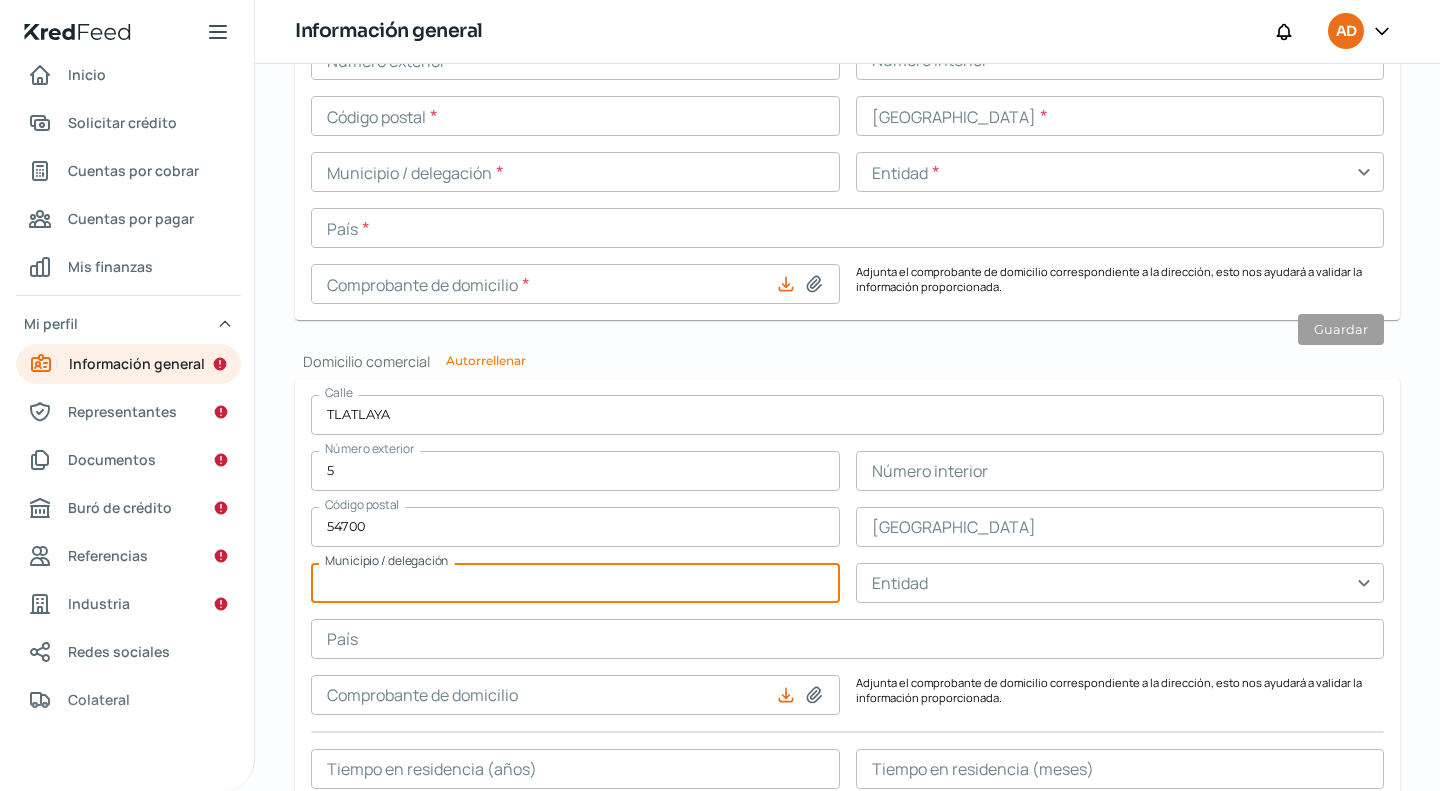 click at bounding box center (1120, 527) 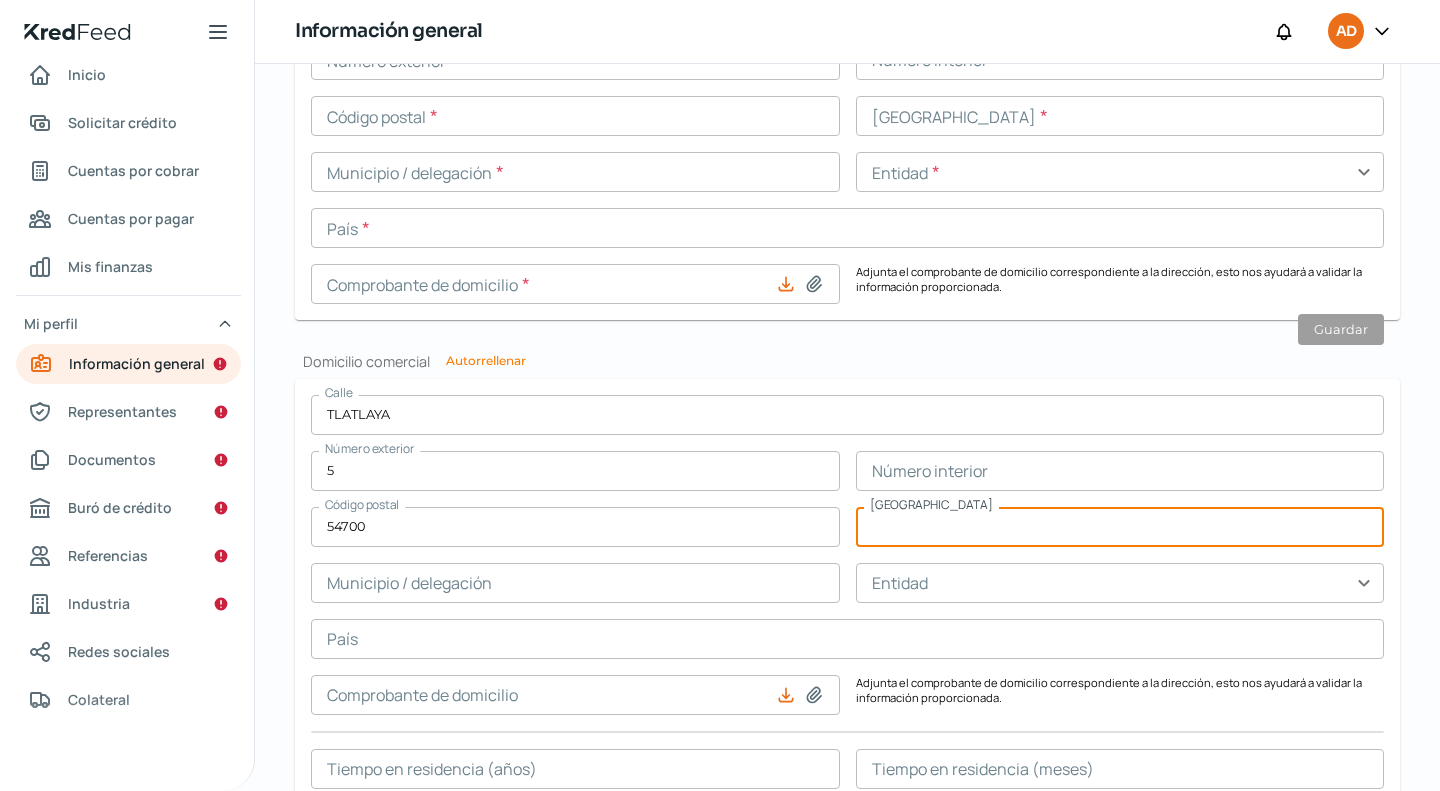 click at bounding box center (1120, 527) 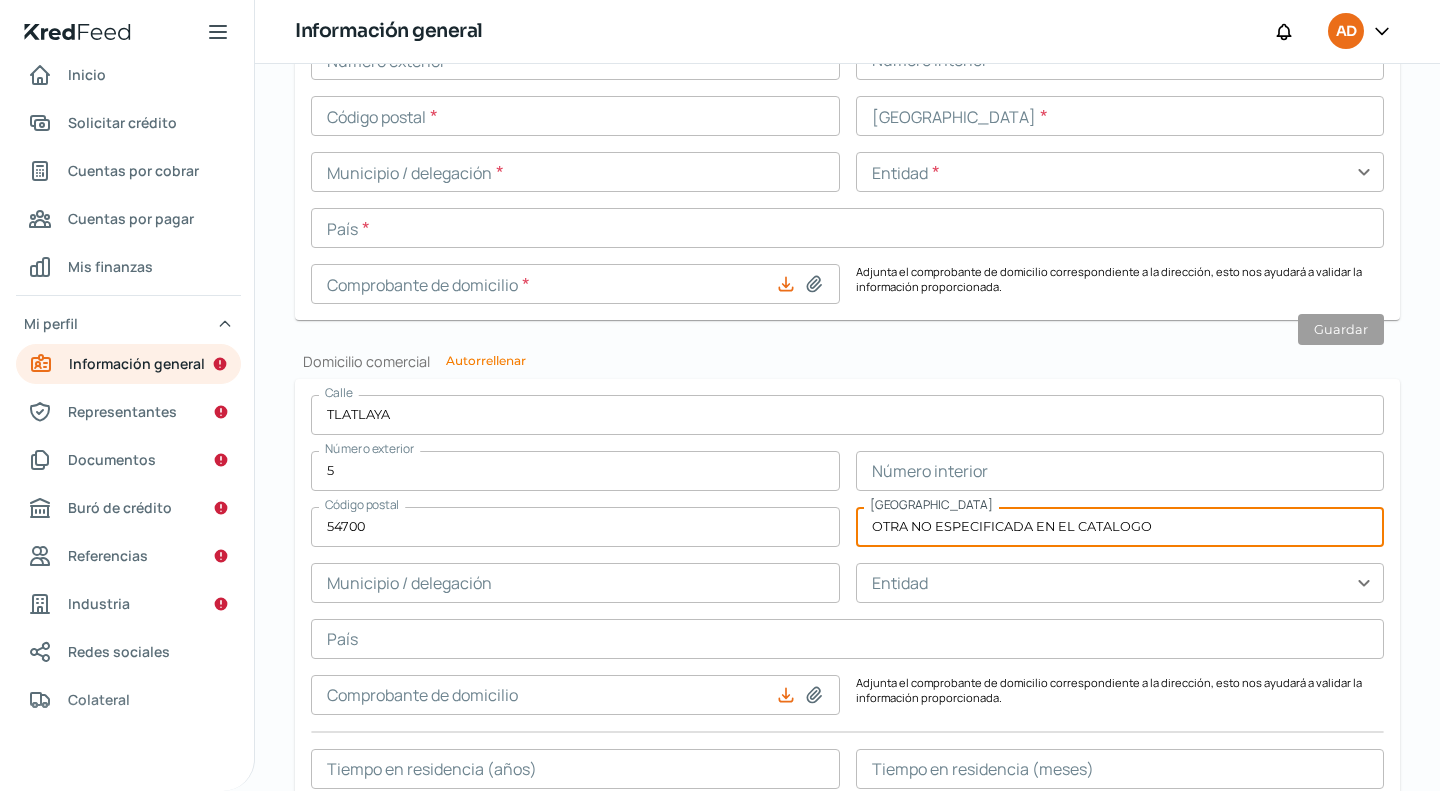 click at bounding box center (575, 583) 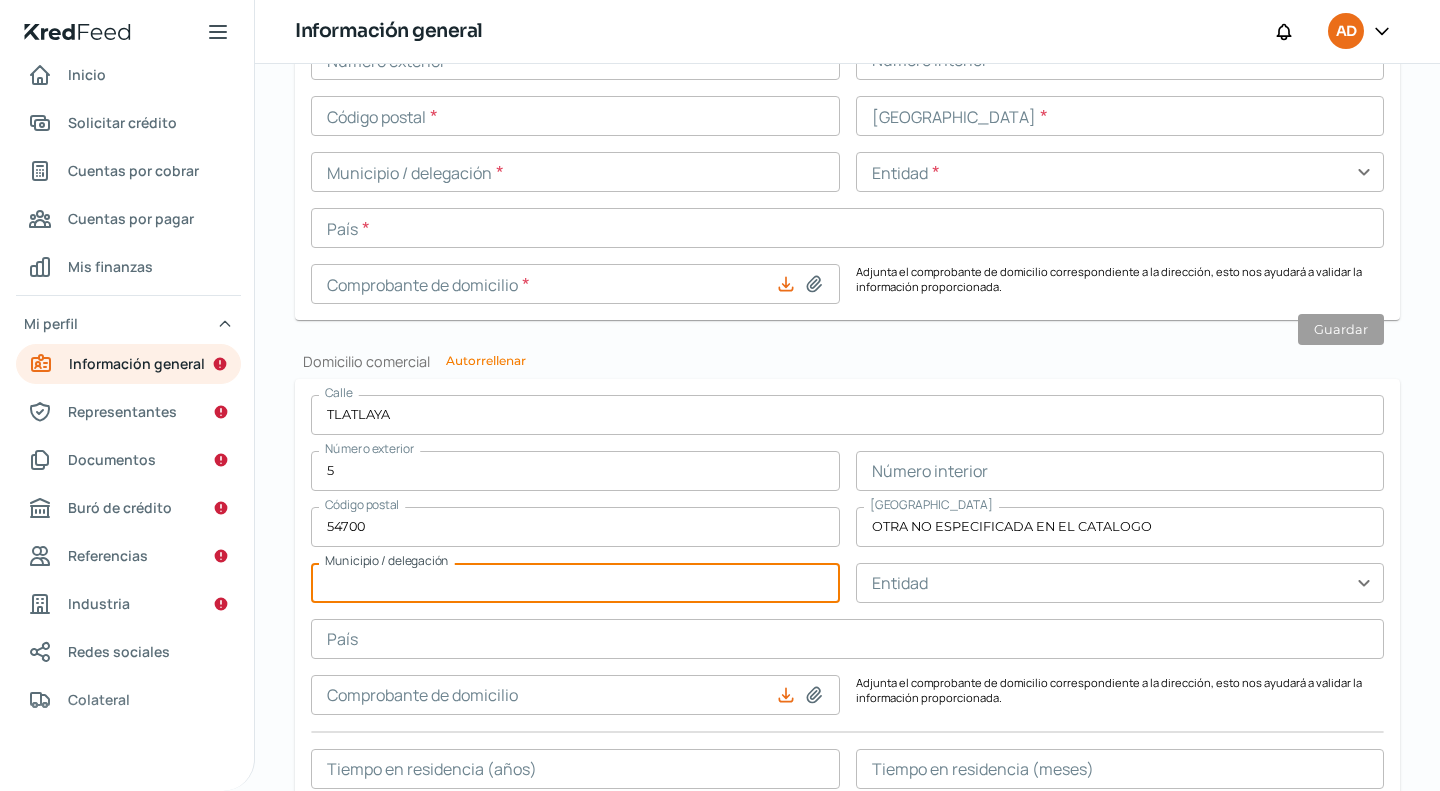 paste on "CUAUTITLAN" 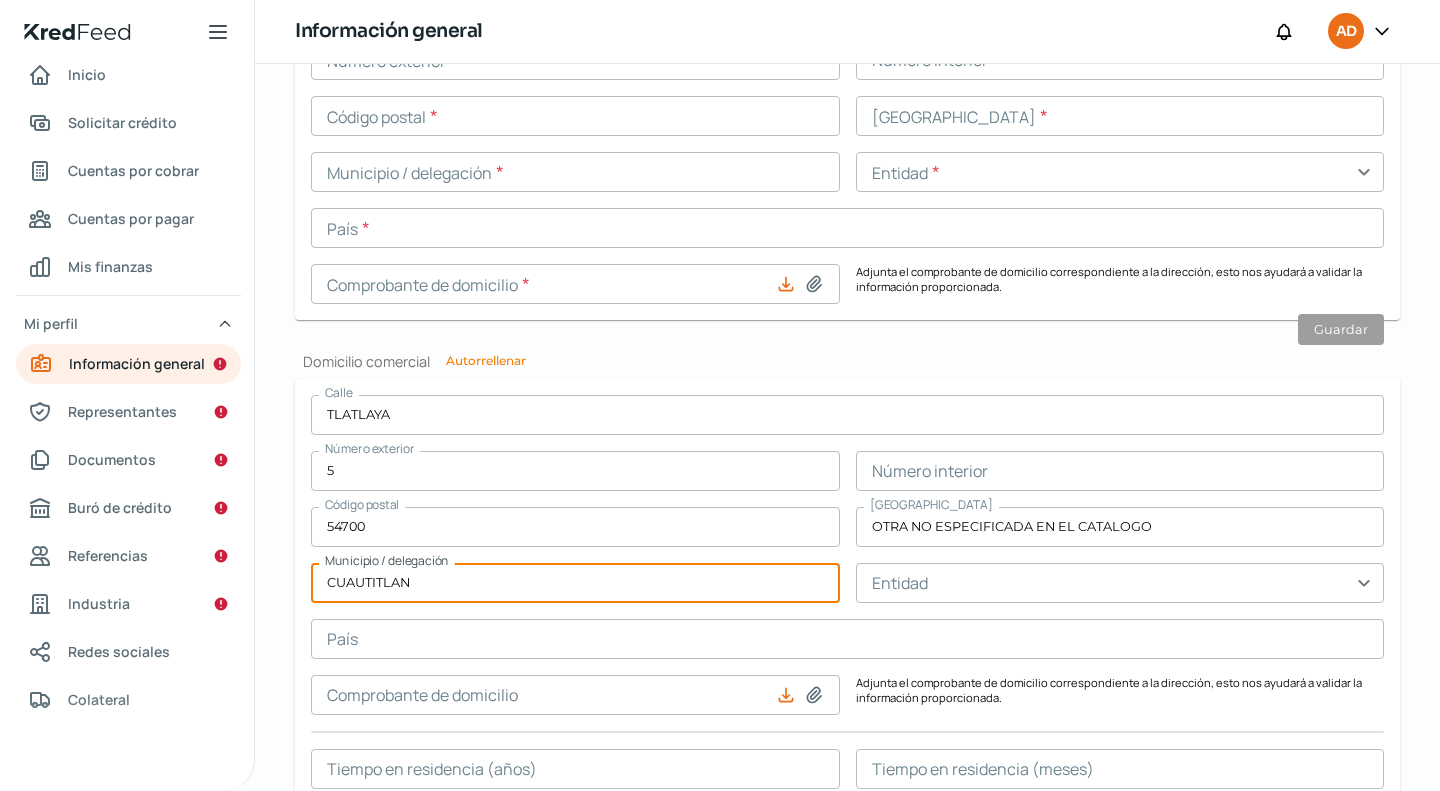 type on "CUAUTITLAN" 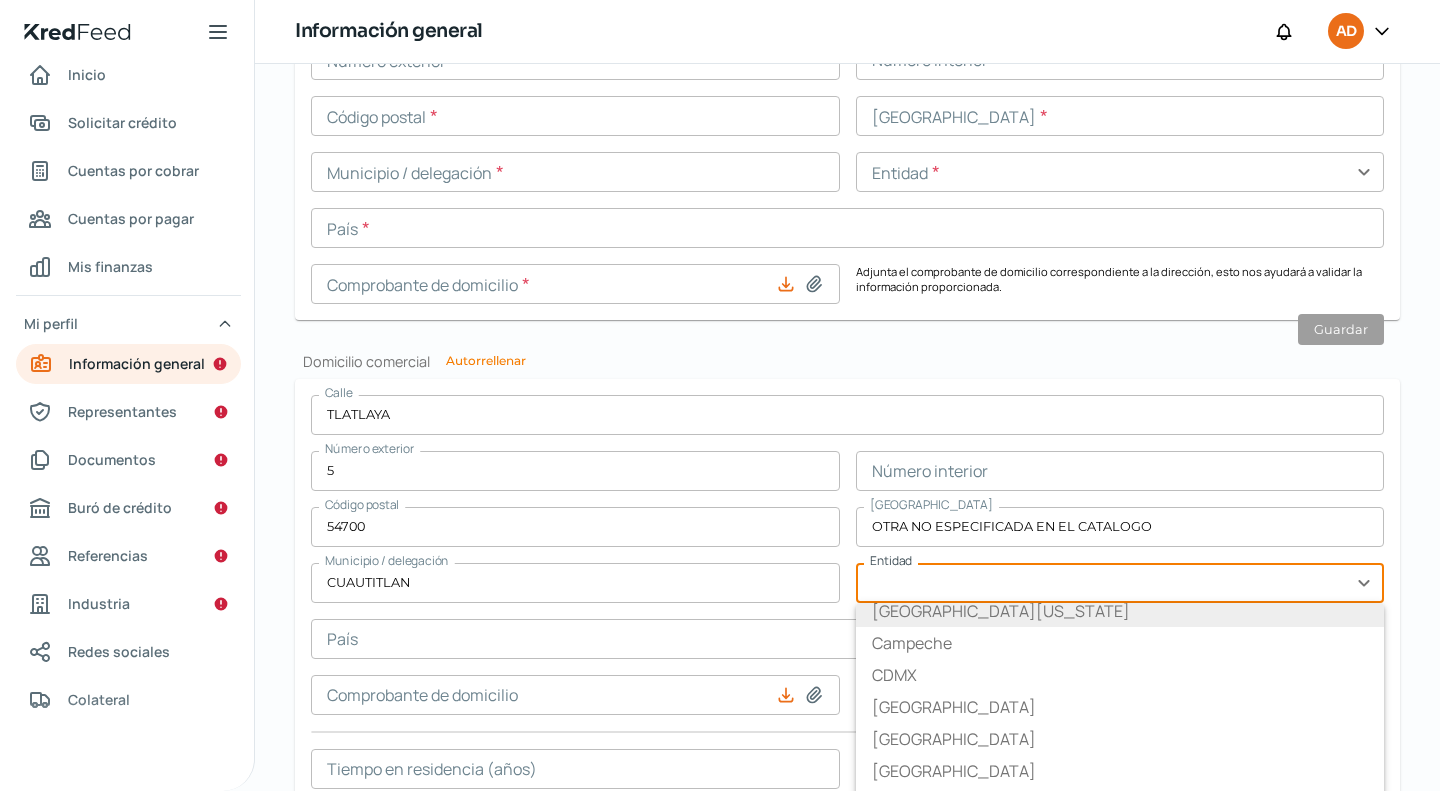 scroll, scrollTop: 200, scrollLeft: 0, axis: vertical 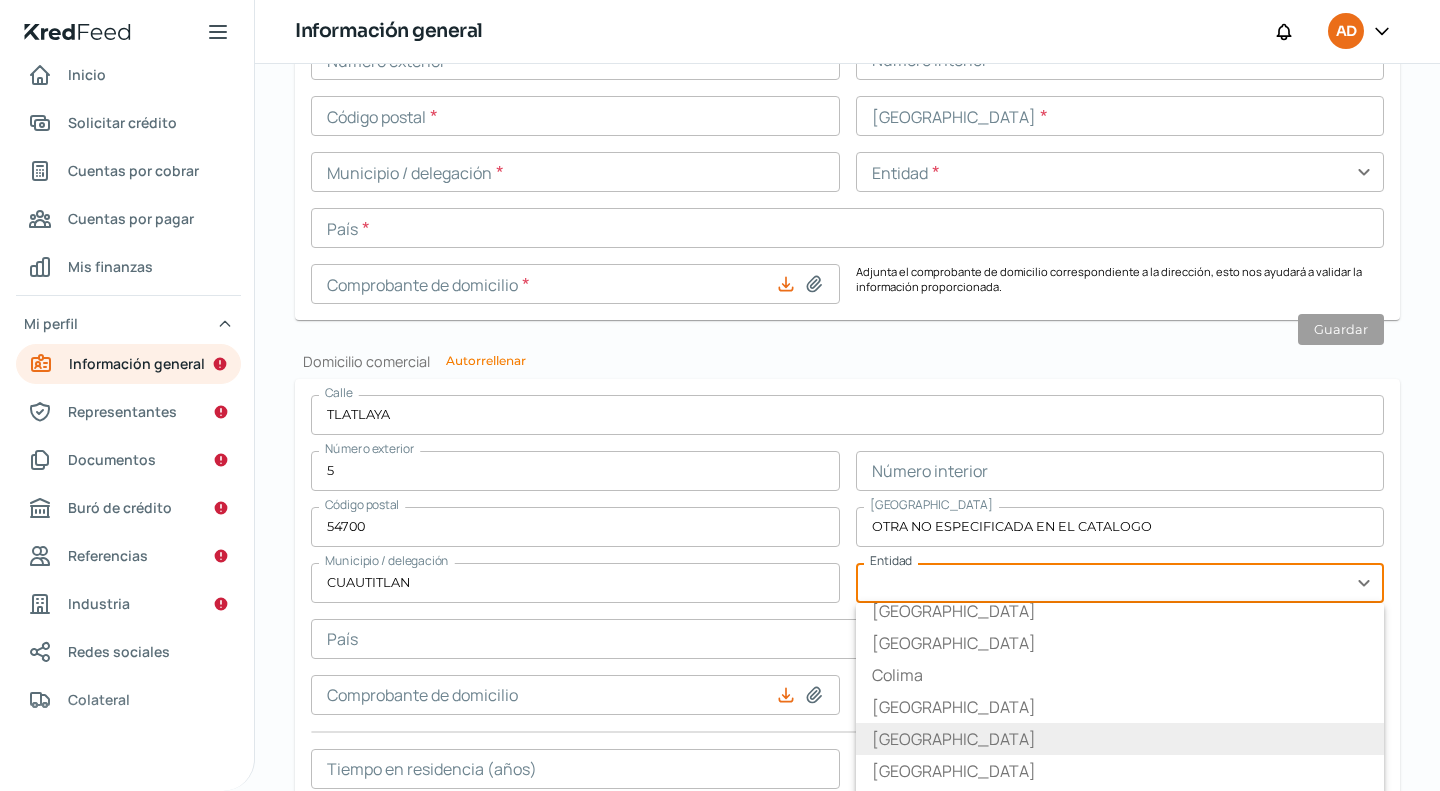 click on "[GEOGRAPHIC_DATA]" at bounding box center [1120, 739] 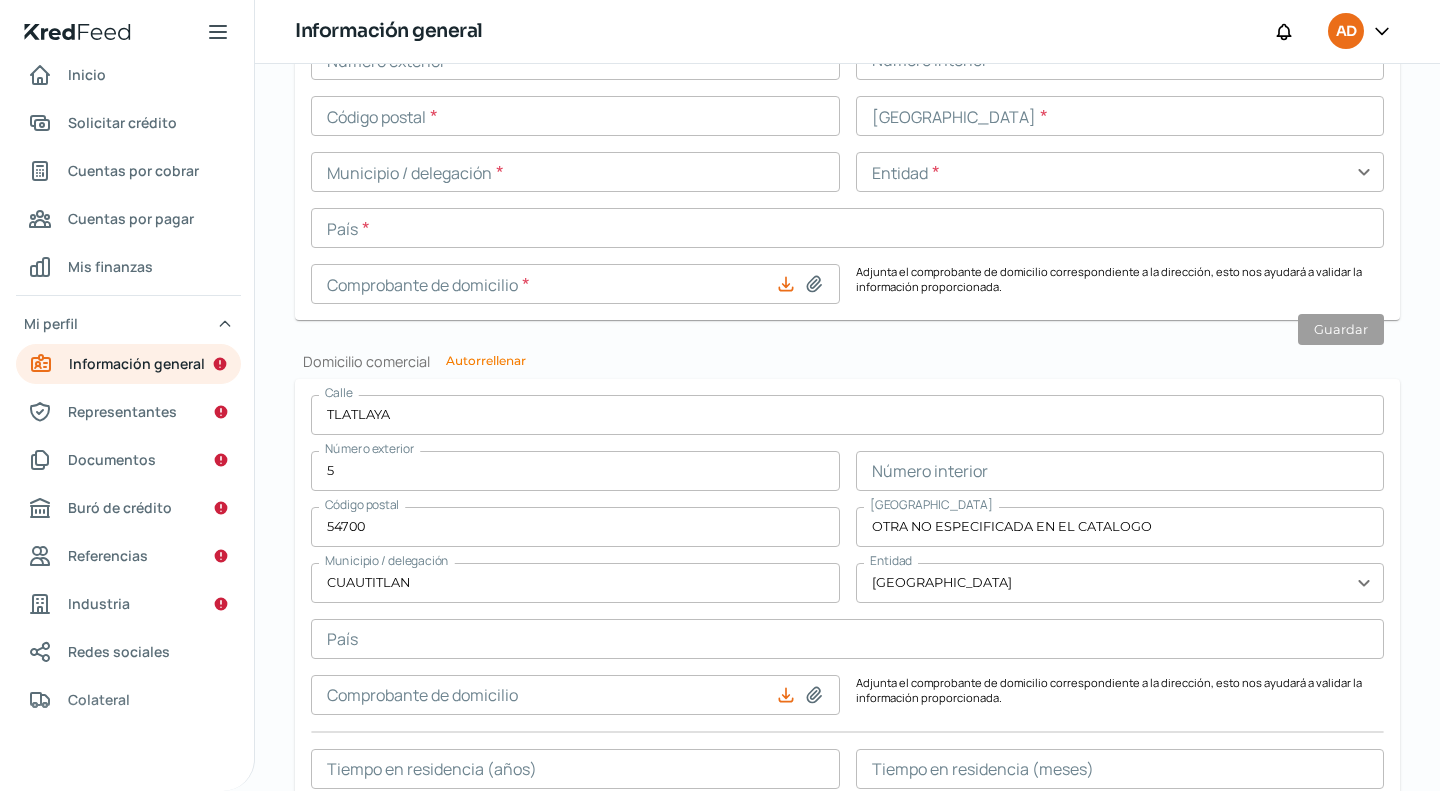 click at bounding box center (1120, 471) 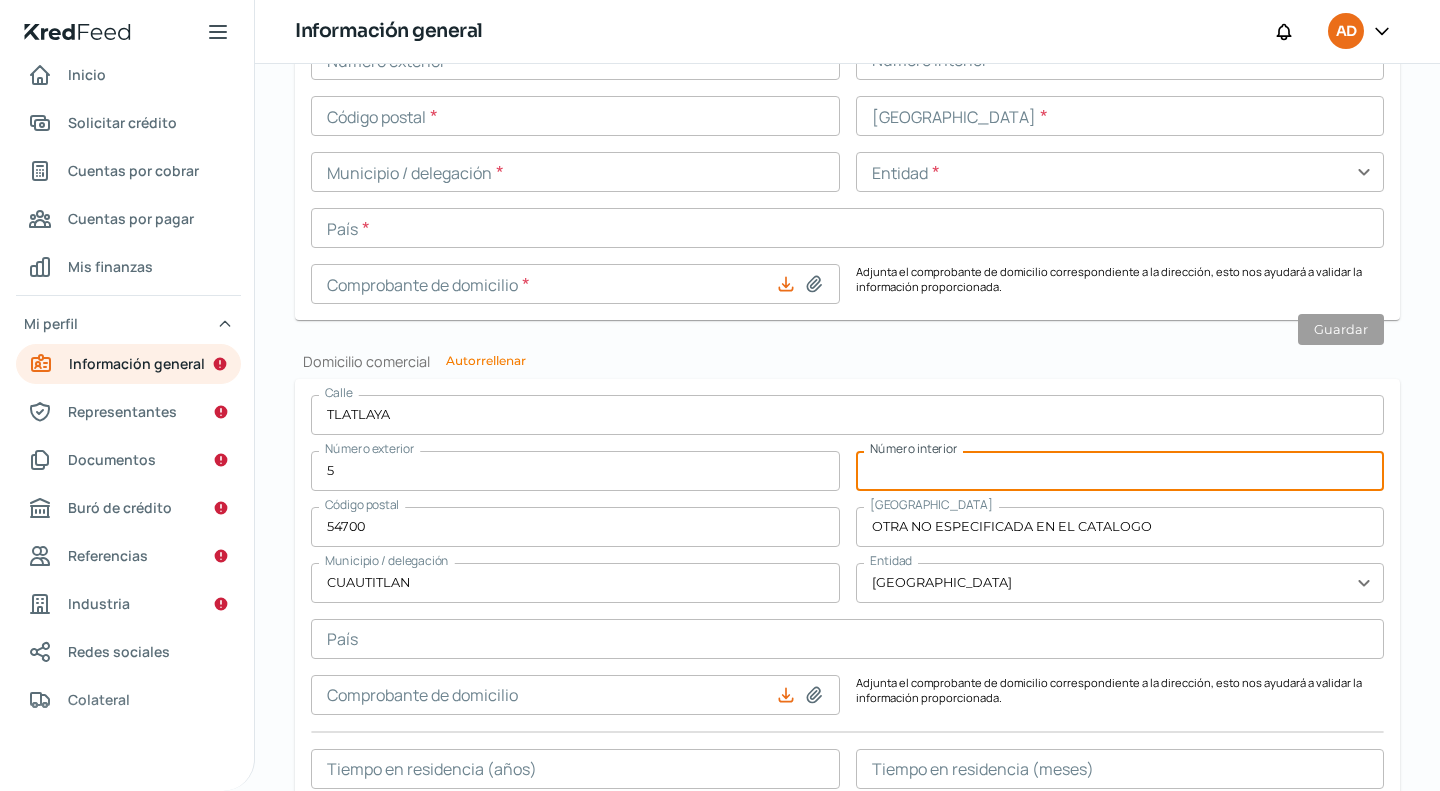 click on "54700" at bounding box center (575, 527) 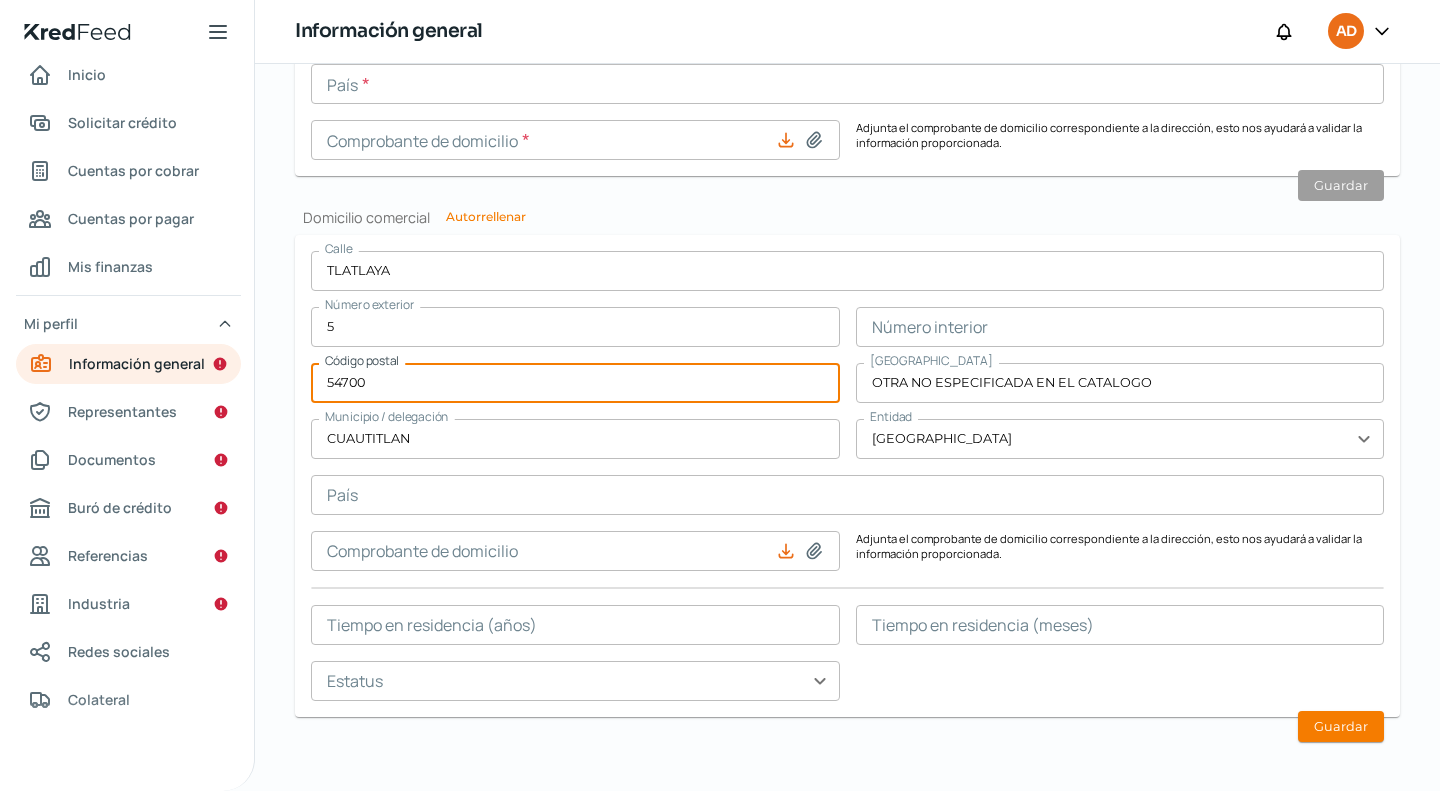 scroll, scrollTop: 1158, scrollLeft: 0, axis: vertical 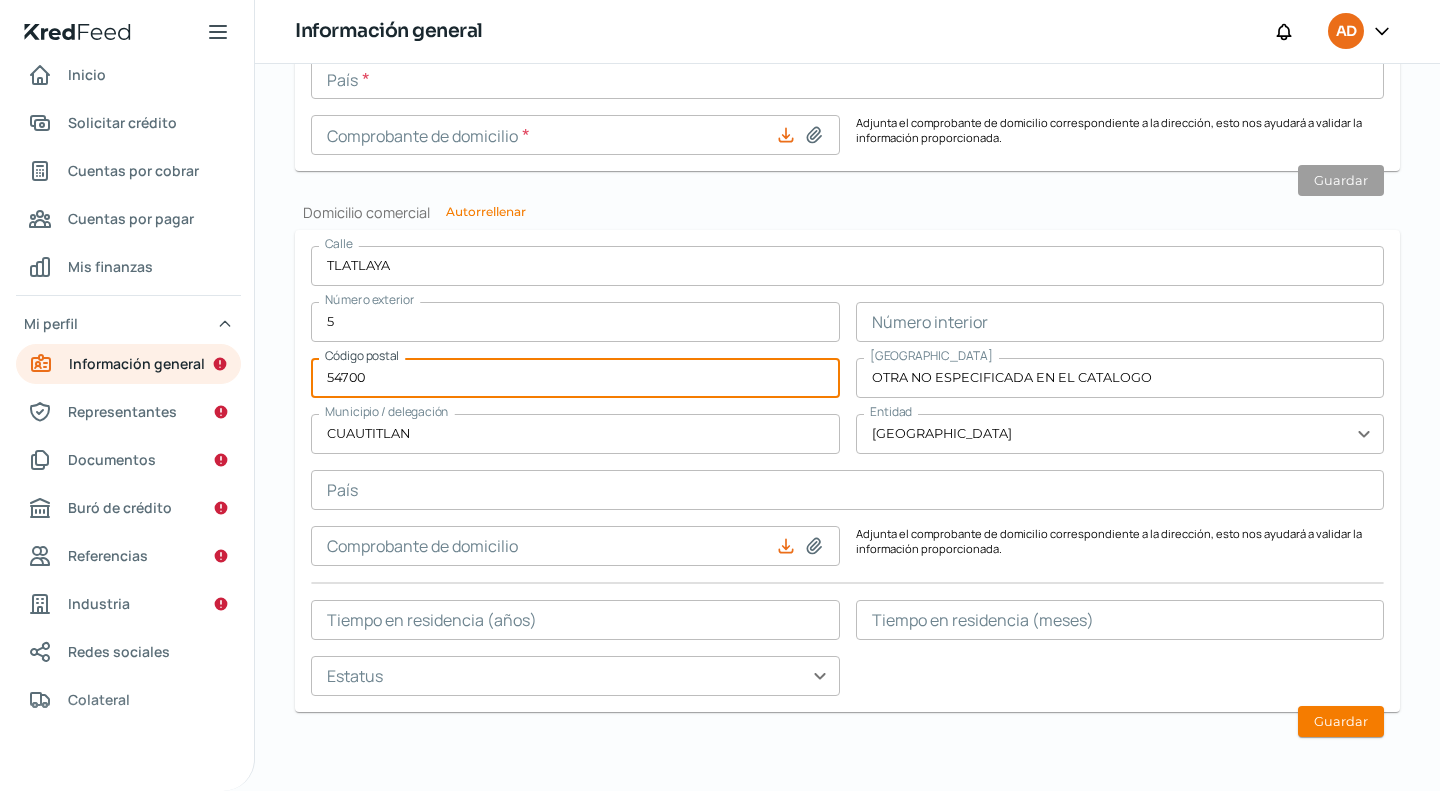click at bounding box center [847, 490] 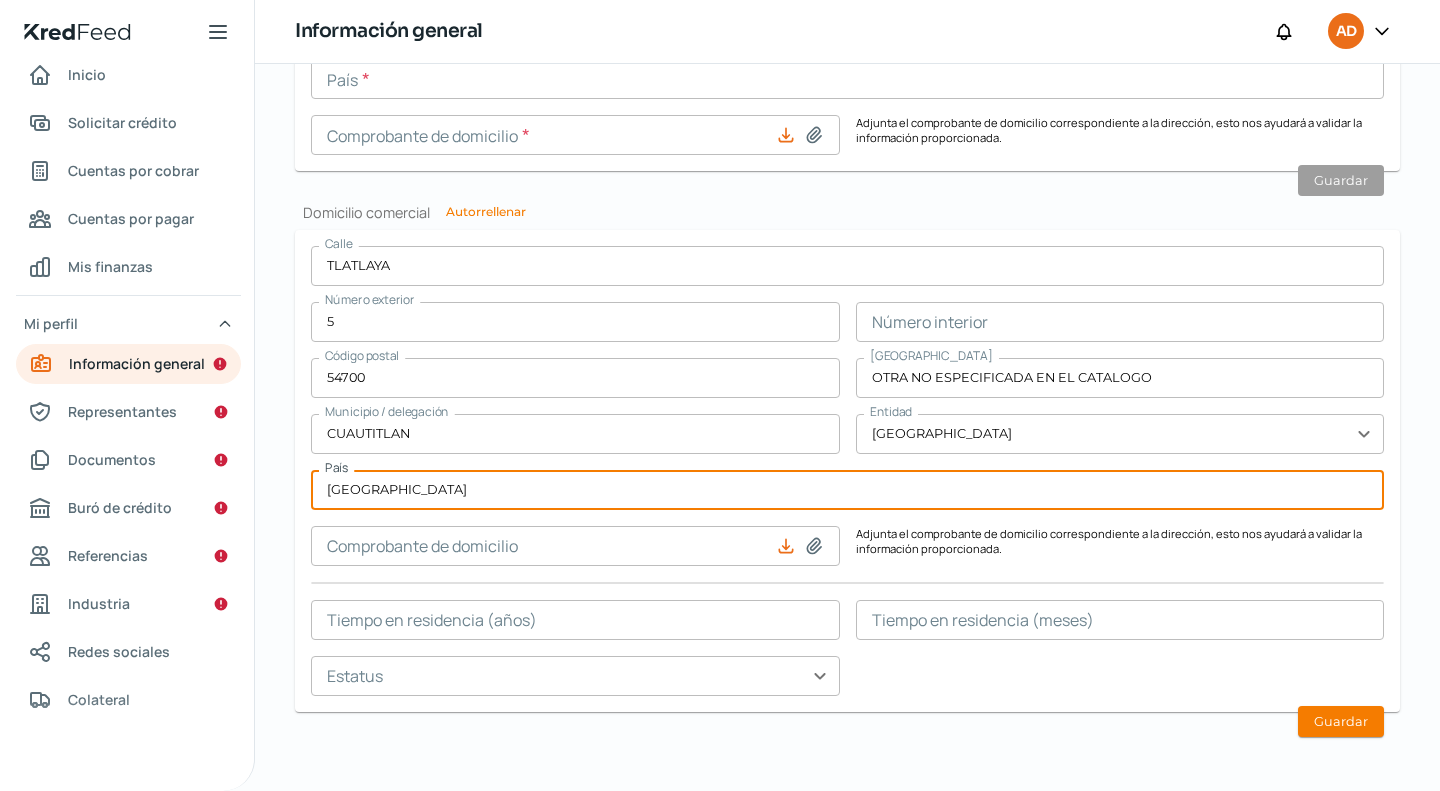 type on "[GEOGRAPHIC_DATA]" 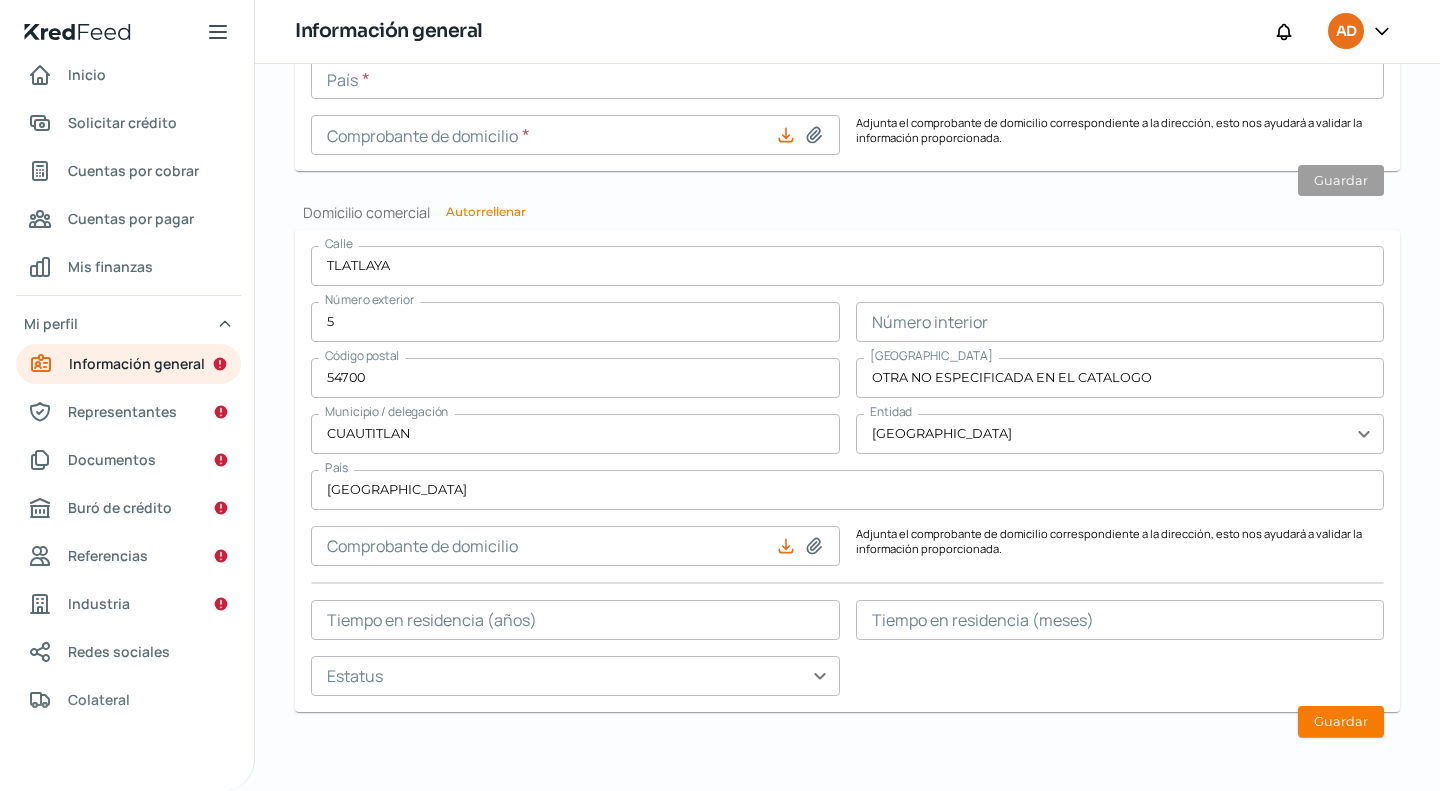 click 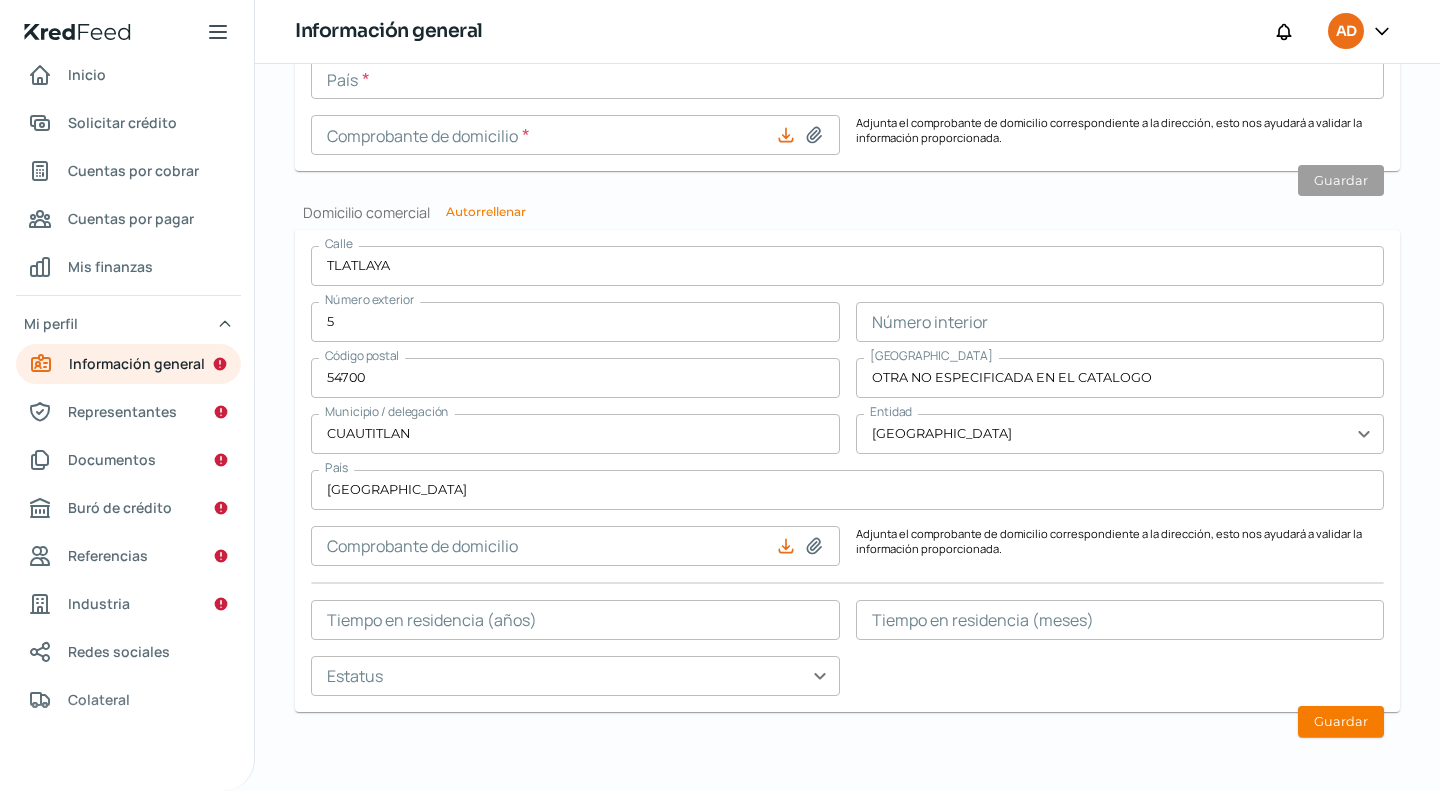click 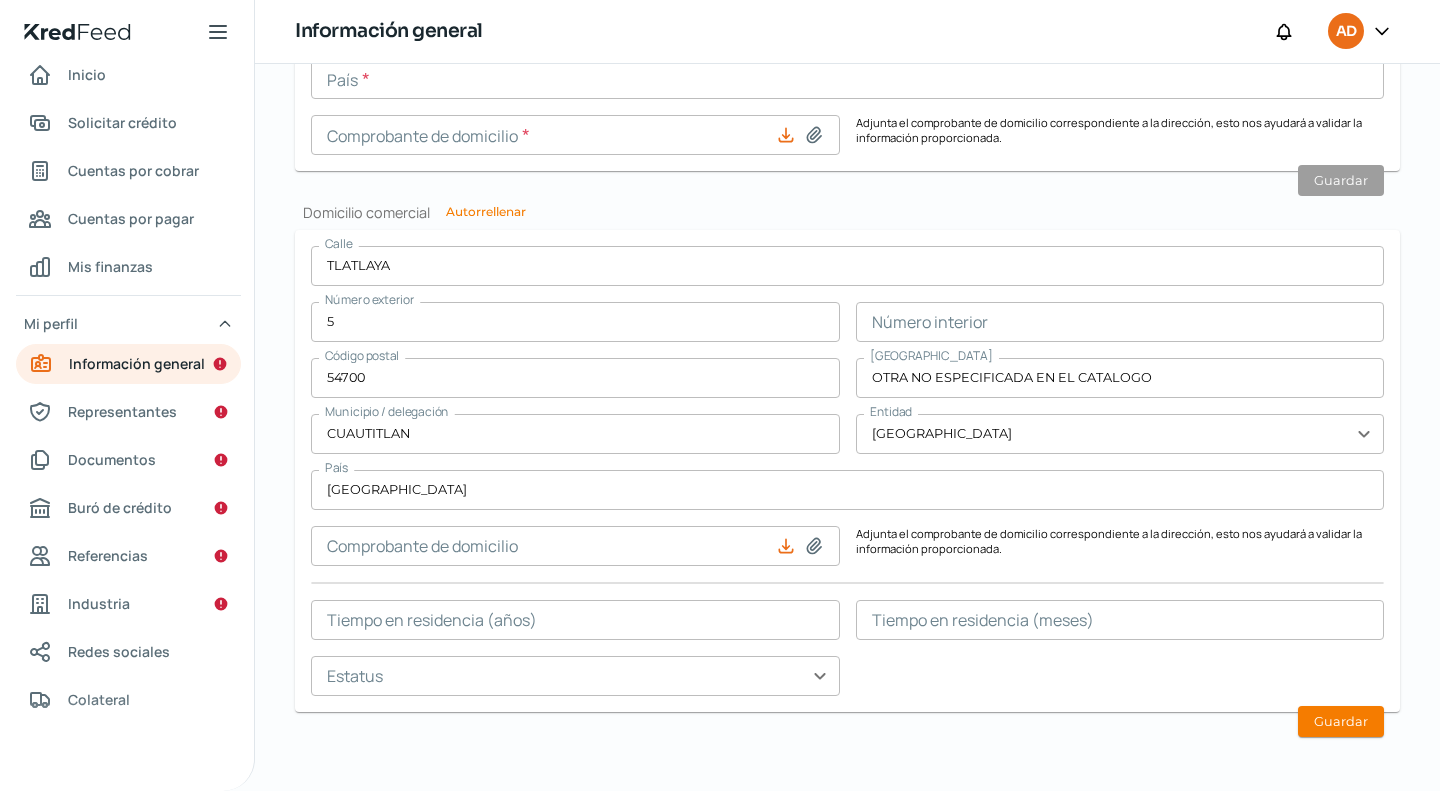 click 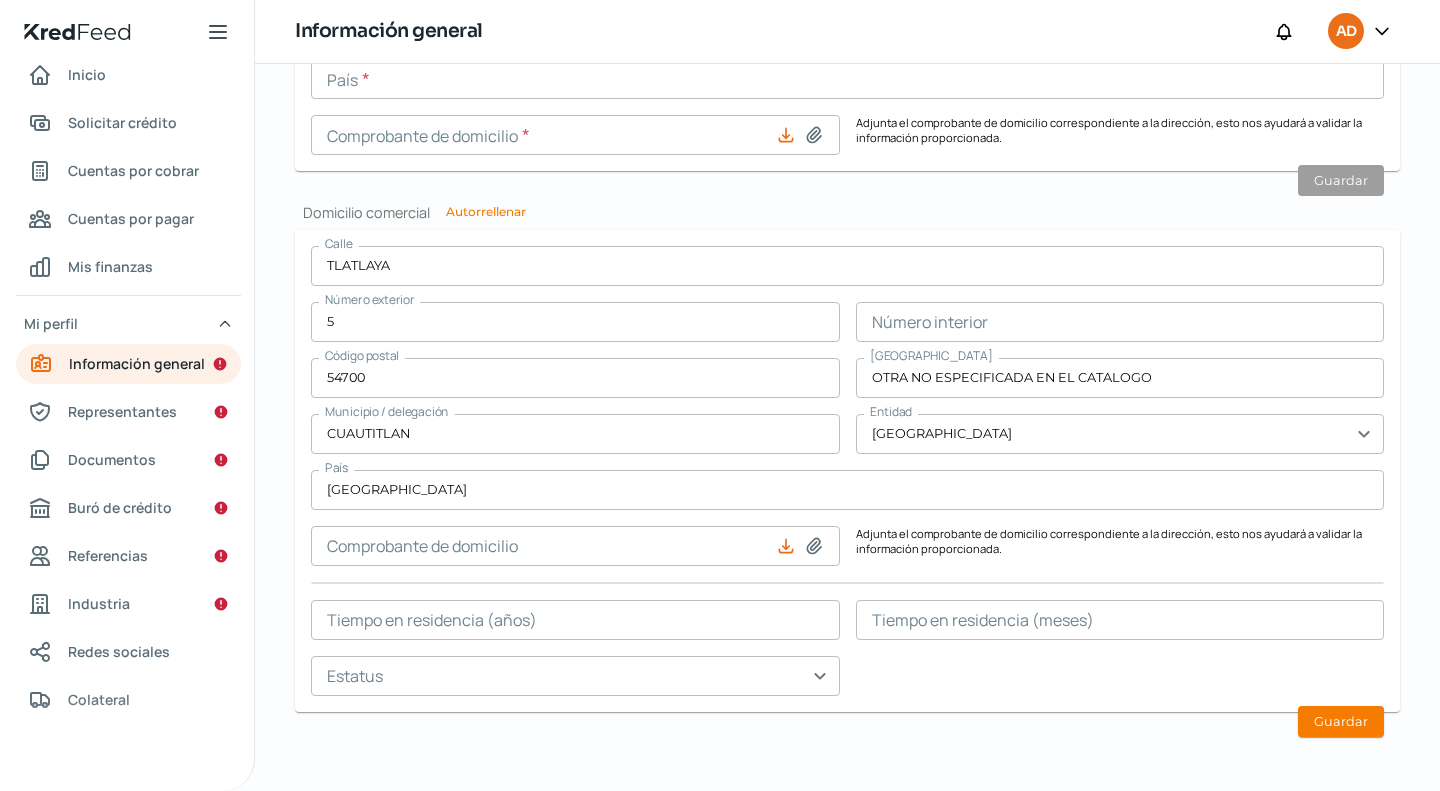 type on "C:\fakepath\Recibo-Abr (5)_7.pdf" 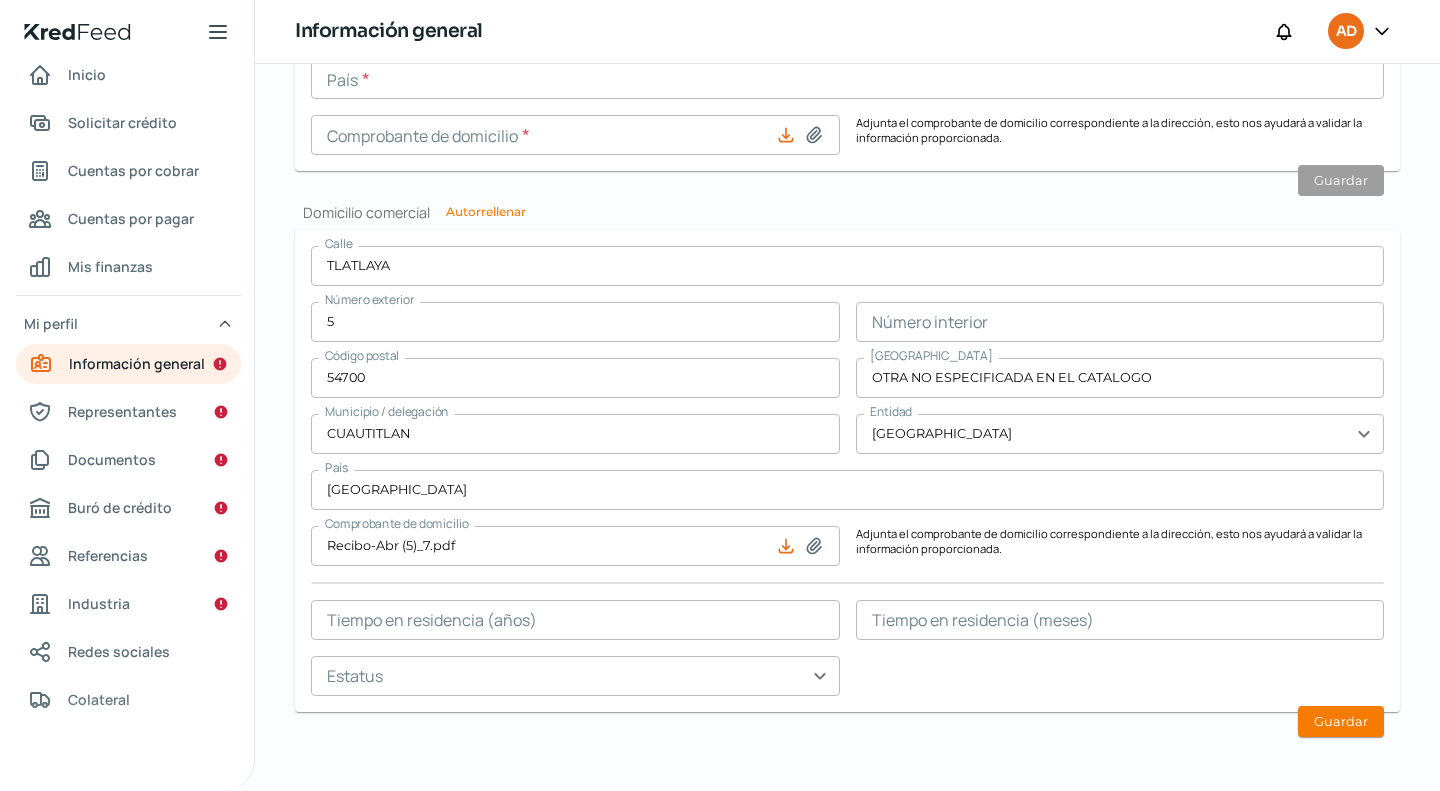click at bounding box center [575, 620] 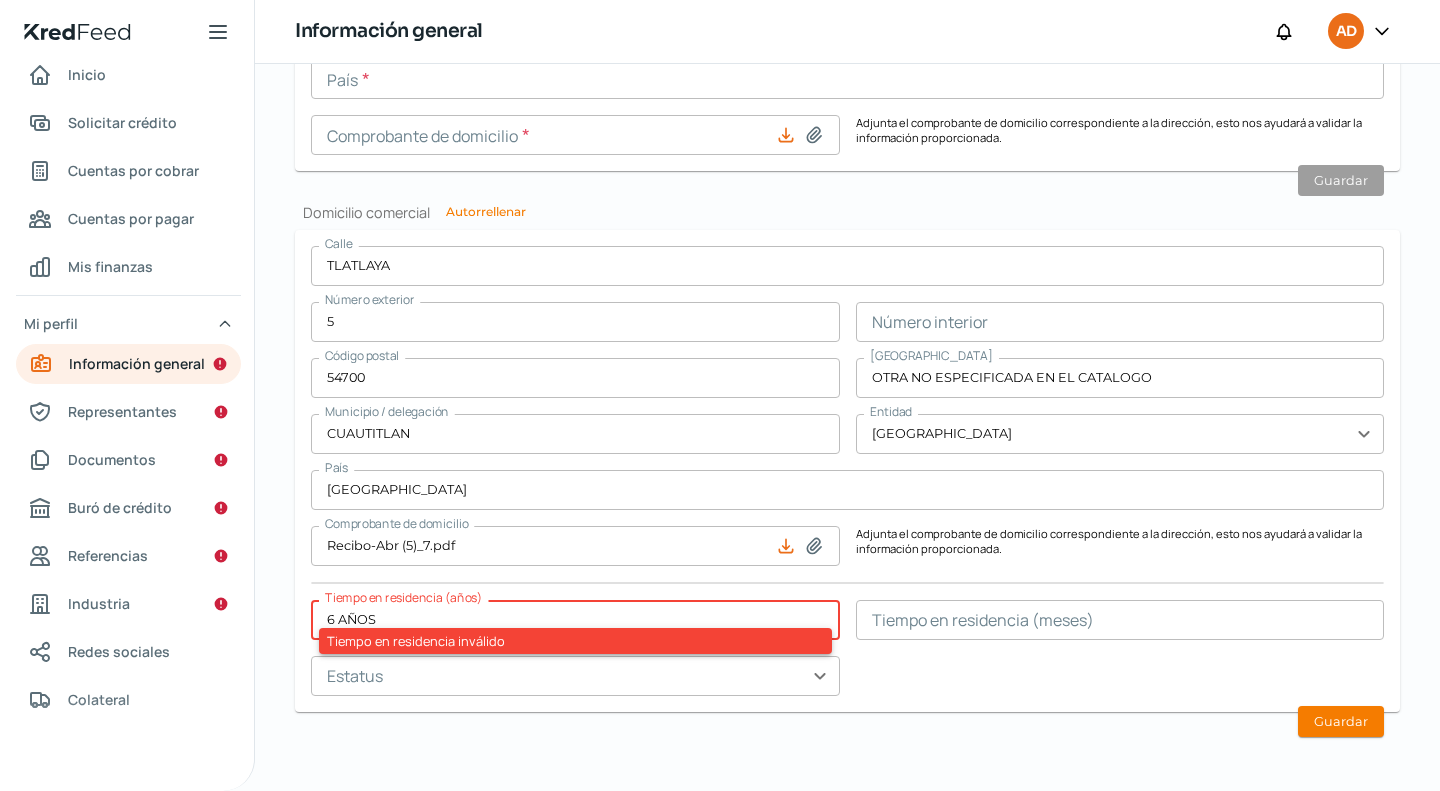 click on "[STREET_ADDRESS] Número interior Código postal 54700 Colonia OTRA NO ESPECIFICADA EN EL CATALOGO Municipio / delegación CUAUTITLAN Entidad [GEOGRAPHIC_DATA] expand_more [GEOGRAPHIC_DATA] Comprobante de domicilio Recibo-Abr (5)_7.pdf Adjunta el comprobante de domicilio correspondiente a la dirección, esto nos ayudará a validar la información proporcionada. Tiempo en residencia (años) 6 AÑOS Tiempo en residencia inválido Tiempo en residencia (meses) Estatus expand_more" at bounding box center (847, 471) 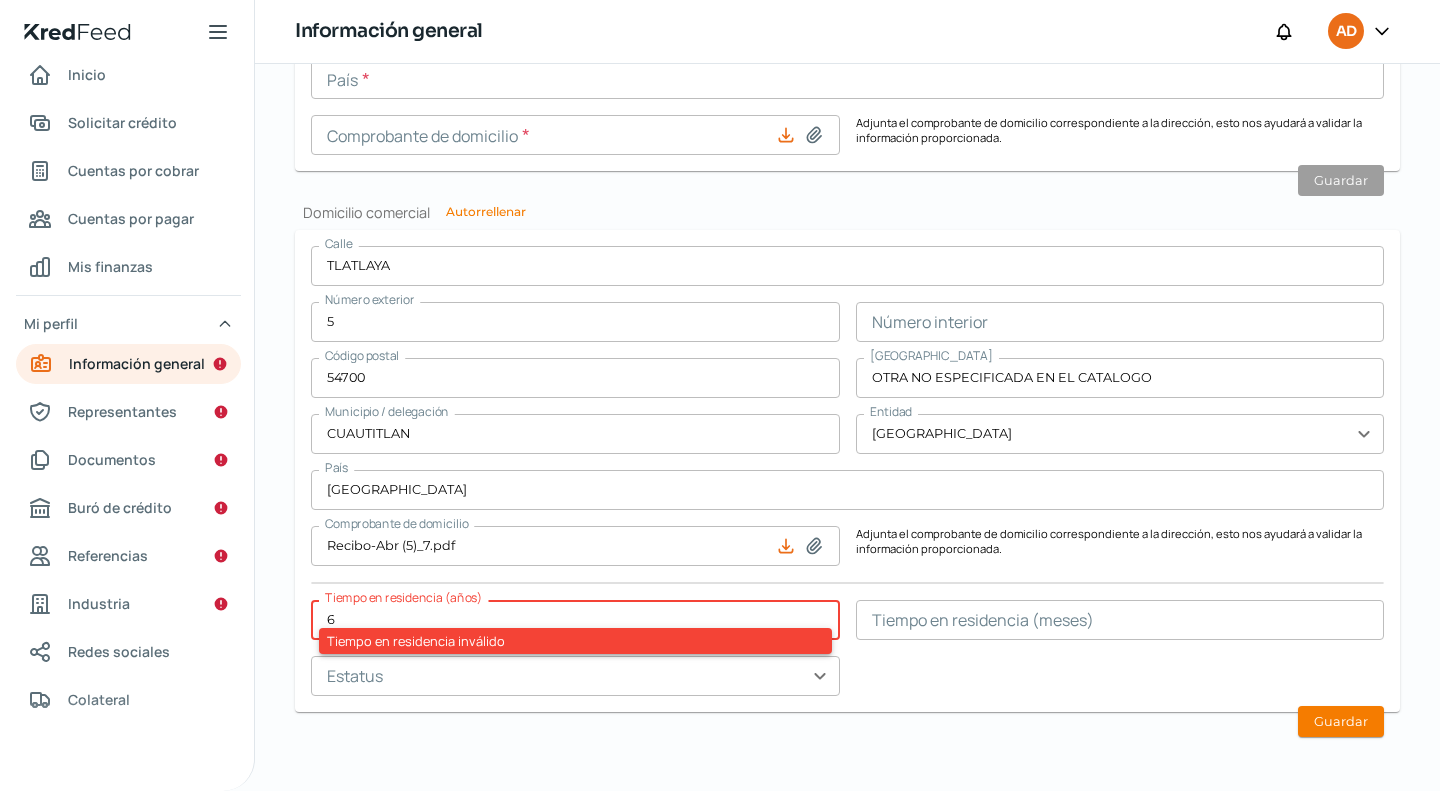 type on "6" 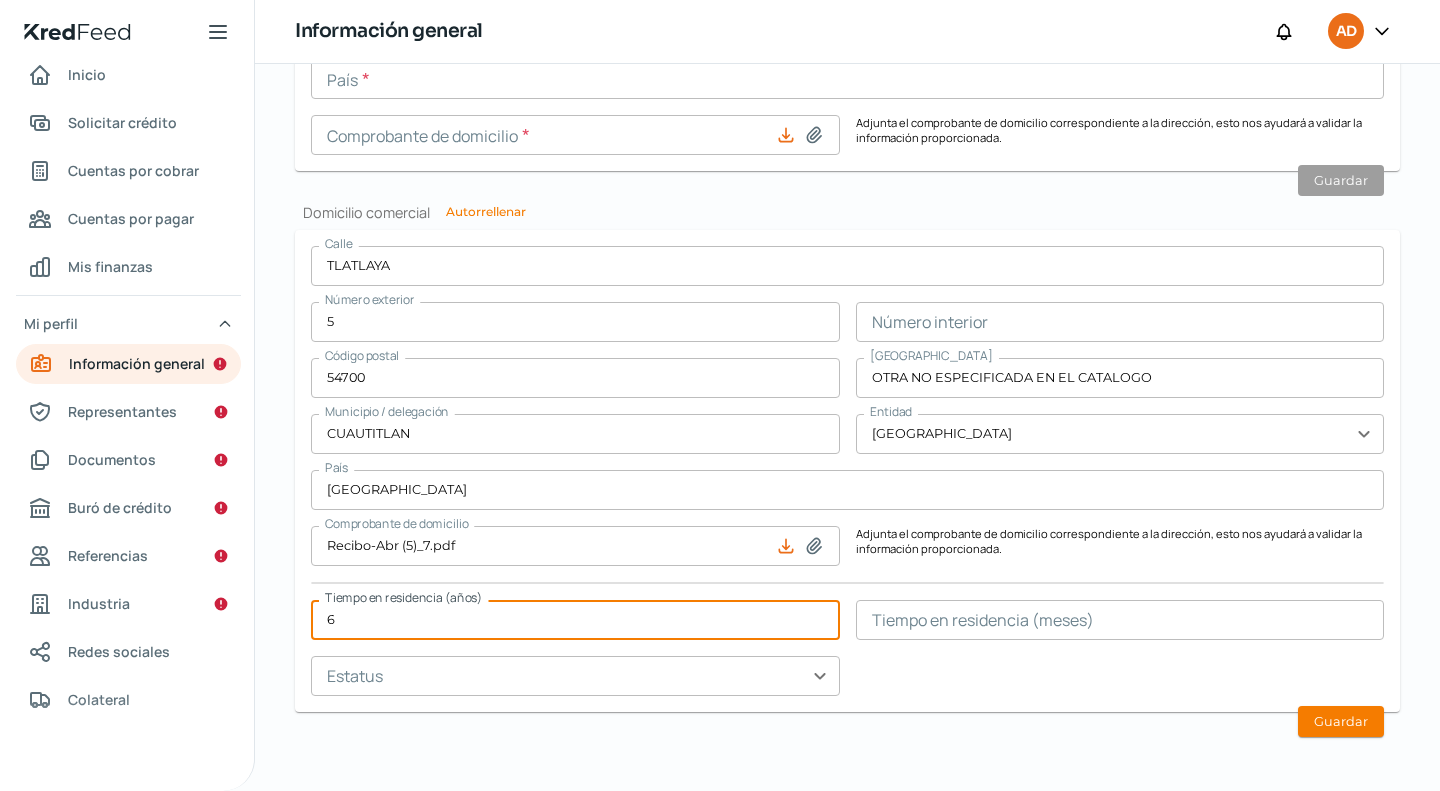 type on "6" 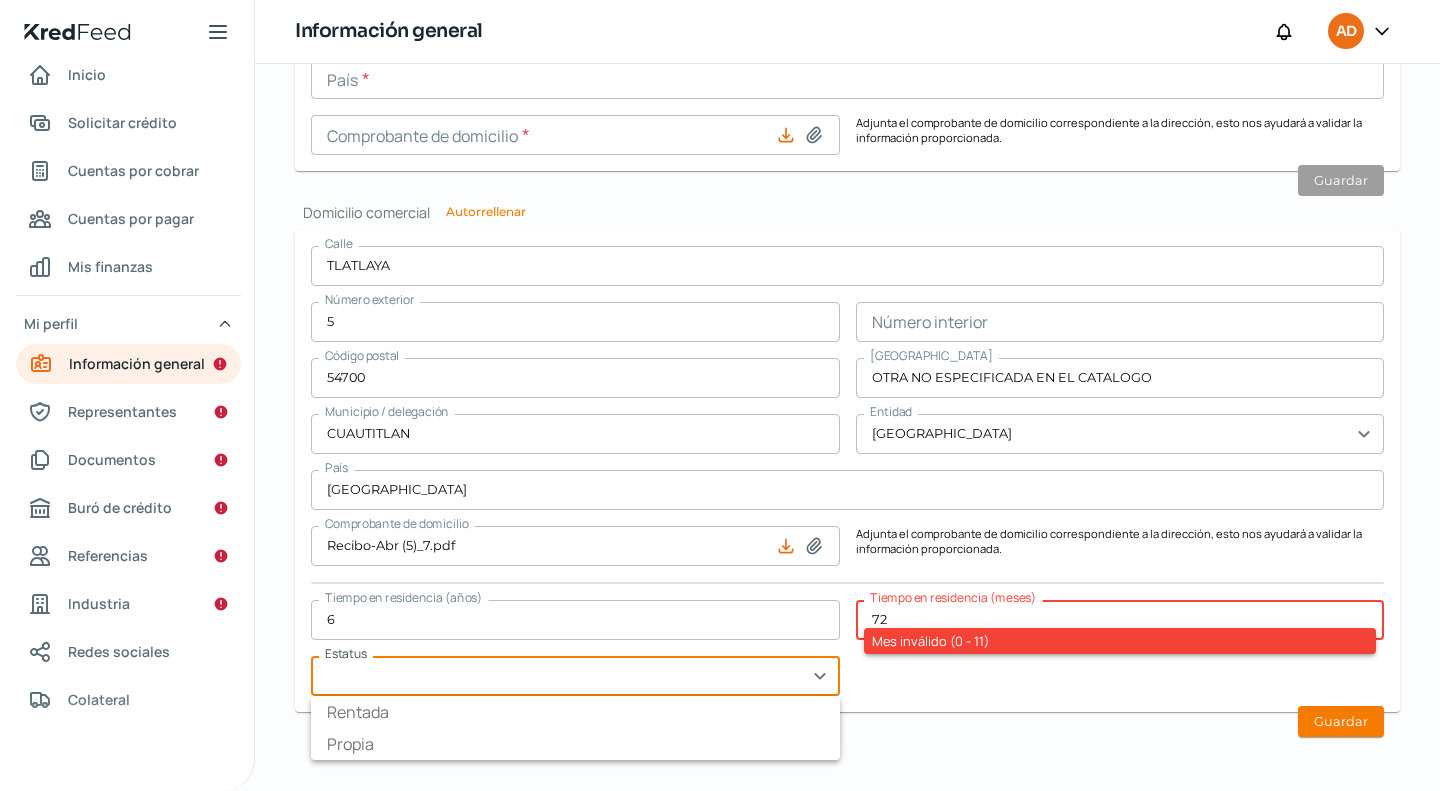 click on "72" at bounding box center [1120, 620] 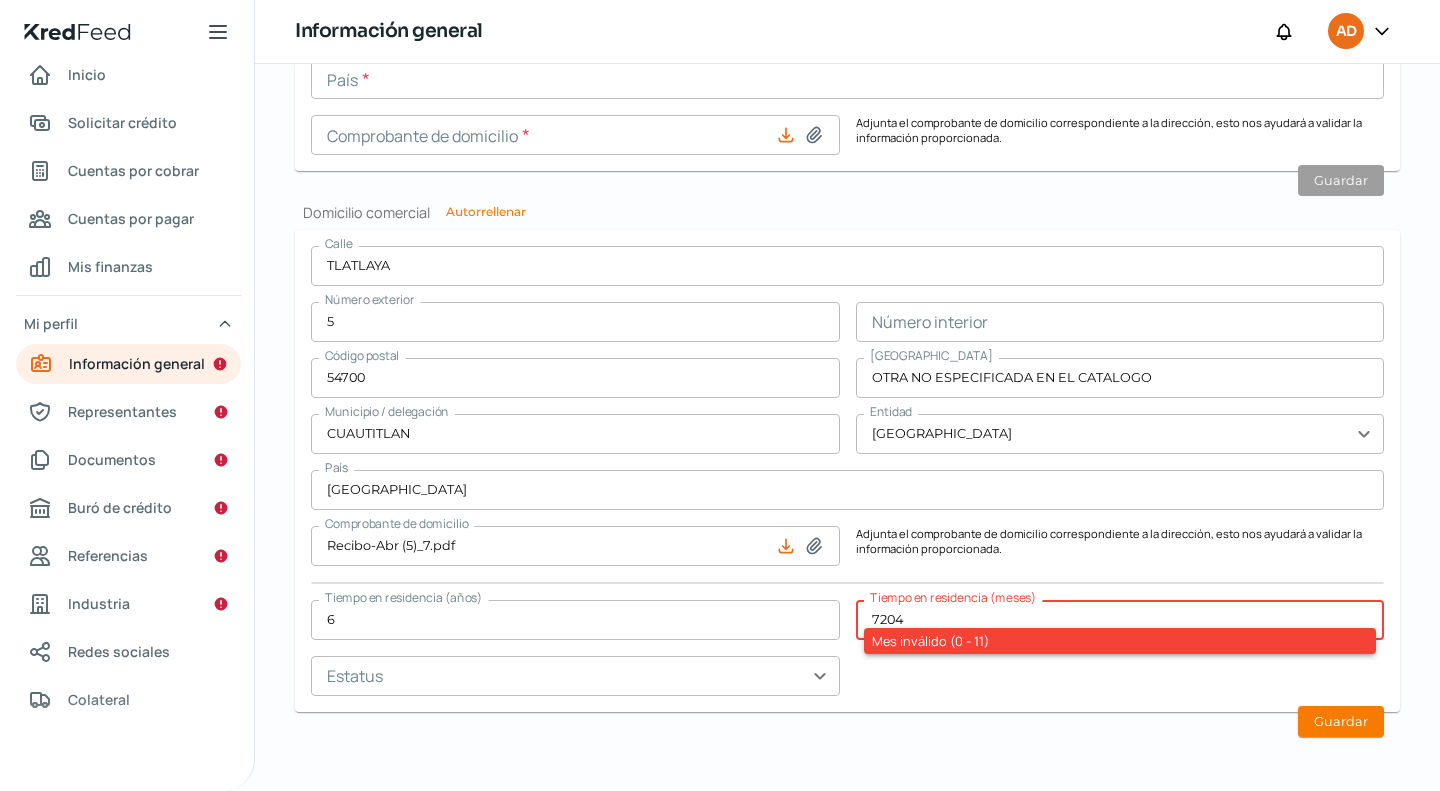 drag, startPoint x: 879, startPoint y: 622, endPoint x: 906, endPoint y: 632, distance: 28.79236 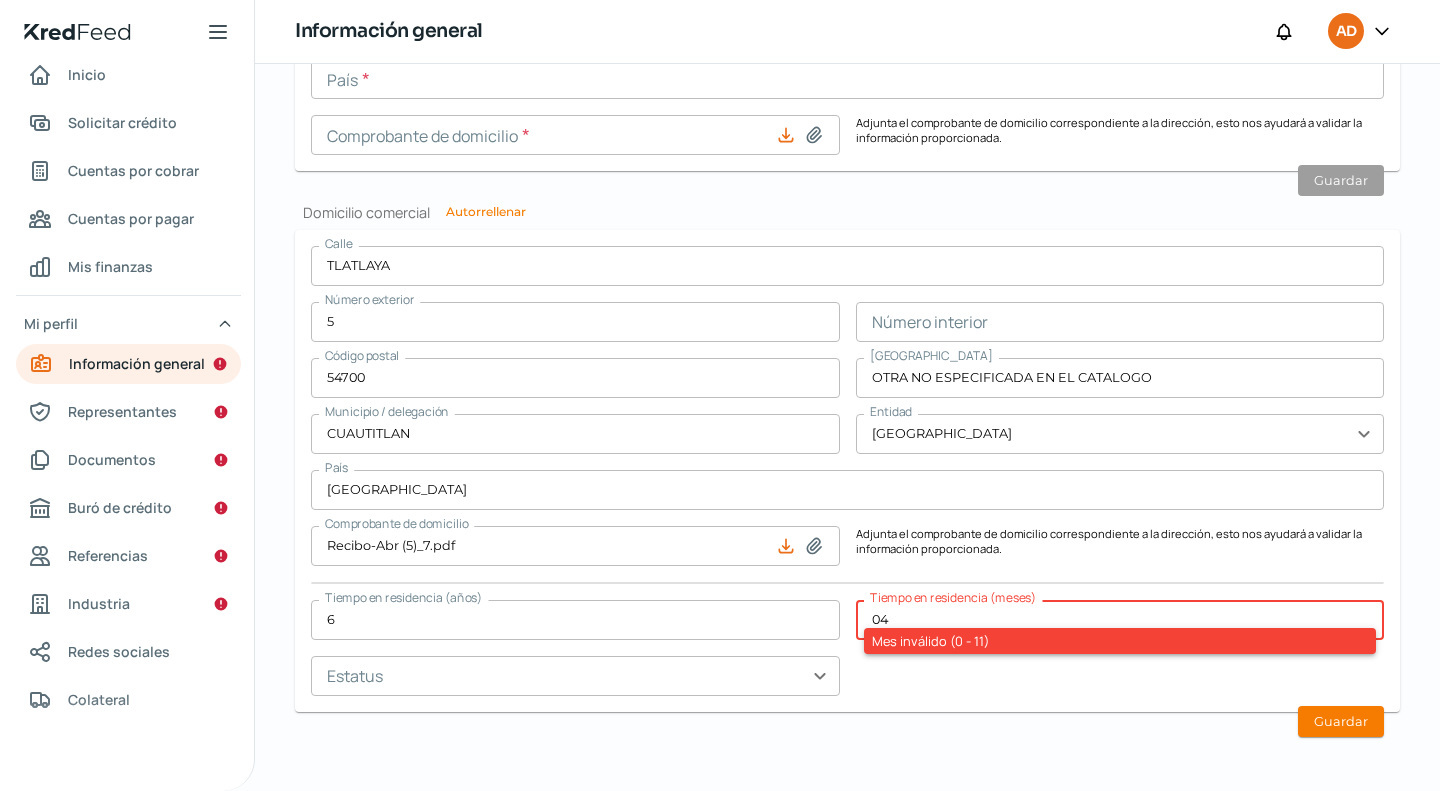 type on "04" 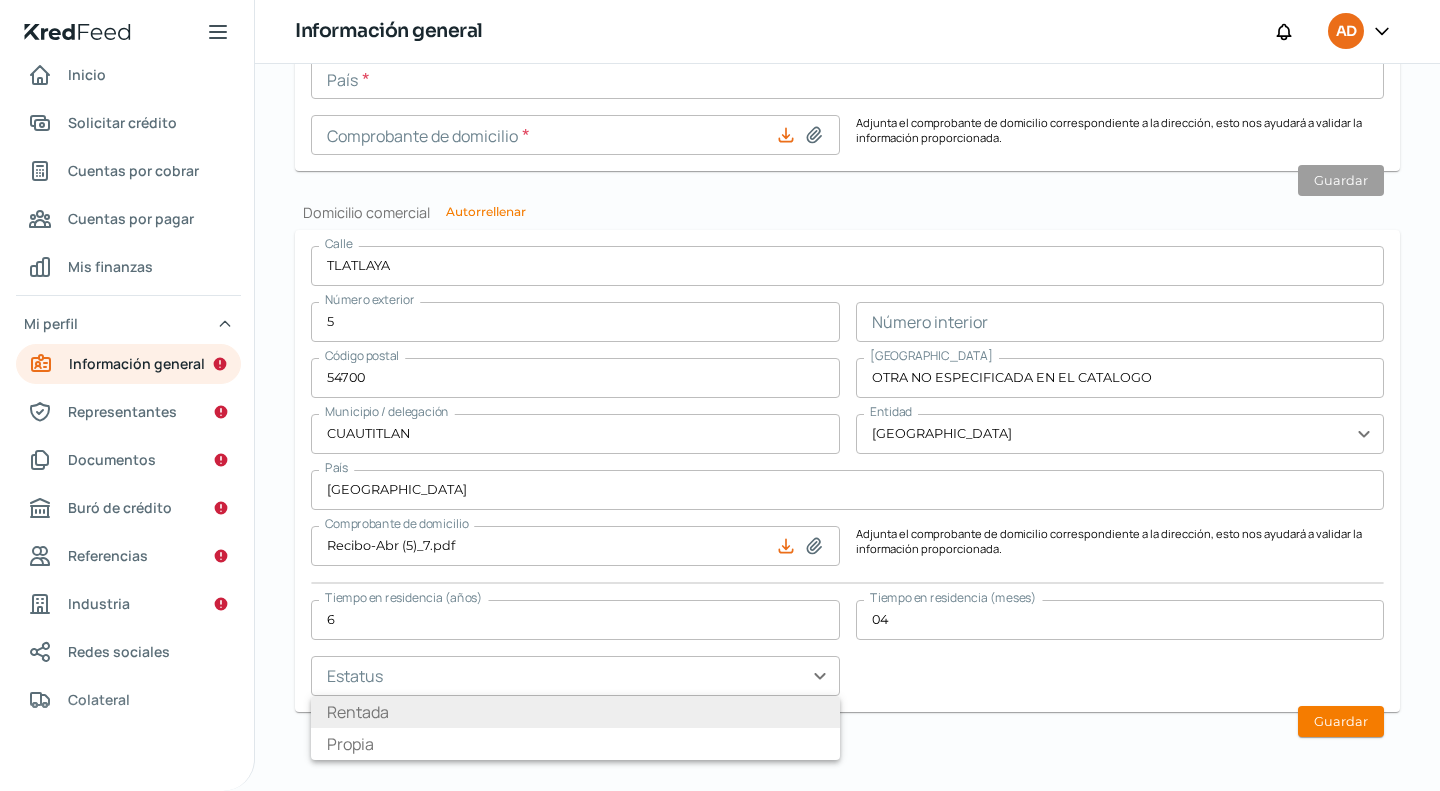 click on "Rentada" at bounding box center (575, 712) 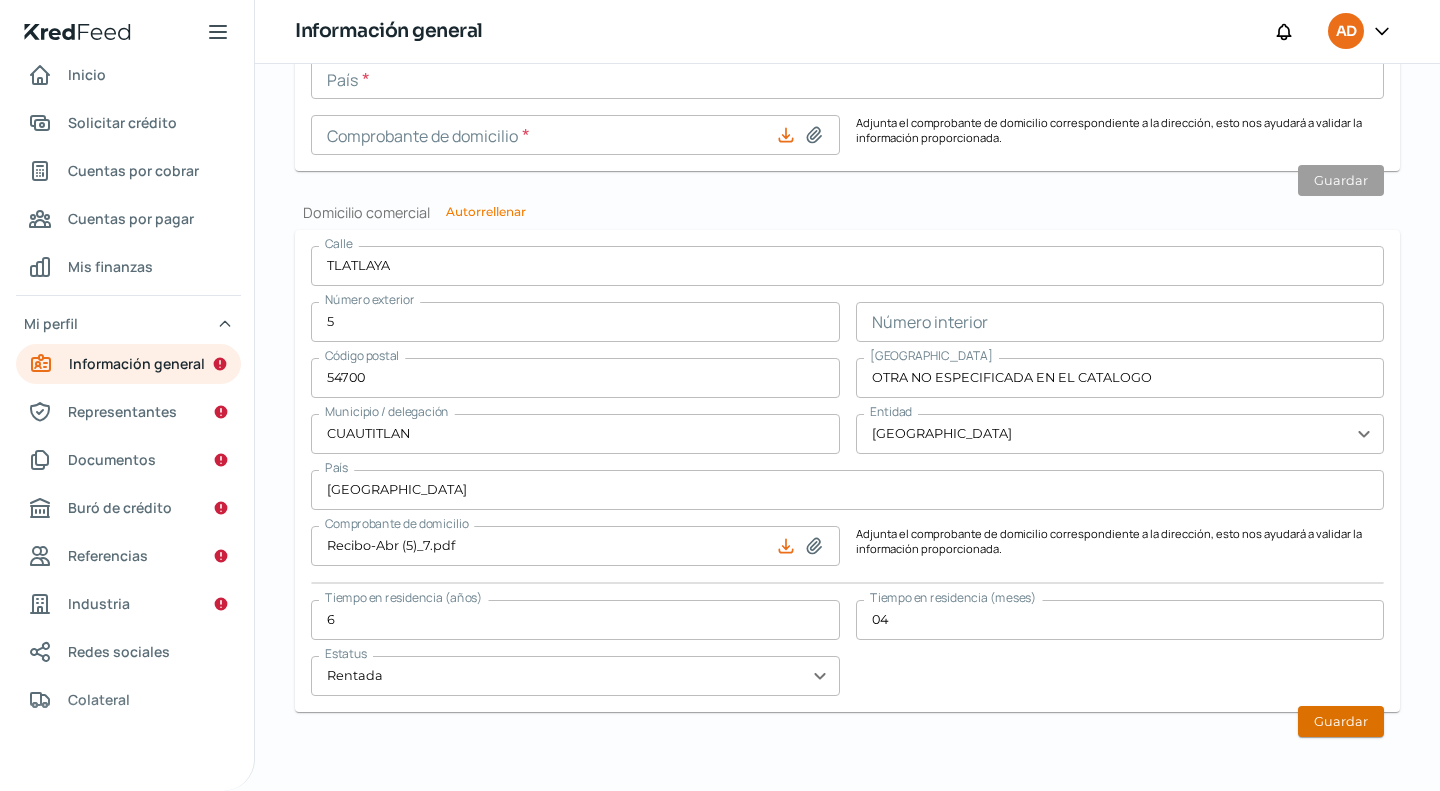 click on "Guardar" at bounding box center [1341, 721] 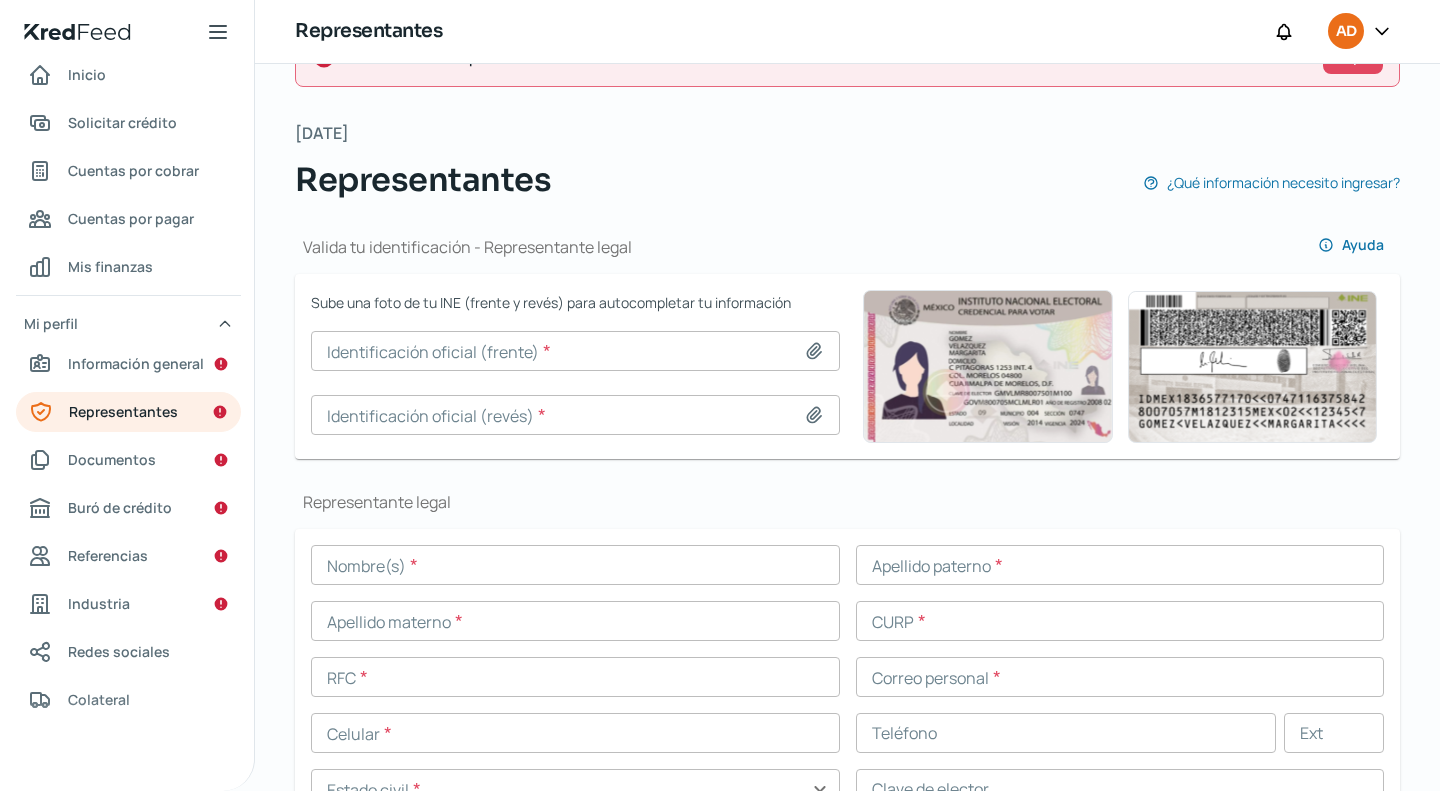 scroll, scrollTop: 0, scrollLeft: 0, axis: both 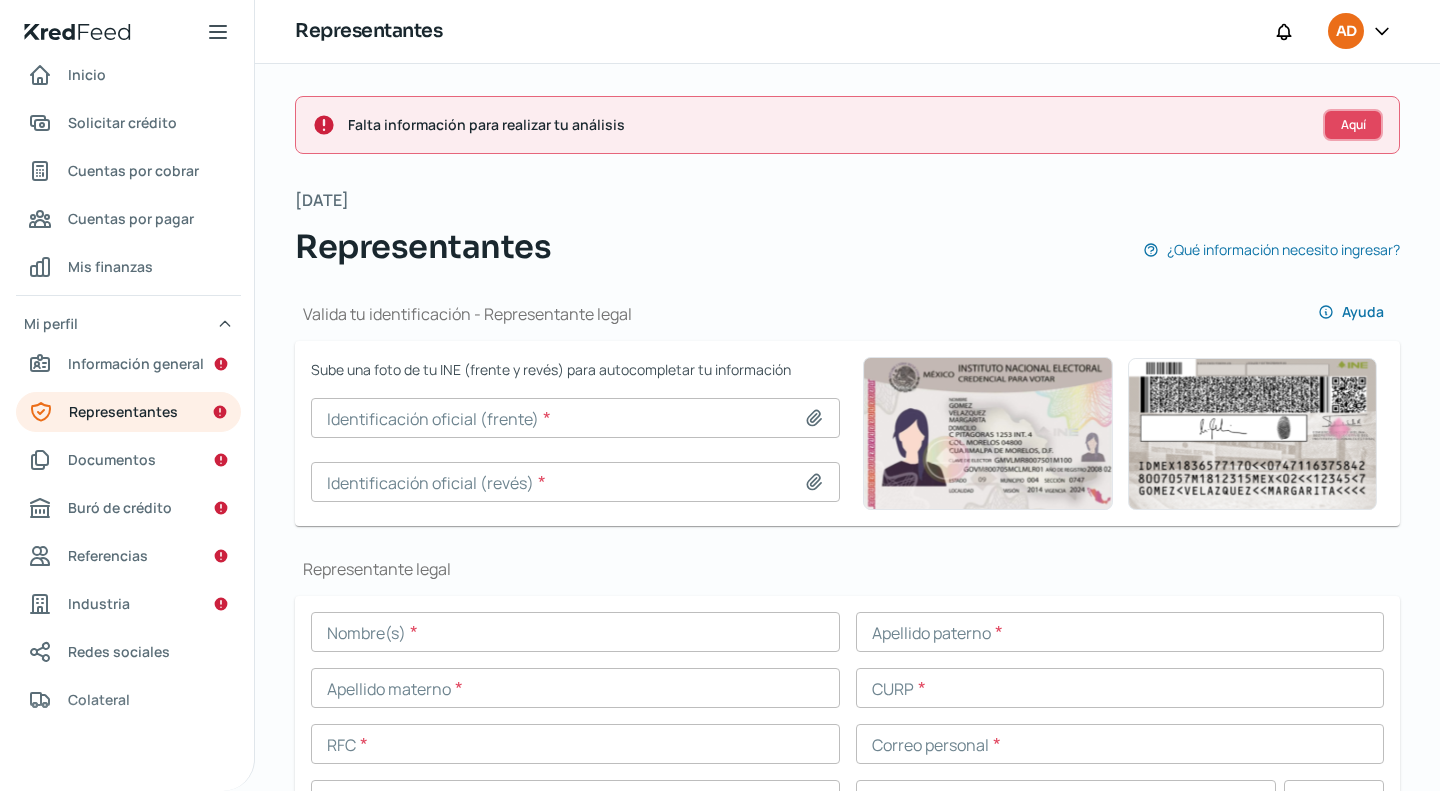 click on "Aquí" at bounding box center [1353, 125] 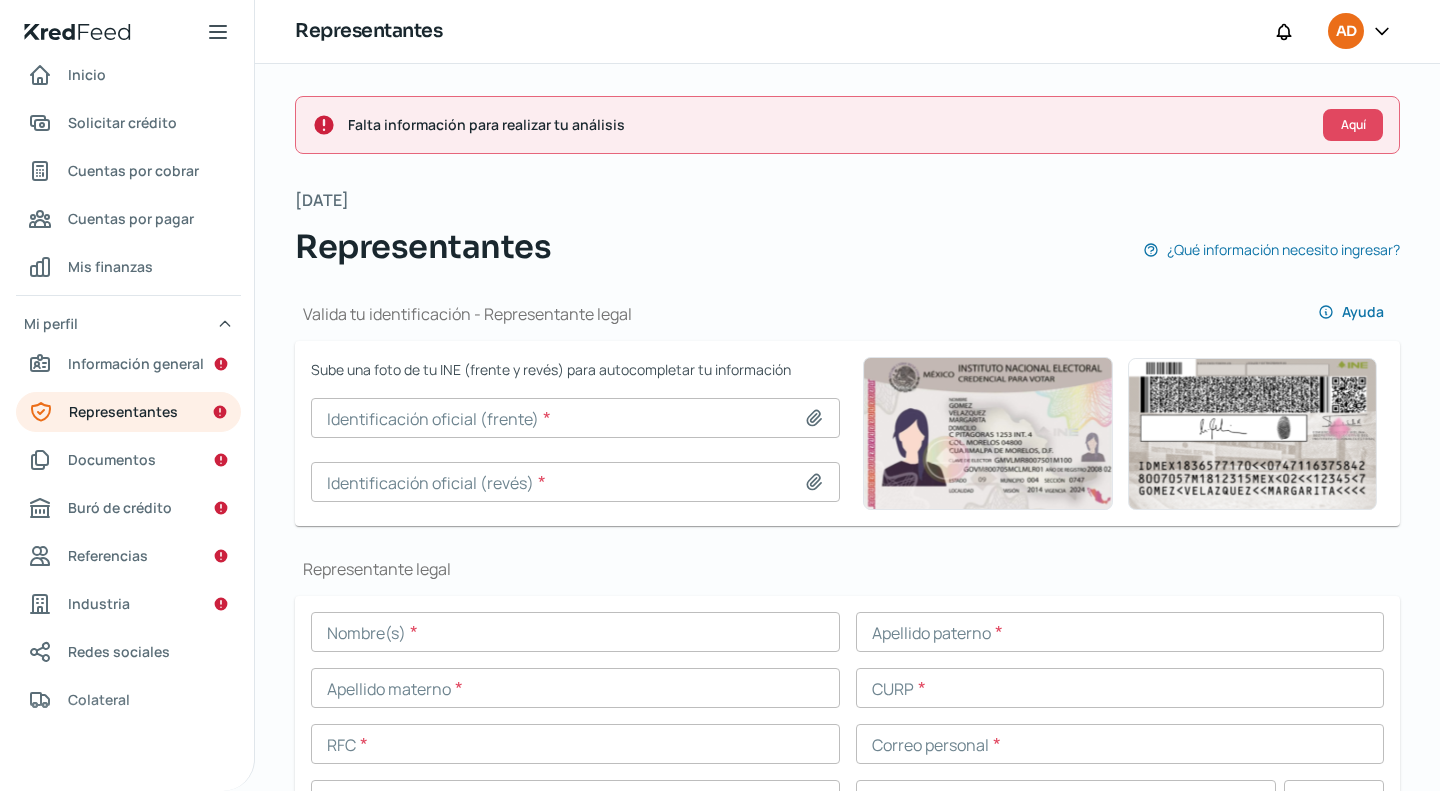 scroll, scrollTop: 0, scrollLeft: 0, axis: both 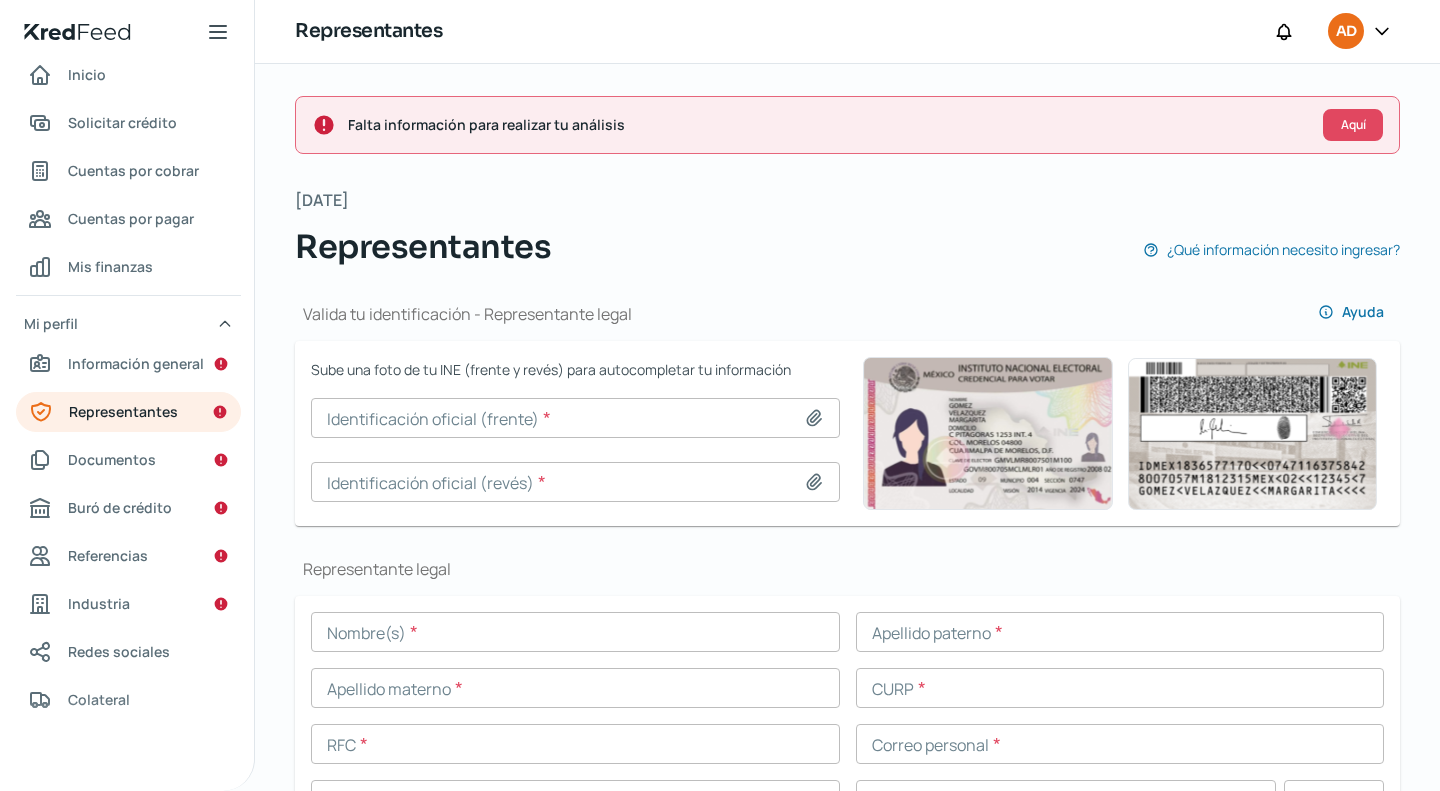click 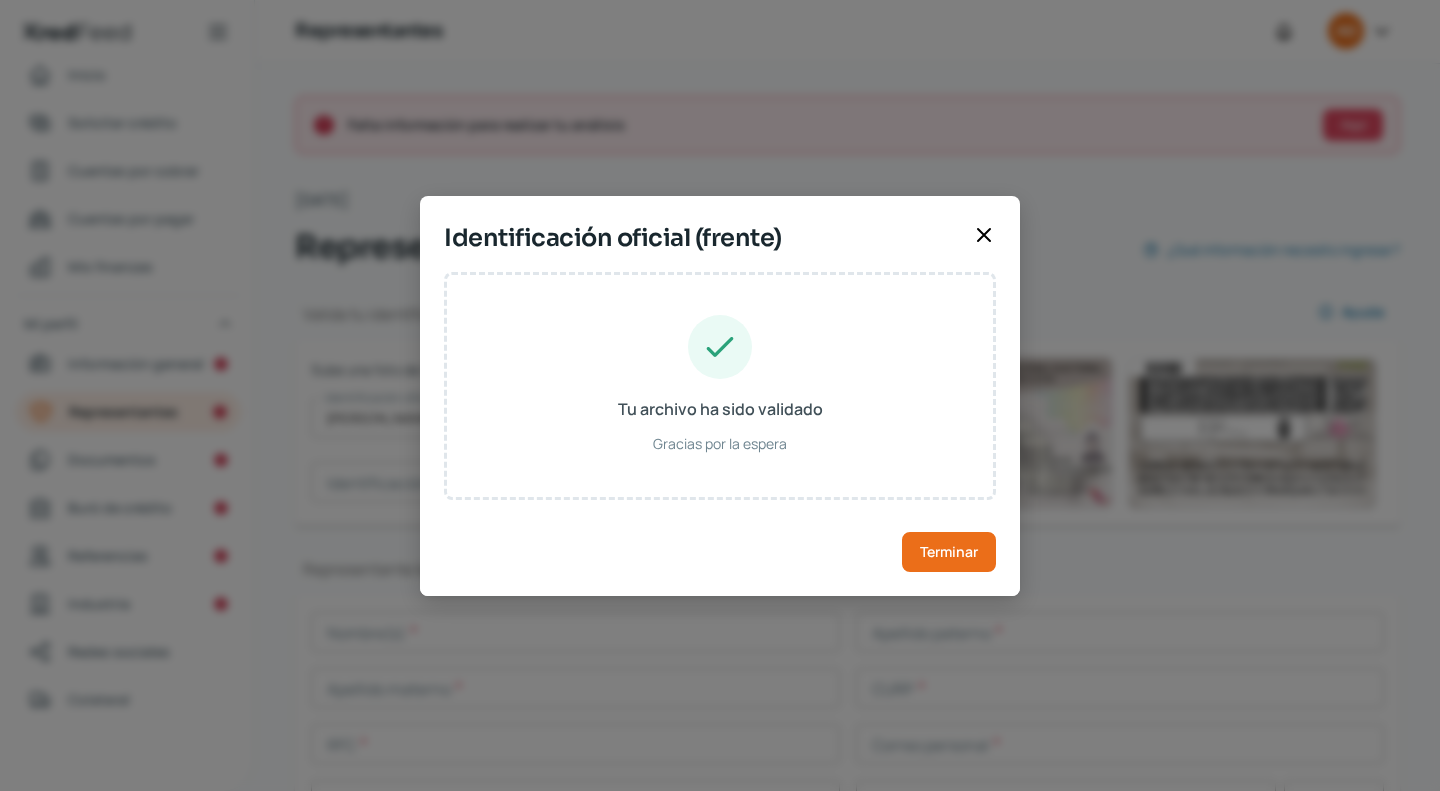 type on "[PERSON_NAME]" 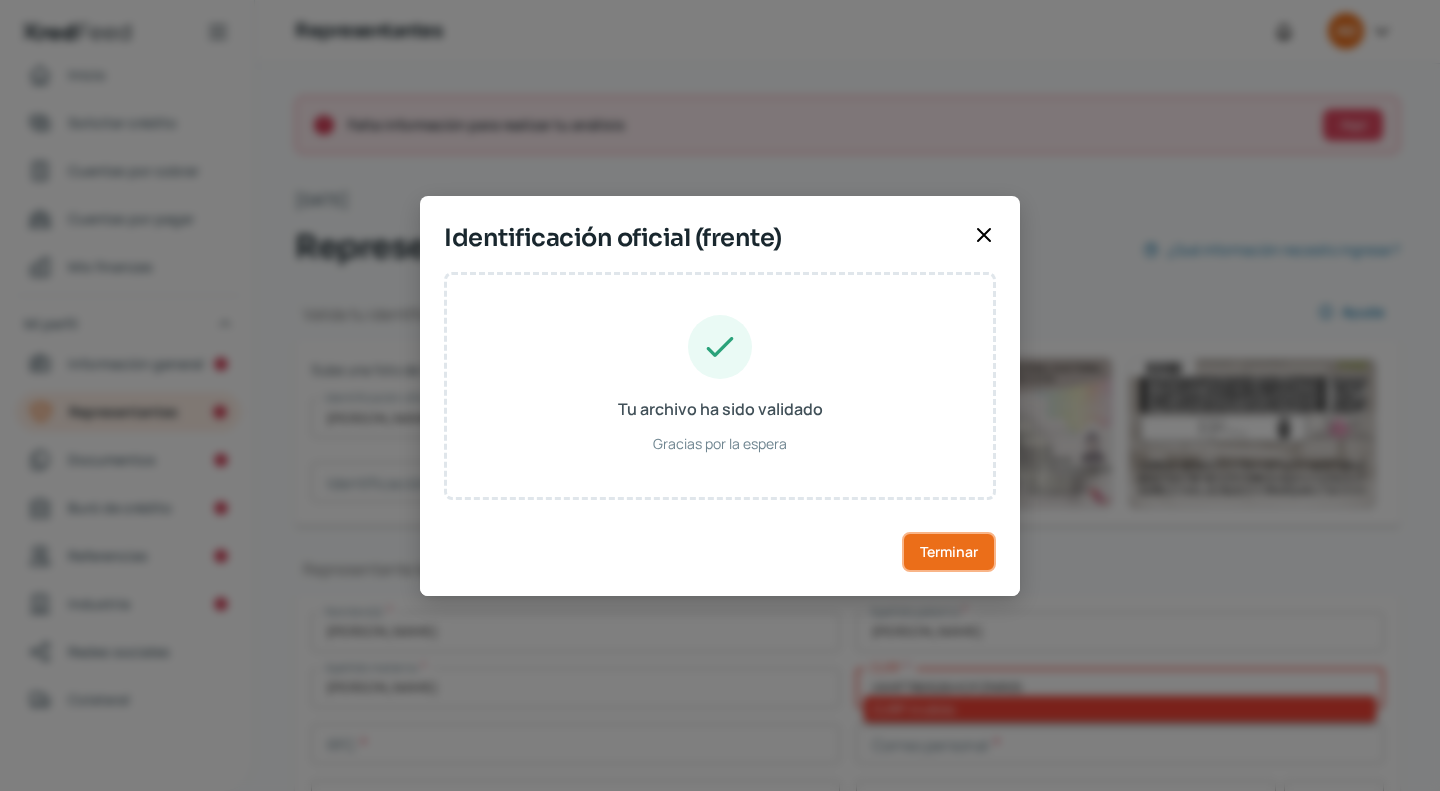 drag, startPoint x: 966, startPoint y: 557, endPoint x: 960, endPoint y: 548, distance: 10.816654 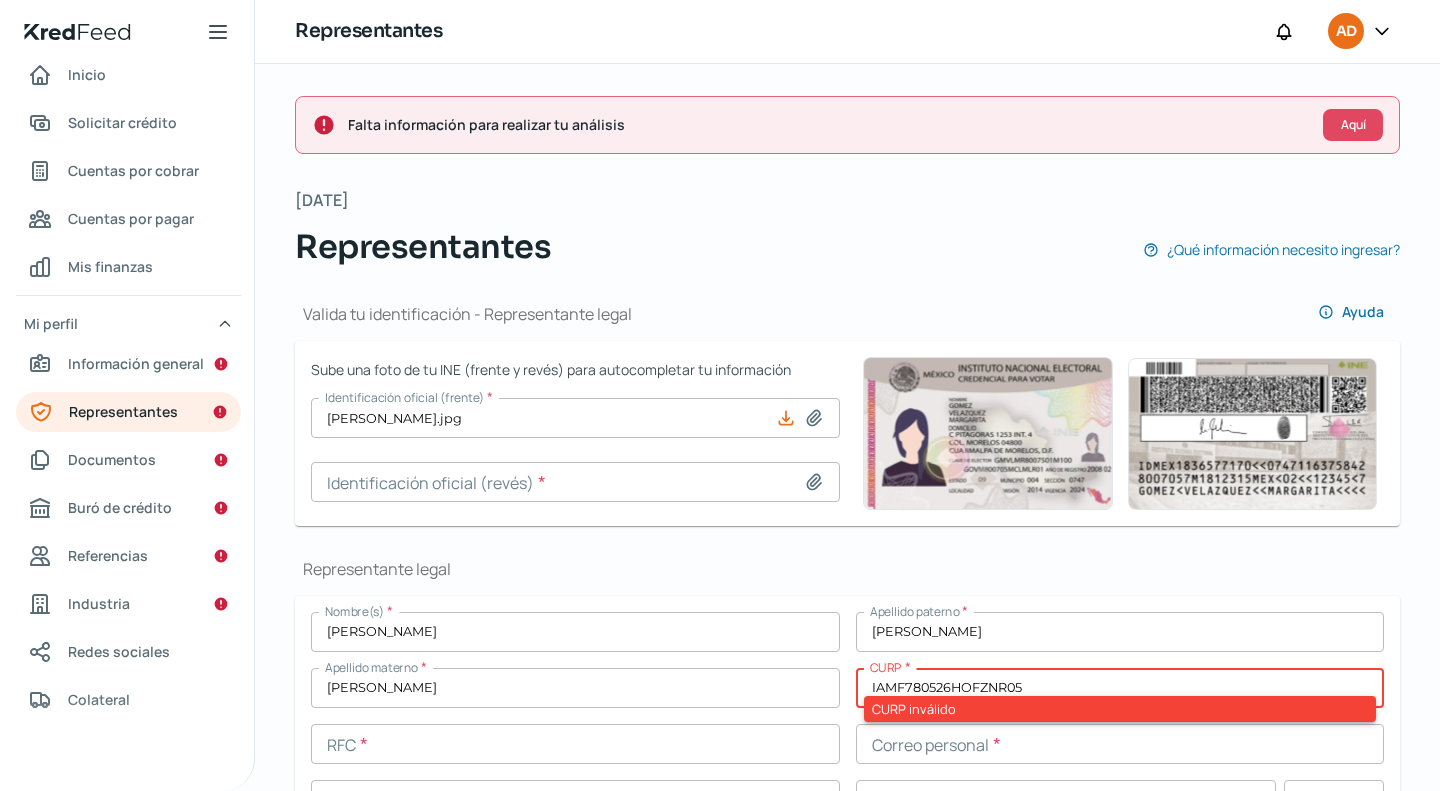 click 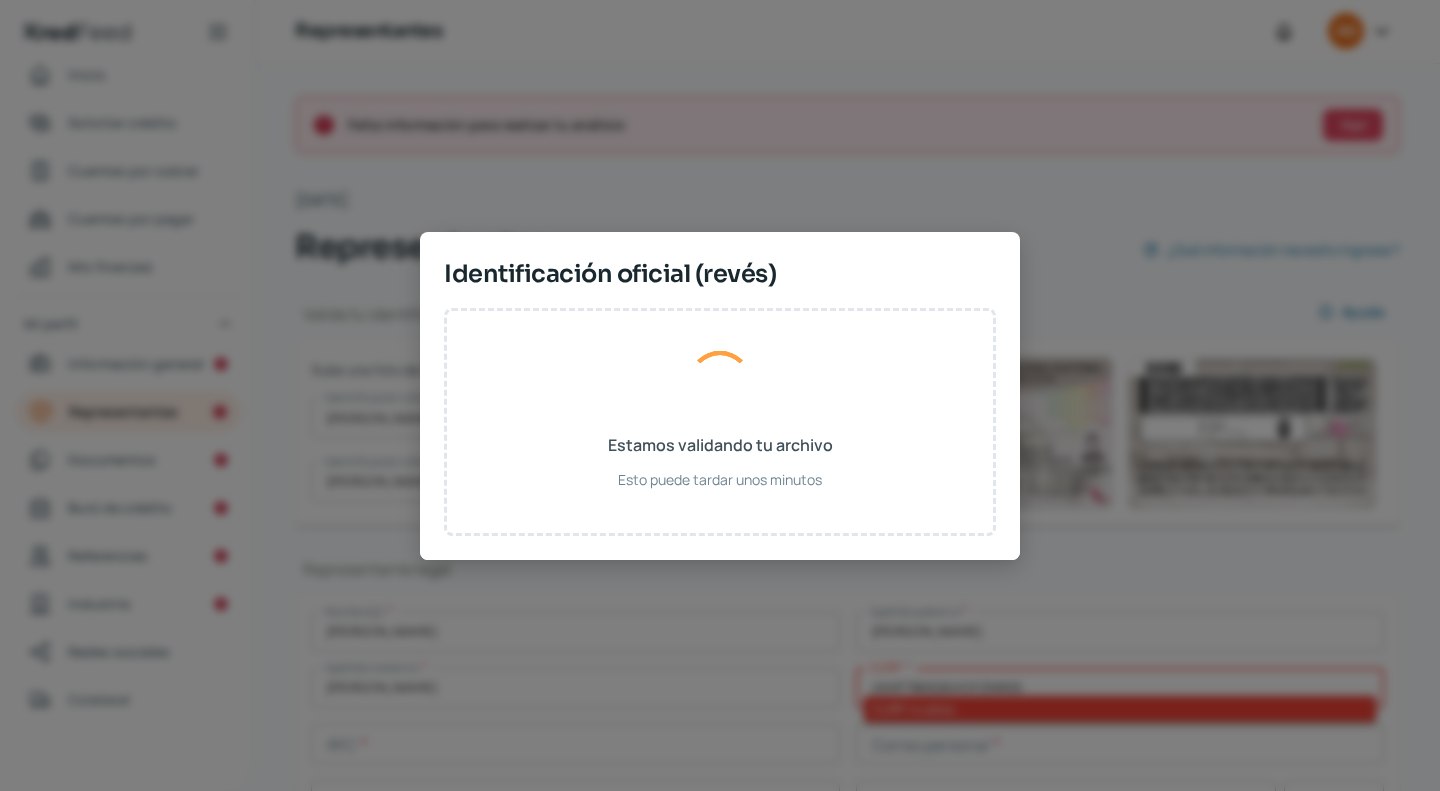 type 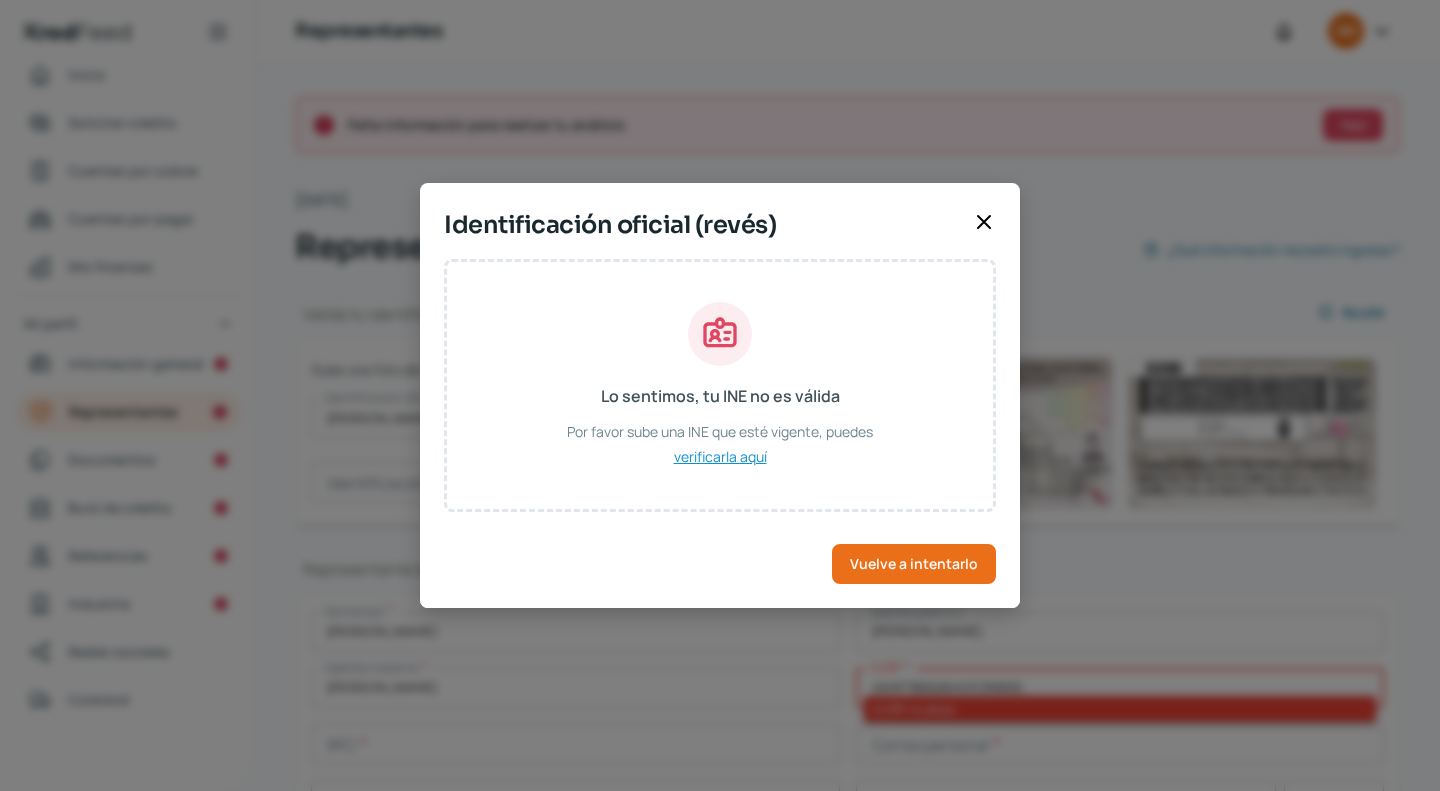 click on "verificarla aquí" at bounding box center (720, 456) 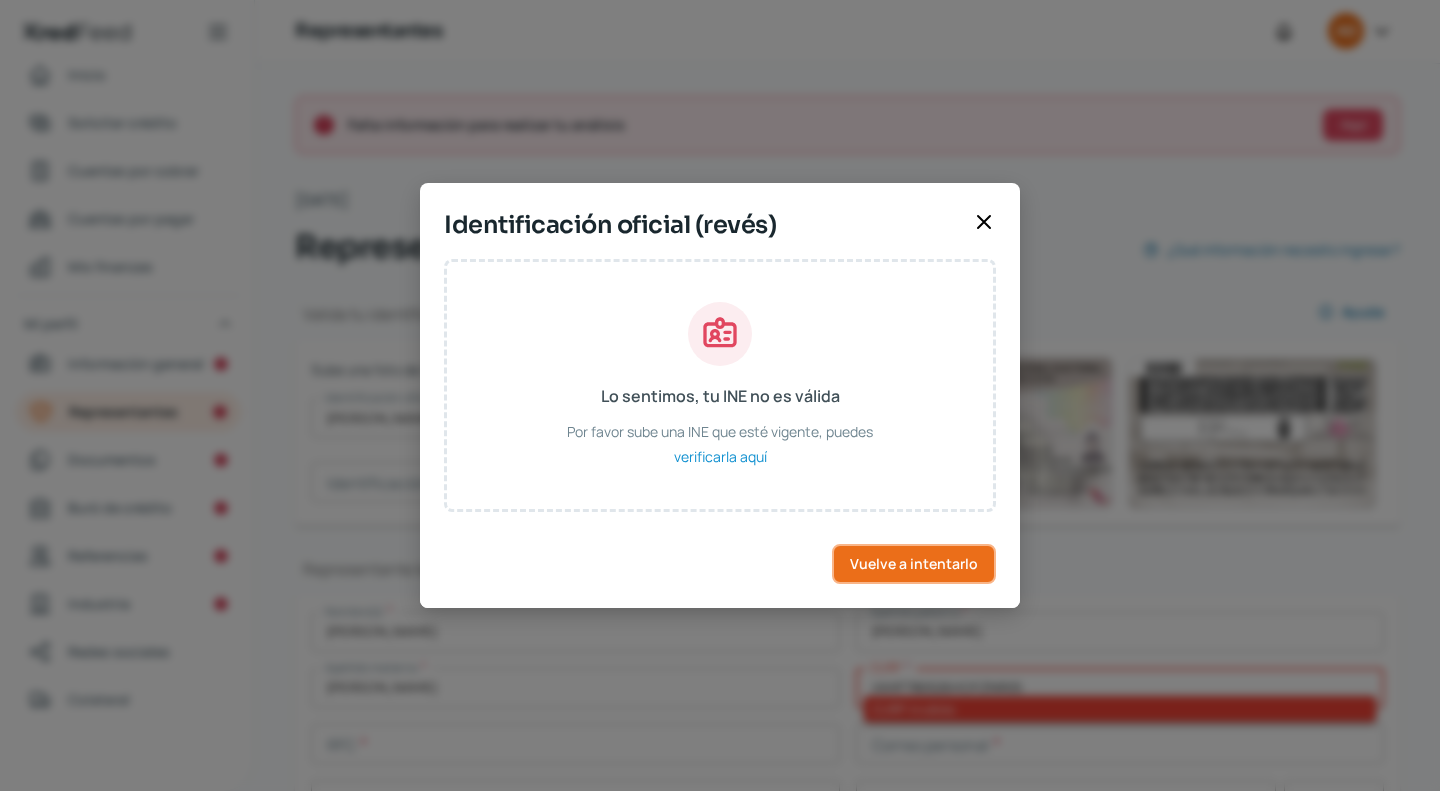 click on "Vuelve a intentarlo" at bounding box center [914, 564] 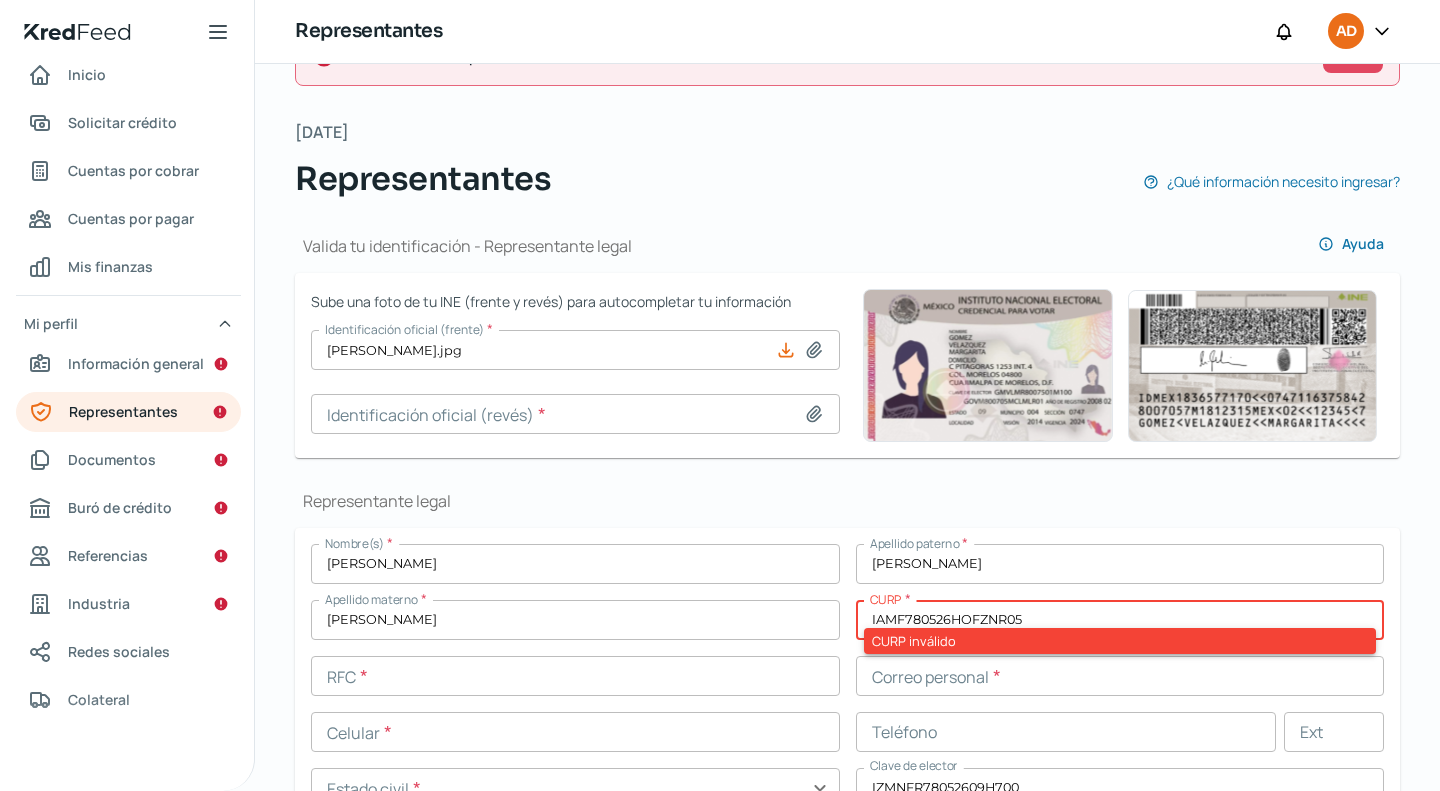 scroll, scrollTop: 100, scrollLeft: 0, axis: vertical 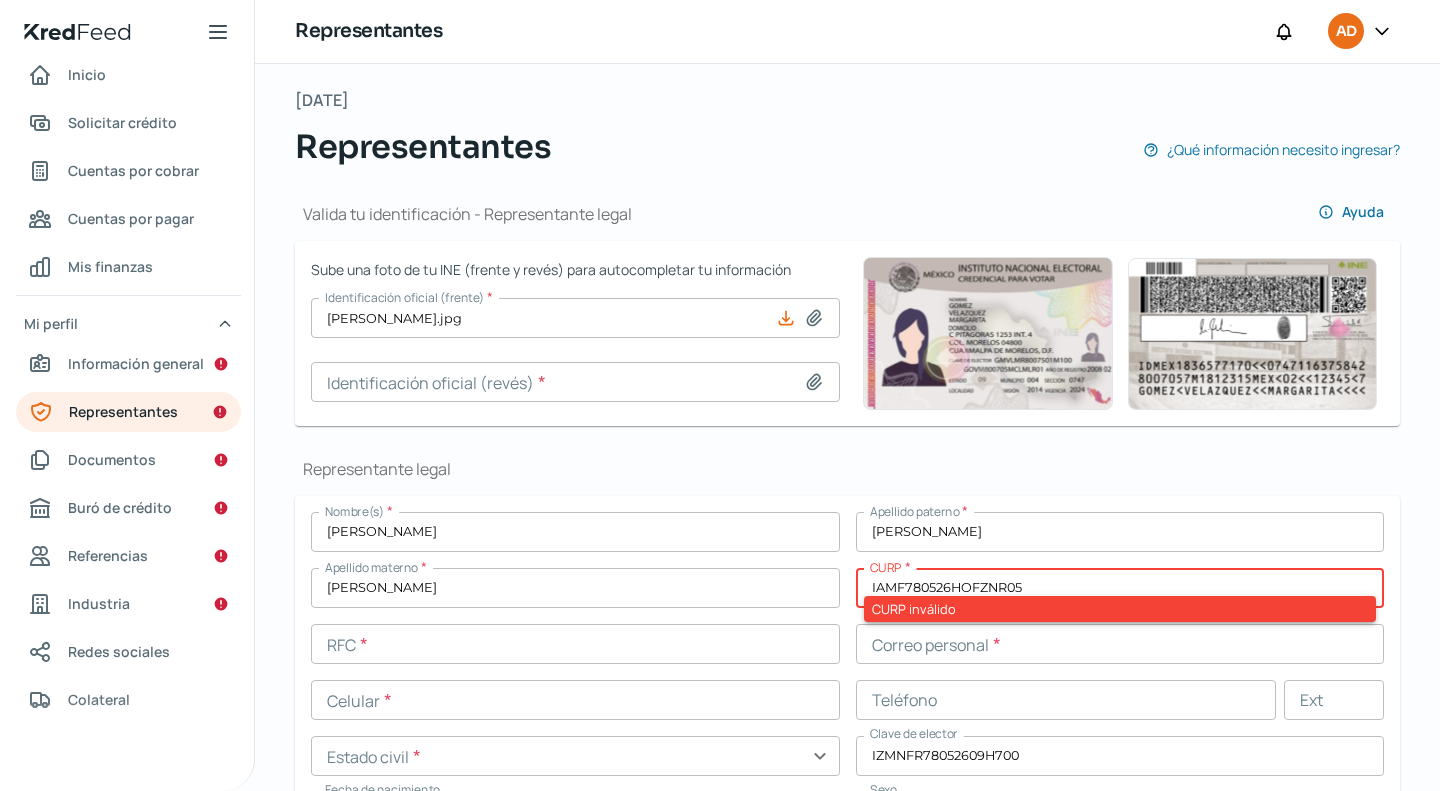 click 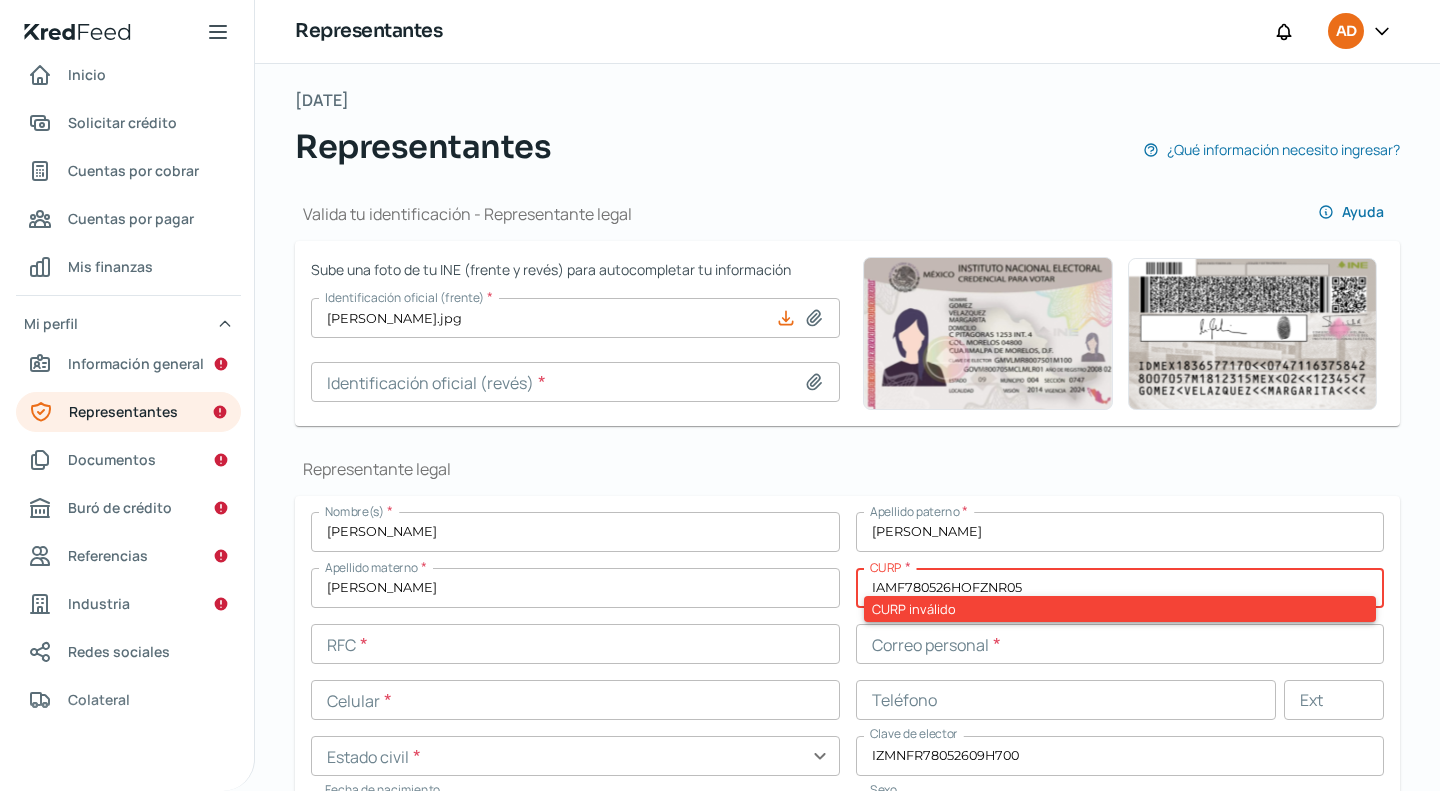type on "C:\fakepath\[PERSON_NAME].jpg" 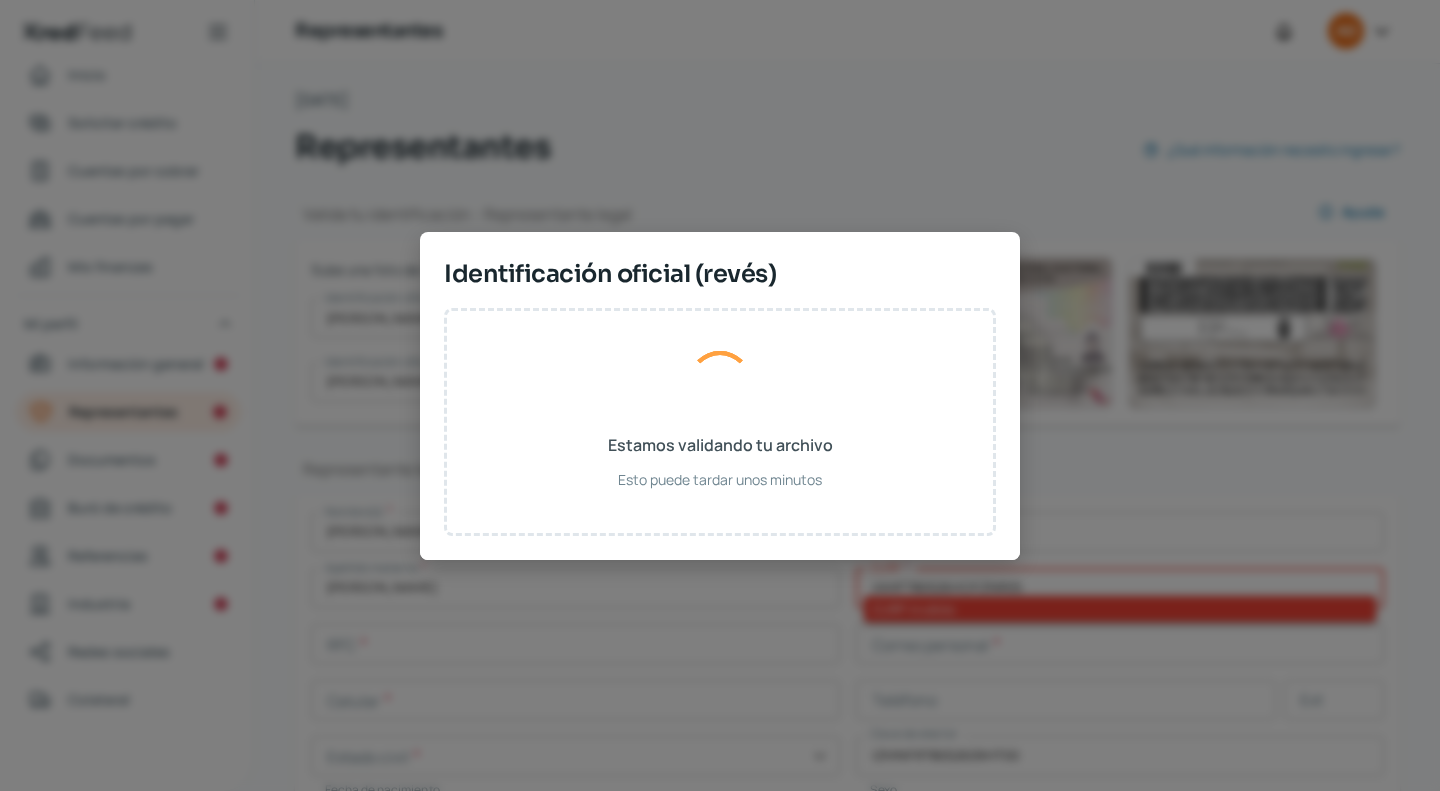 type 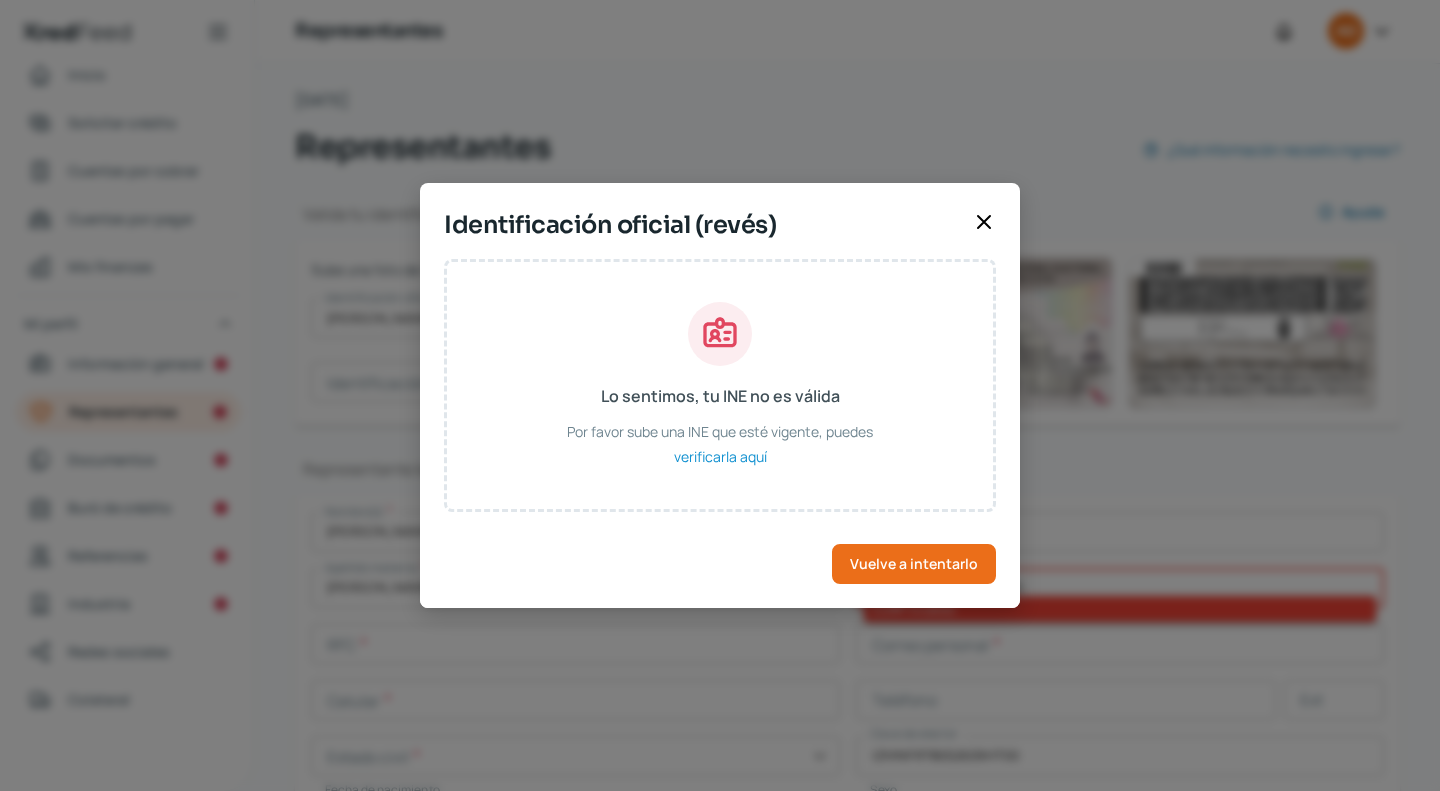 click 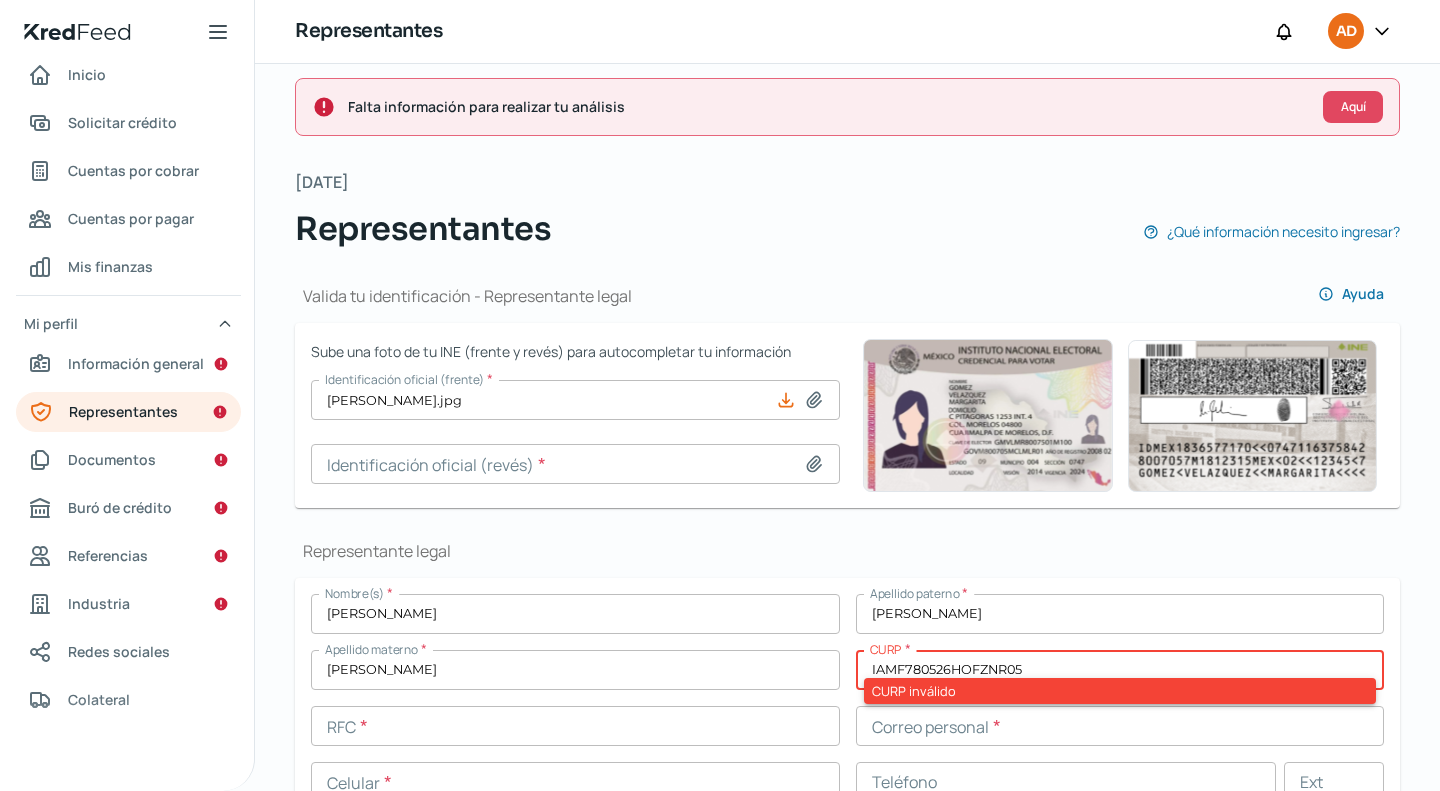 scroll, scrollTop: 0, scrollLeft: 0, axis: both 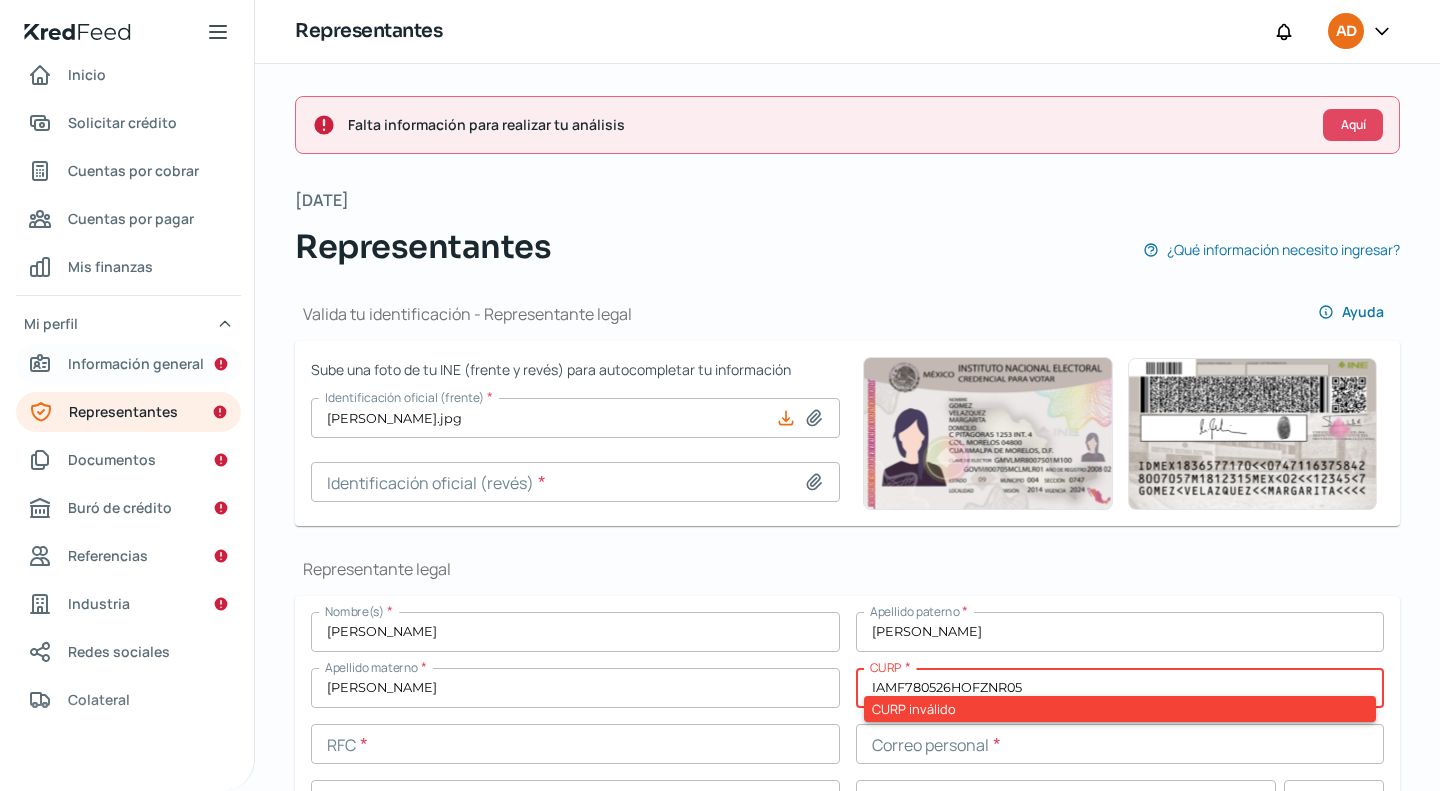 click on "Información general" at bounding box center [136, 363] 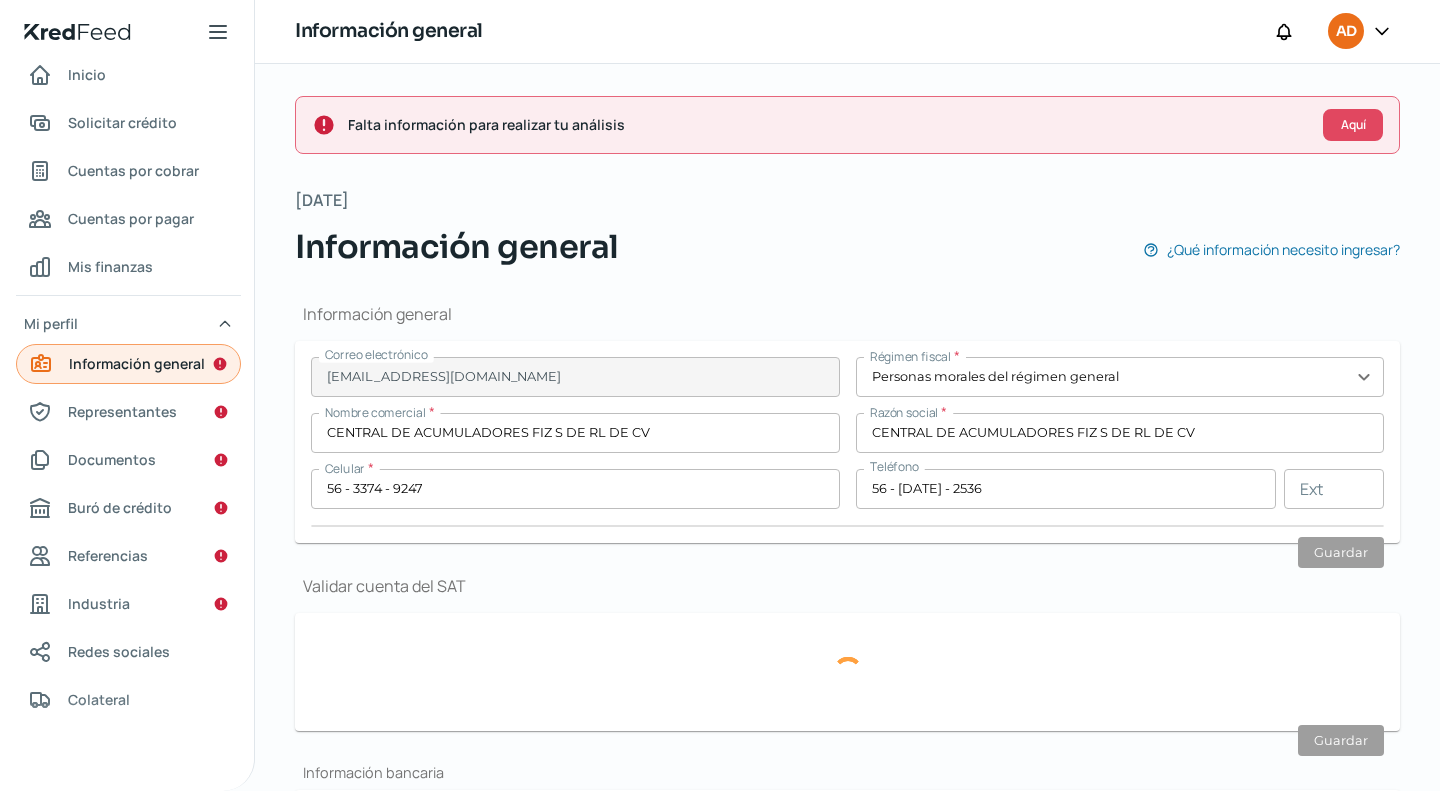 type on "TLATLAYA" 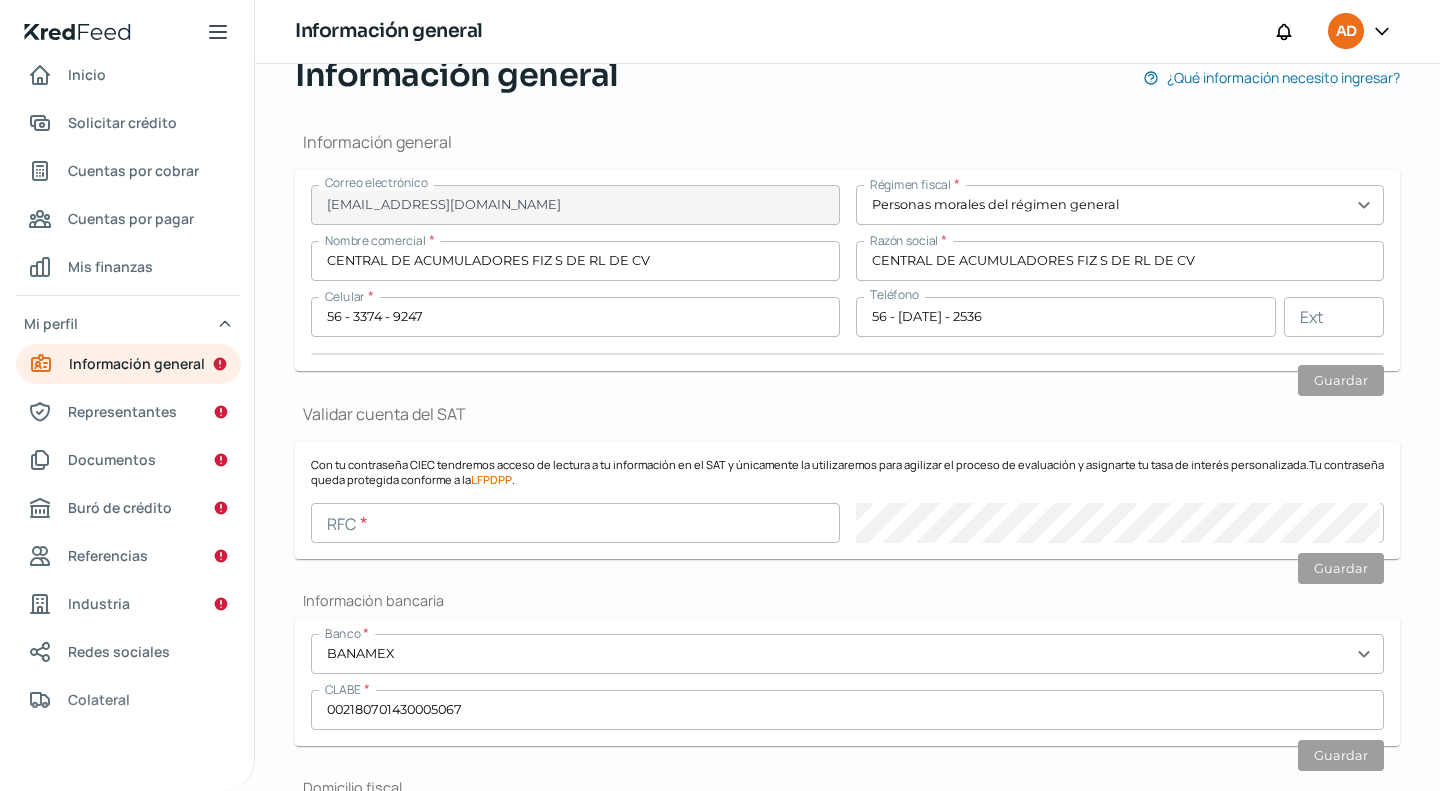 scroll, scrollTop: 158, scrollLeft: 0, axis: vertical 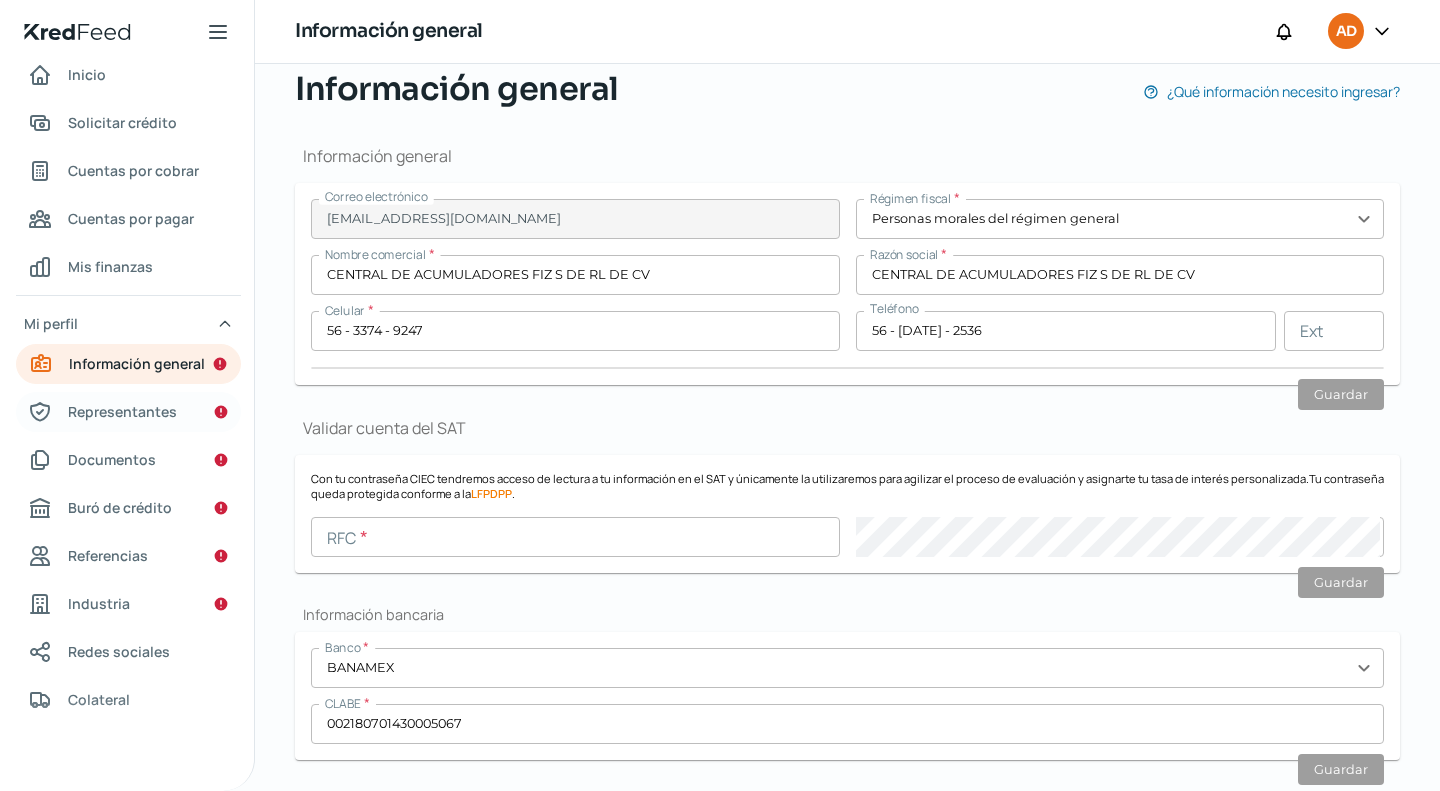 click on "Representantes" at bounding box center [122, 411] 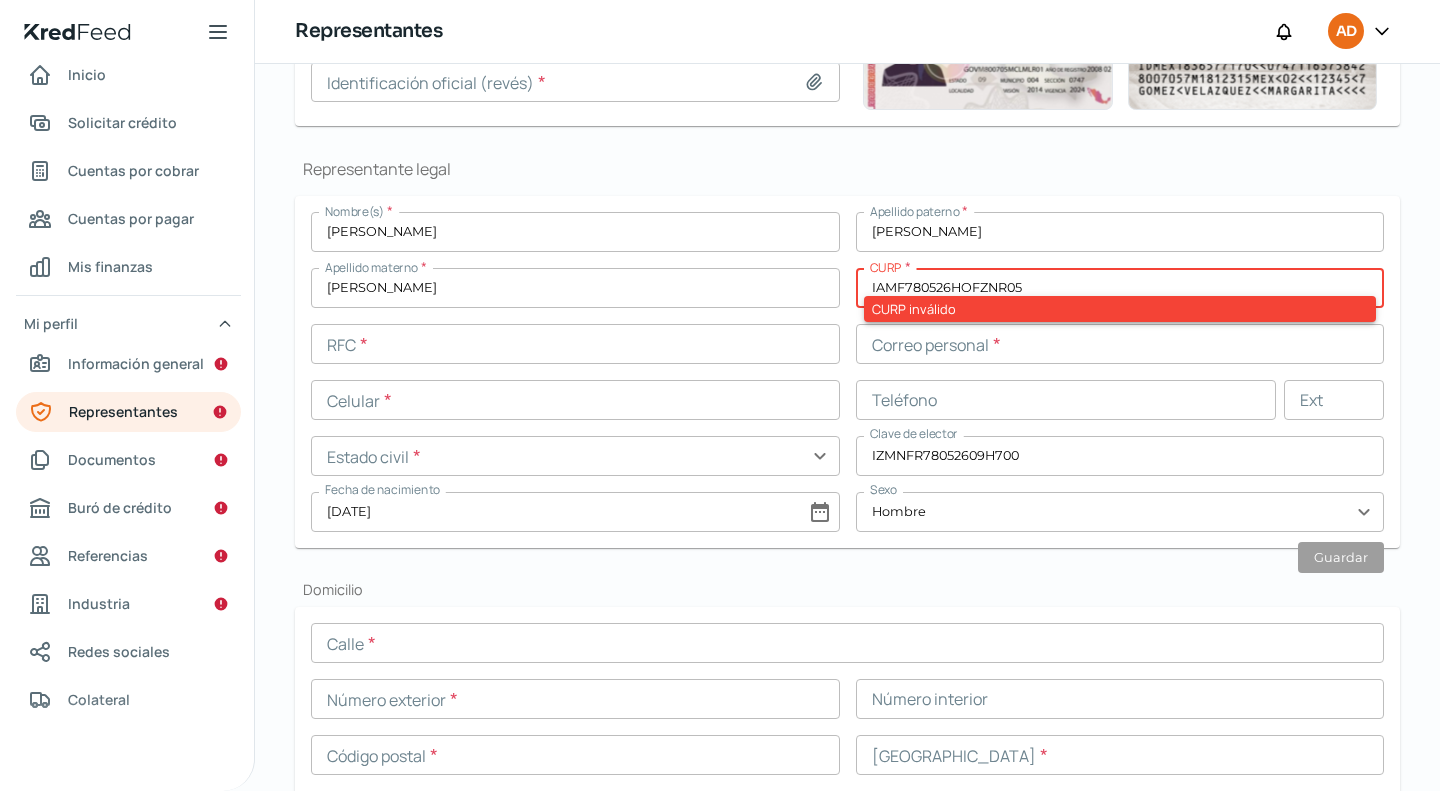 scroll, scrollTop: 100, scrollLeft: 0, axis: vertical 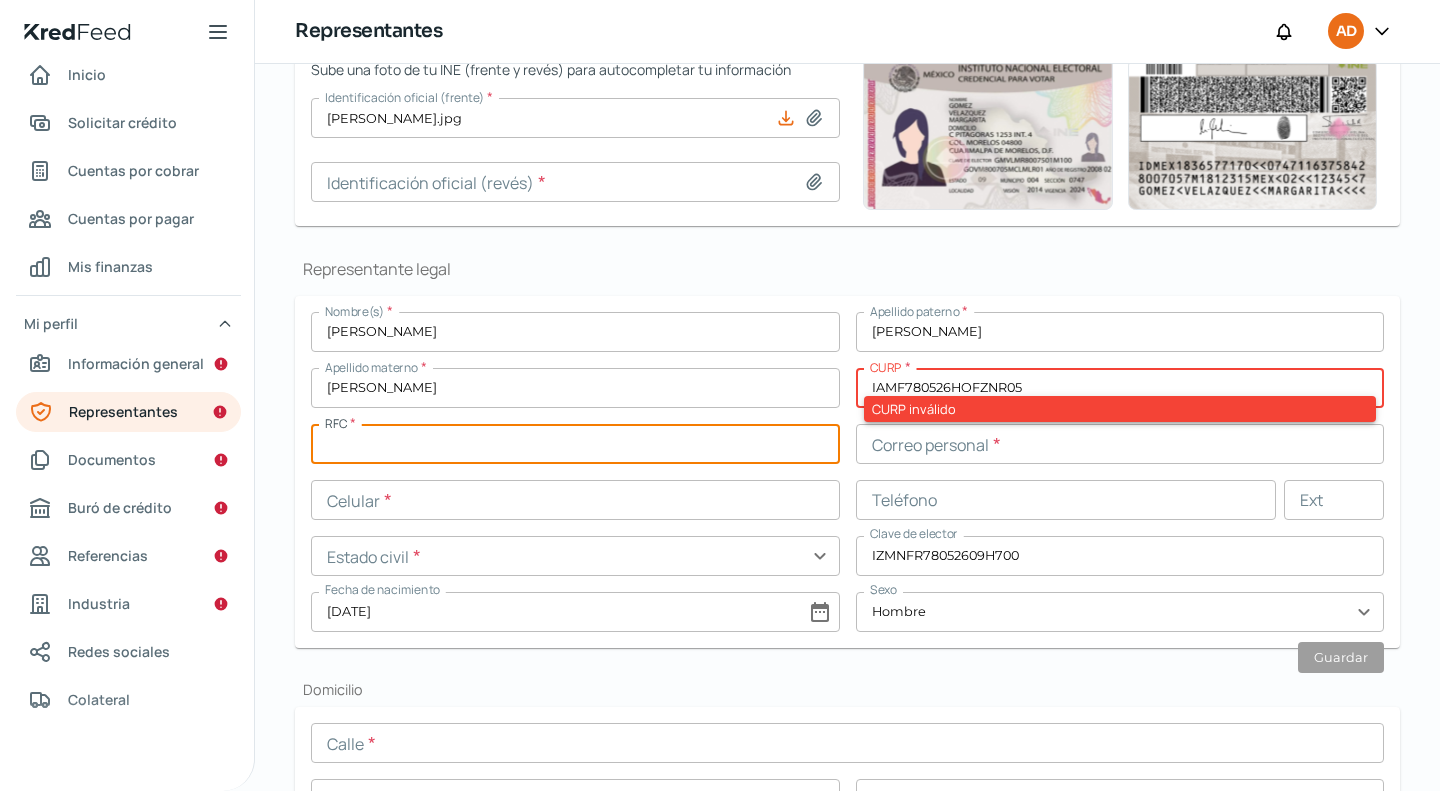 click at bounding box center (575, 444) 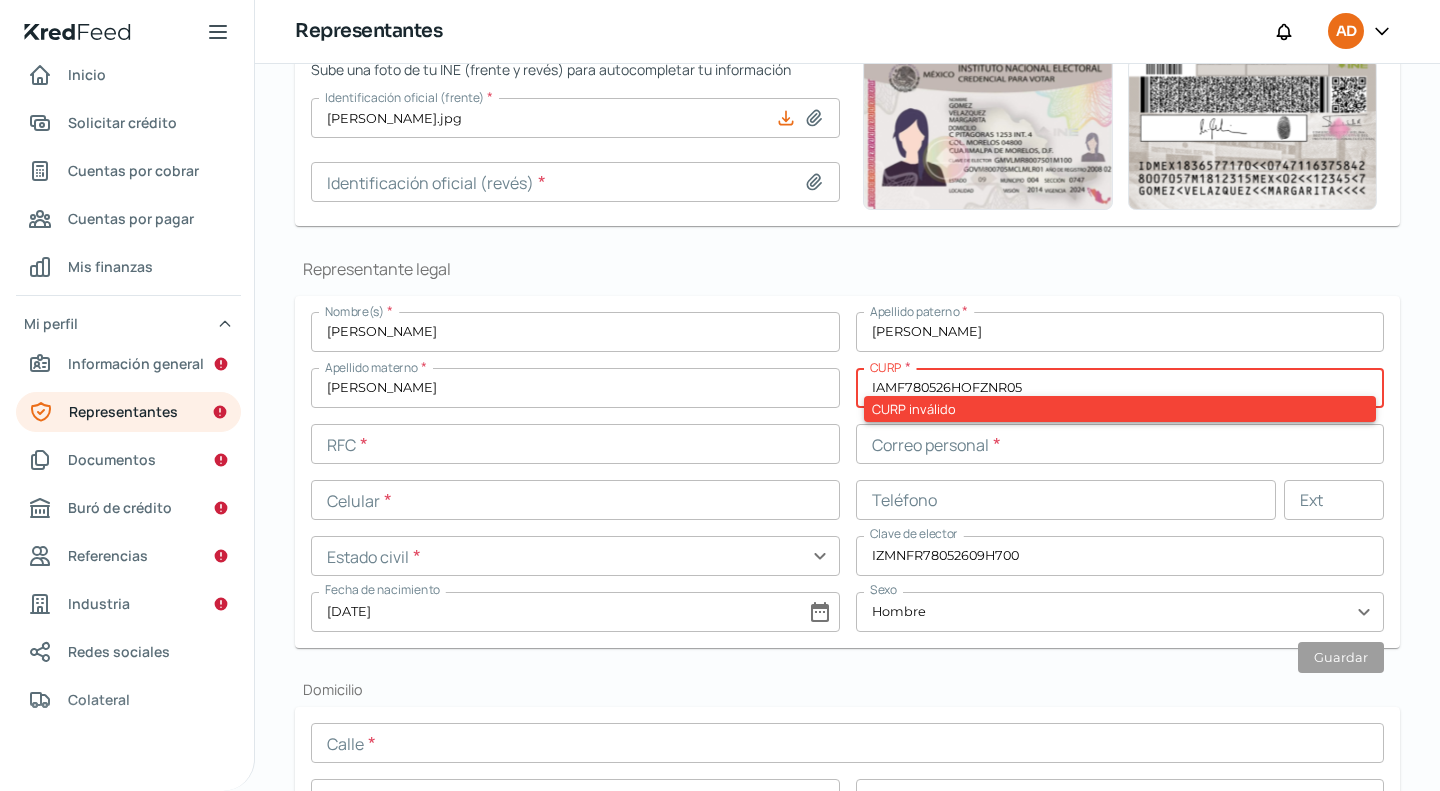 click on "IAMF780526HOFZNR05" at bounding box center (1120, 388) 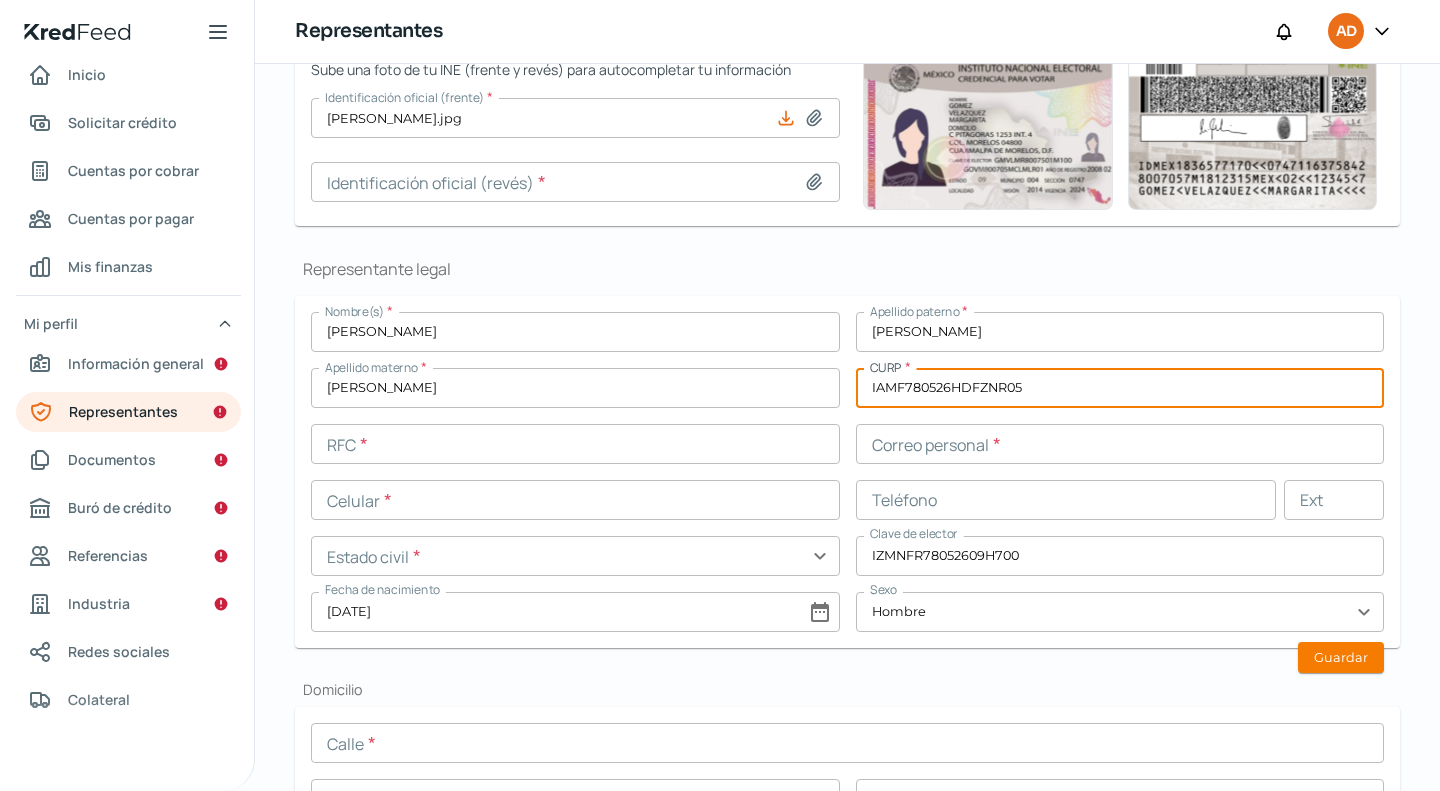 type on "IAMF780526HDFZNR05" 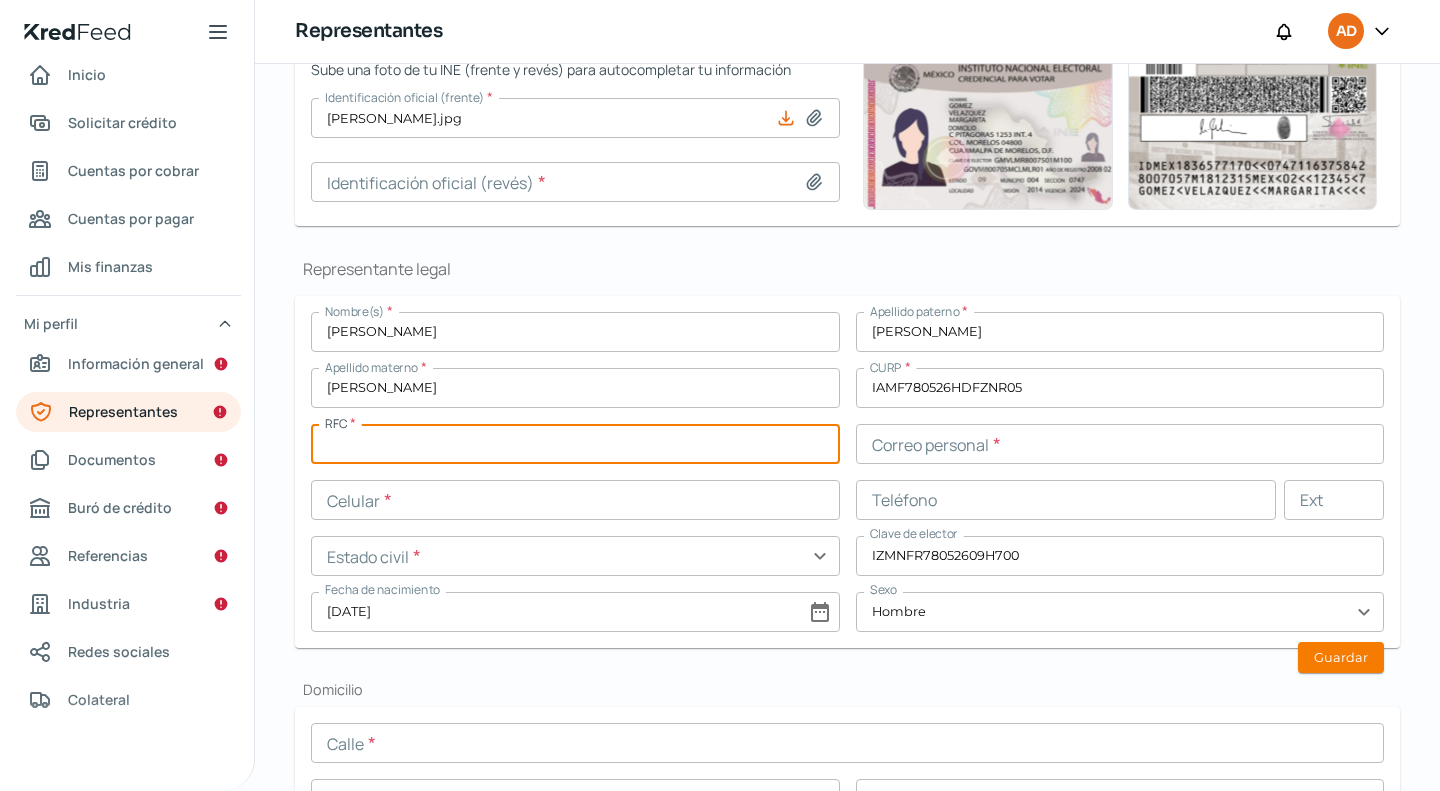 paste on "IAMF780526FZ2" 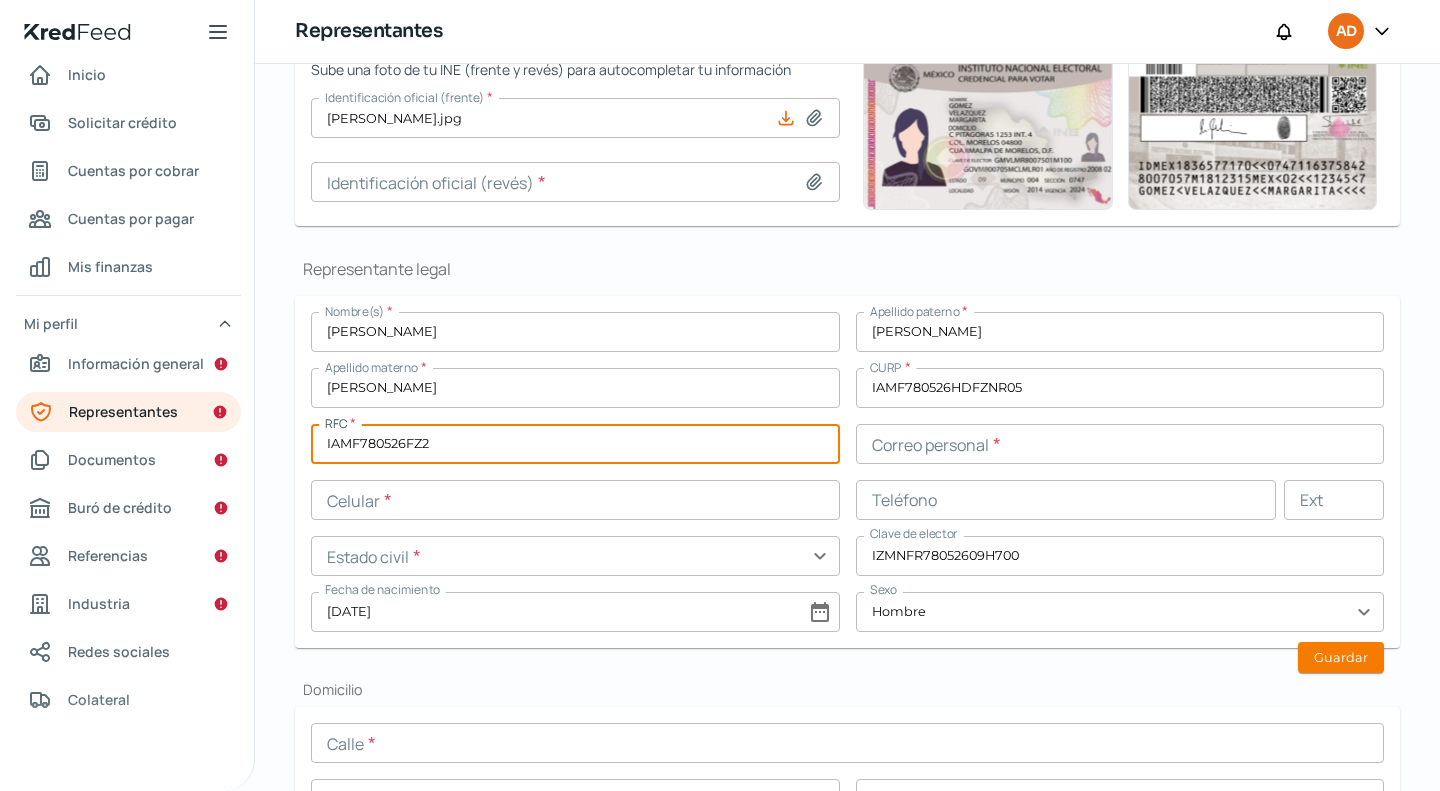 type on "IAMF780526FZ2" 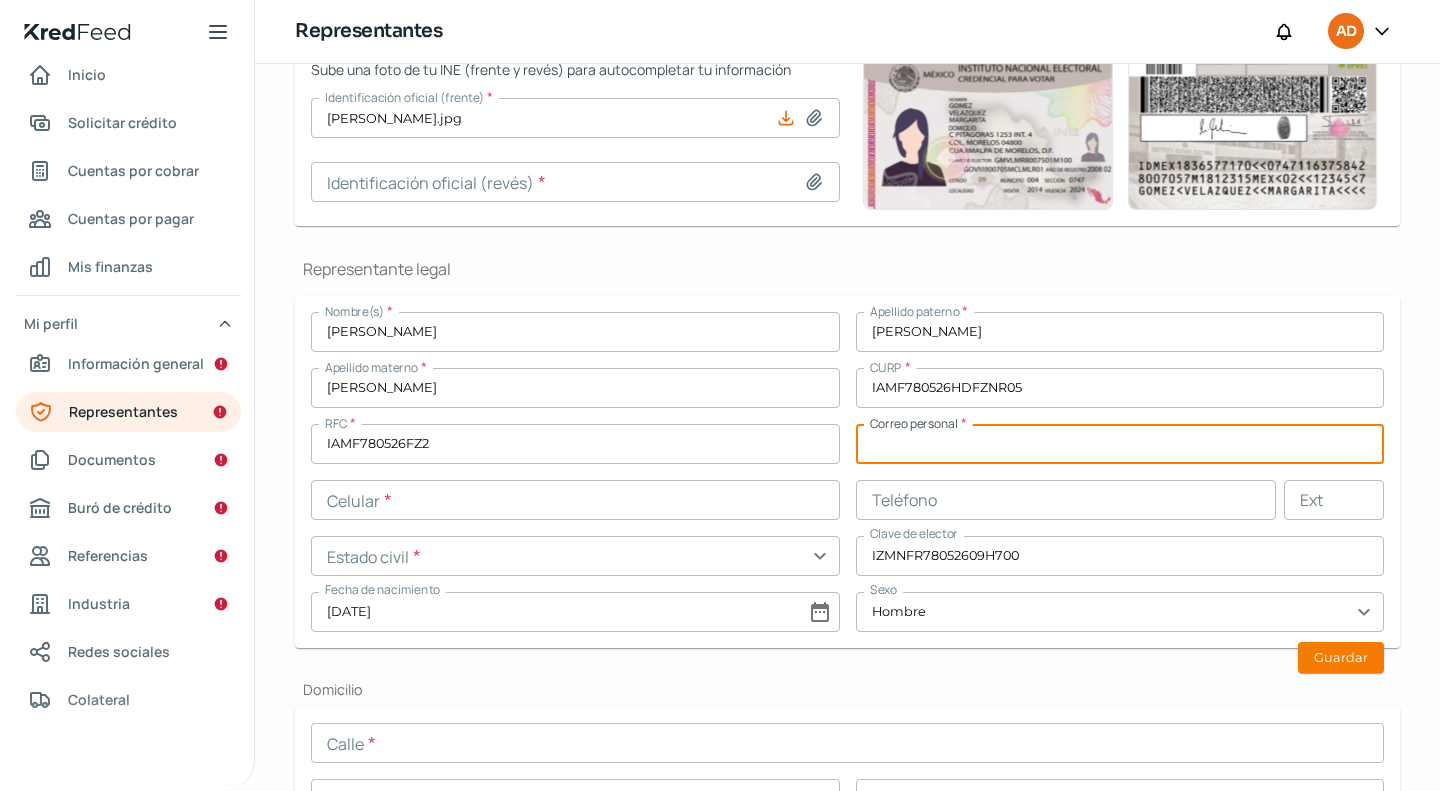 click at bounding box center [1120, 444] 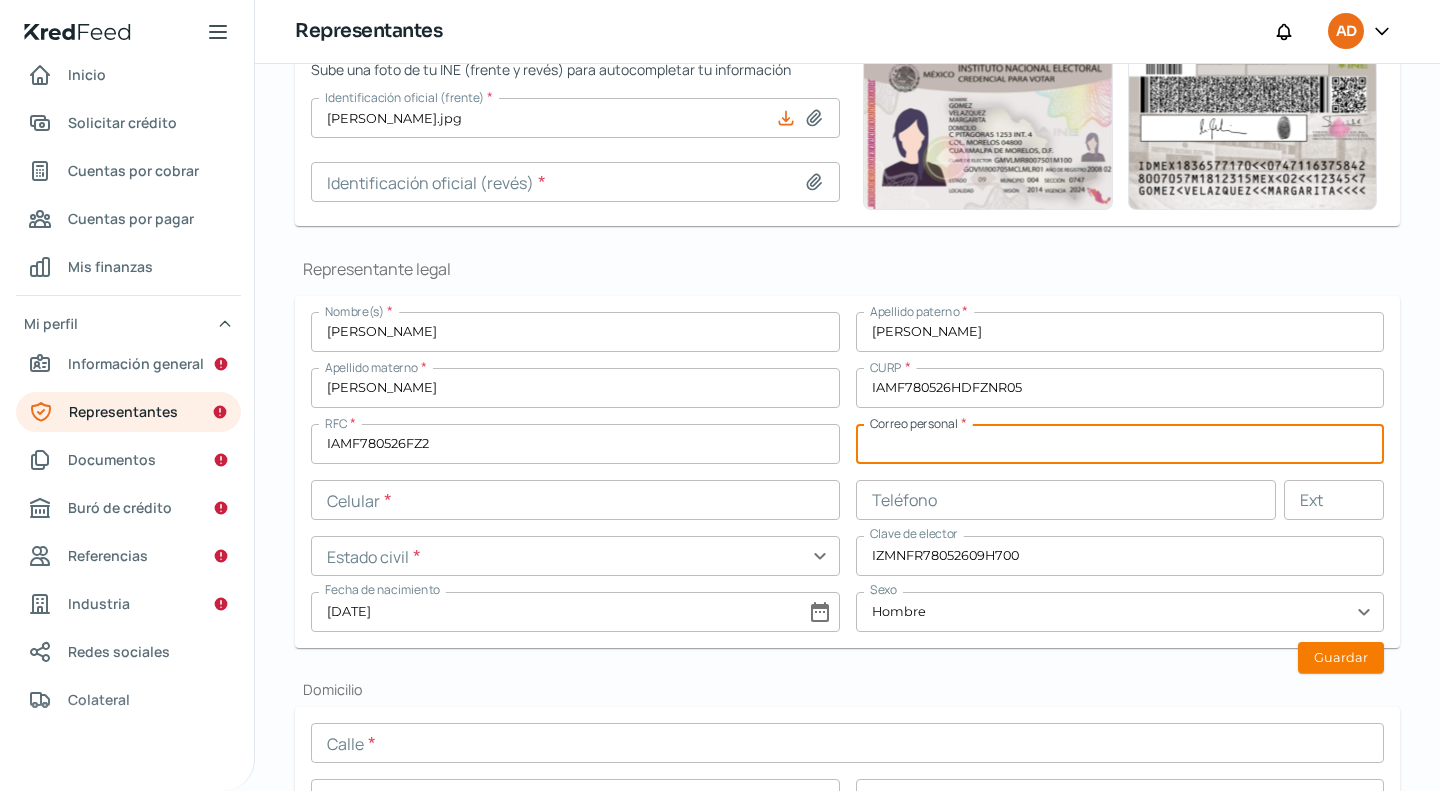 paste on "[EMAIL_ADDRESS][DOMAIN_NAME]" 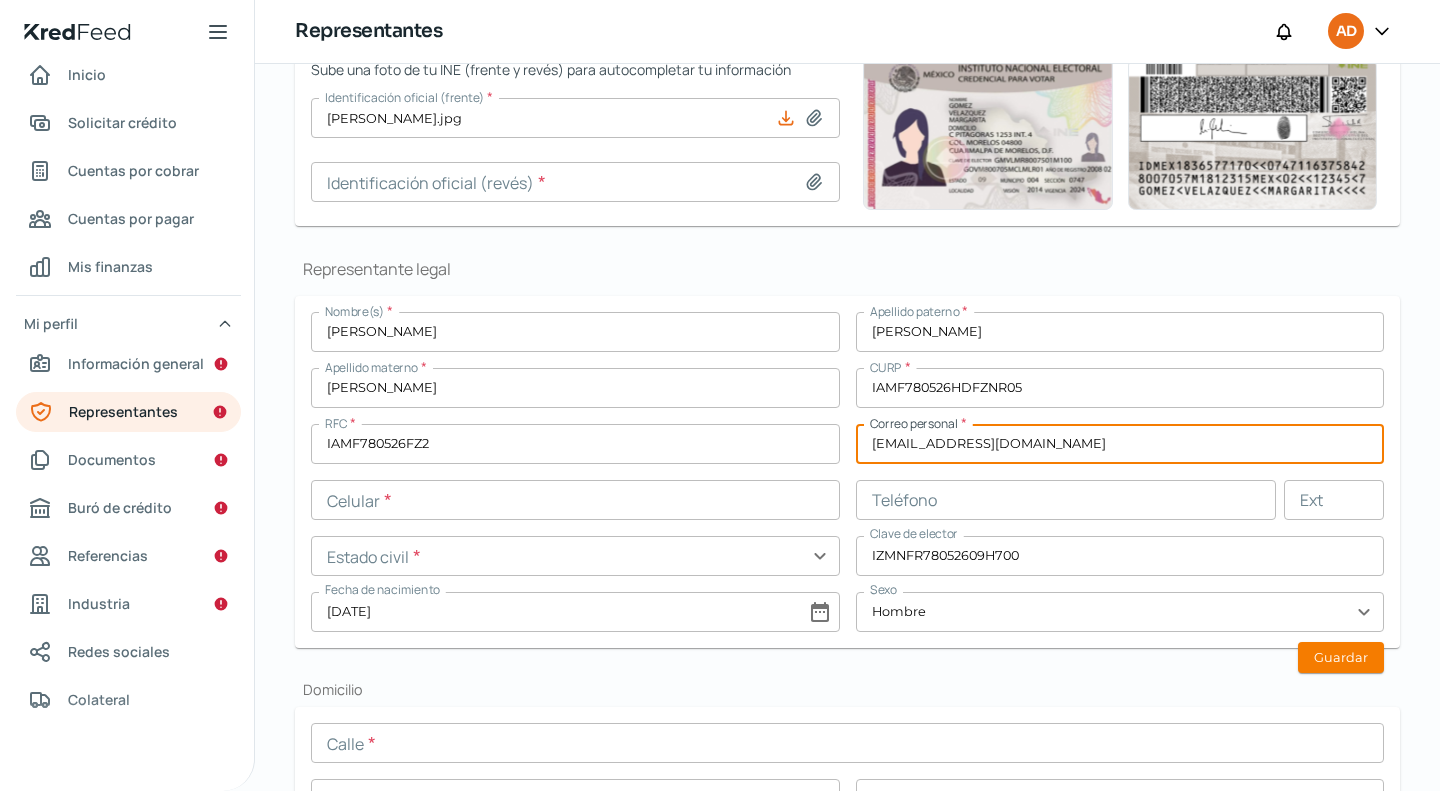 type on "[EMAIL_ADDRESS][DOMAIN_NAME]" 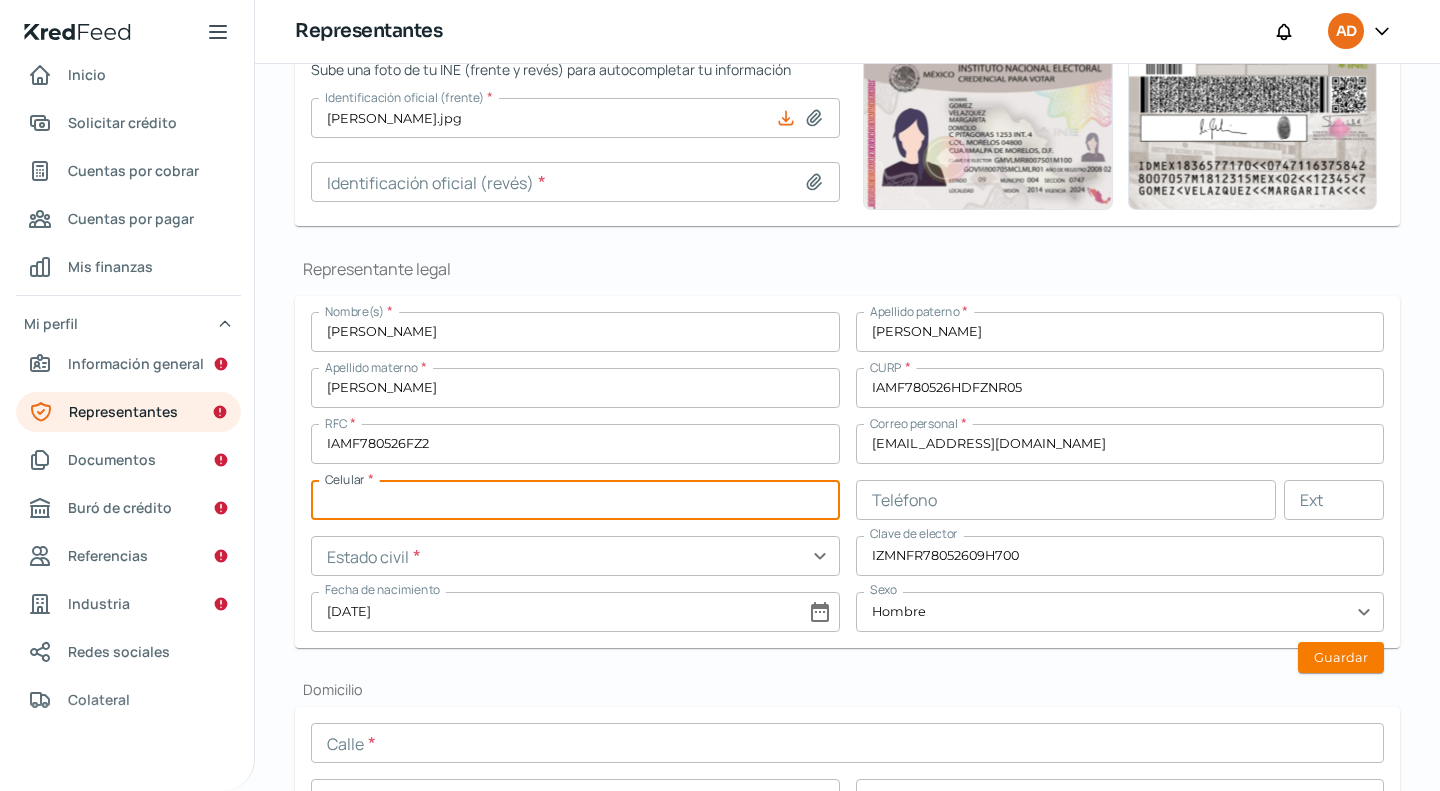 click at bounding box center (575, 500) 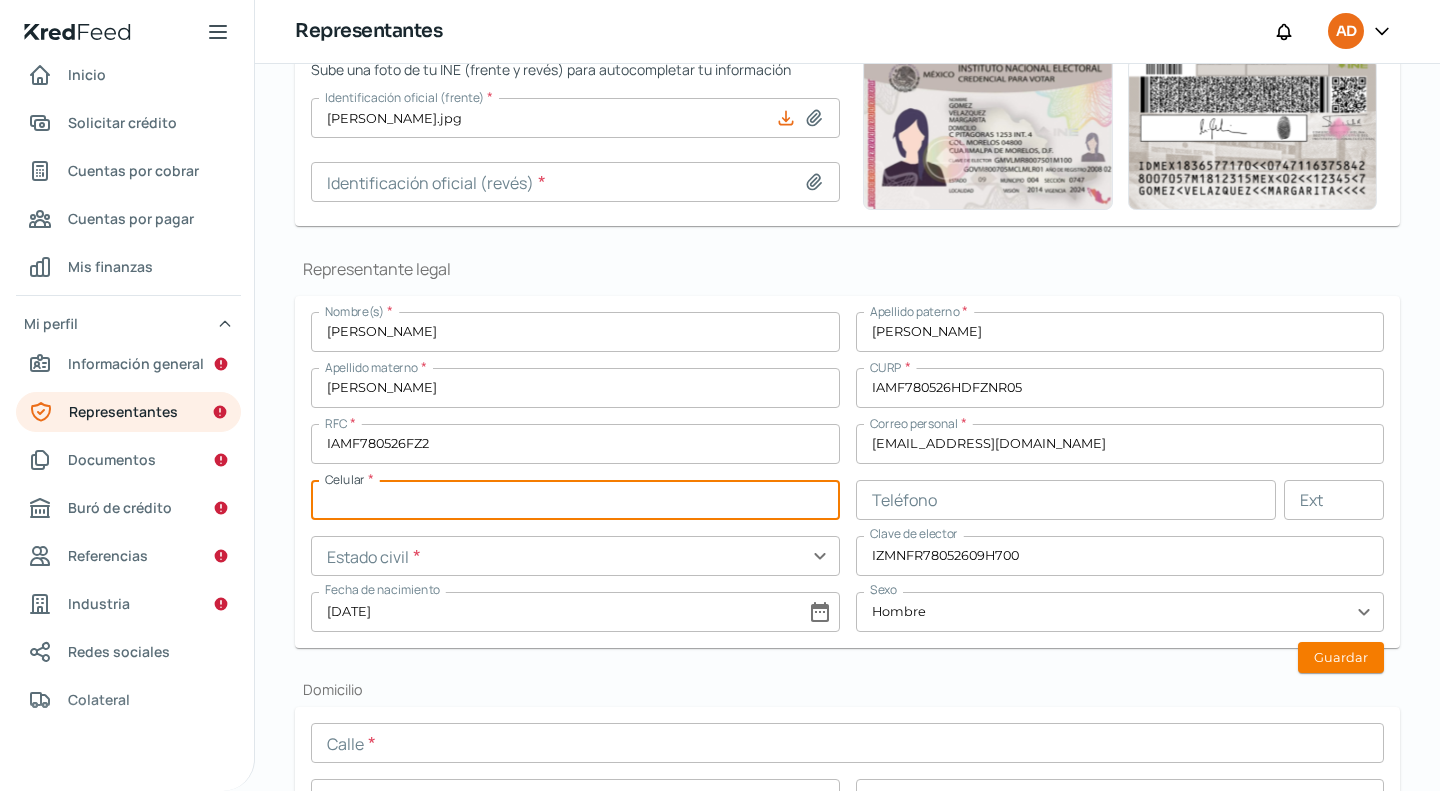 paste on "56 - [DATE] - 2536" 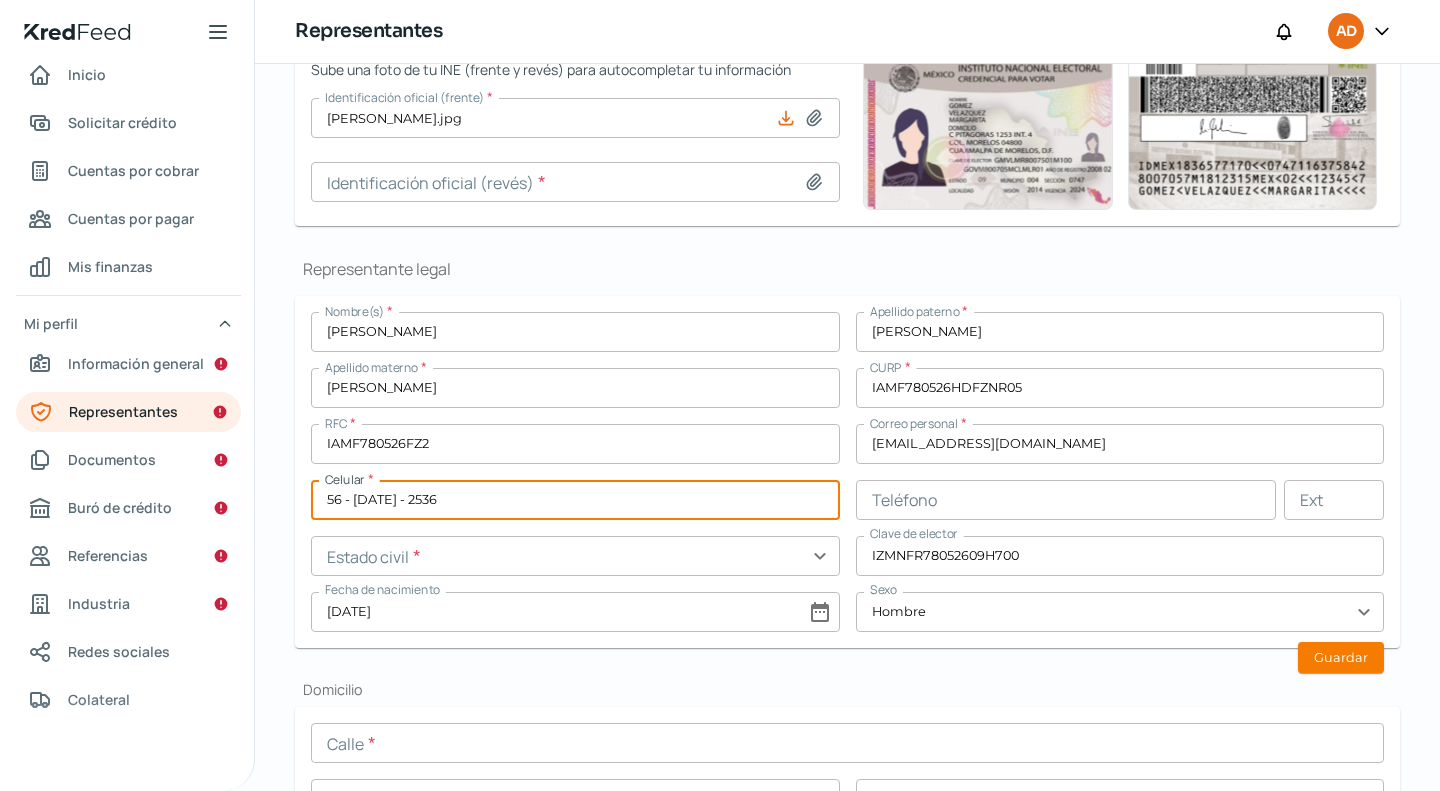 type on "56 - [DATE] - 2536" 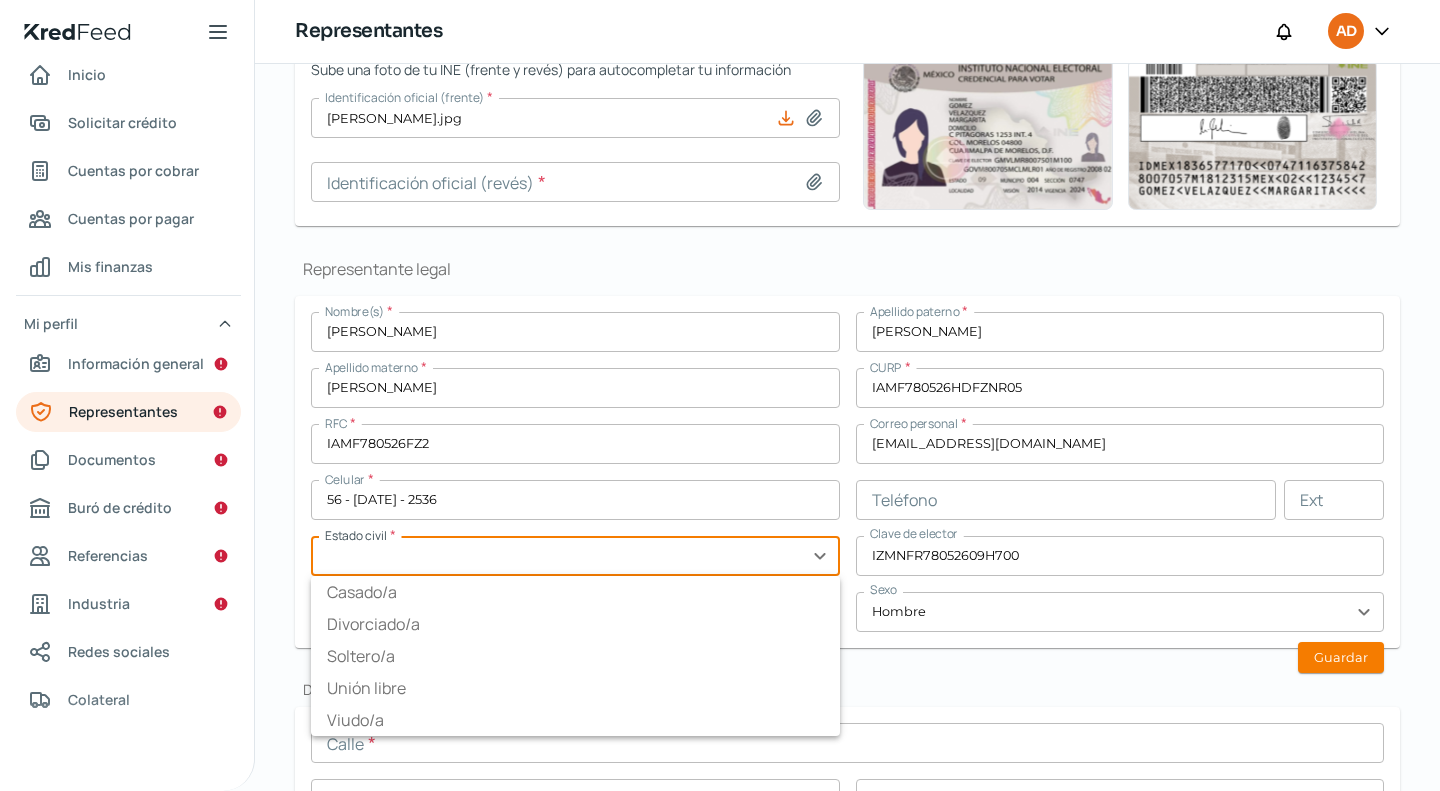 click on "Valida tu identificación - Representante legal Ayuda Sube una foto de tu INE (frente y revés) para autocompletar tu información Identificación oficial (frente) * [PERSON_NAME].jpg Identificación oficial (revés) * Representante legal Nombre(s) * [PERSON_NAME] paterno * [PERSON_NAME] Apellido materno * [PERSON_NAME] CURP * IAMF780526HDFZNR05 RFC * IAMF780526FZ2 Correo personal * [EMAIL_ADDRESS][DOMAIN_NAME] Celular * 56 - [DATE] - 2536 Teléfono Ext Estado civil * expand_more [DEMOGRAPHIC_DATA]/a [DEMOGRAPHIC_DATA]/[PERSON_NAME][DEMOGRAPHIC_DATA]/a Unión libre Viudo/a Clave de elector IZMNFR78052609H700 Fecha de nacimiento [DEMOGRAPHIC_DATA] date_range Sexo Hombre expand_more Guardar Domicilio Calle * Número exterior * Número interior Código postal * Colonia * Municipio / delegación * Entidad * expand_more País * Comprobante de domicilio * Adjunta el comprobante de domicilio correspondiente a la dirección, esto nos ayudará a validar la información proporcionada. Guardar Ayuda Identificación oficial (frente) * * * *" at bounding box center [847, 1148] 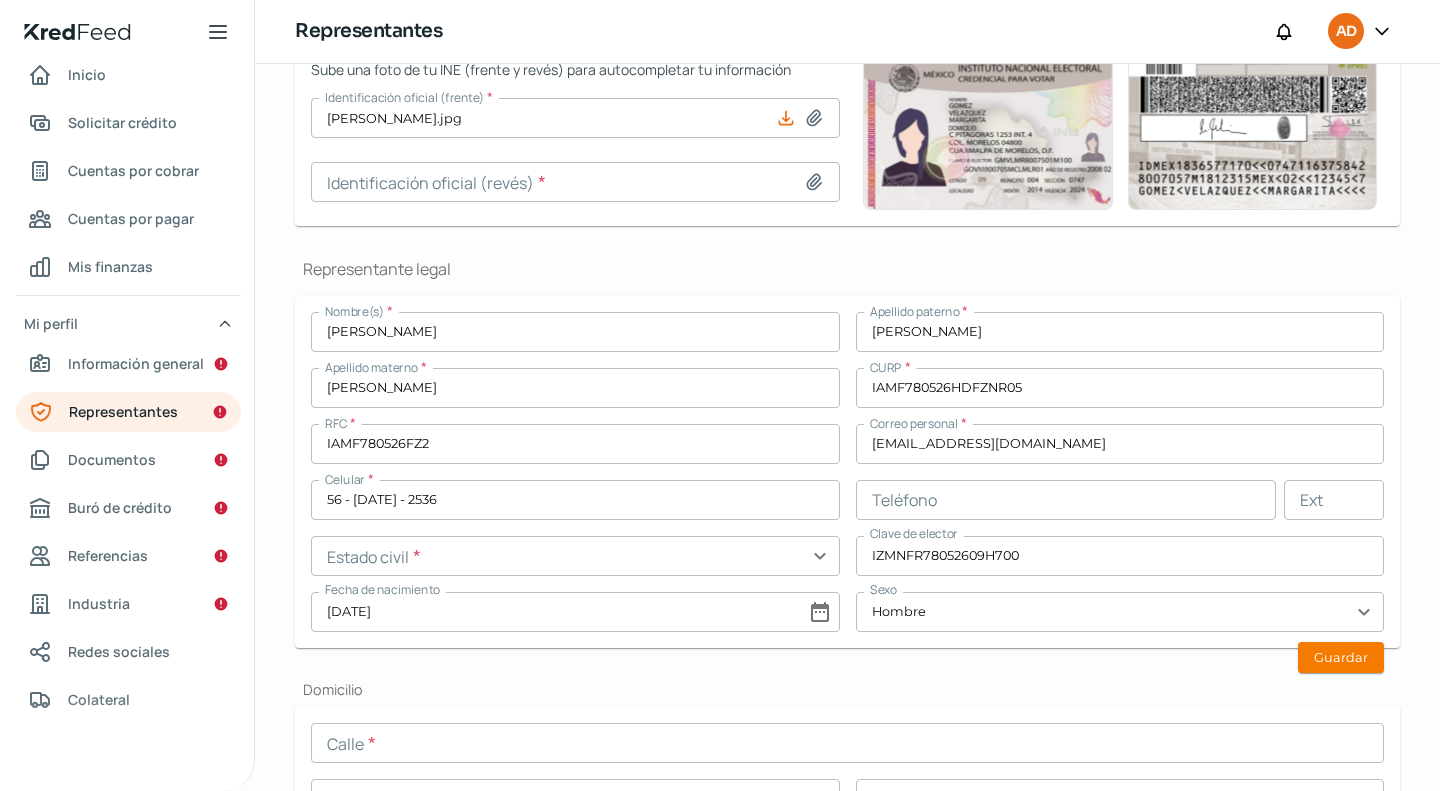 click at bounding box center (575, 556) 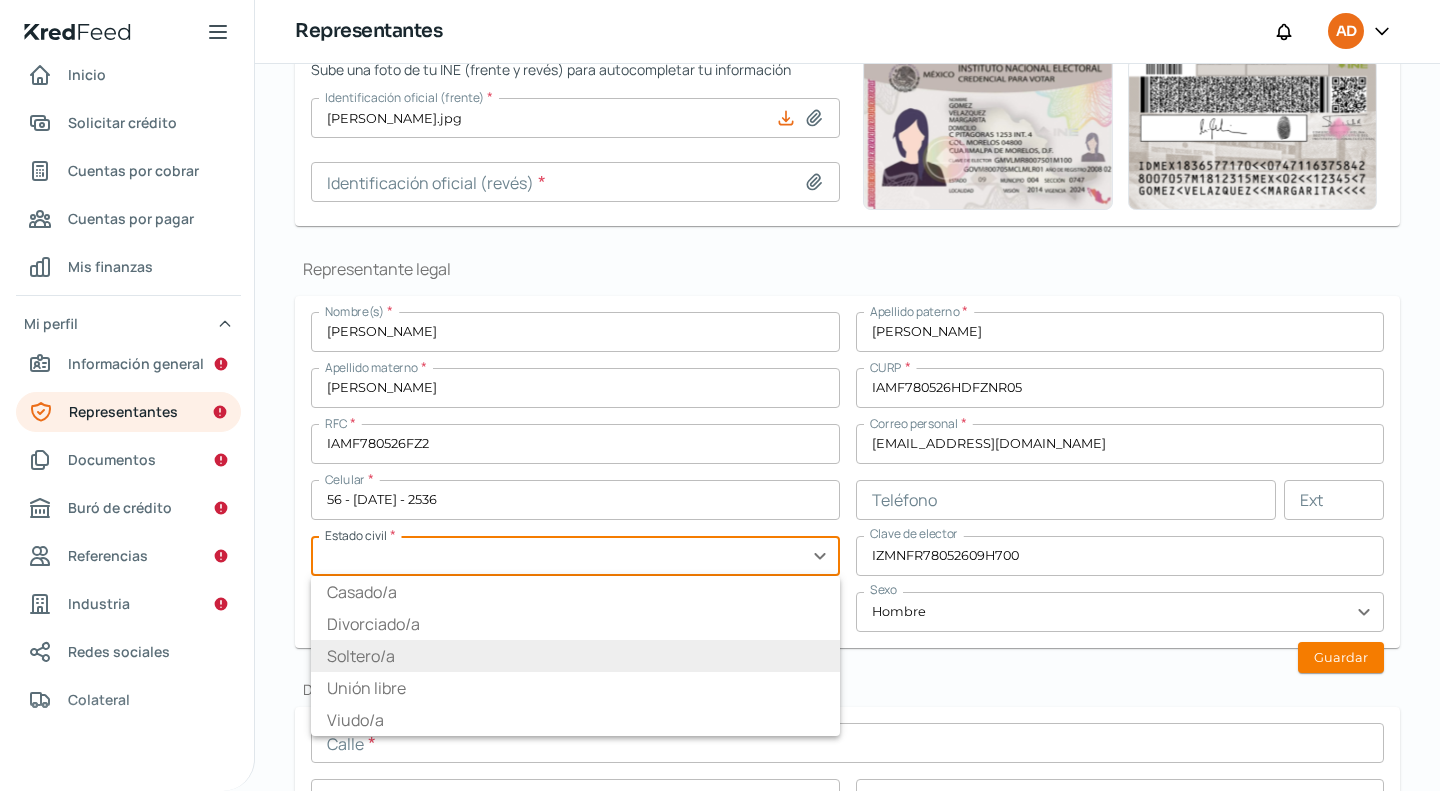 click on "Soltero/a" at bounding box center (575, 656) 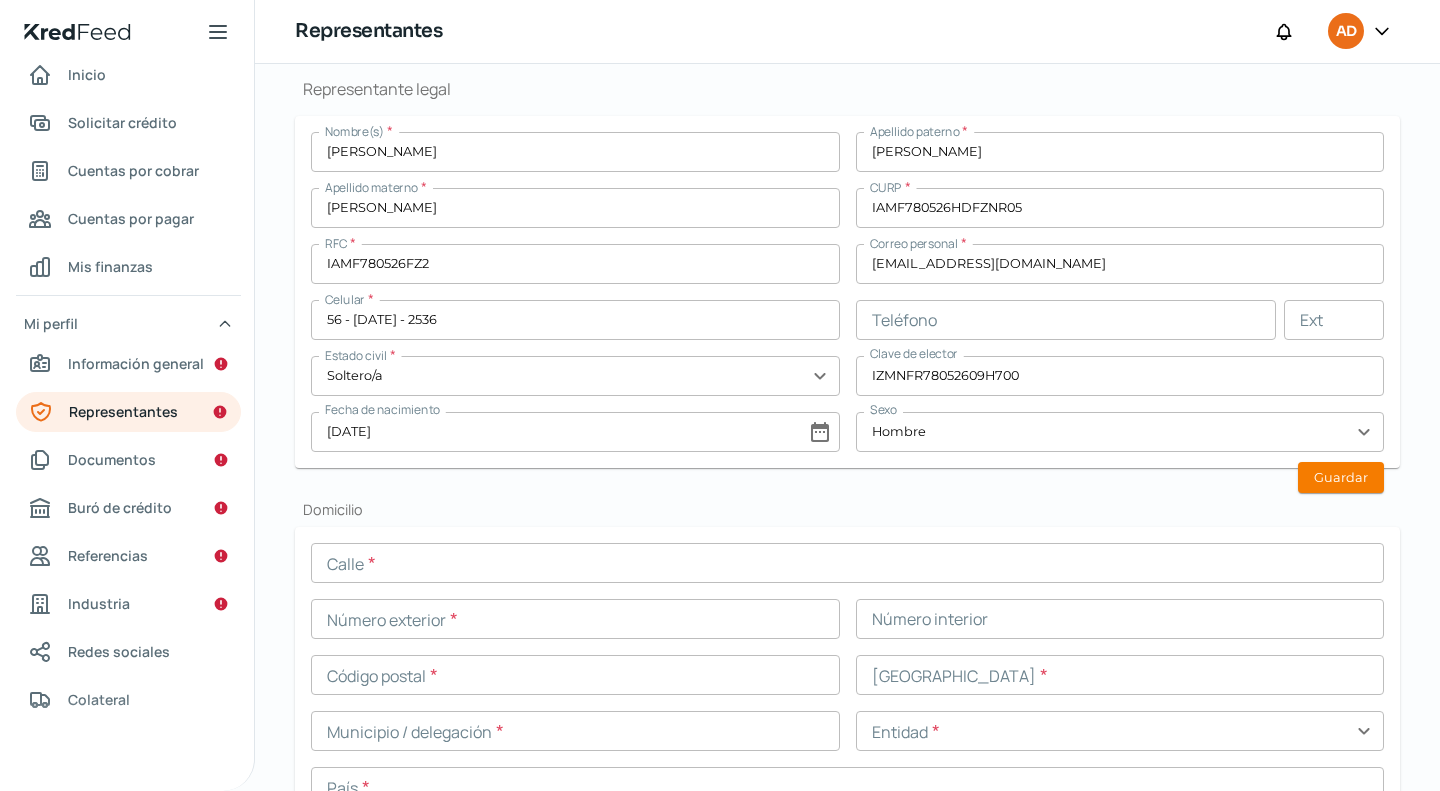scroll, scrollTop: 500, scrollLeft: 0, axis: vertical 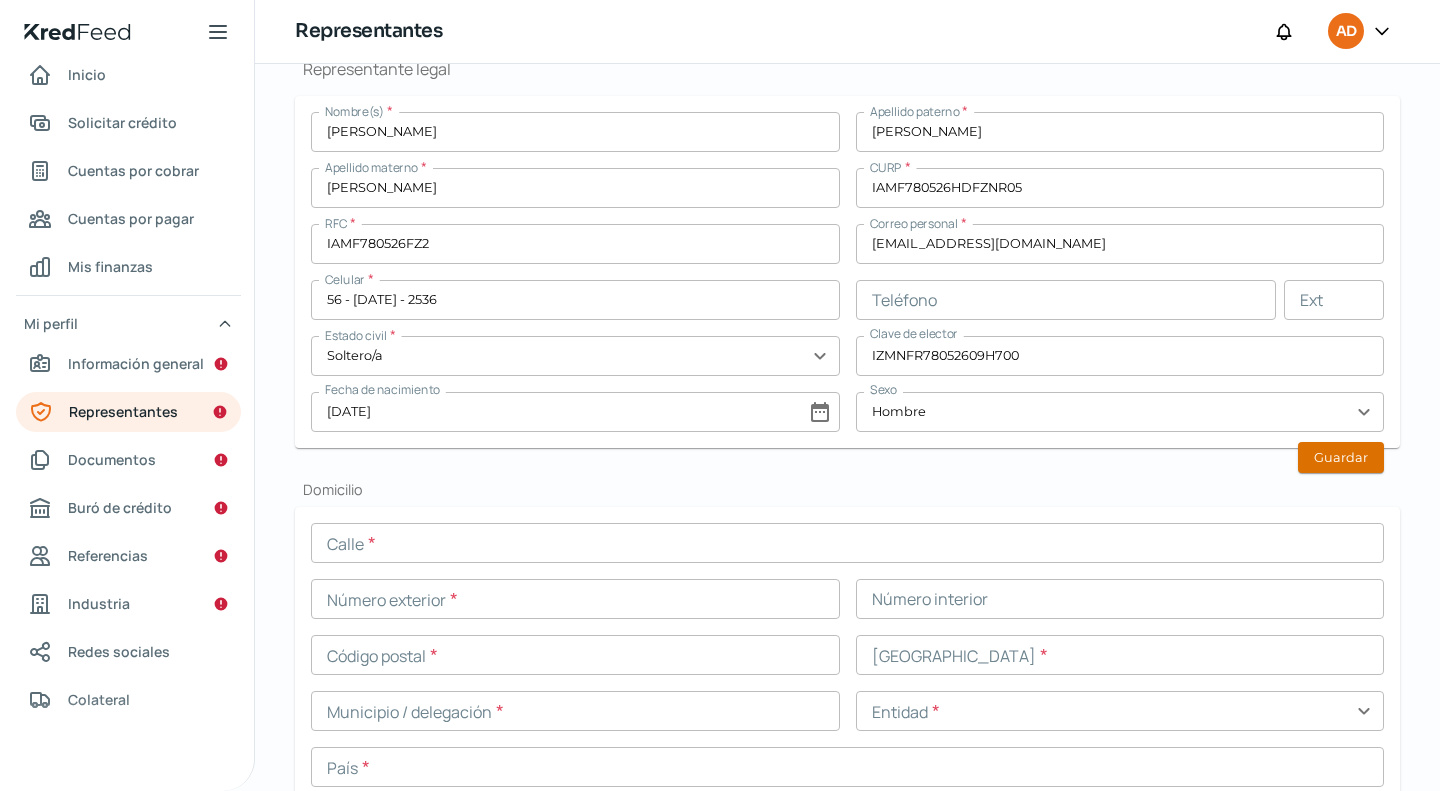 click on "Guardar" at bounding box center [1341, 457] 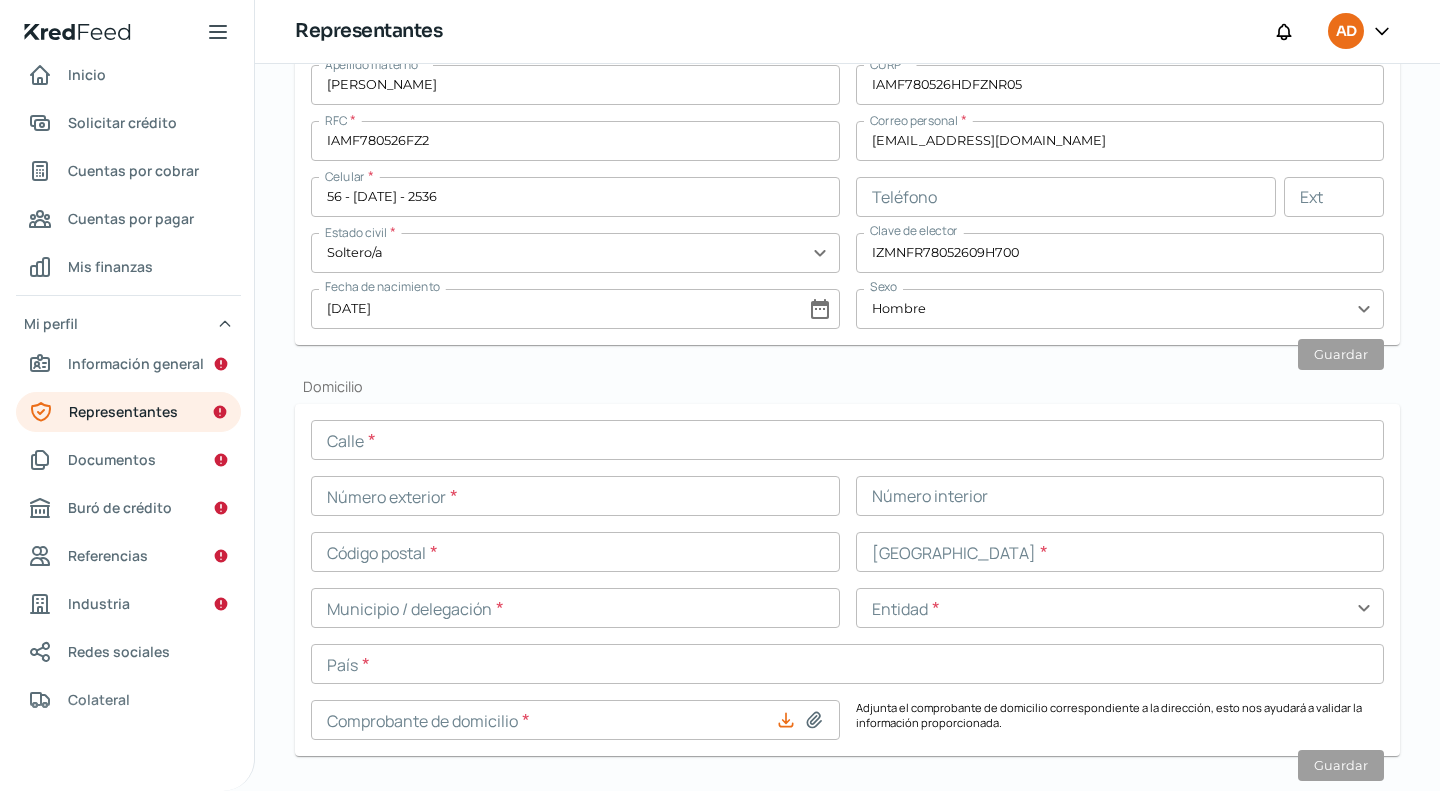 scroll, scrollTop: 700, scrollLeft: 0, axis: vertical 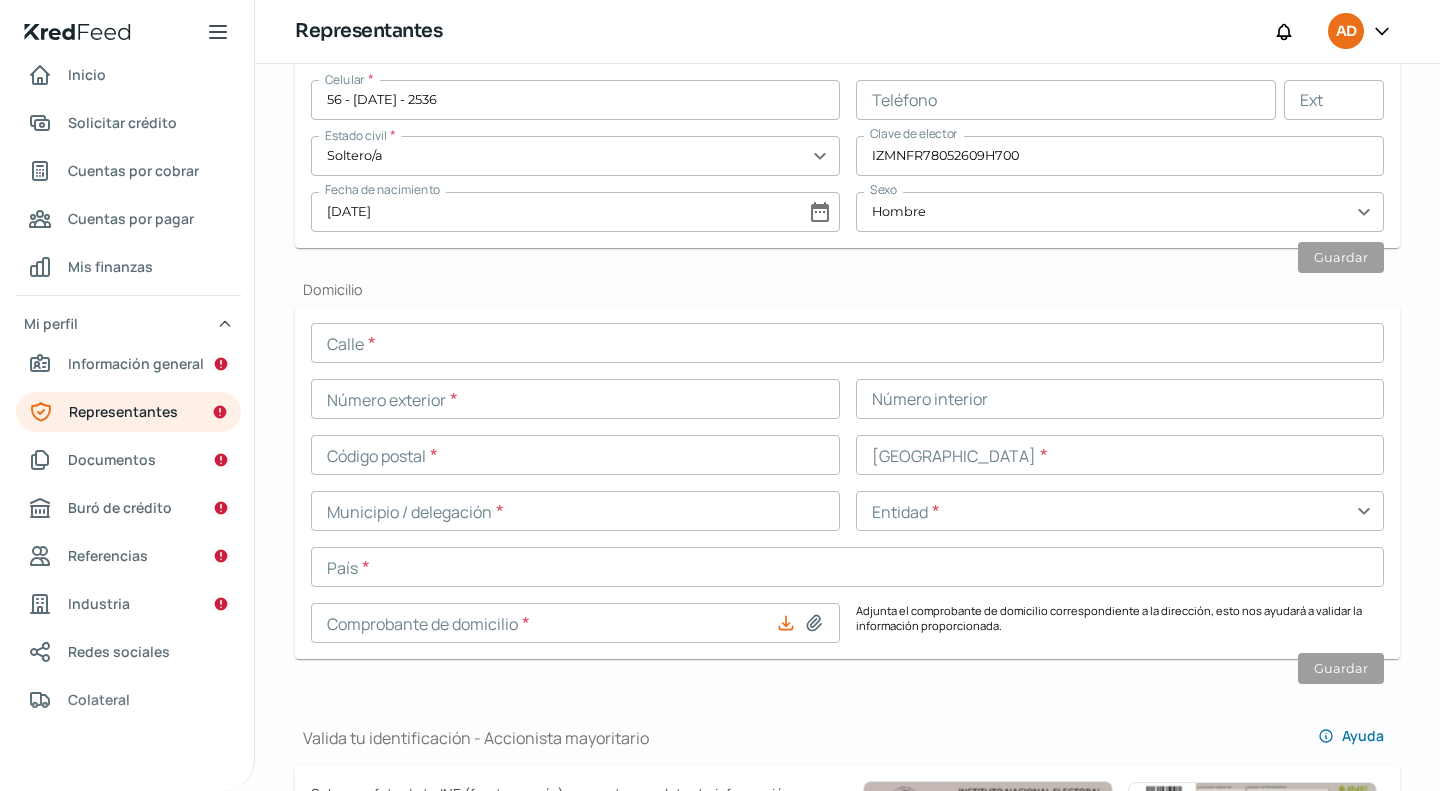 click at bounding box center [847, 343] 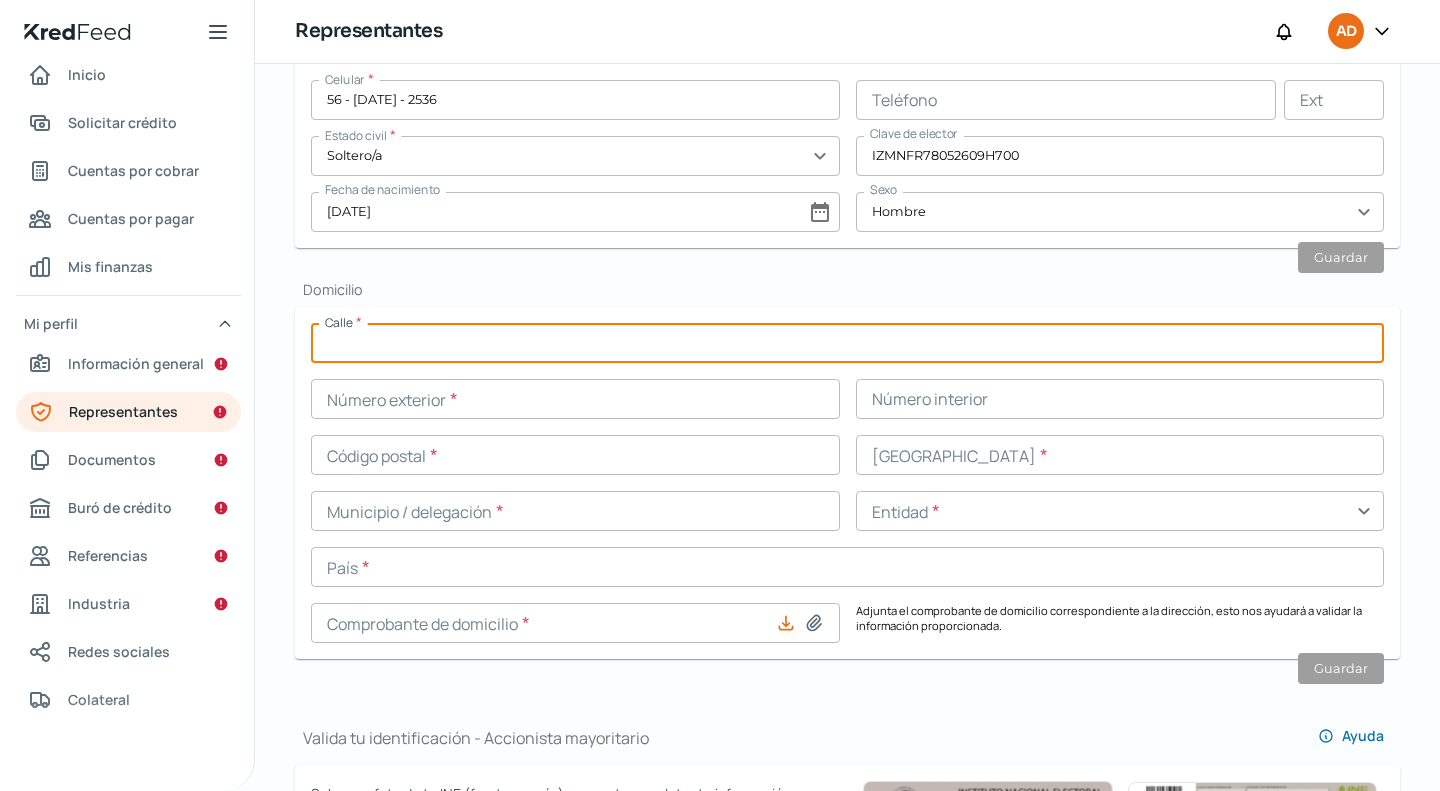 paste on "TLATLAYA" 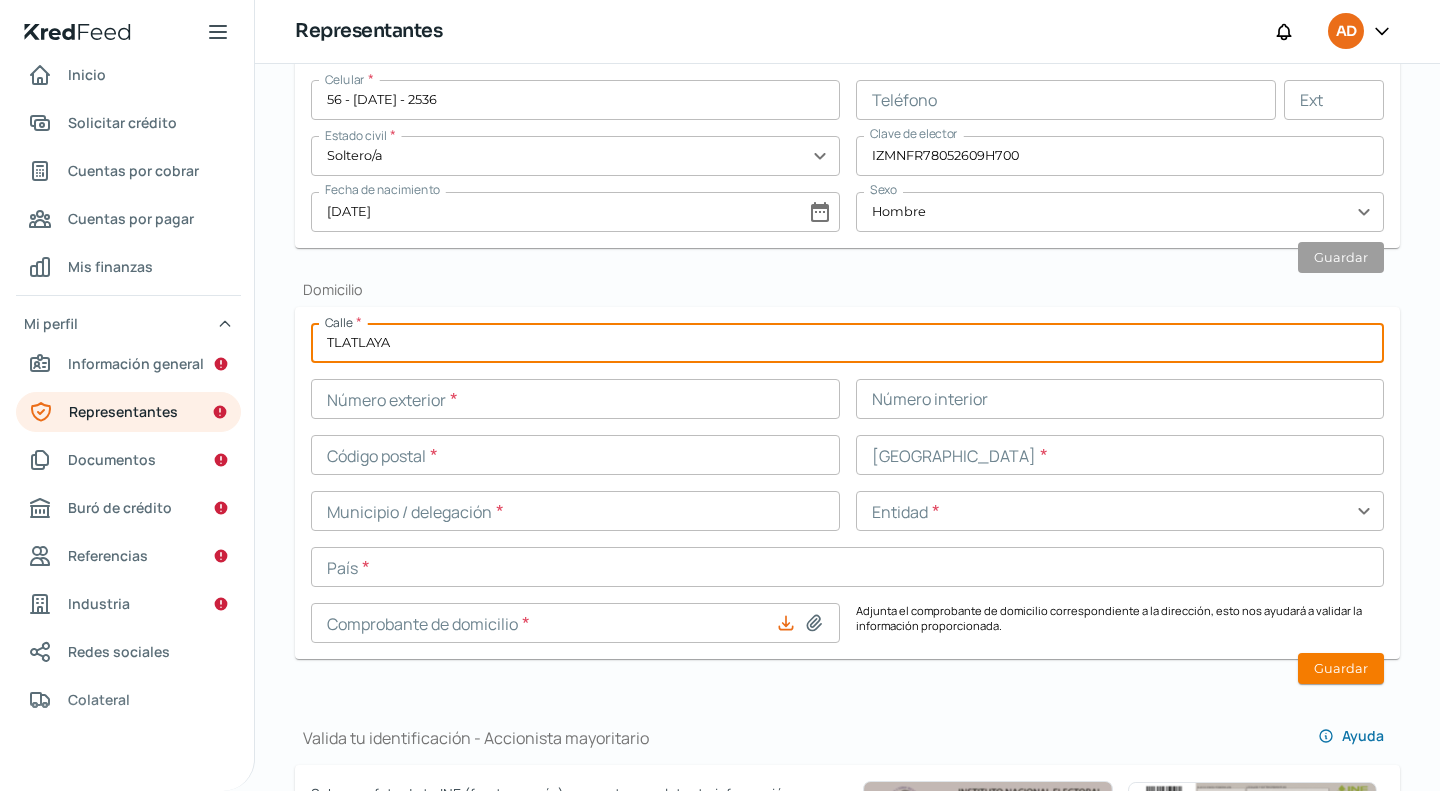 type on "TLATLAYA" 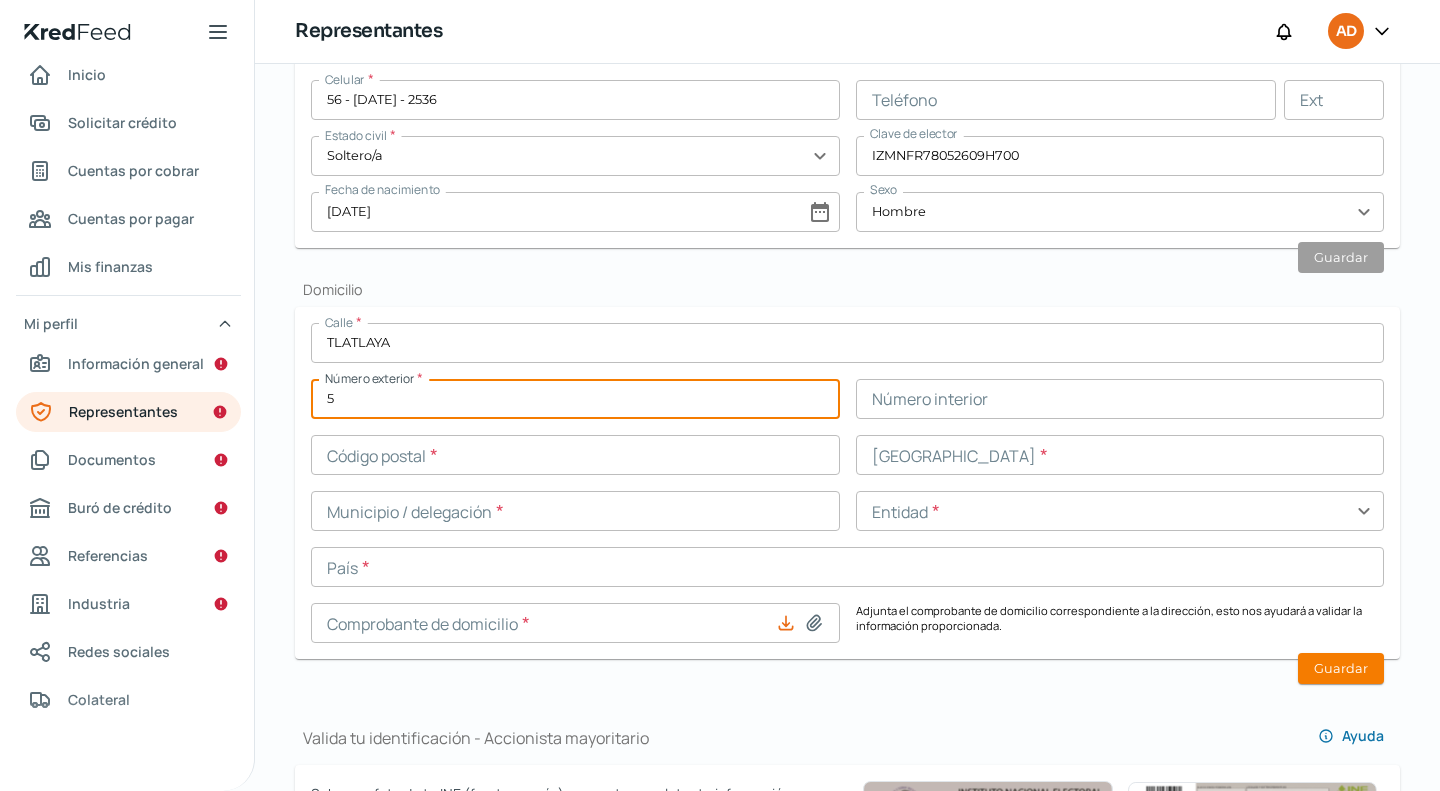 type on "5" 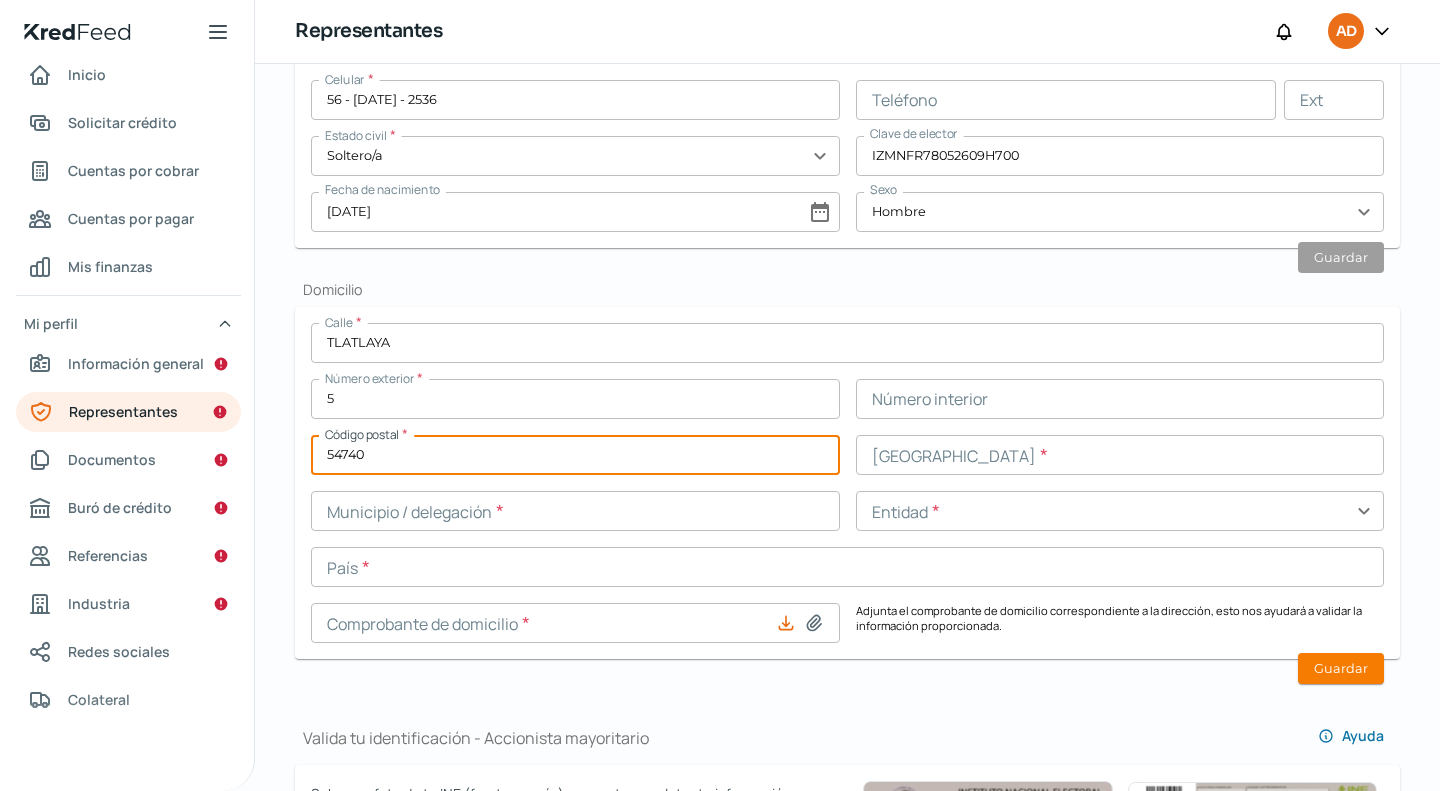 type on "54740" 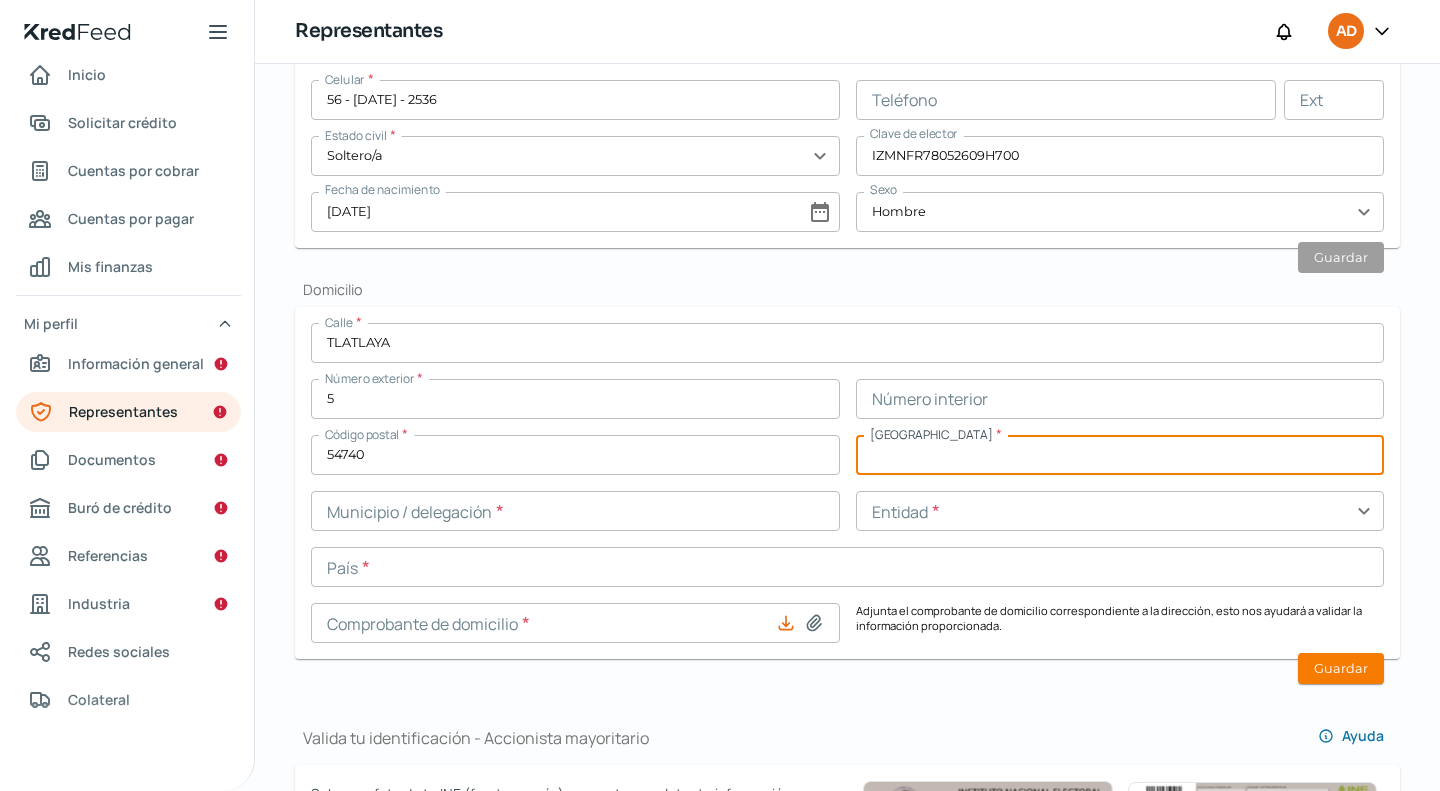 paste on "CENTROURBANO" 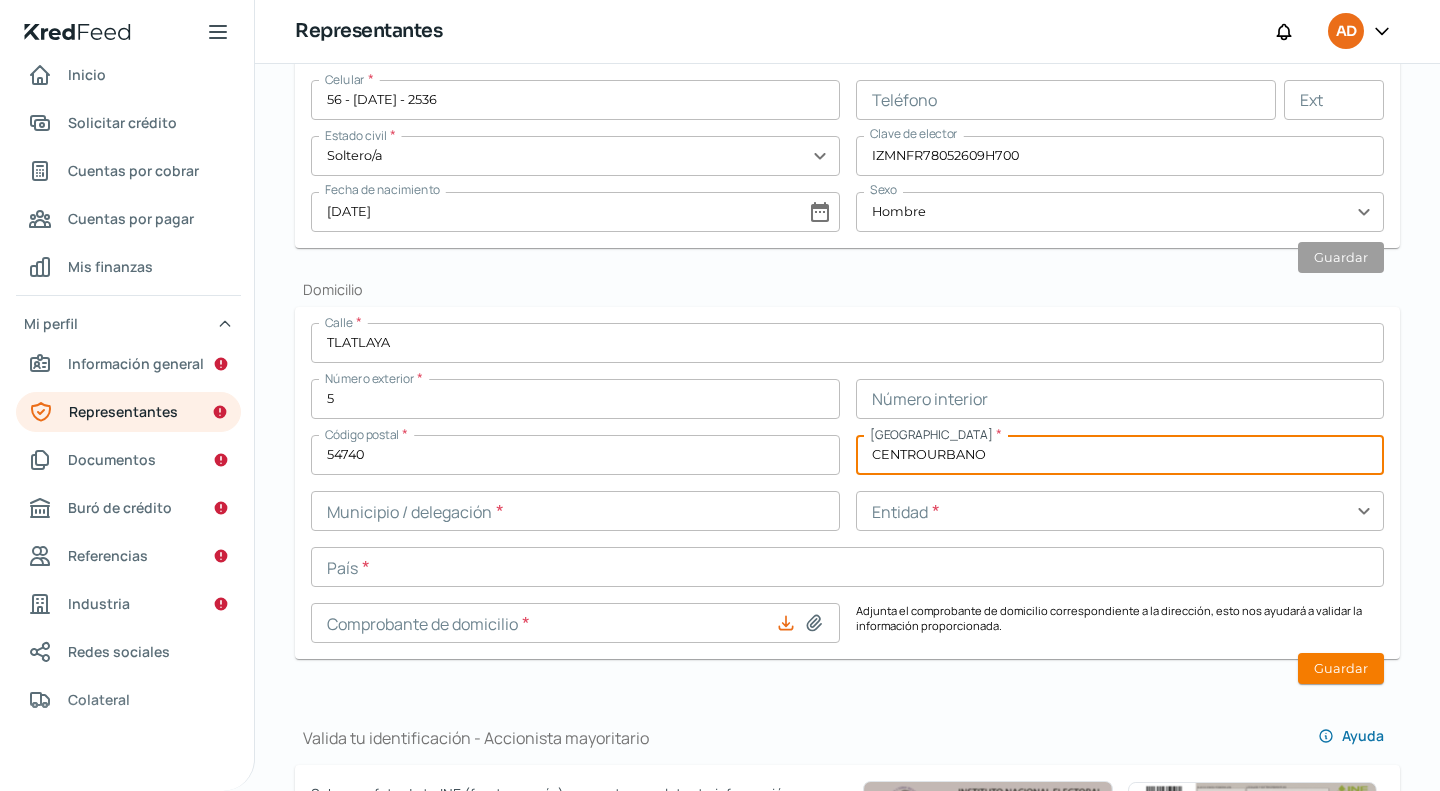 type on "CENTROURBANO" 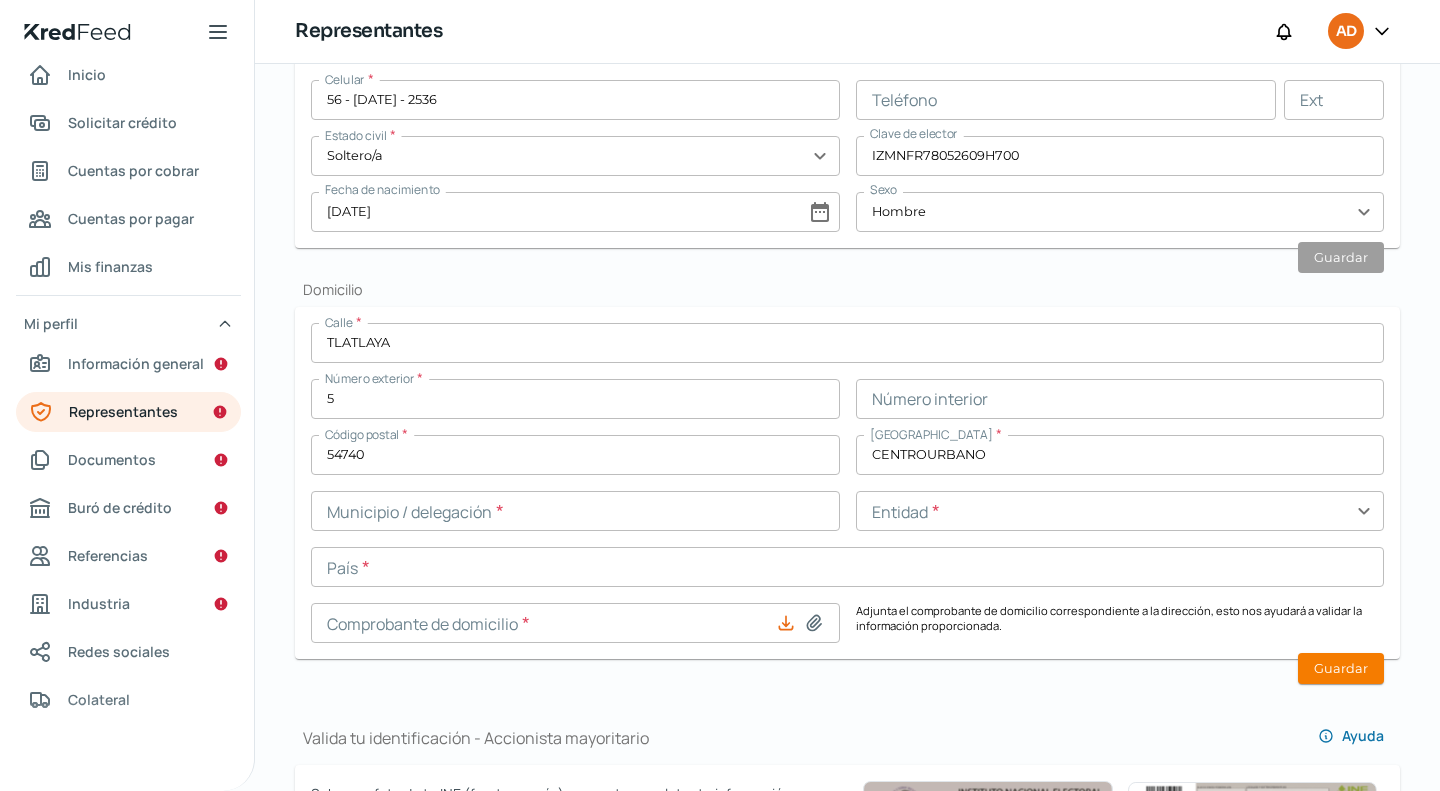click on "Calle * TLATLAYA Número exterior * 5 Número interior Código postal * 54740 [GEOGRAPHIC_DATA] * CENTROURBANO Municipio / delegación * Entidad * expand_more País * Comprobante de domicilio * Adjunta el comprobante de domicilio correspondiente a la dirección, esto nos ayudará a validar la información proporcionada." at bounding box center [847, 483] 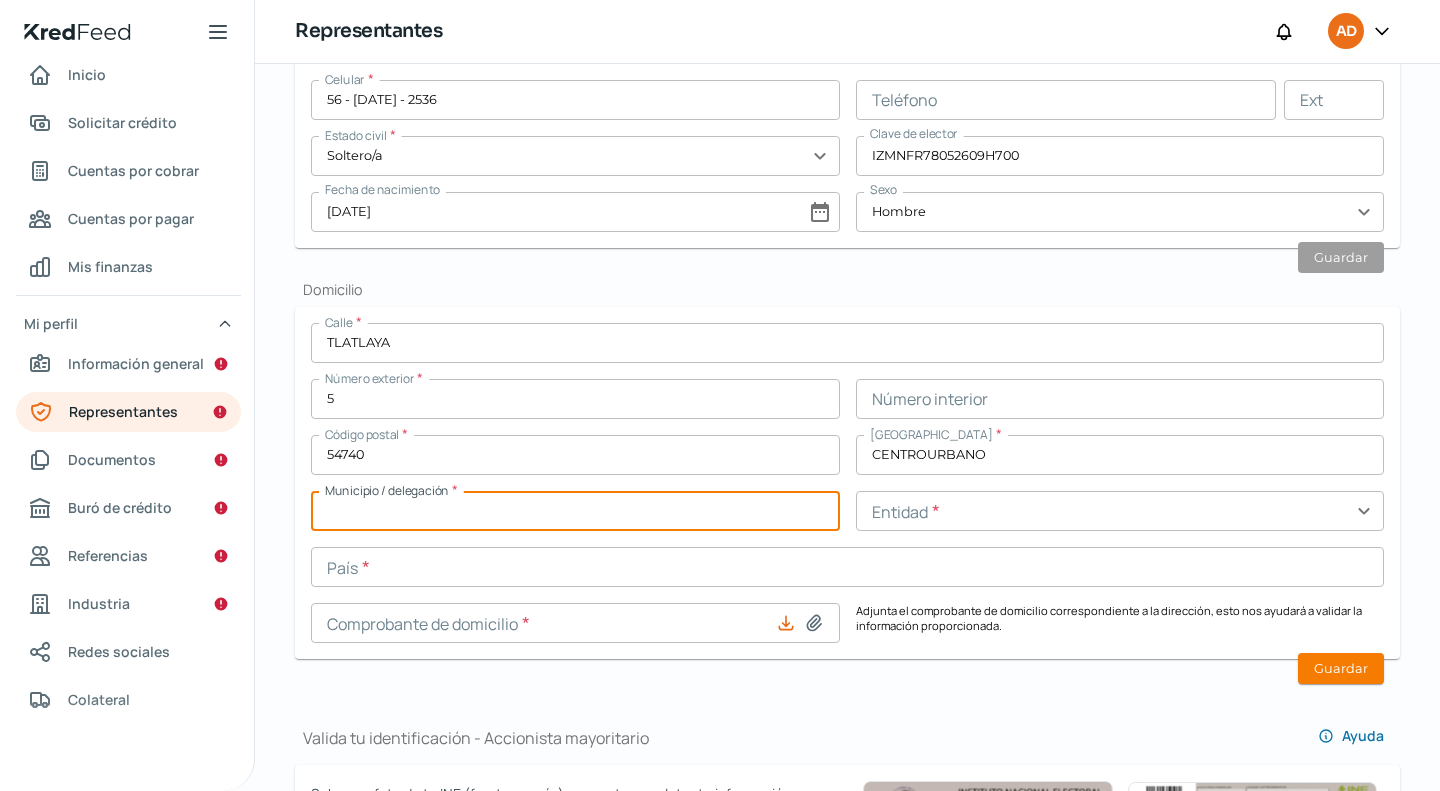 paste on "CUAUTITLAN" 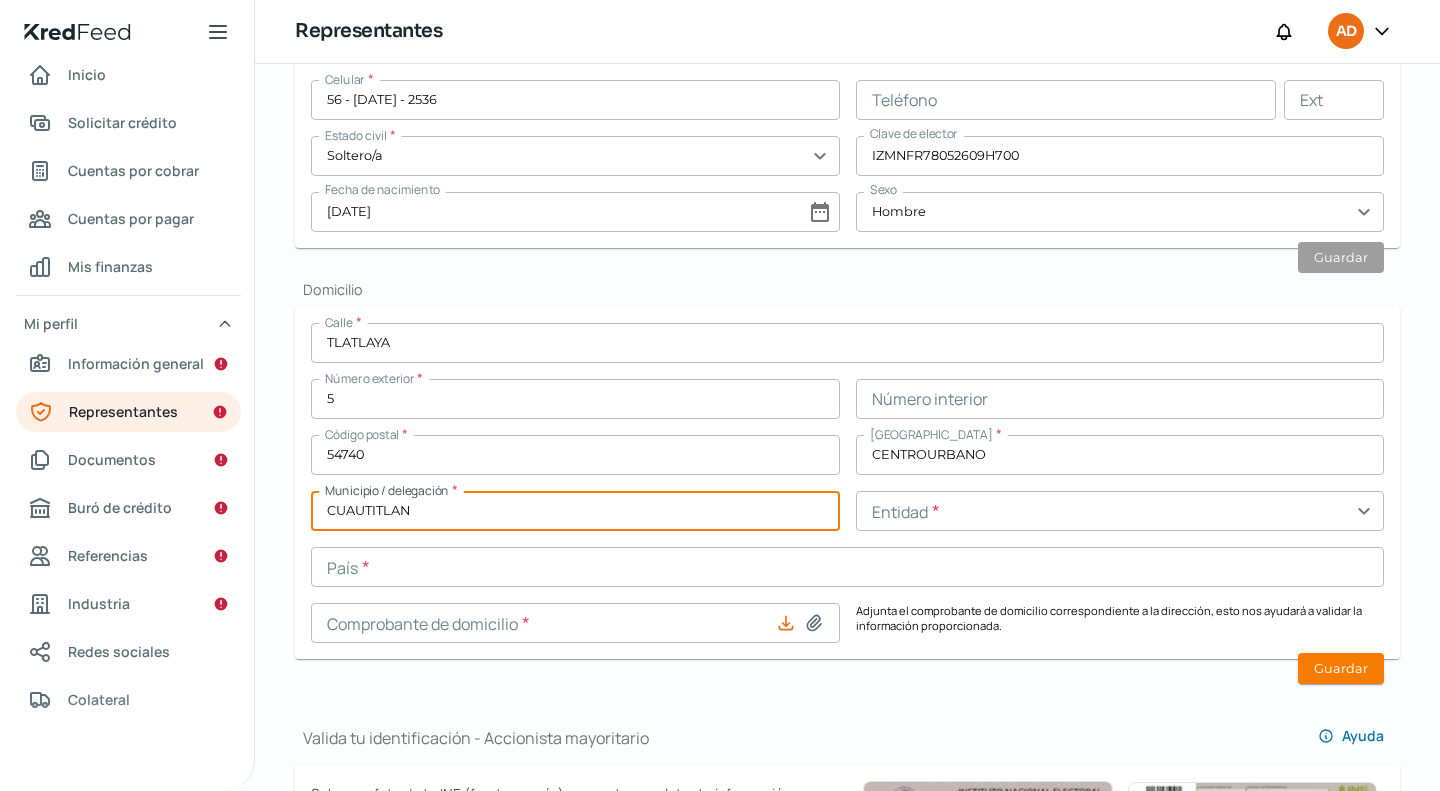 type on "CUAUTITLAN" 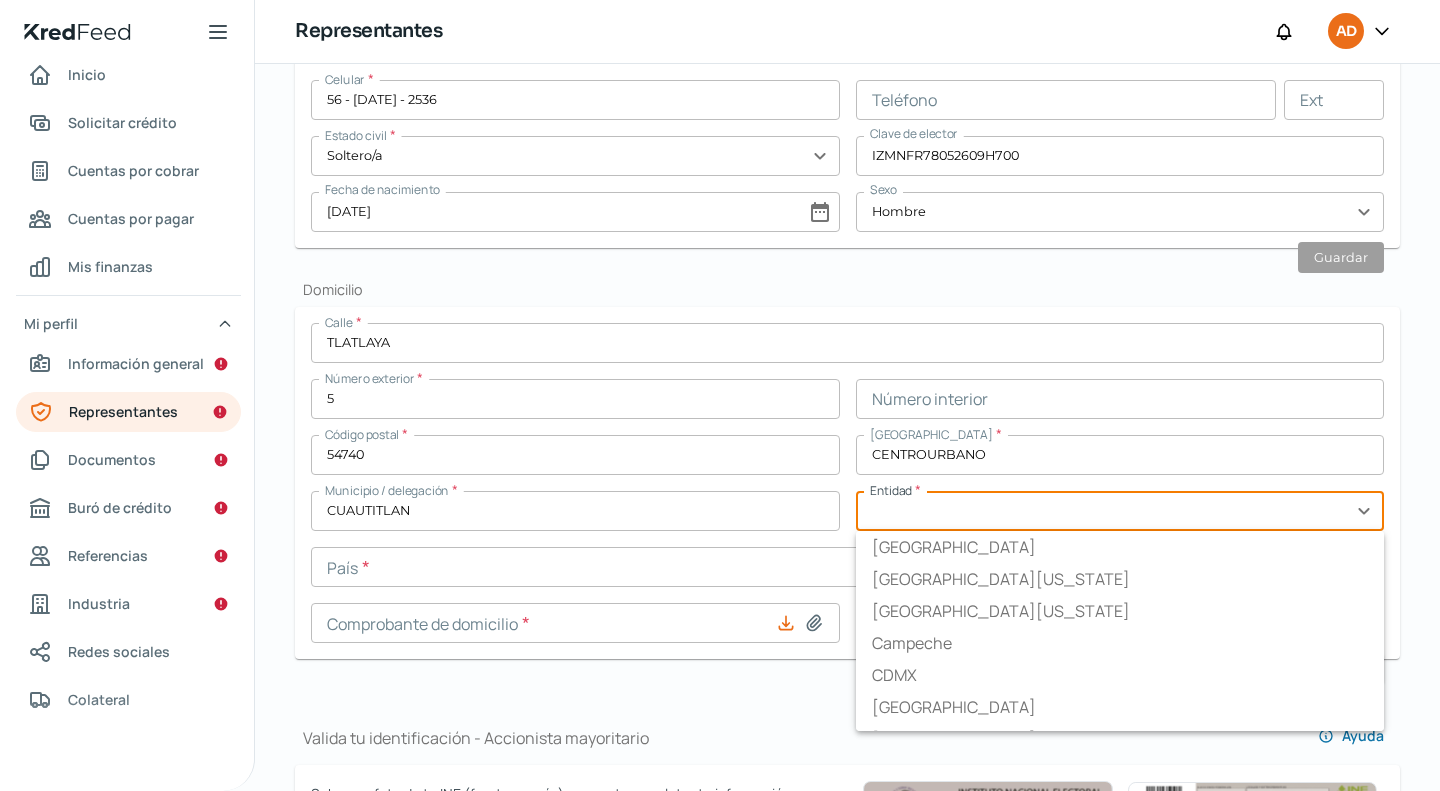 click at bounding box center (1120, 511) 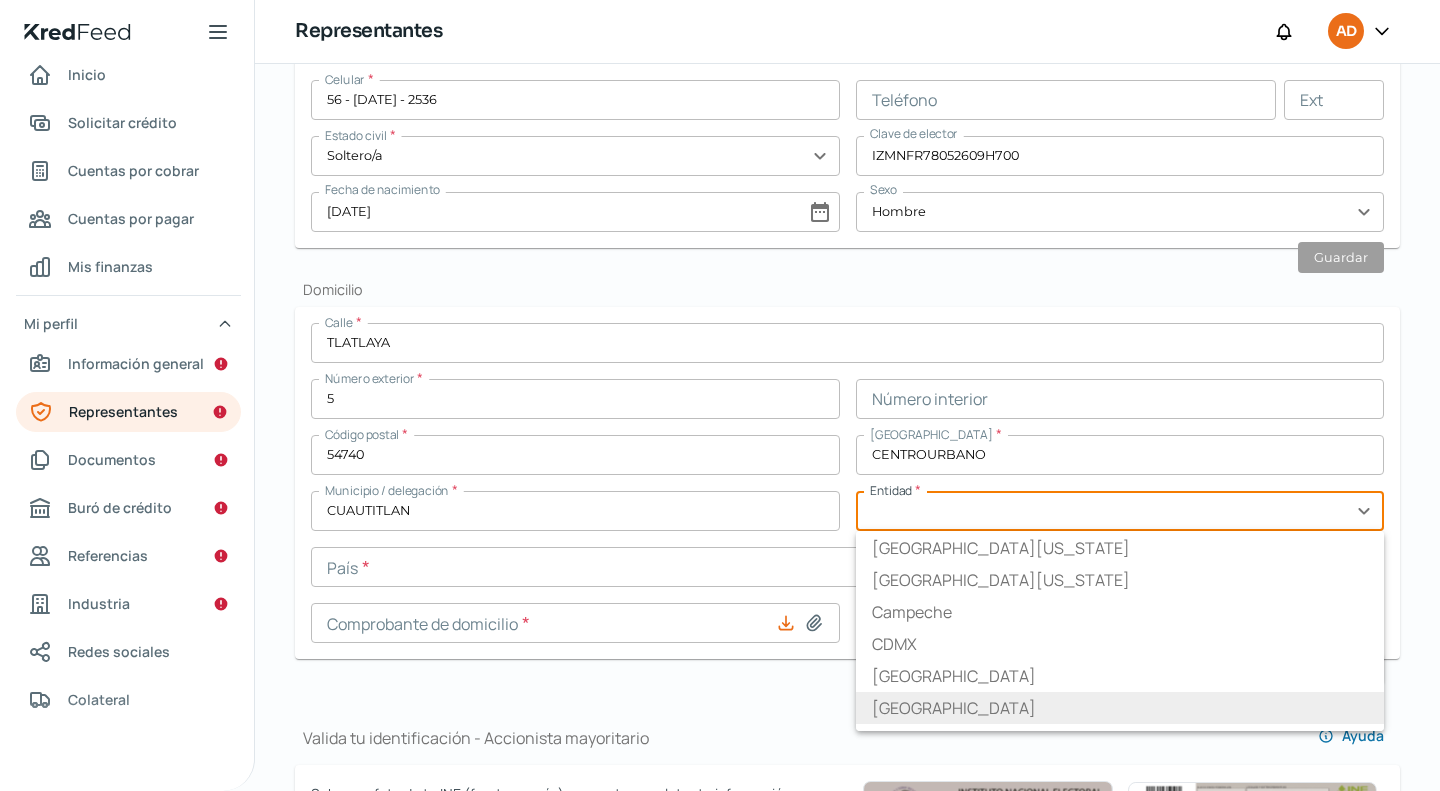 scroll, scrollTop: 0, scrollLeft: 0, axis: both 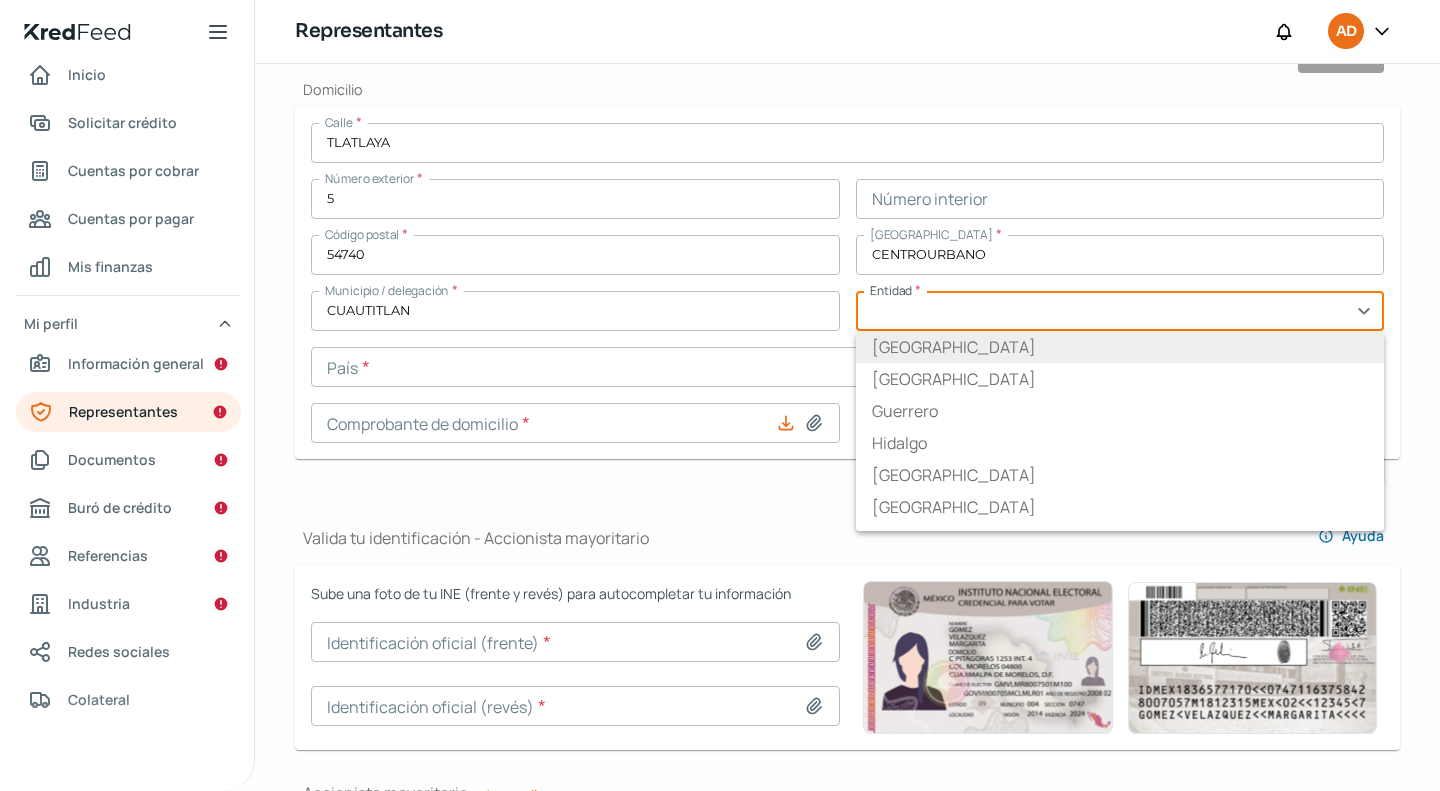 click on "[GEOGRAPHIC_DATA]" at bounding box center (1120, 347) 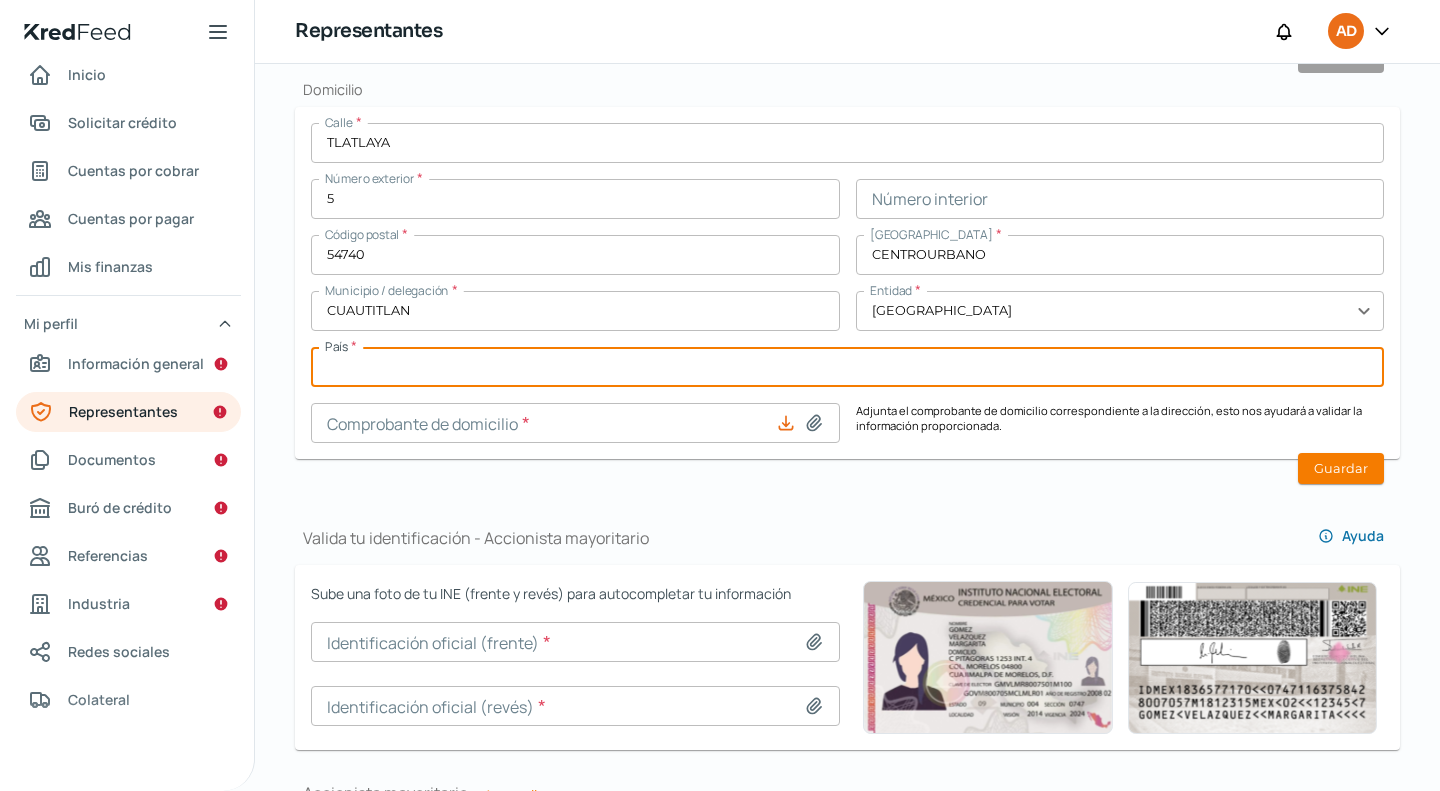 click at bounding box center [847, 367] 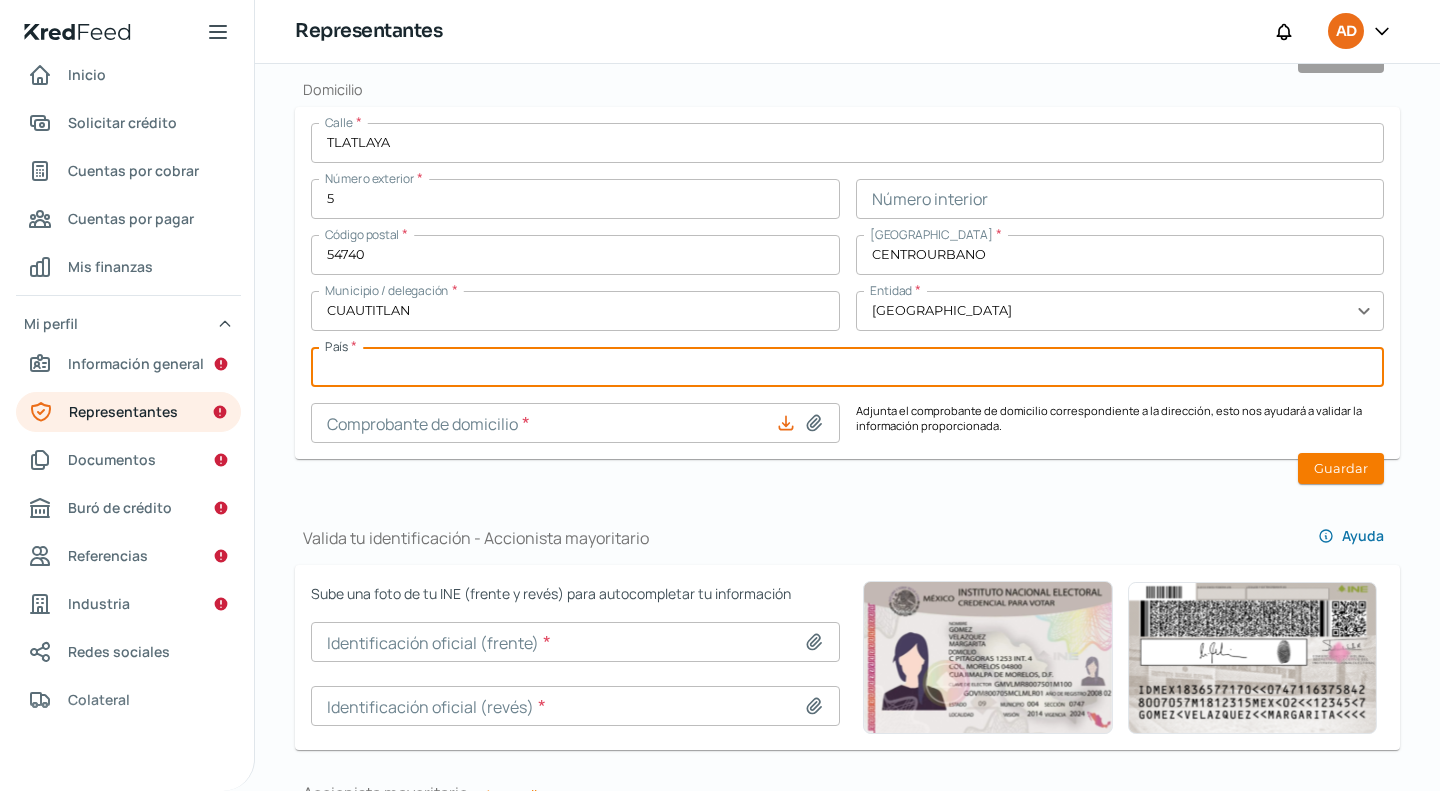 type on "[GEOGRAPHIC_DATA]" 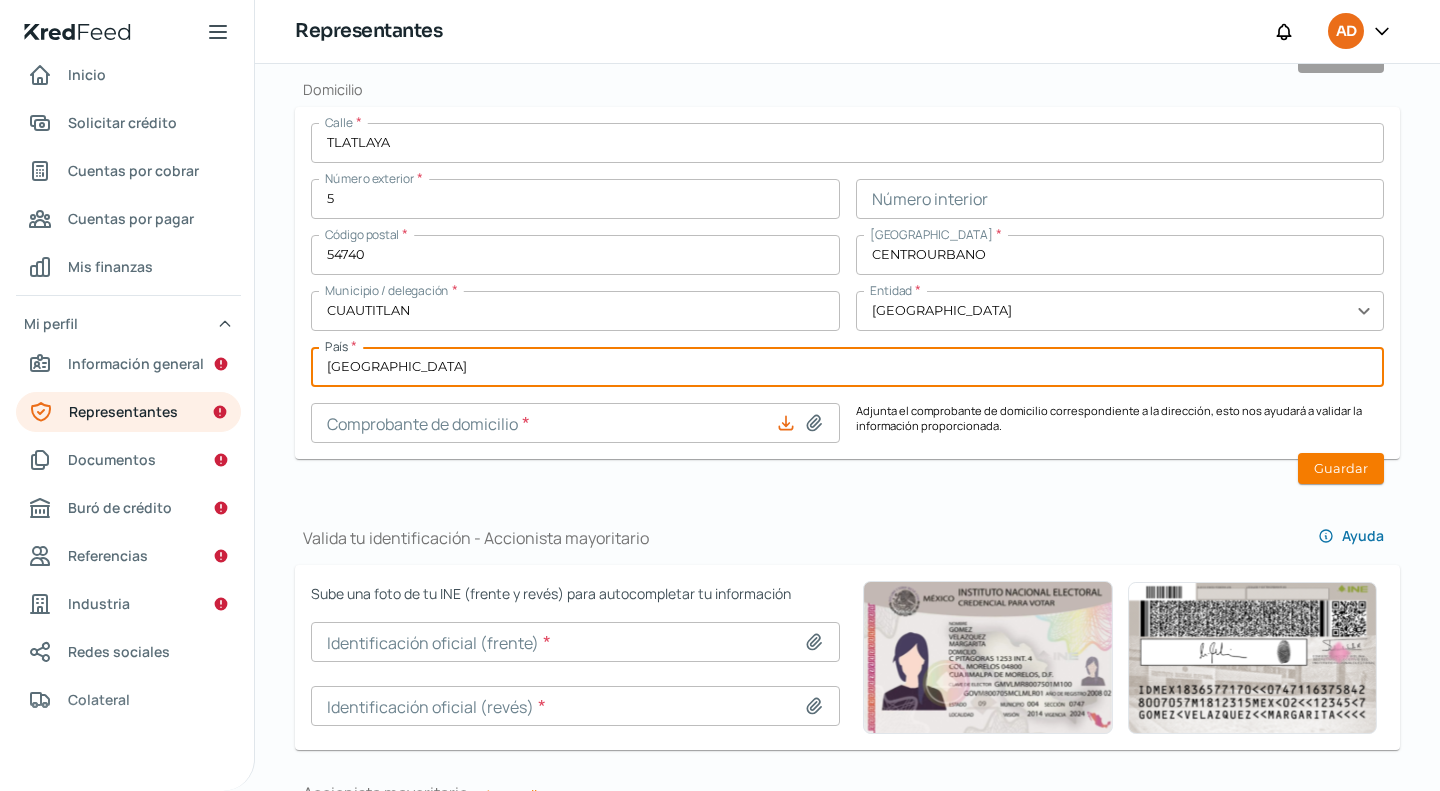 click 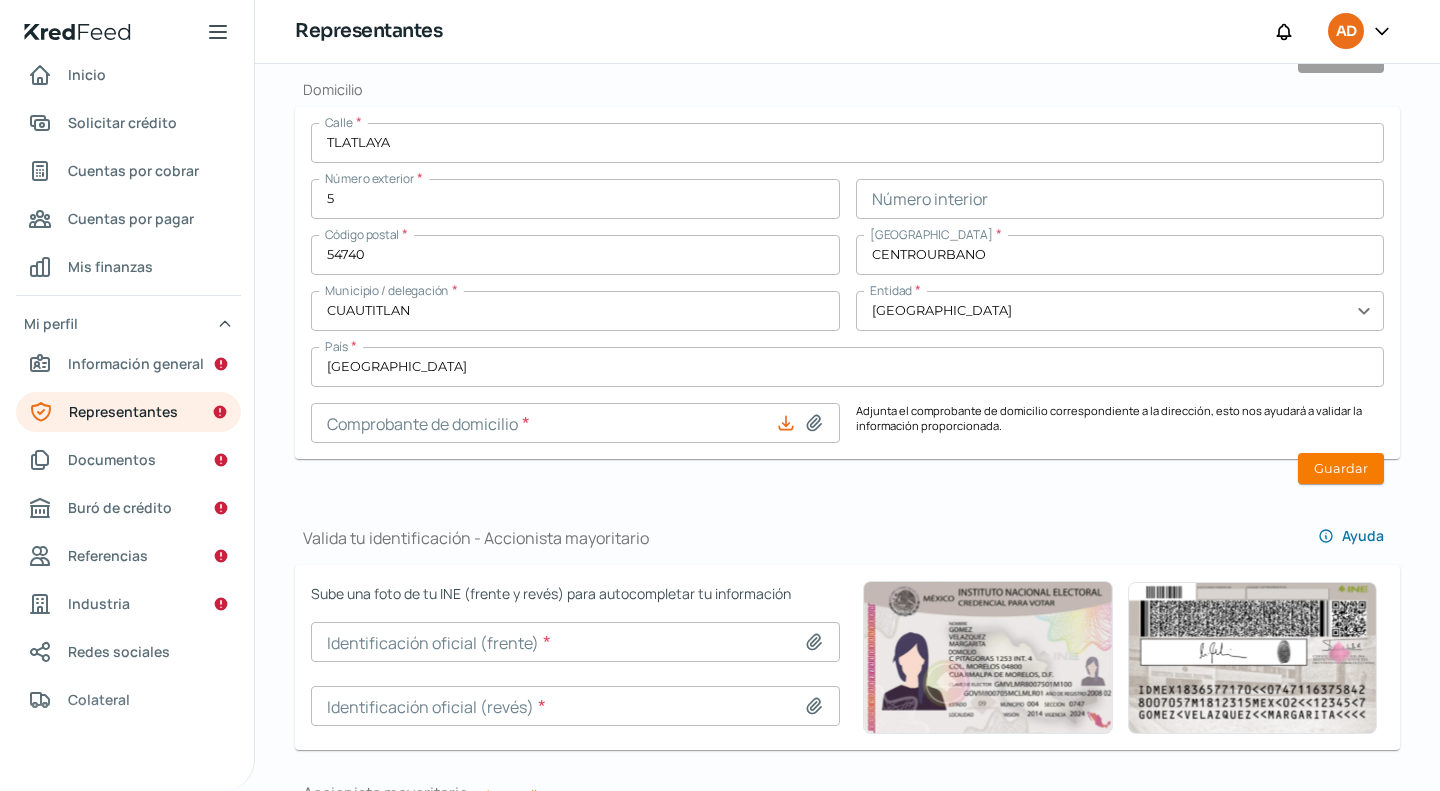 click 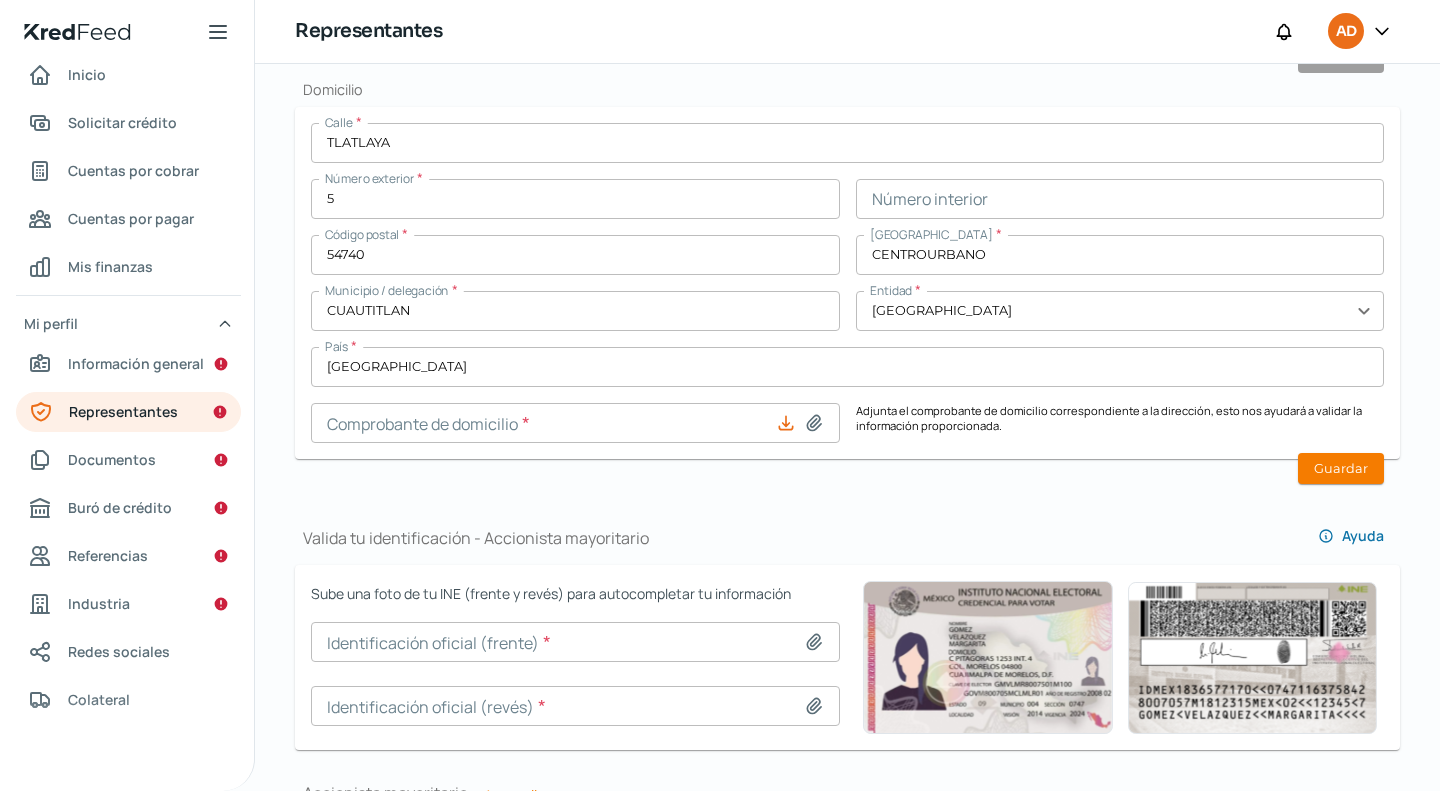 type on "C:\fakepath\Recibo-Abr (5)_7.pdf" 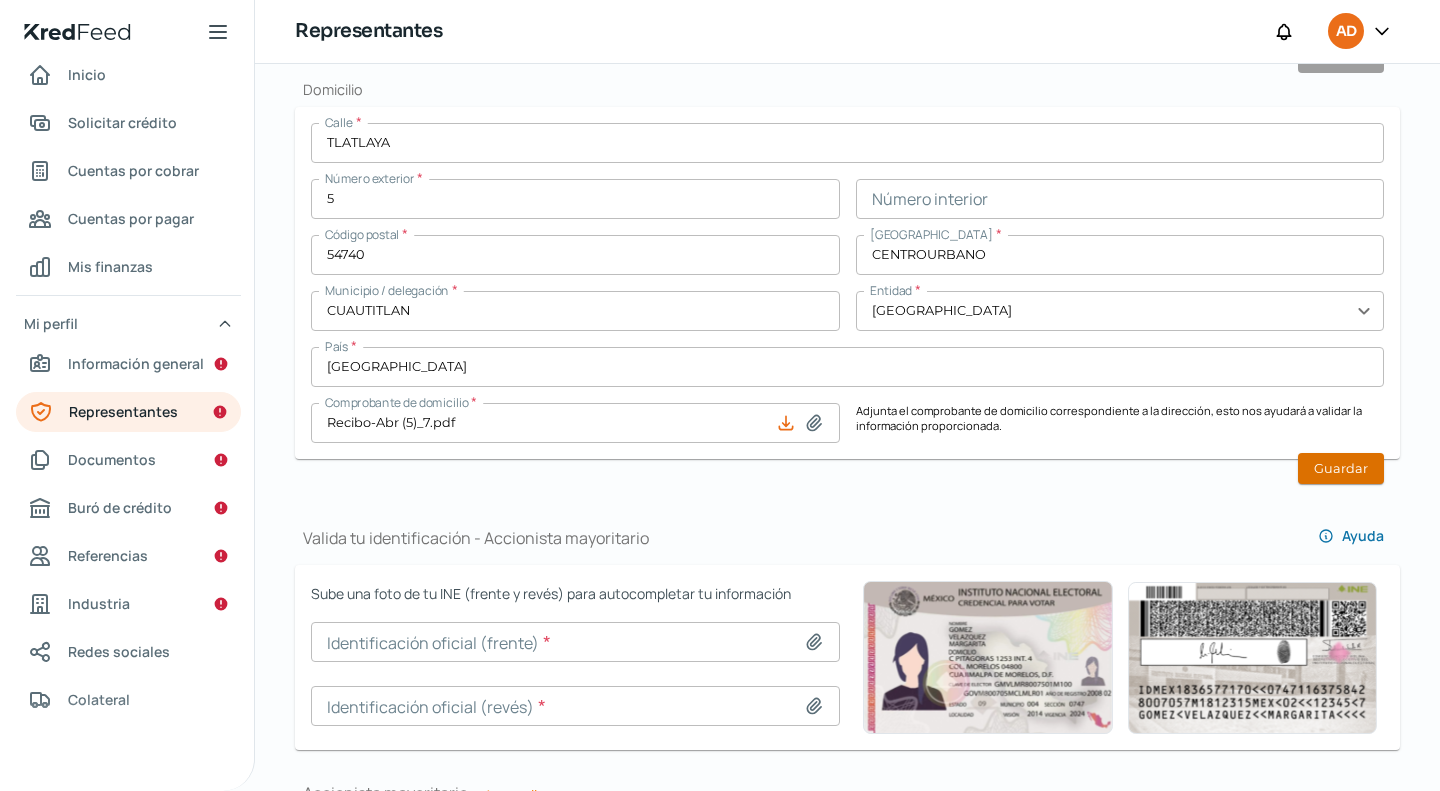 click on "Guardar" at bounding box center (1341, 468) 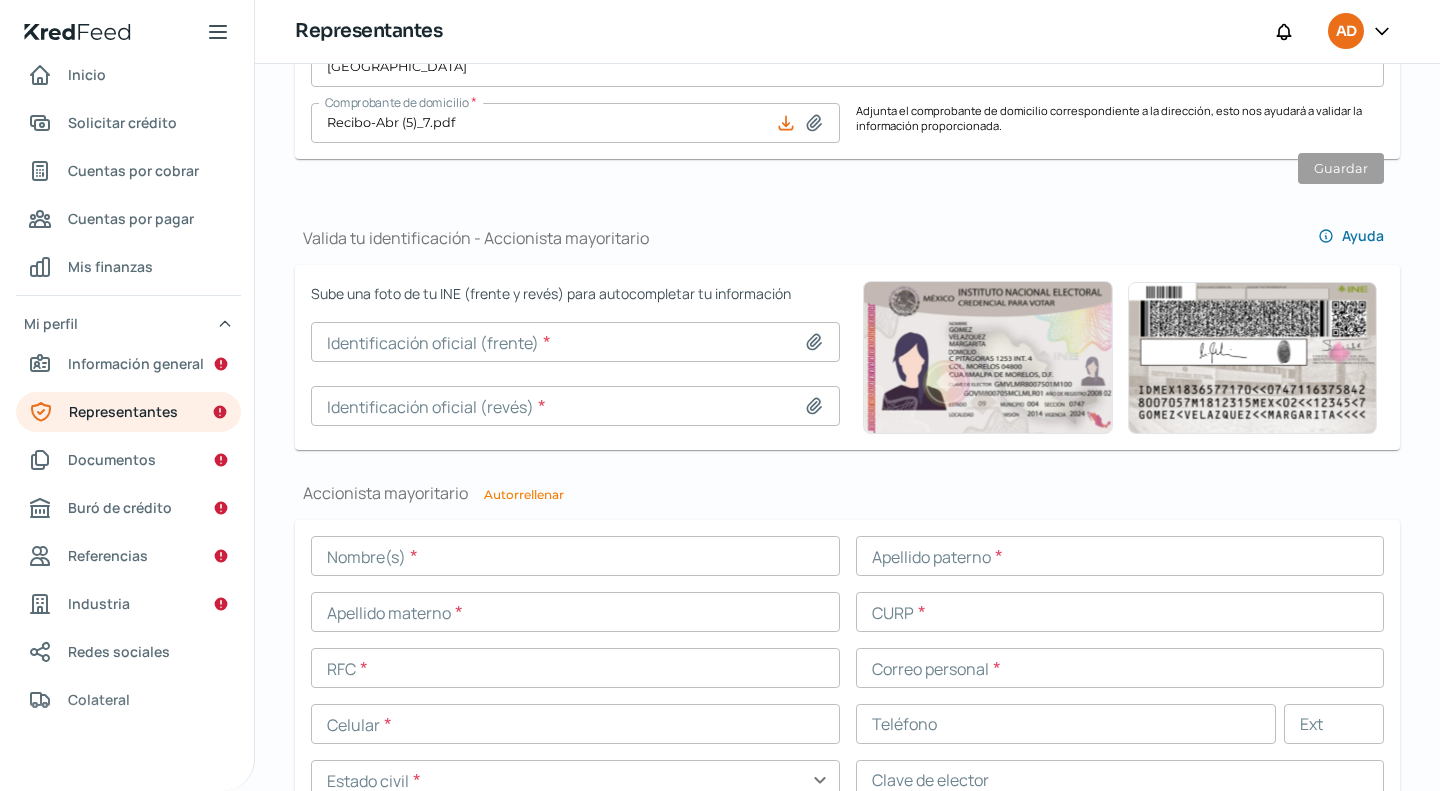 scroll, scrollTop: 1300, scrollLeft: 0, axis: vertical 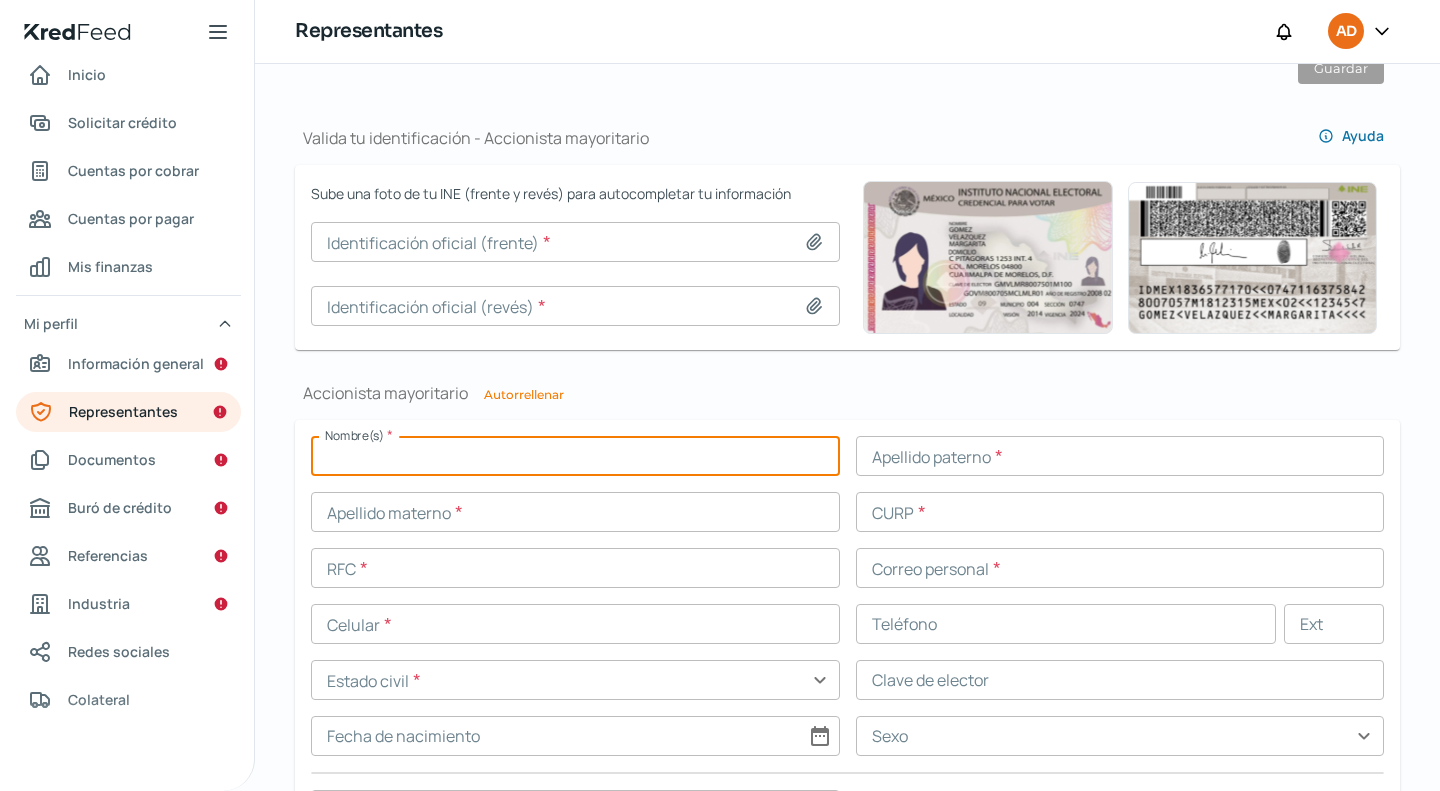 click at bounding box center (575, 456) 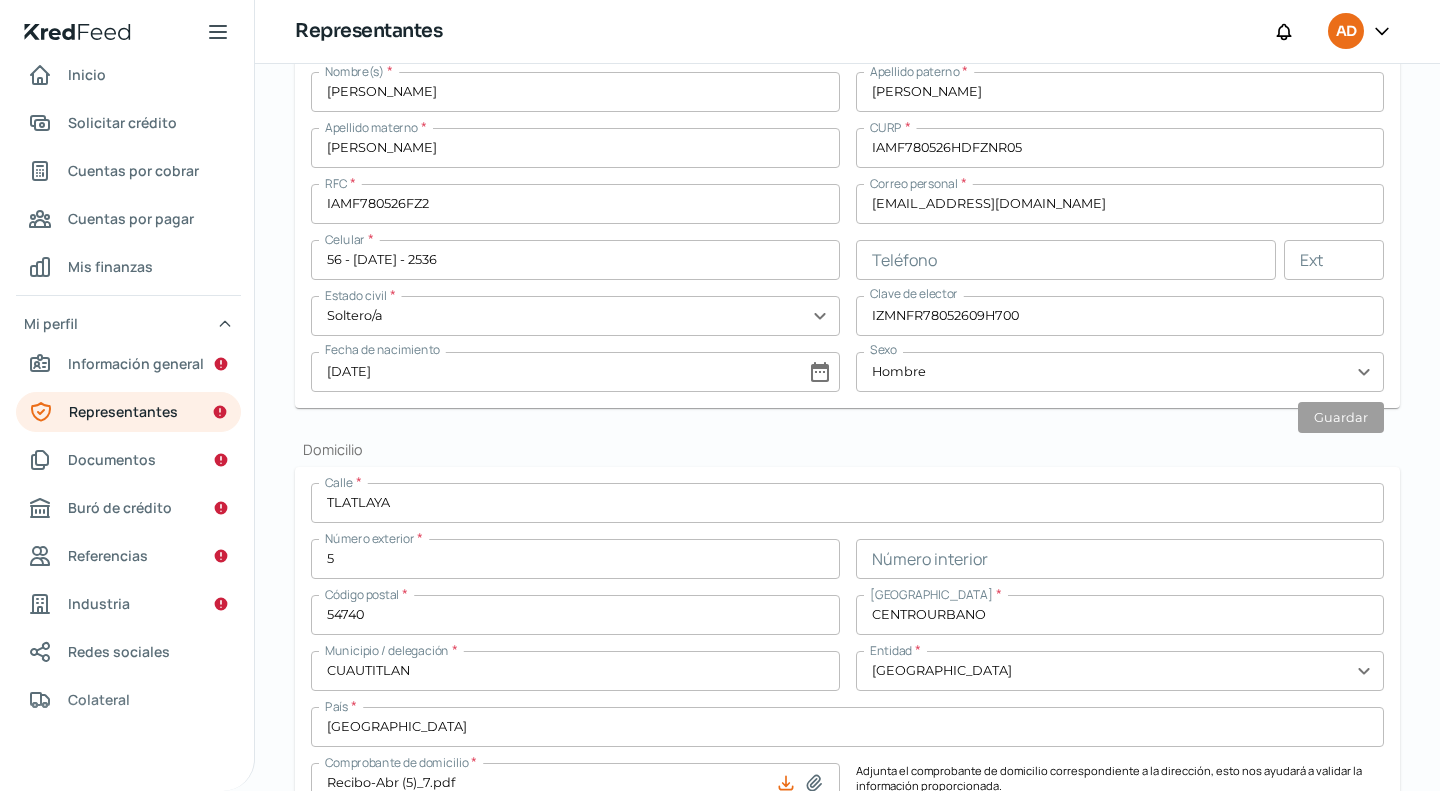 scroll, scrollTop: 500, scrollLeft: 0, axis: vertical 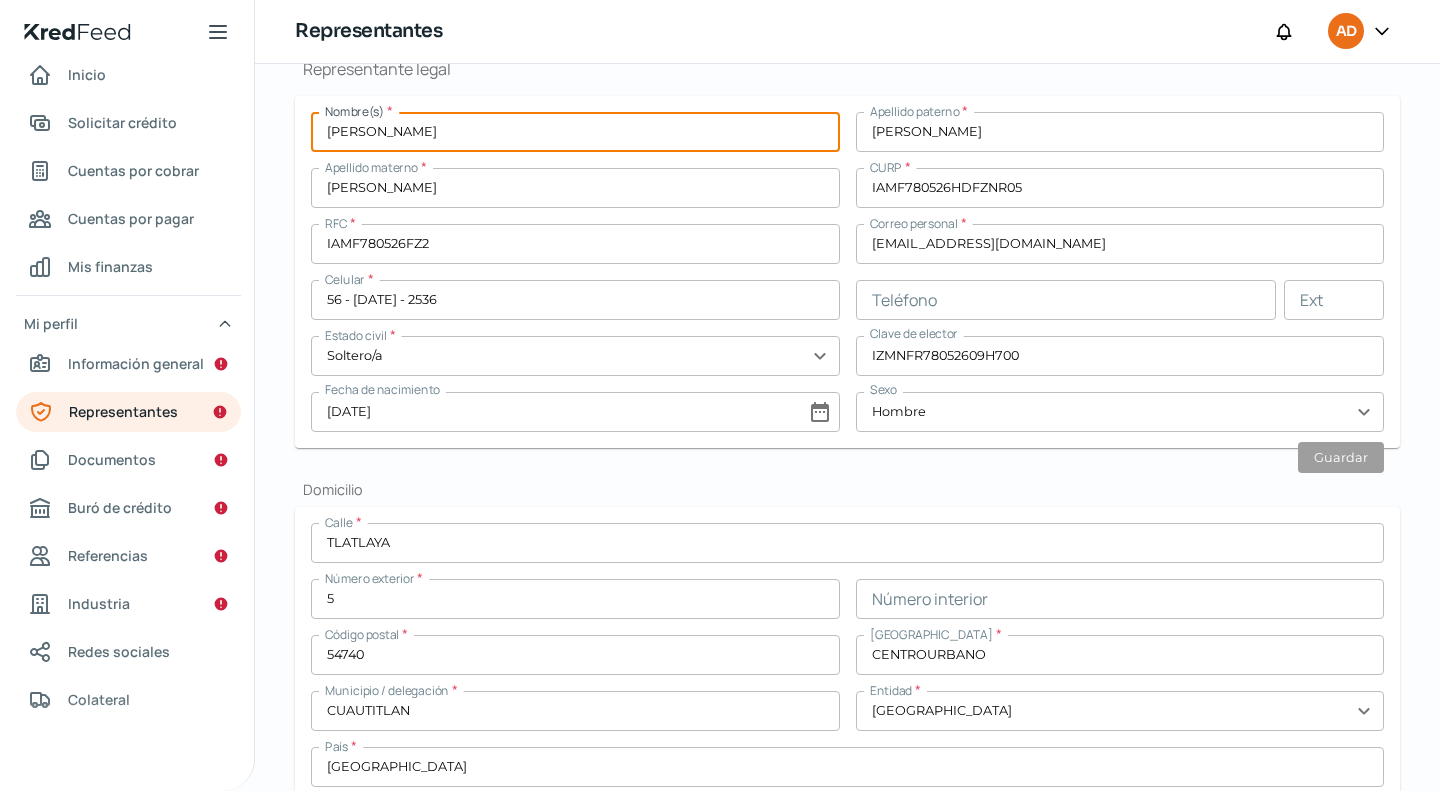 drag, startPoint x: 329, startPoint y: 135, endPoint x: 450, endPoint y: 126, distance: 121.33425 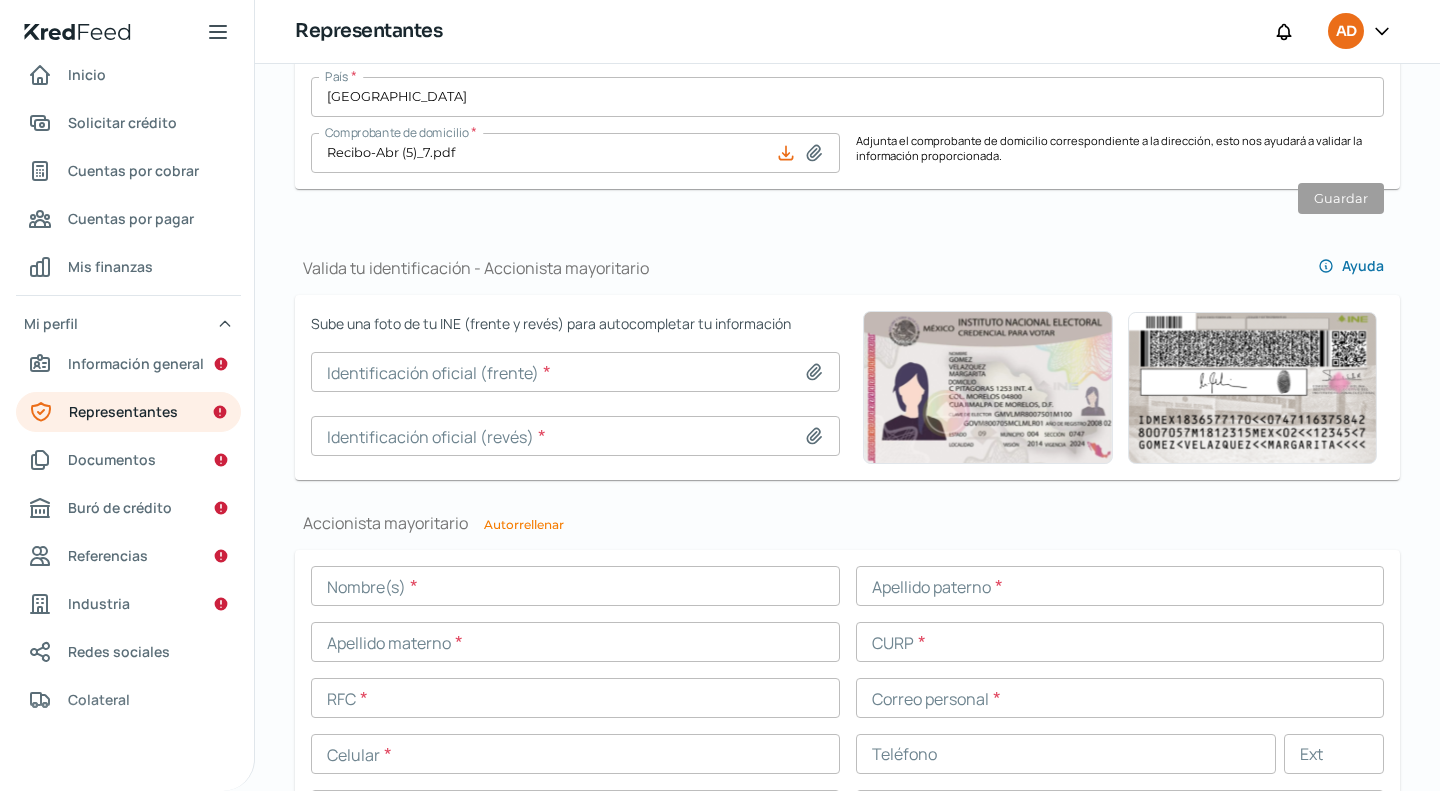 scroll, scrollTop: 1200, scrollLeft: 0, axis: vertical 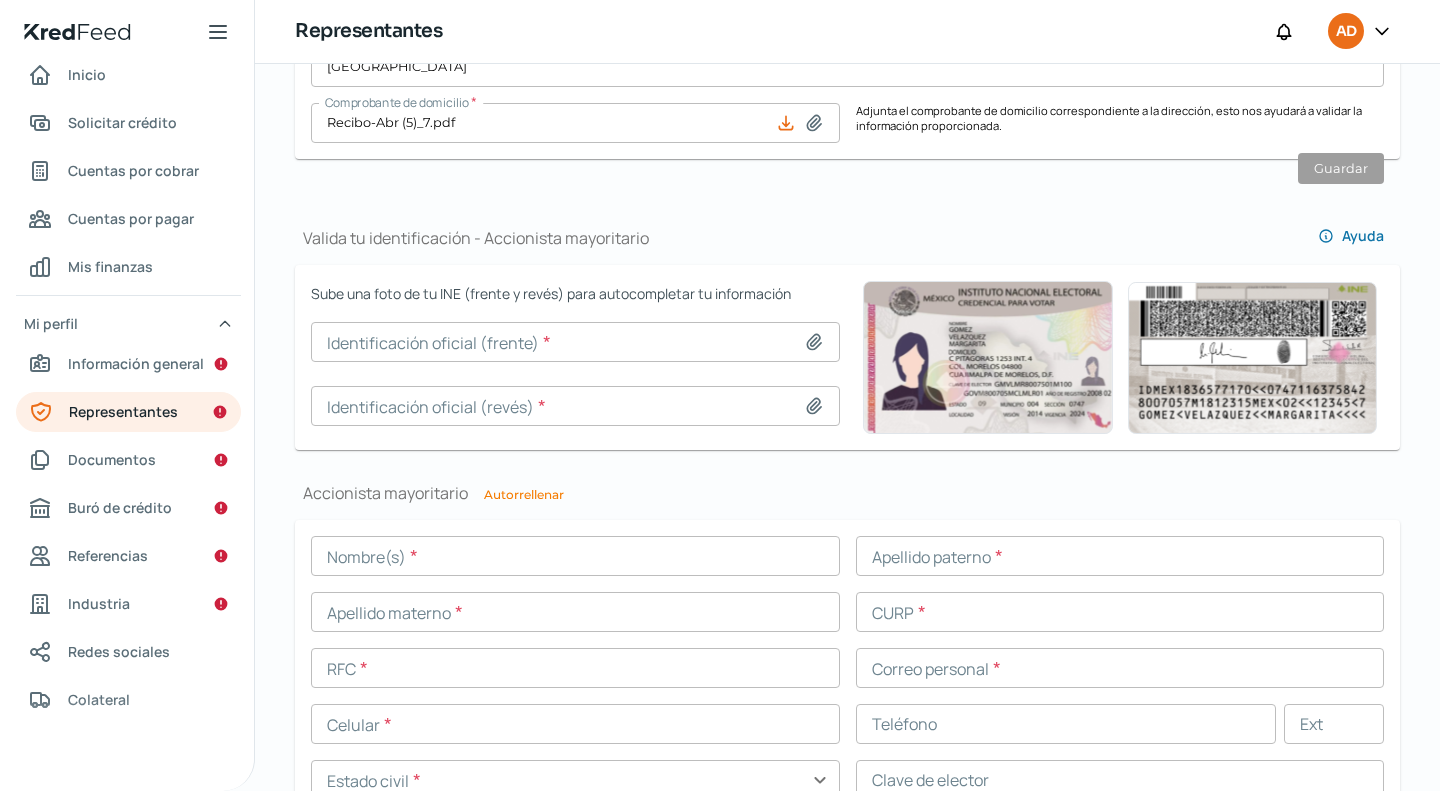 click at bounding box center [575, 556] 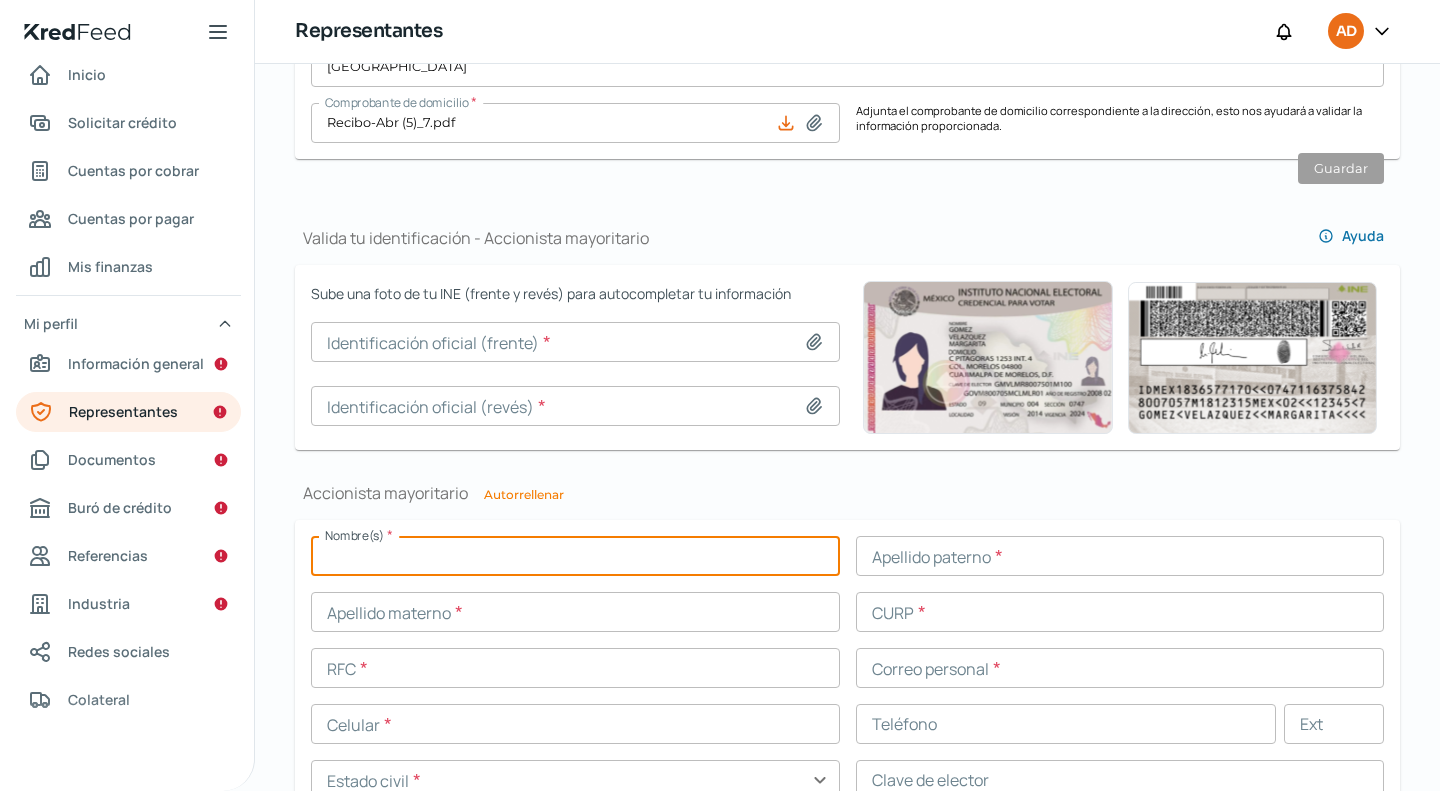 paste on "[PERSON_NAME]" 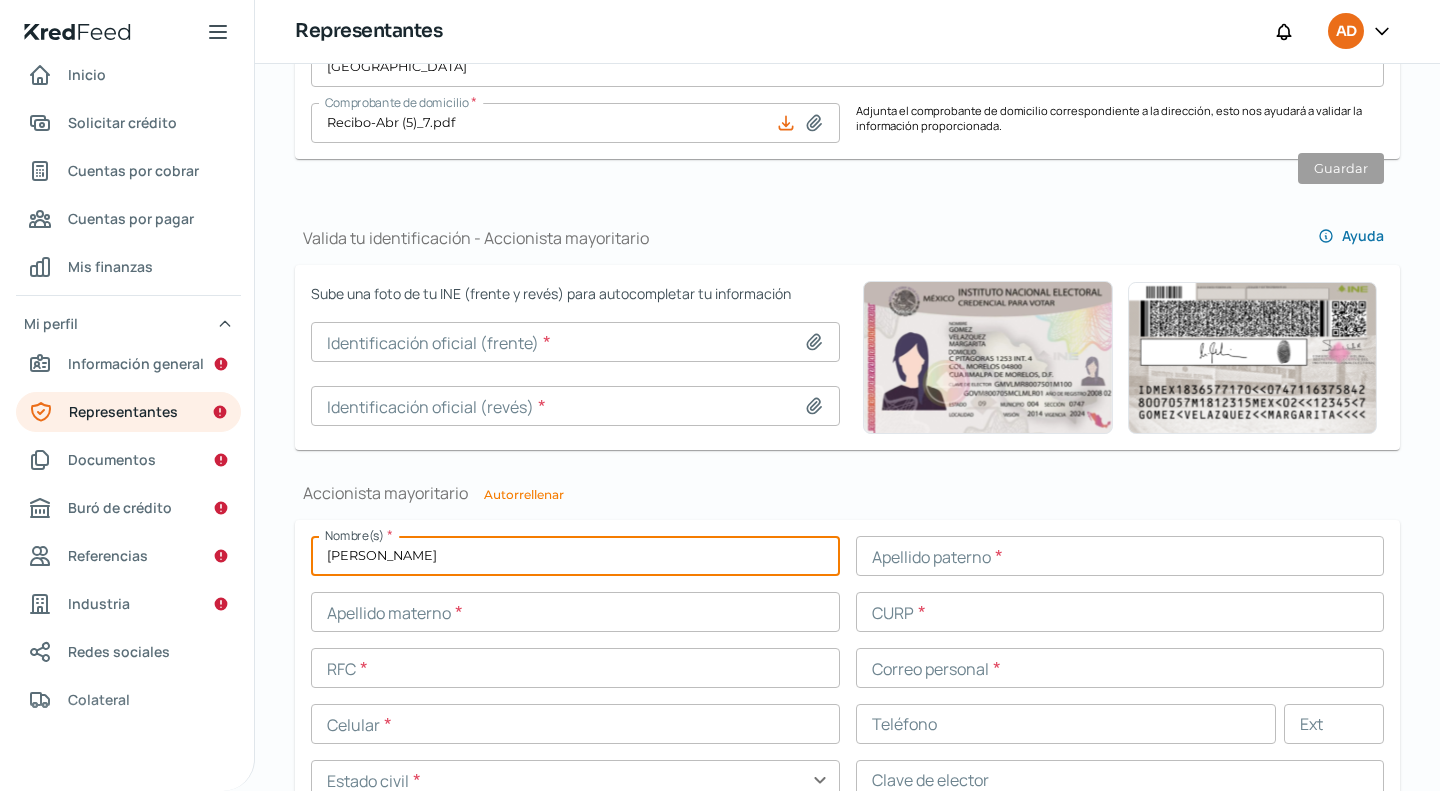 type on "[PERSON_NAME]" 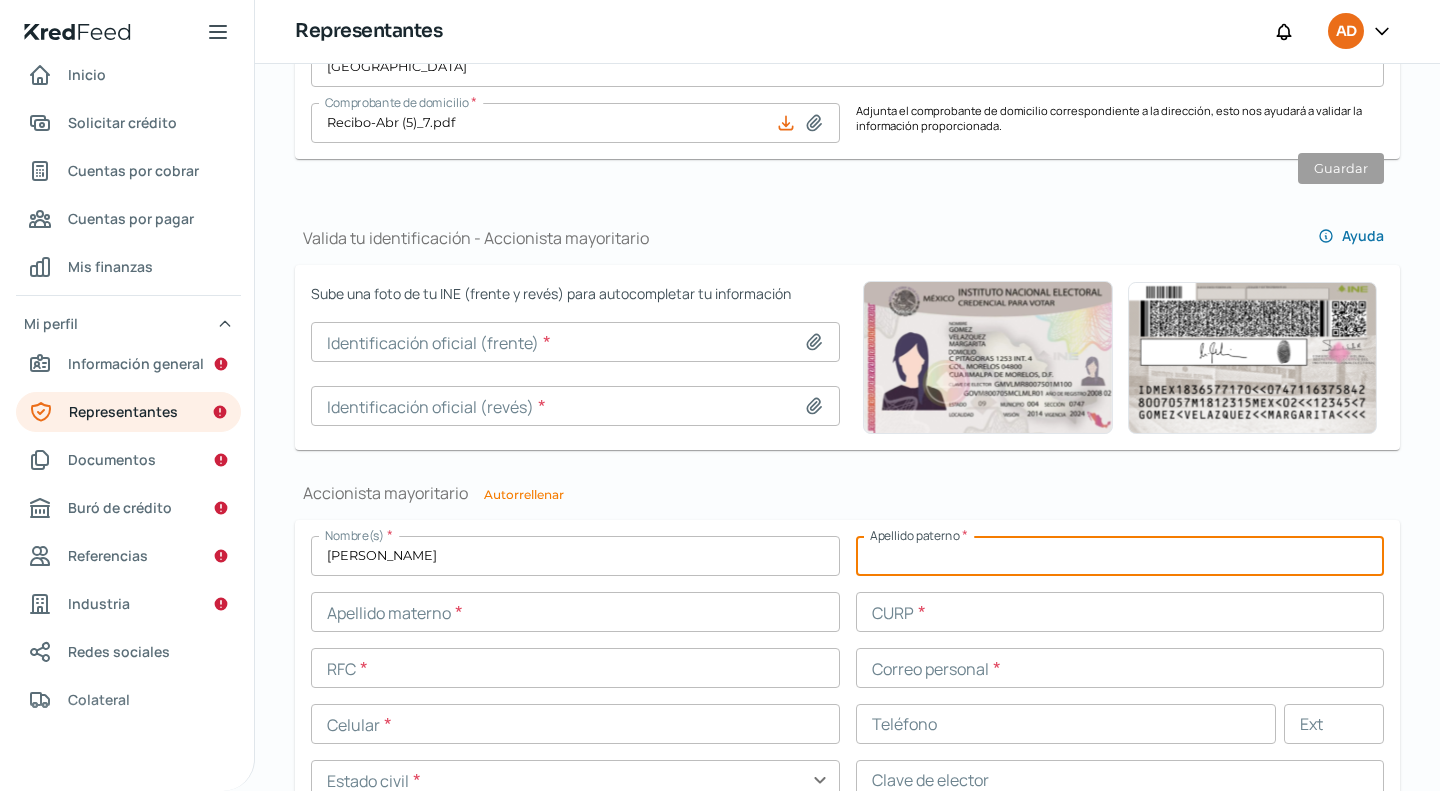 click at bounding box center [1120, 556] 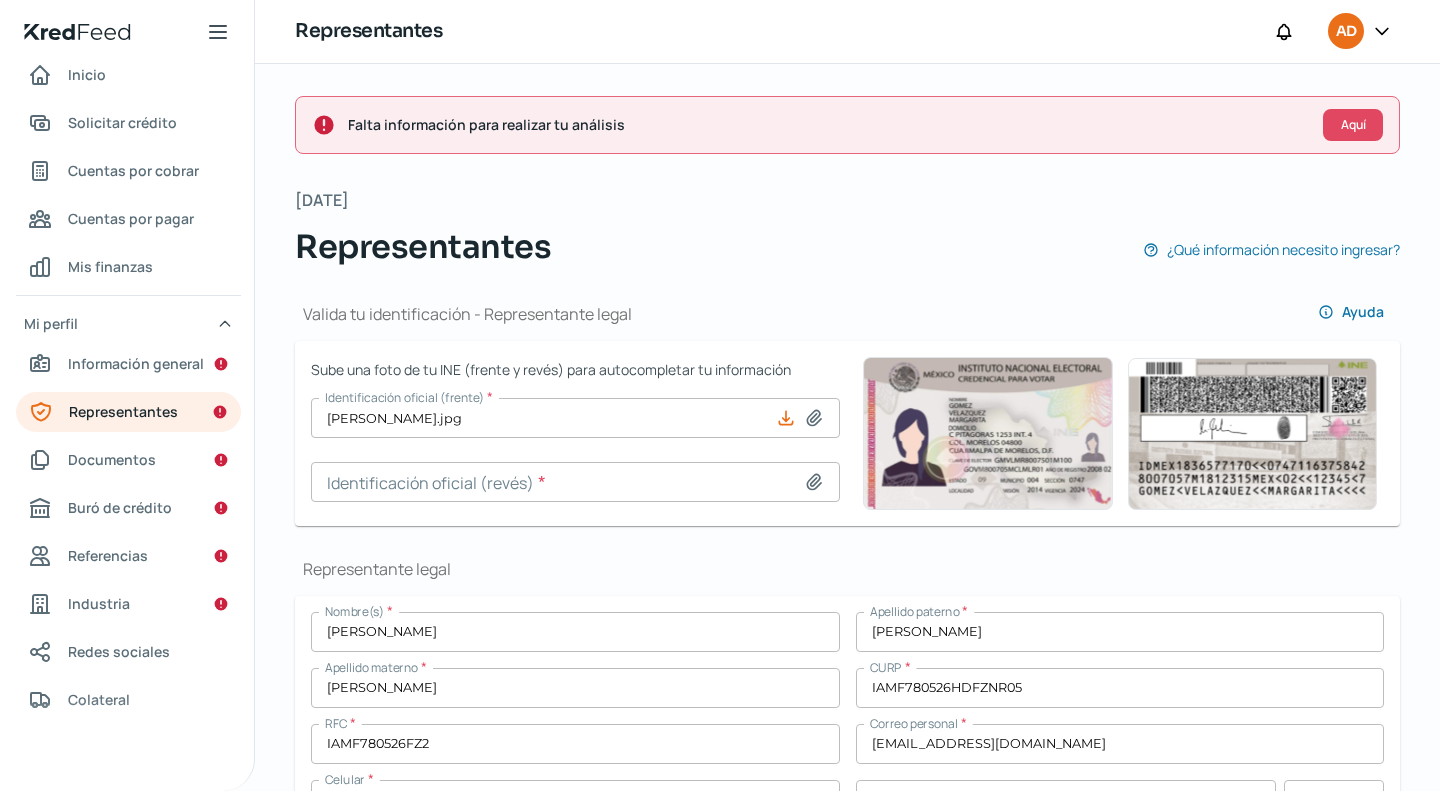 scroll, scrollTop: 100, scrollLeft: 0, axis: vertical 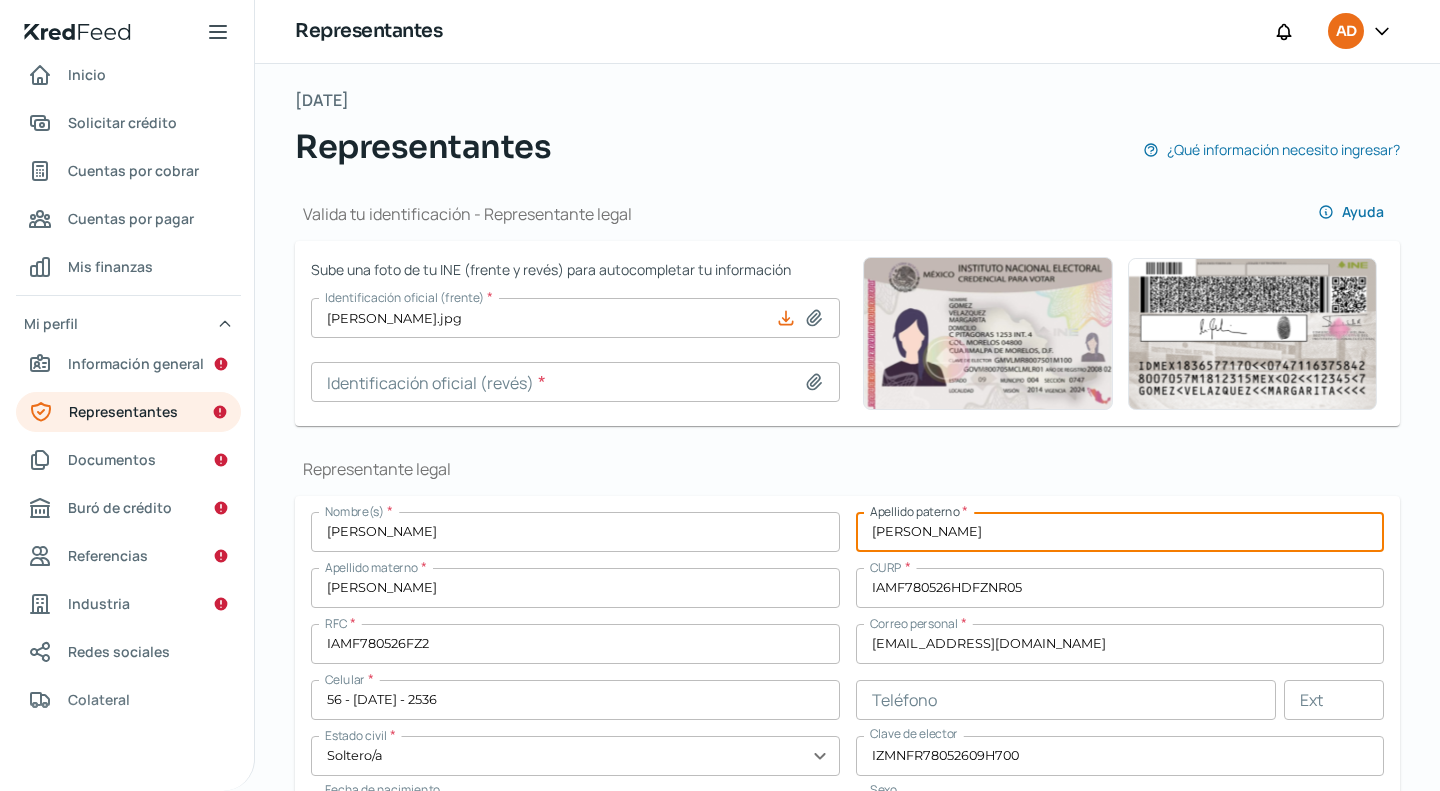drag, startPoint x: 865, startPoint y: 534, endPoint x: 1010, endPoint y: 505, distance: 147.87157 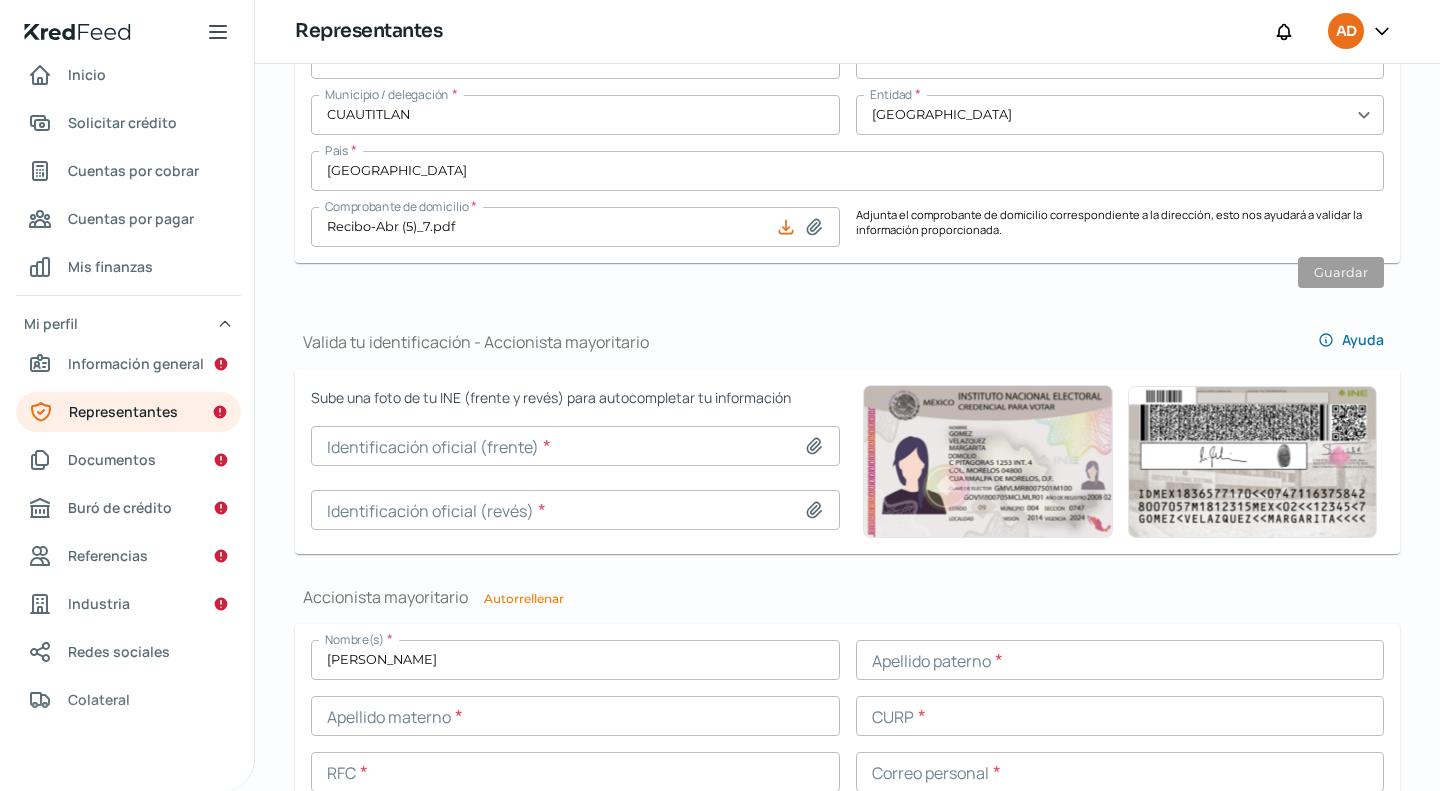 scroll, scrollTop: 1128, scrollLeft: 0, axis: vertical 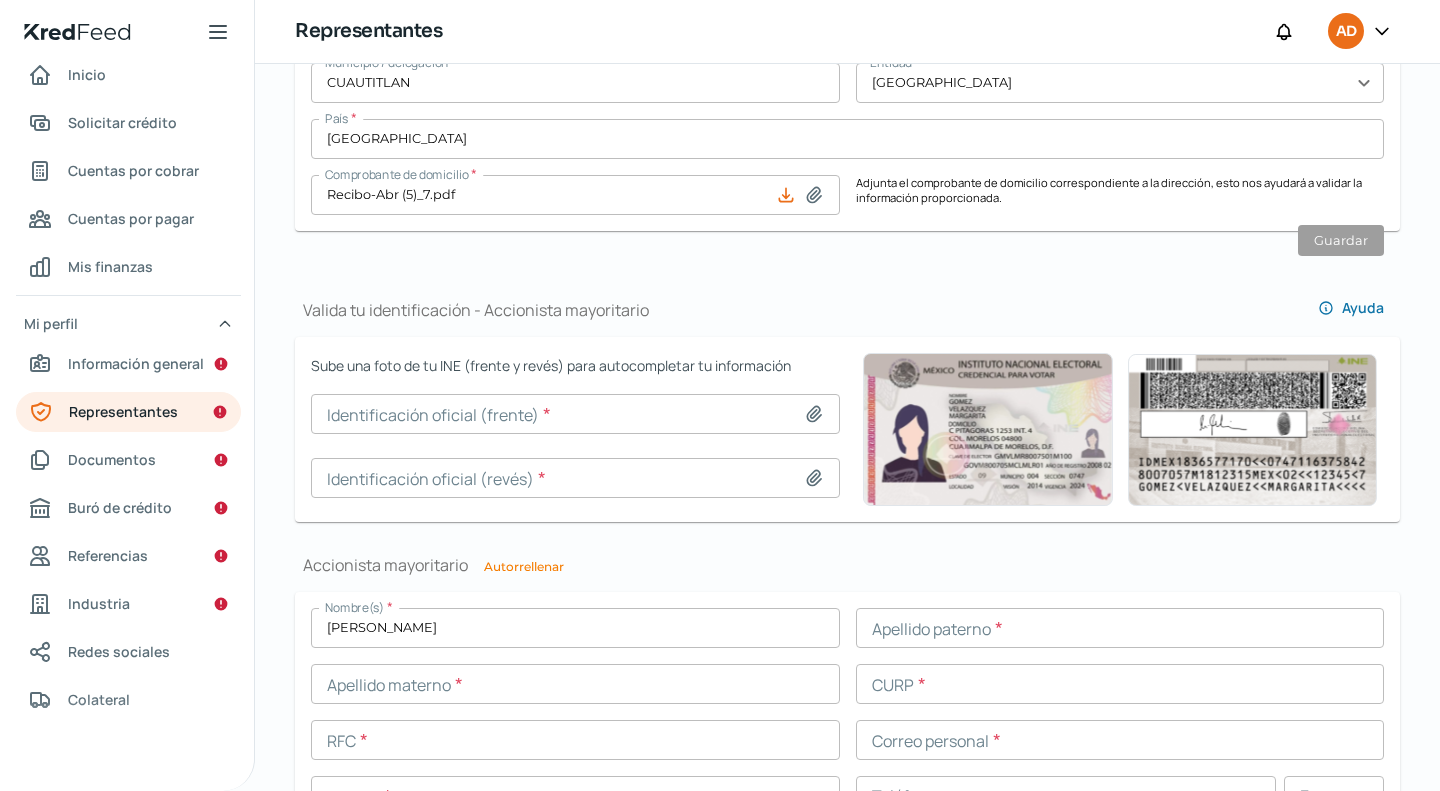 click at bounding box center [1120, 628] 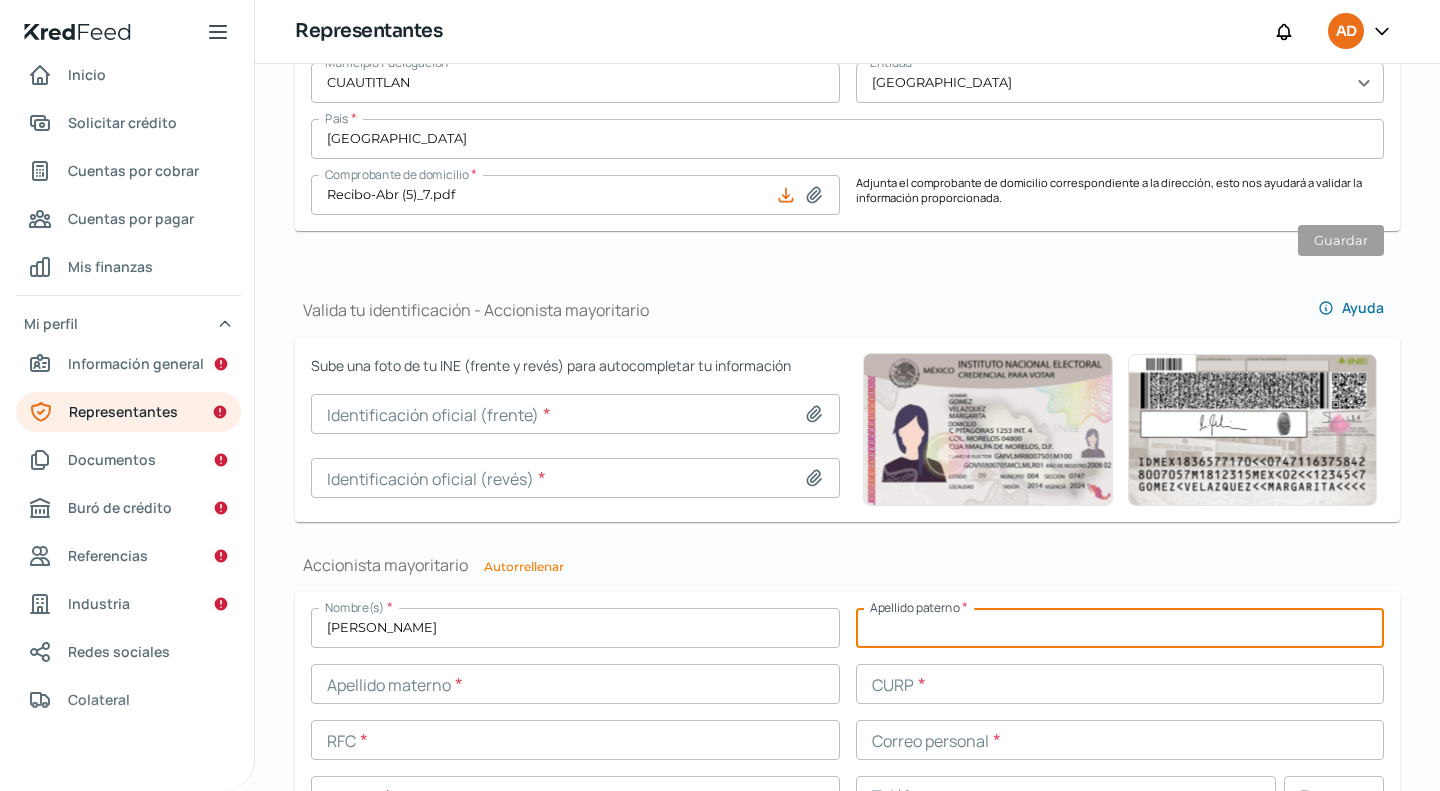paste on "[PERSON_NAME]" 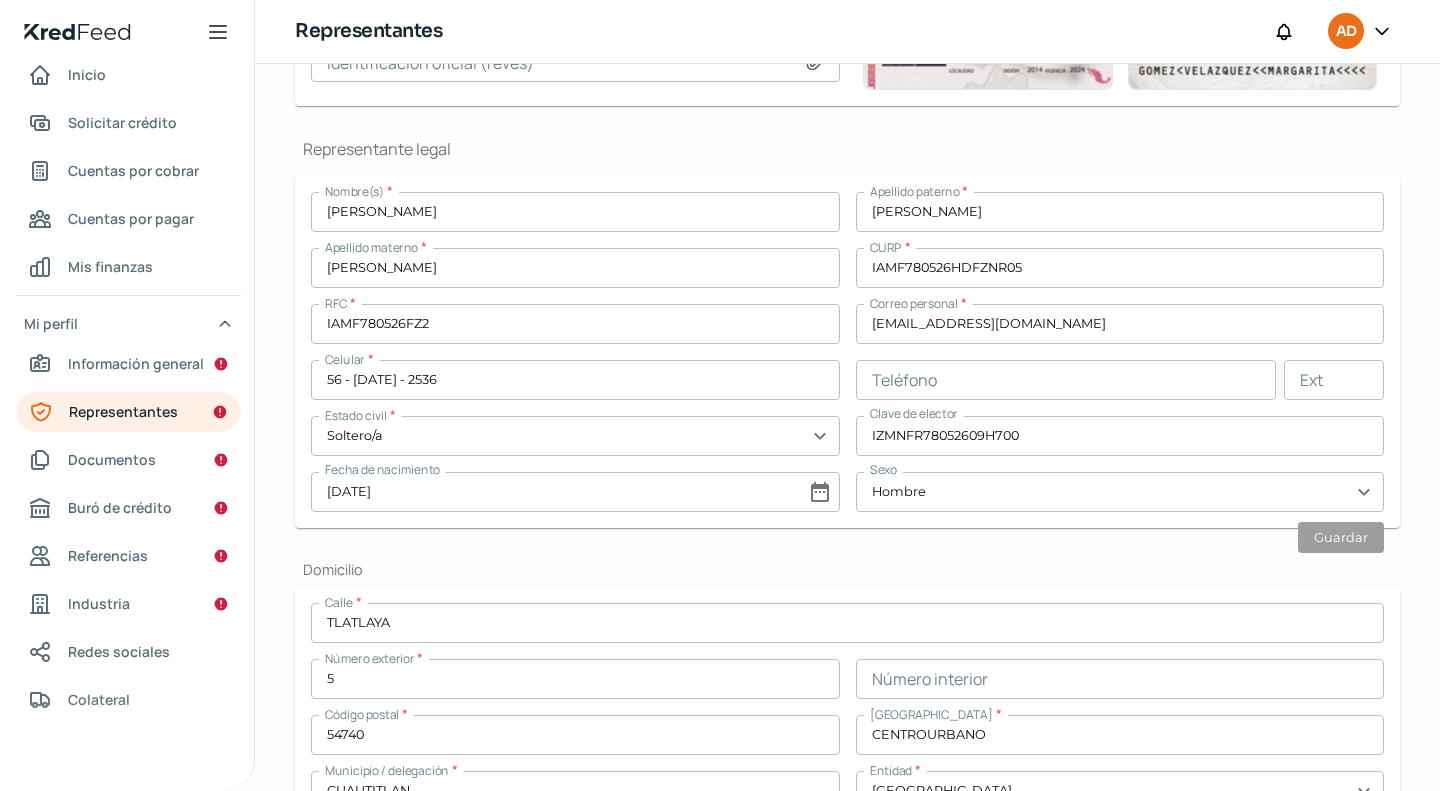 scroll, scrollTop: 328, scrollLeft: 0, axis: vertical 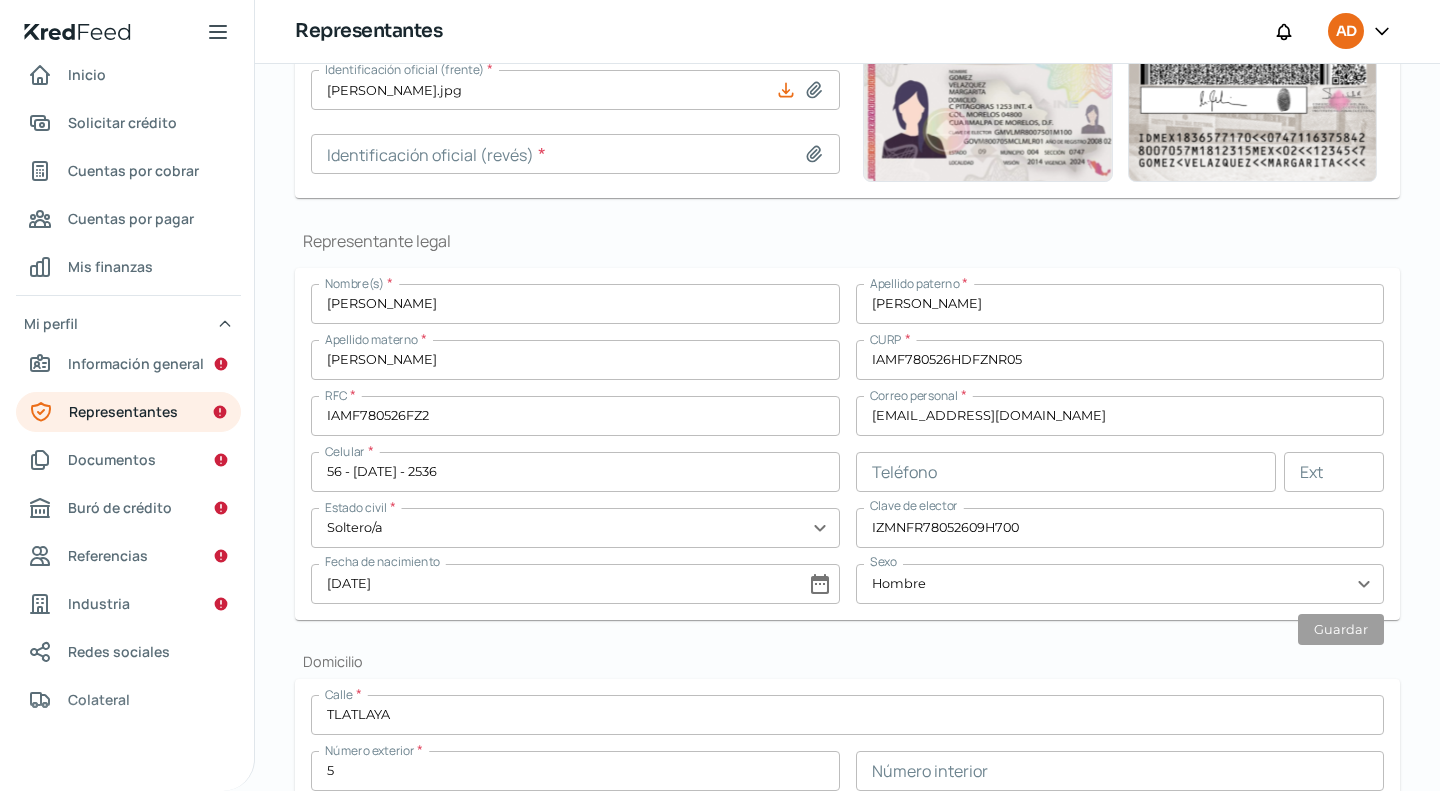 type on "[PERSON_NAME]" 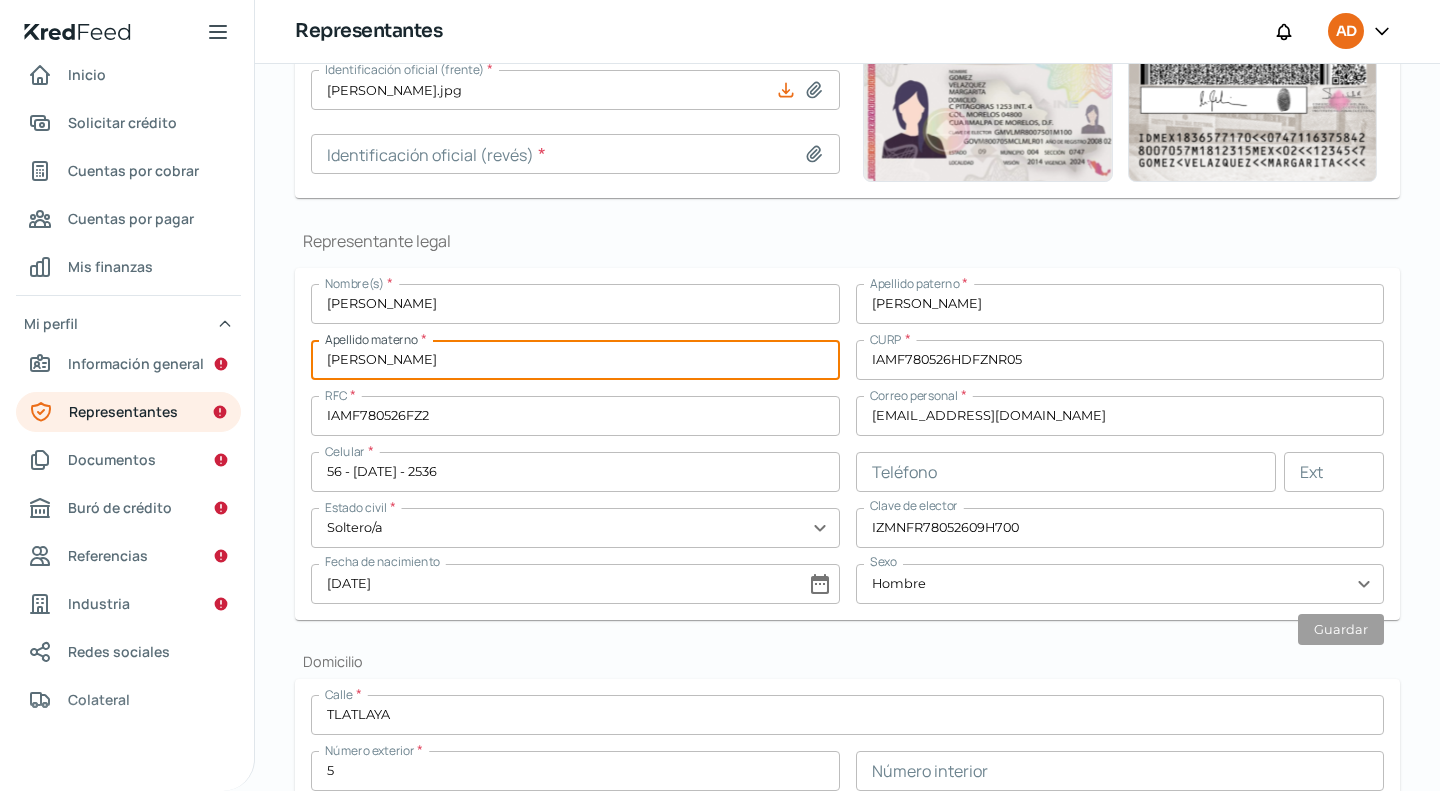 drag, startPoint x: 324, startPoint y: 360, endPoint x: 421, endPoint y: 361, distance: 97.00516 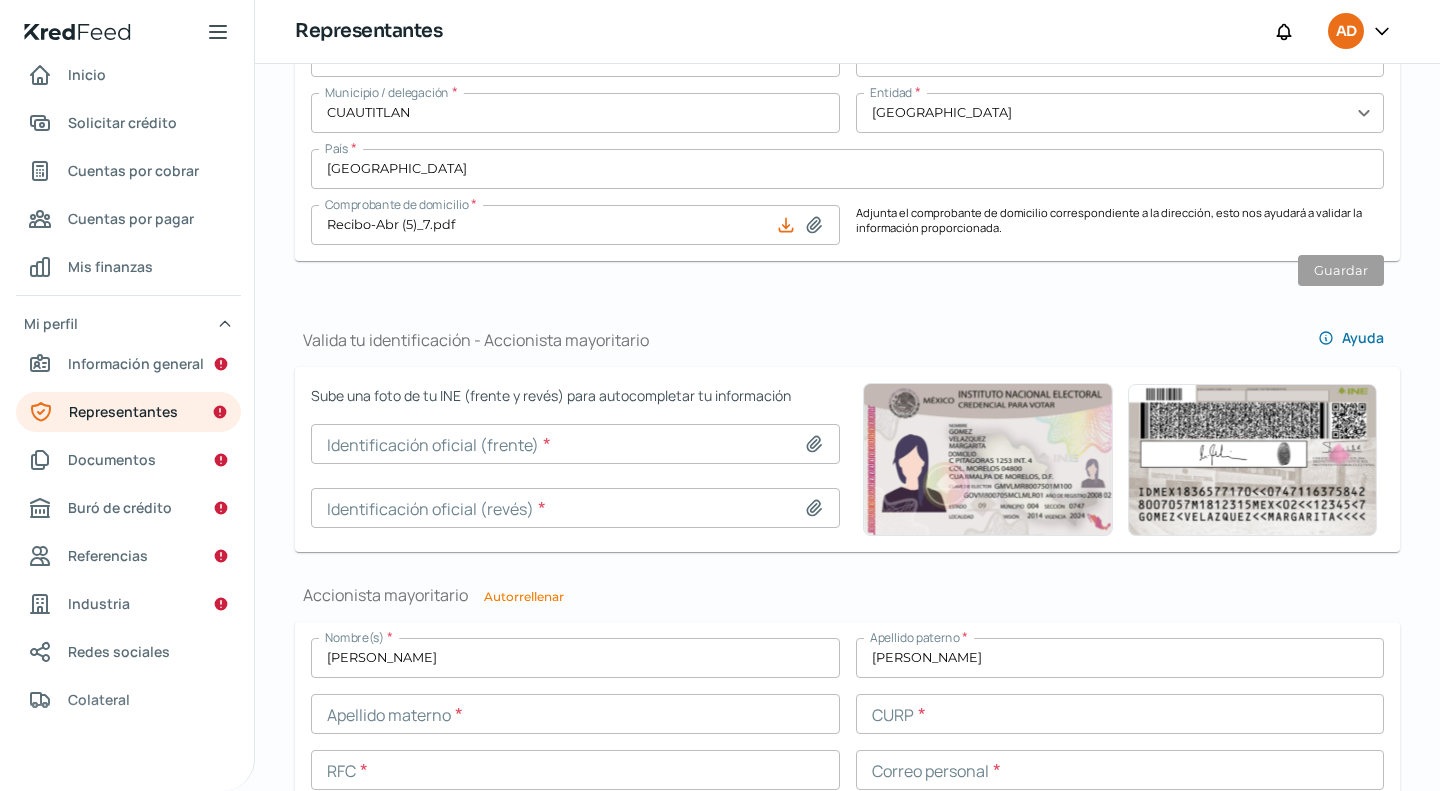 scroll, scrollTop: 1128, scrollLeft: 0, axis: vertical 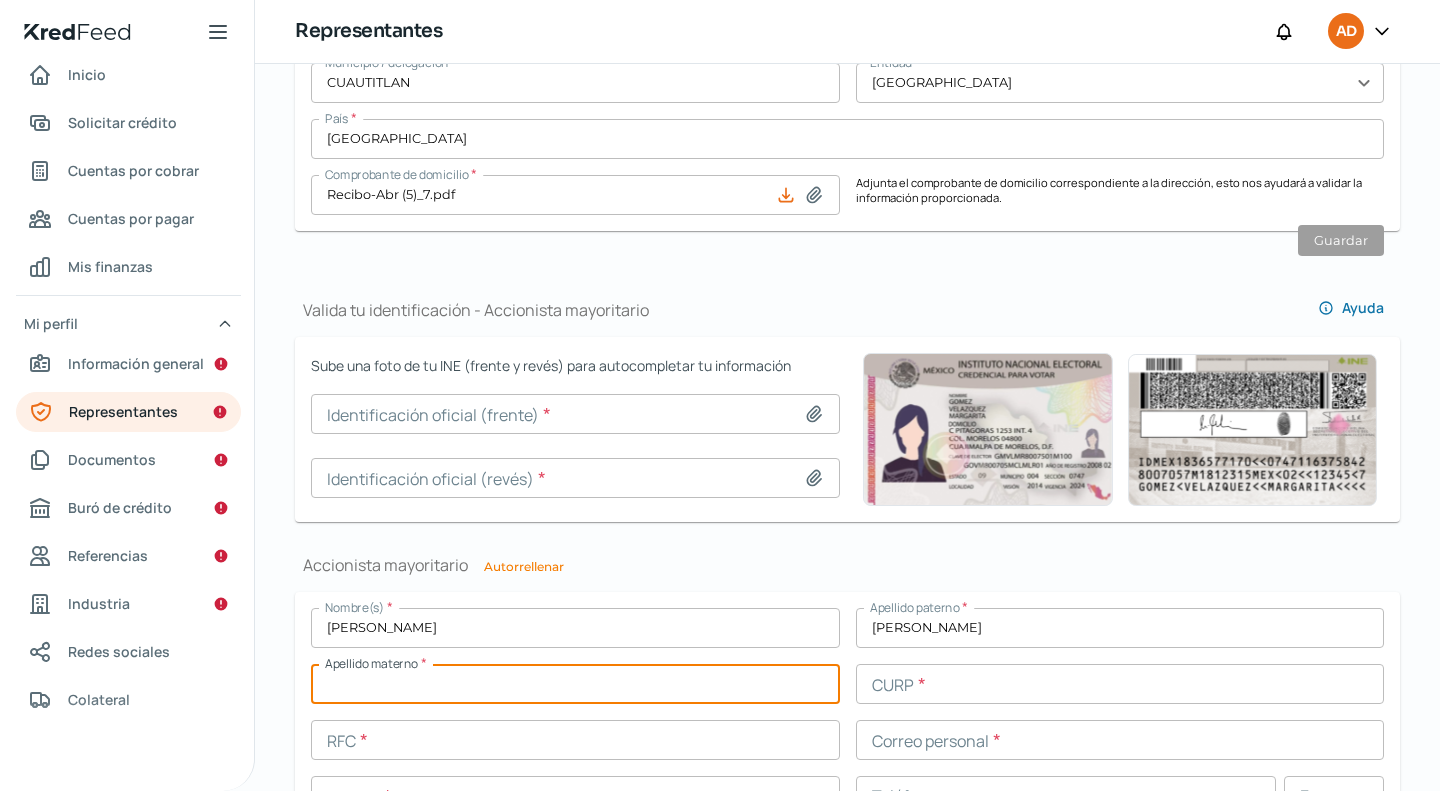 click at bounding box center (575, 684) 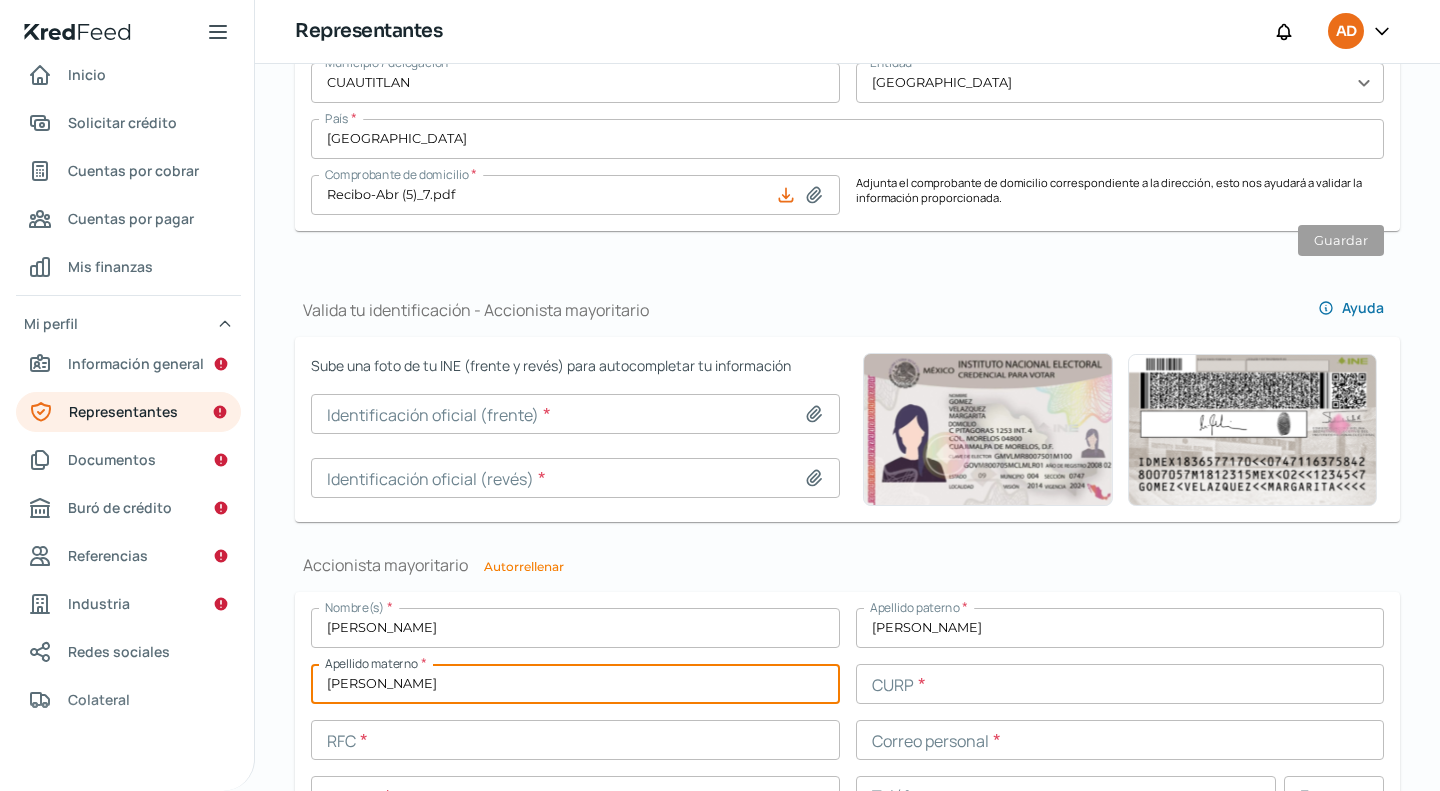 type on "[PERSON_NAME]" 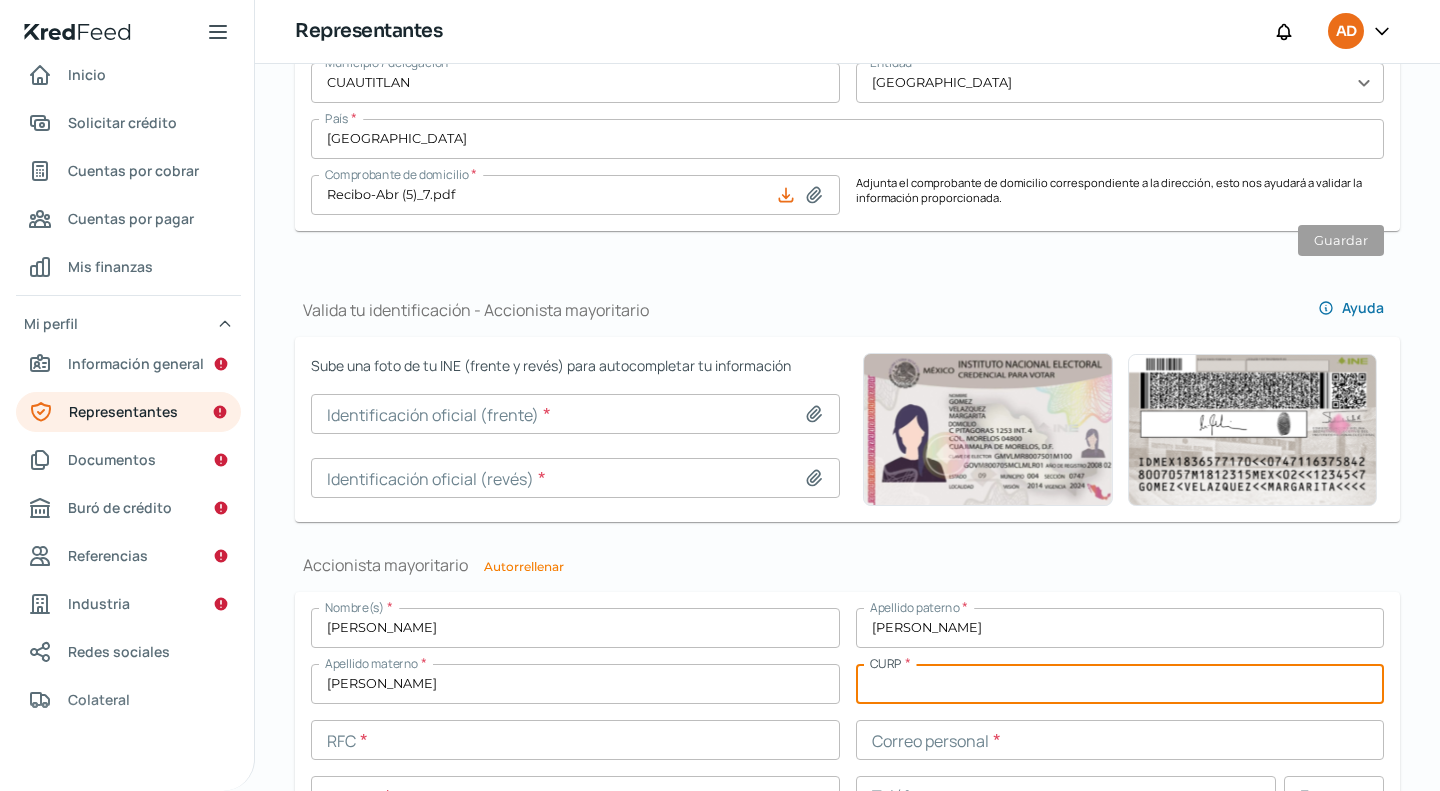 scroll, scrollTop: 1228, scrollLeft: 0, axis: vertical 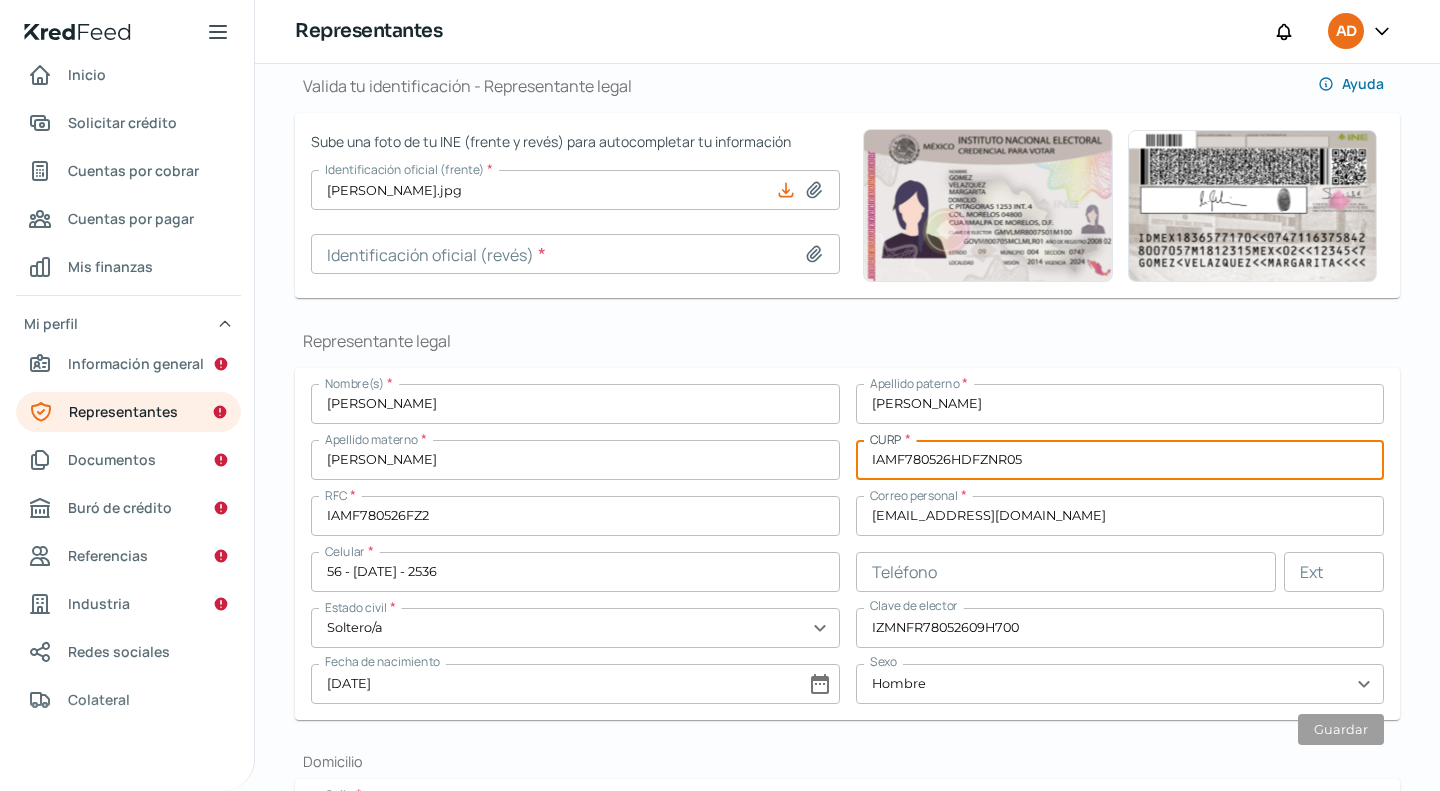 drag, startPoint x: 999, startPoint y: 471, endPoint x: 760, endPoint y: 513, distance: 242.66232 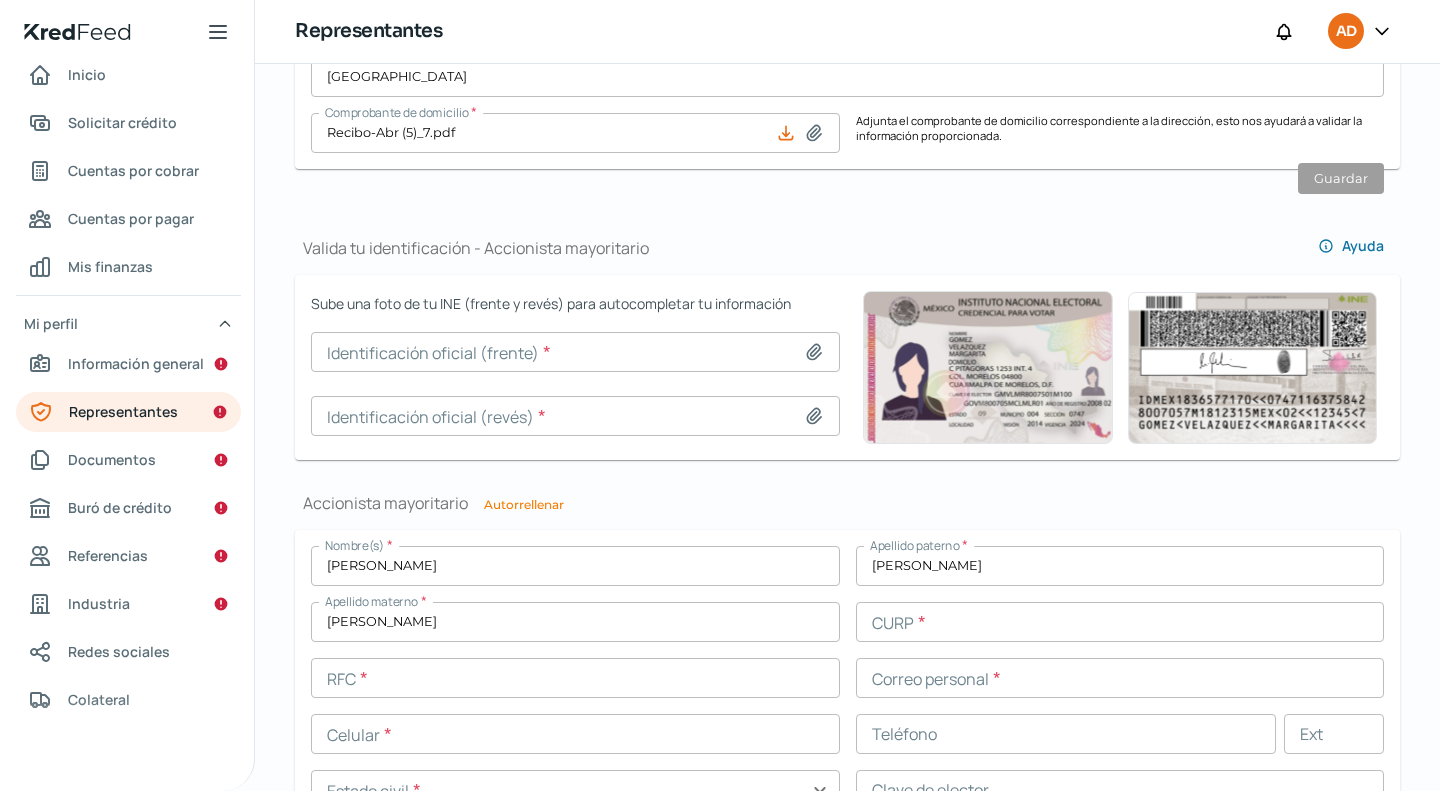 scroll, scrollTop: 1328, scrollLeft: 0, axis: vertical 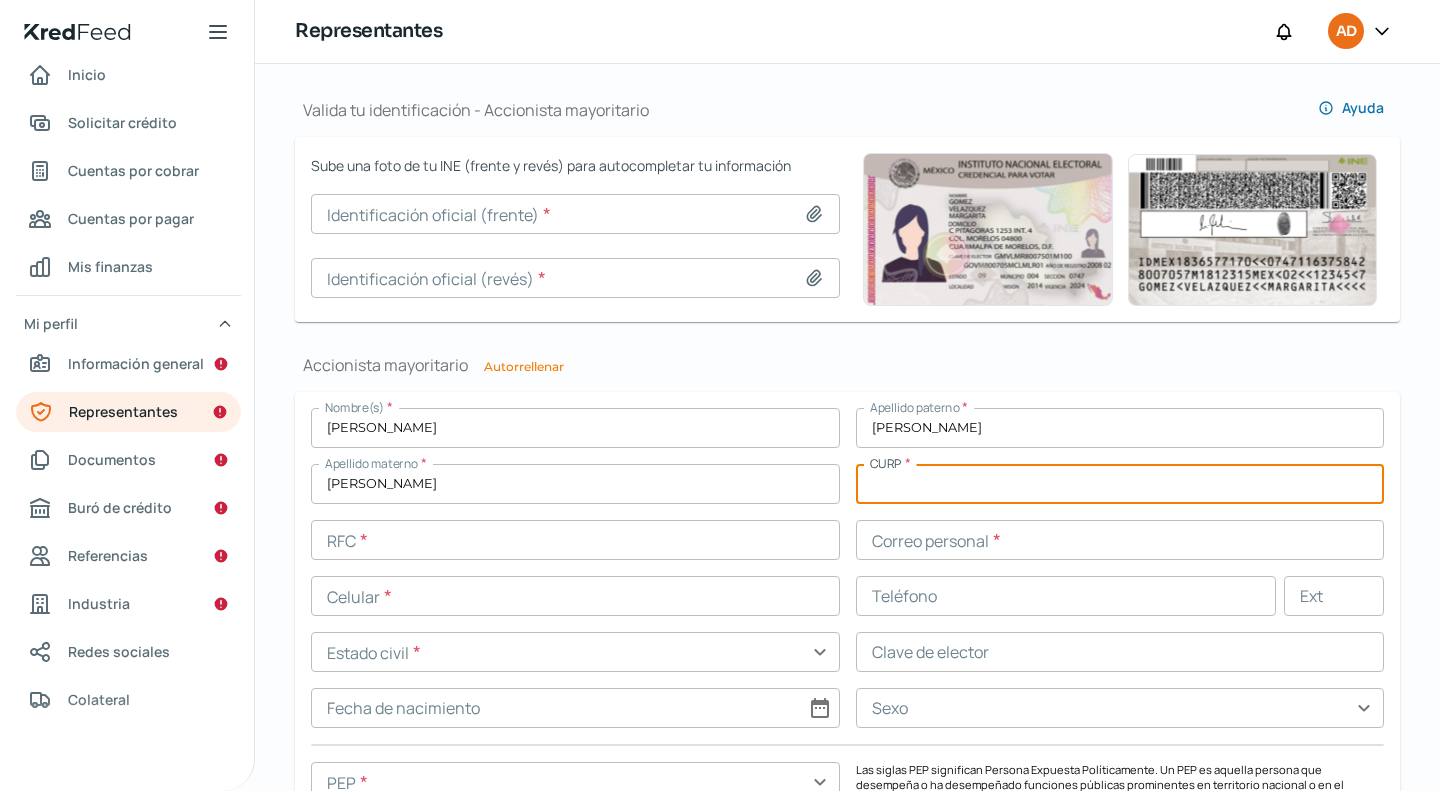 click at bounding box center (1120, 484) 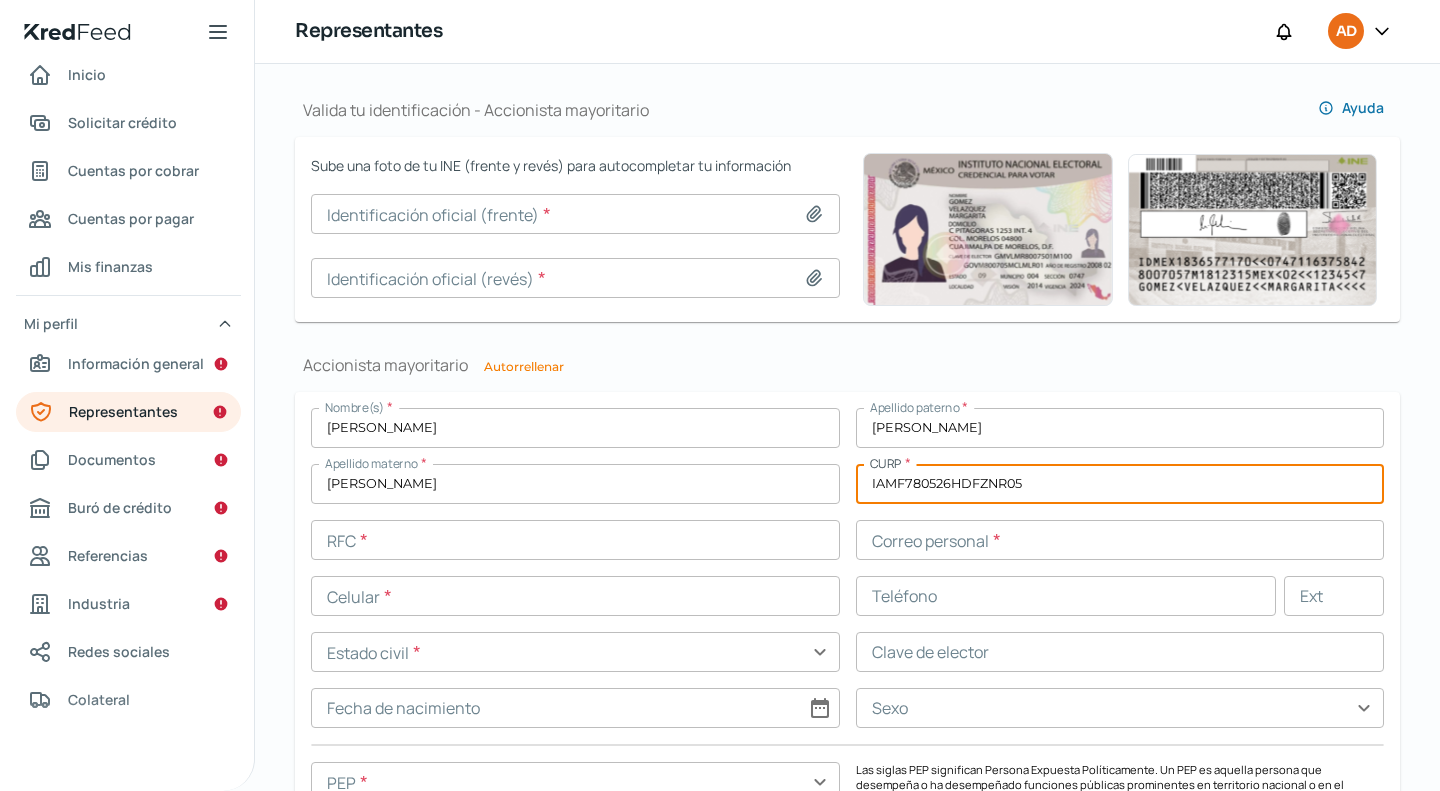 type on "IAMF780526HDFZNR05" 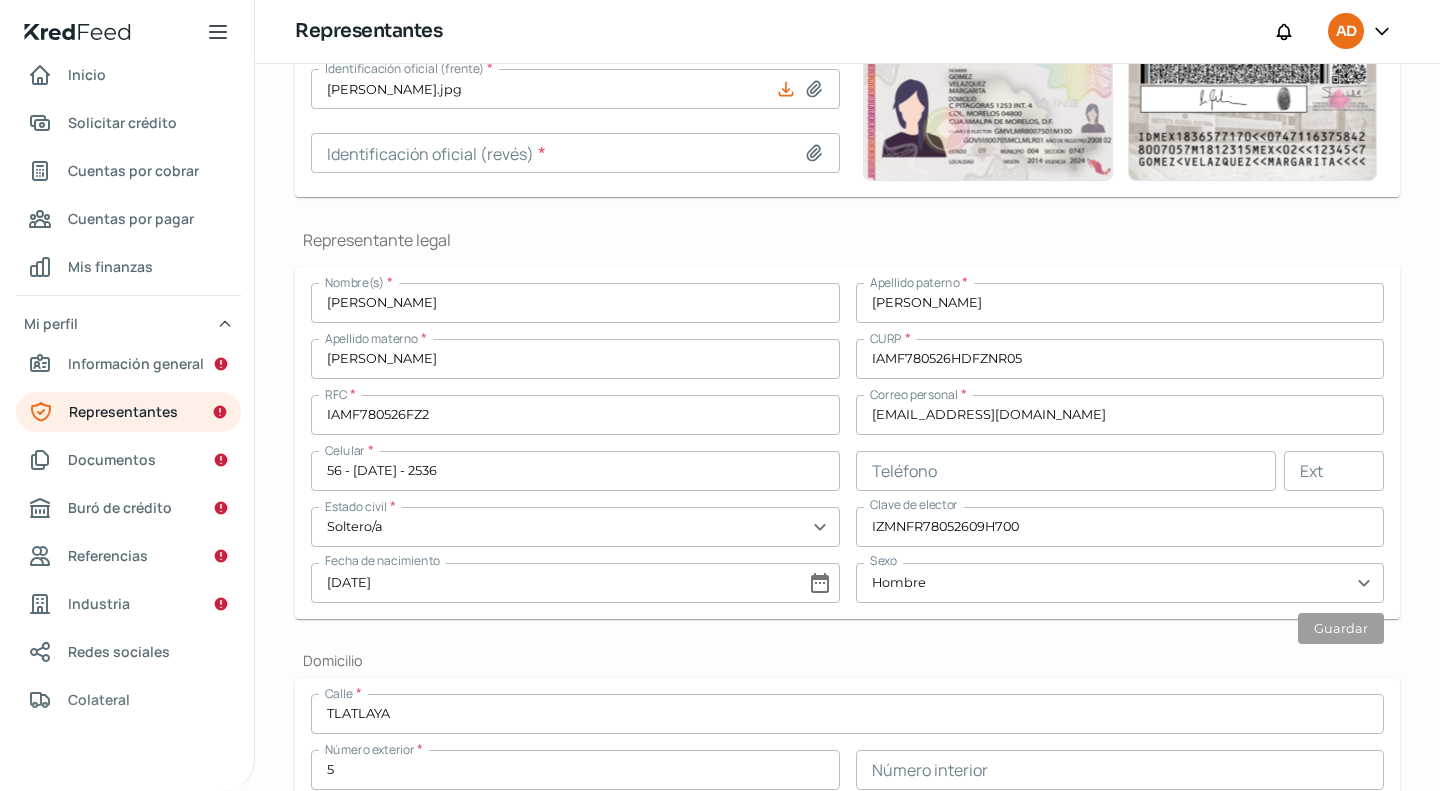 scroll, scrollTop: 328, scrollLeft: 0, axis: vertical 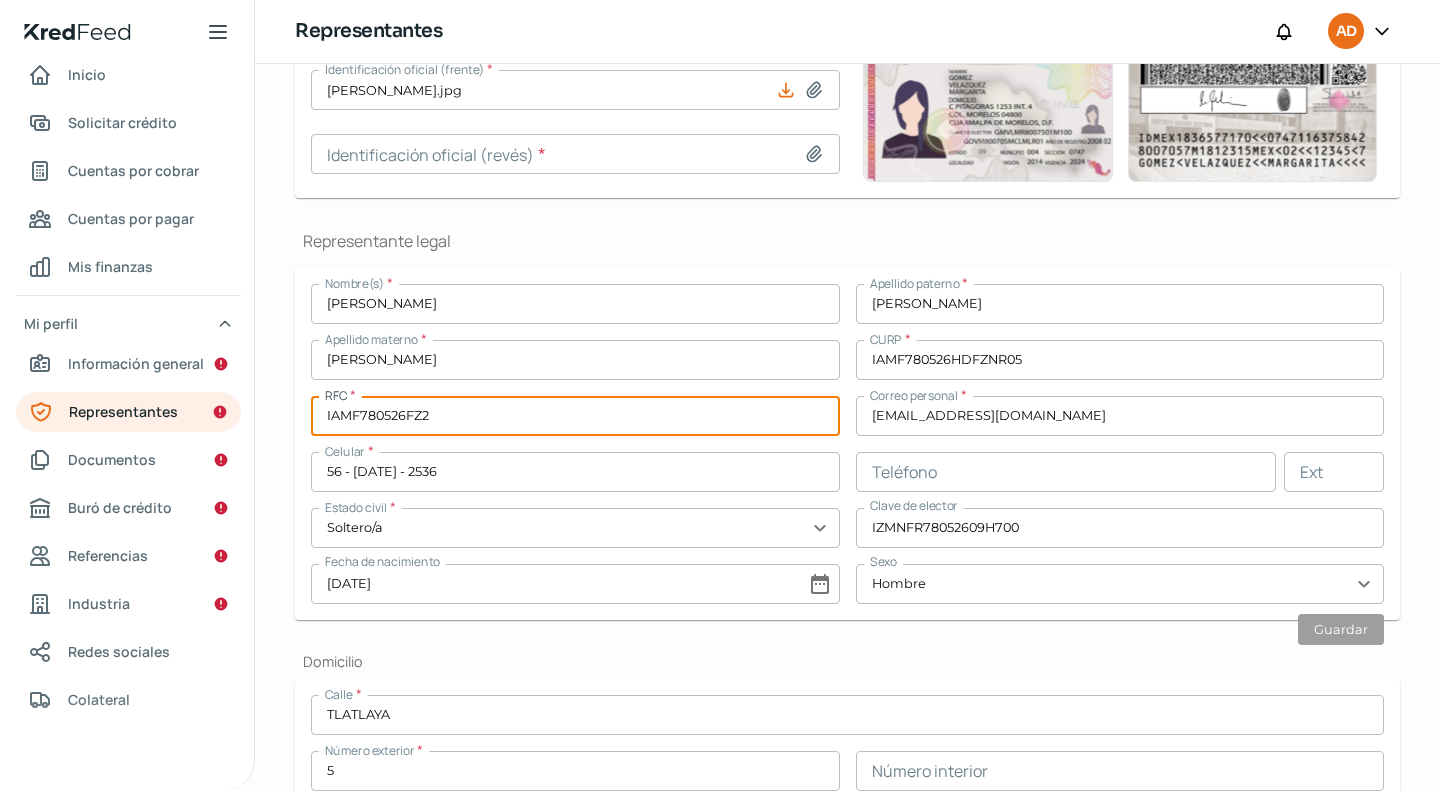 drag, startPoint x: 493, startPoint y: 425, endPoint x: 300, endPoint y: 356, distance: 204.96341 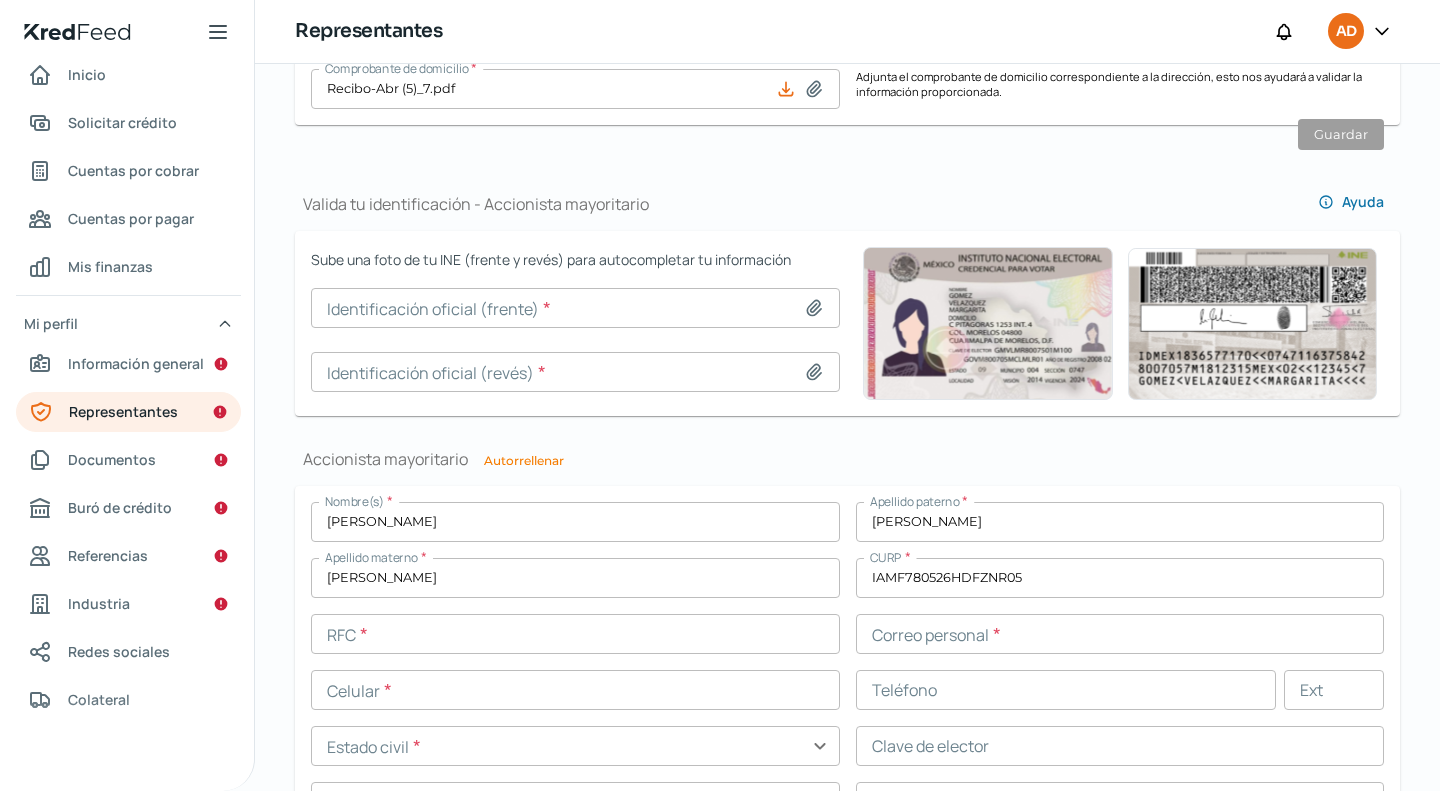 scroll, scrollTop: 1328, scrollLeft: 0, axis: vertical 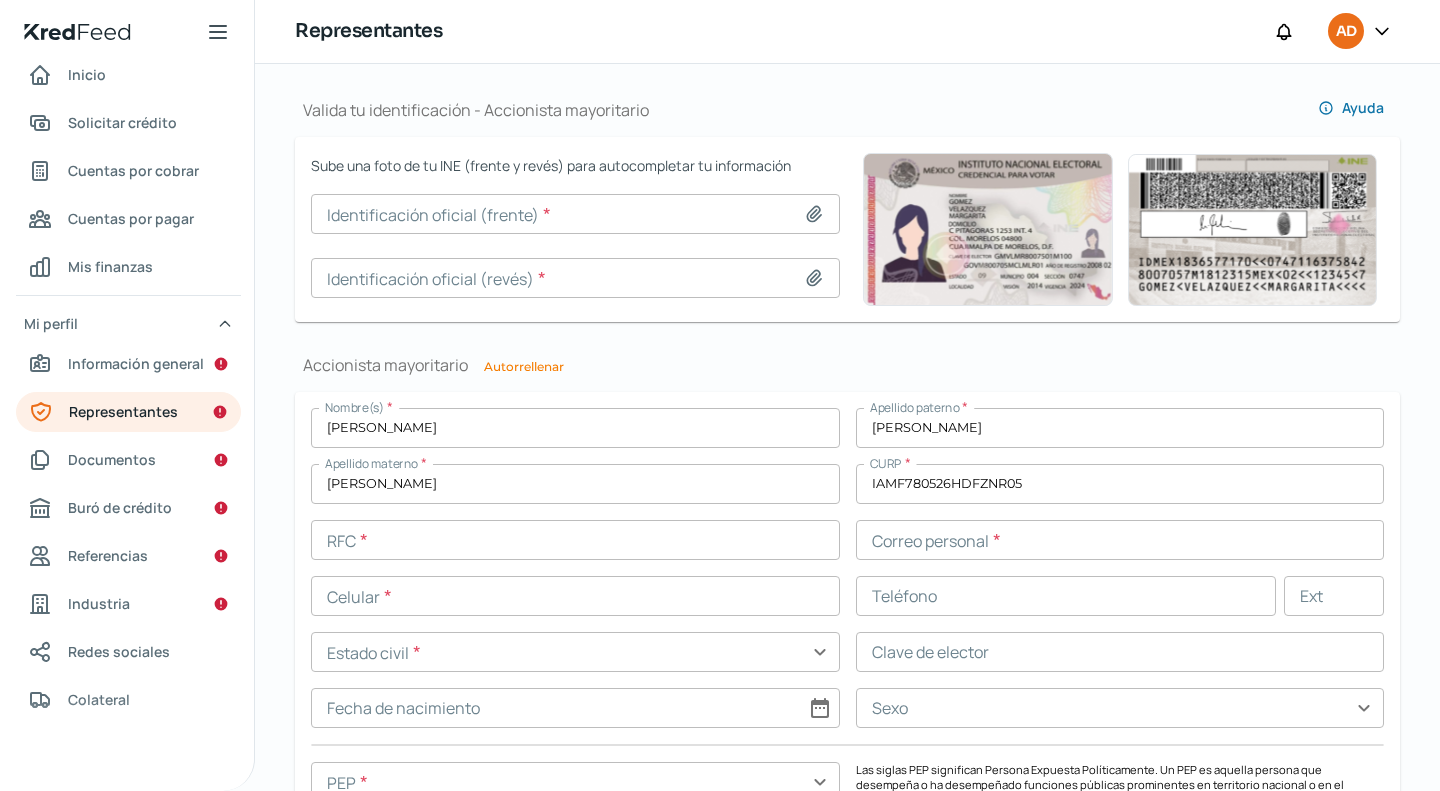 click at bounding box center [575, 540] 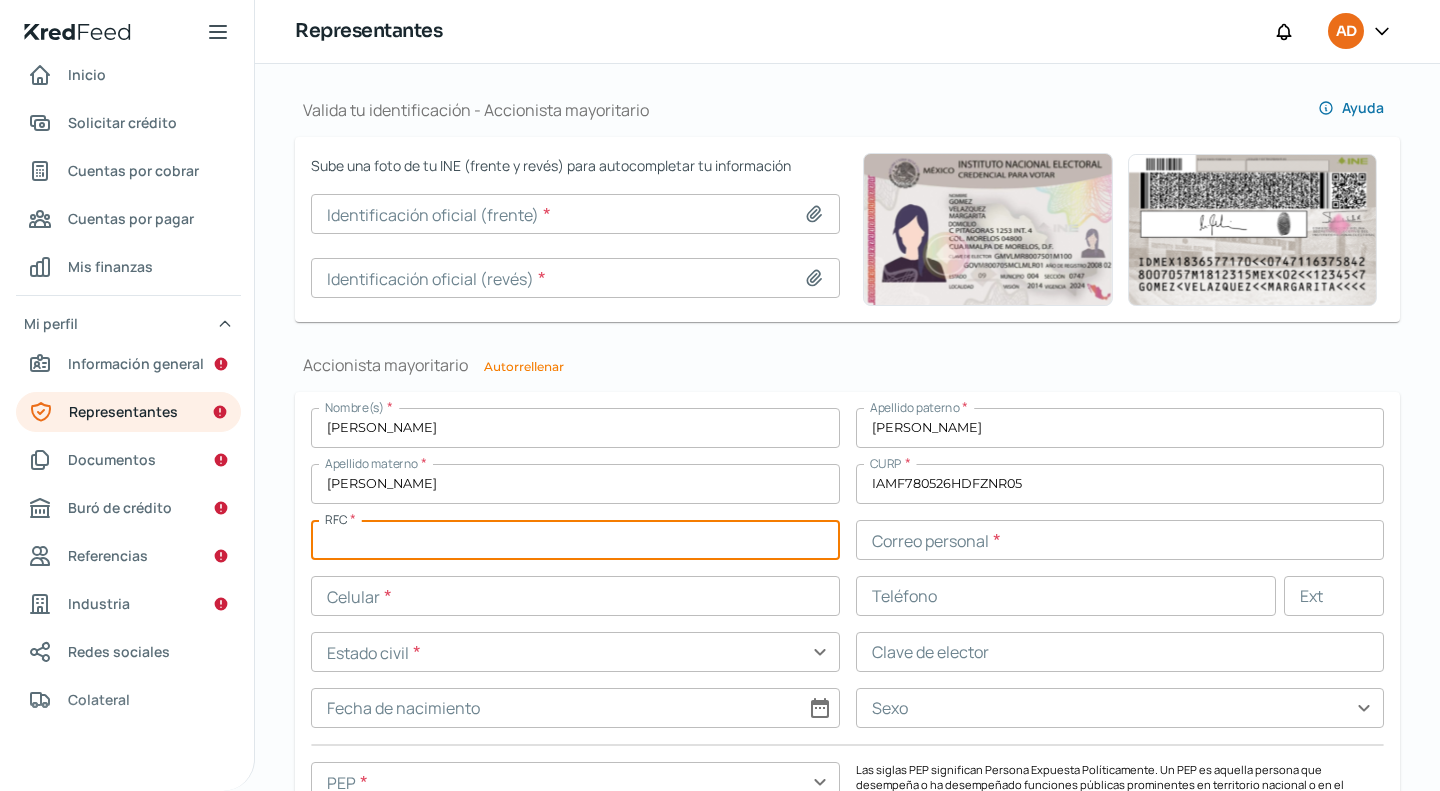 paste on "IAMF780526FZ2" 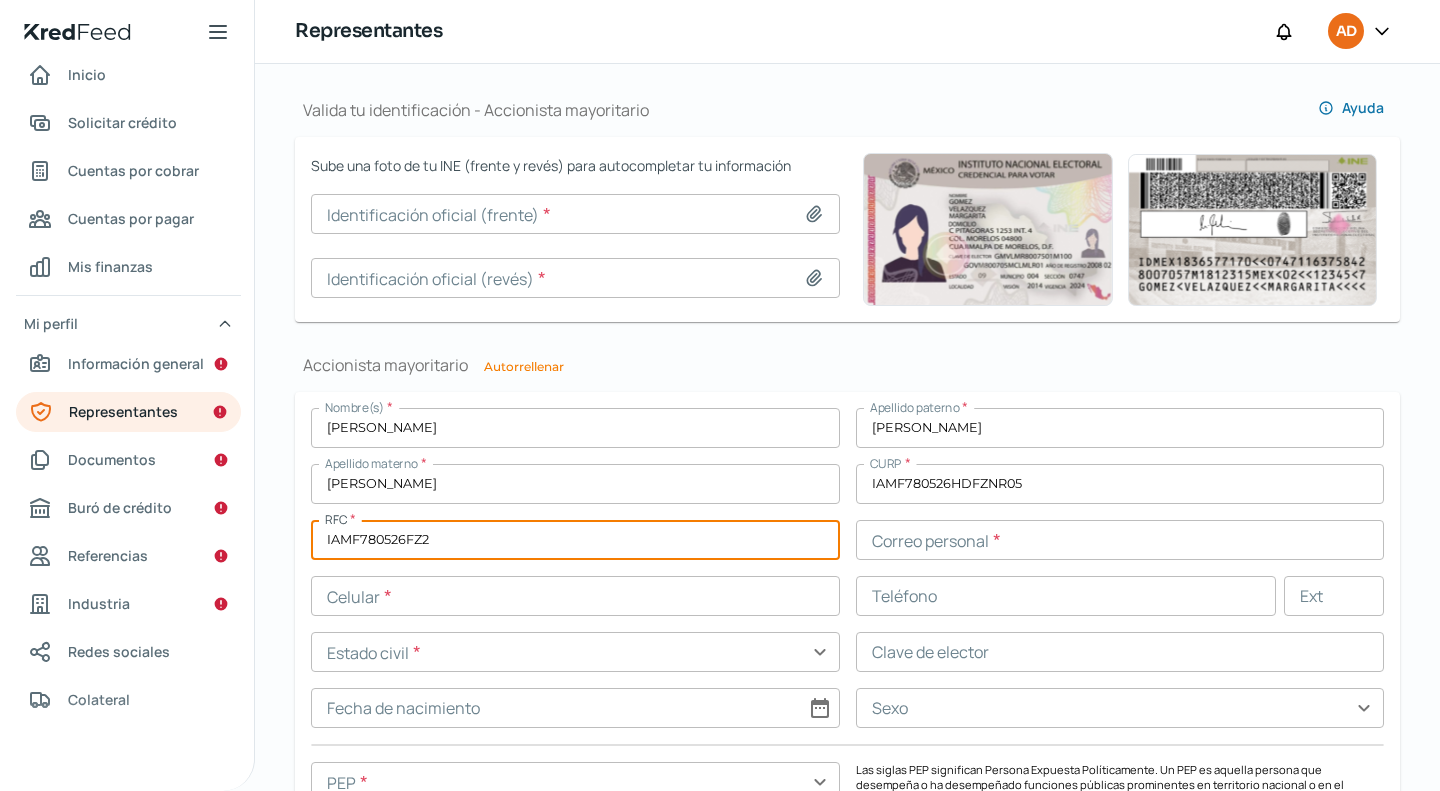 type on "IAMF780526FZ2" 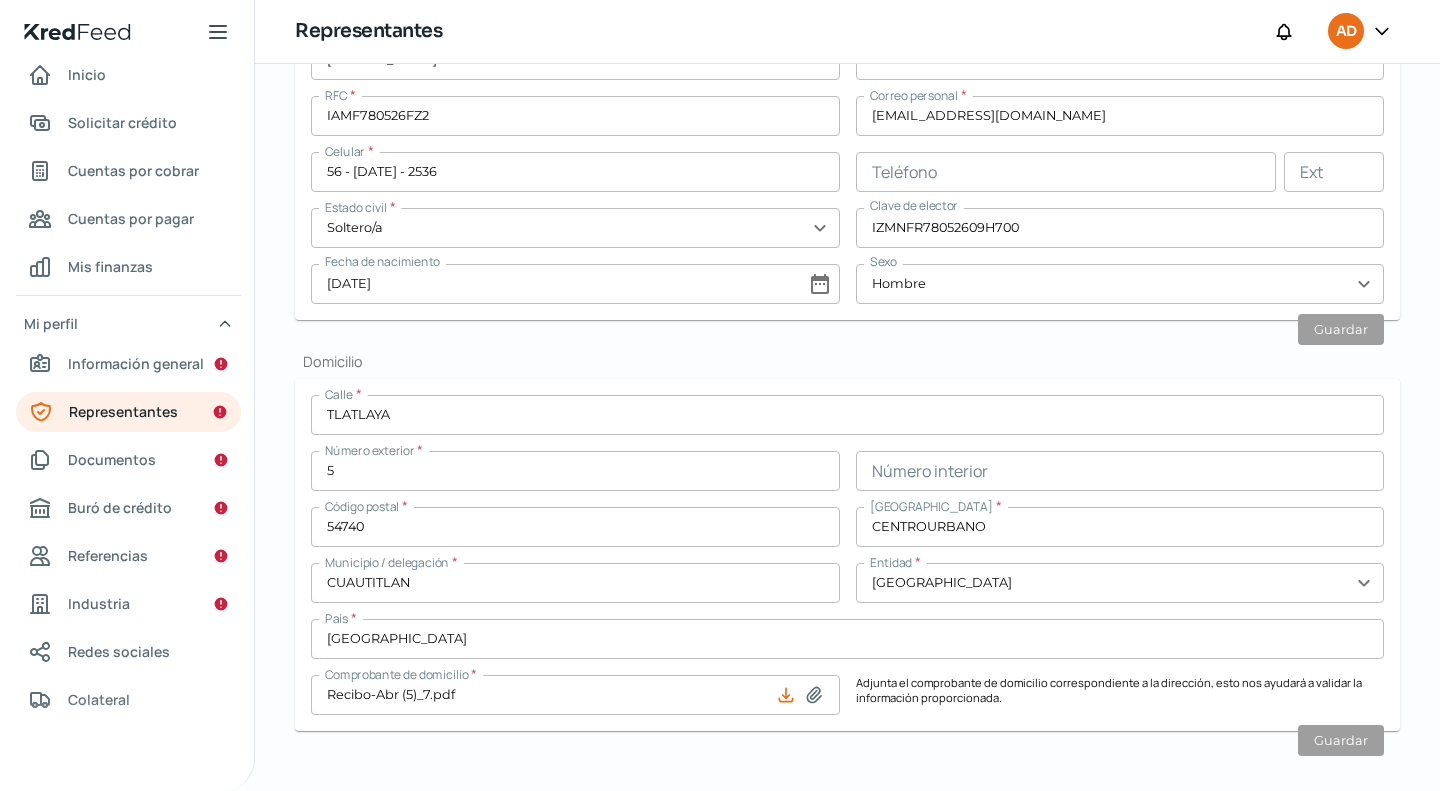 scroll, scrollTop: 528, scrollLeft: 0, axis: vertical 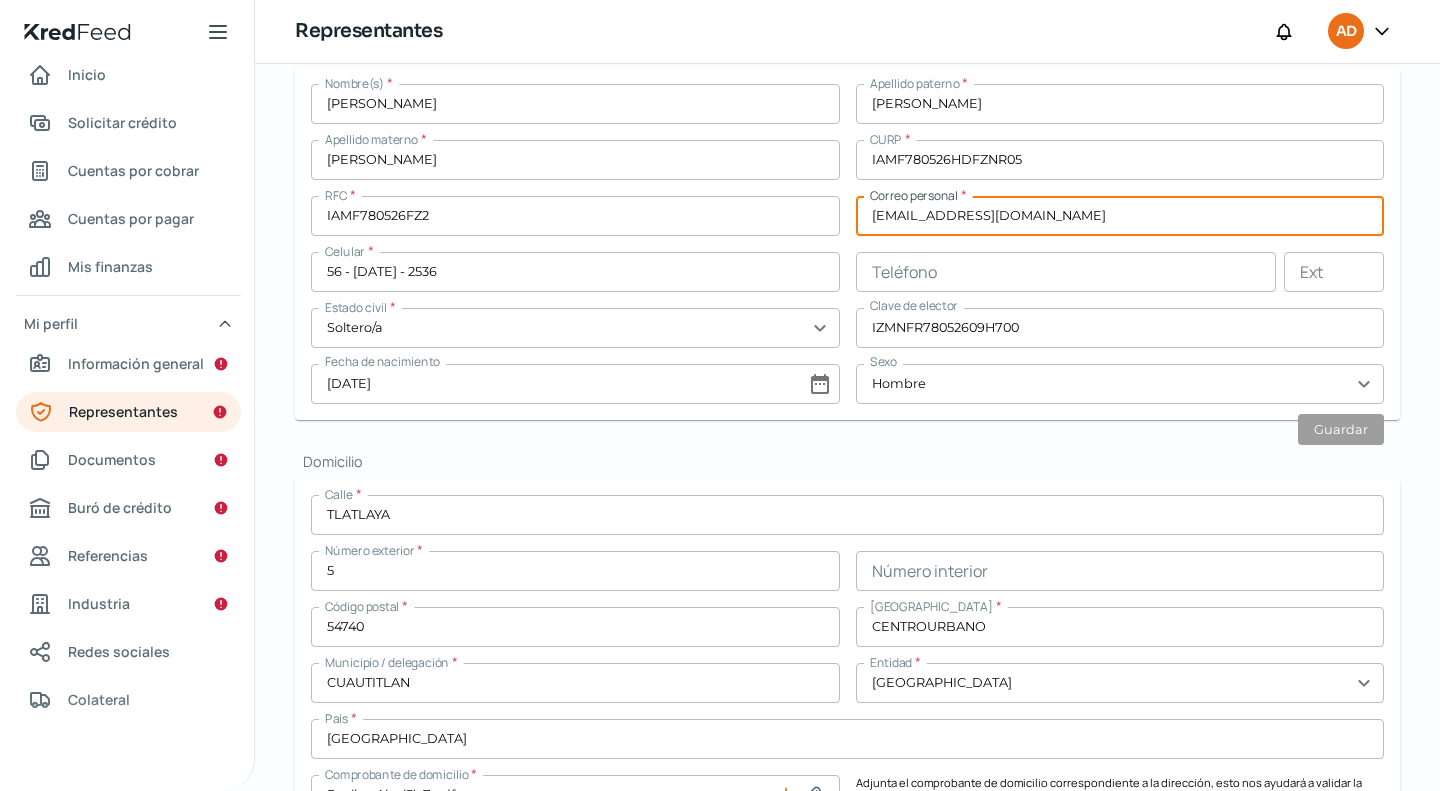 drag, startPoint x: 1060, startPoint y: 235, endPoint x: 700, endPoint y: 329, distance: 372.0699 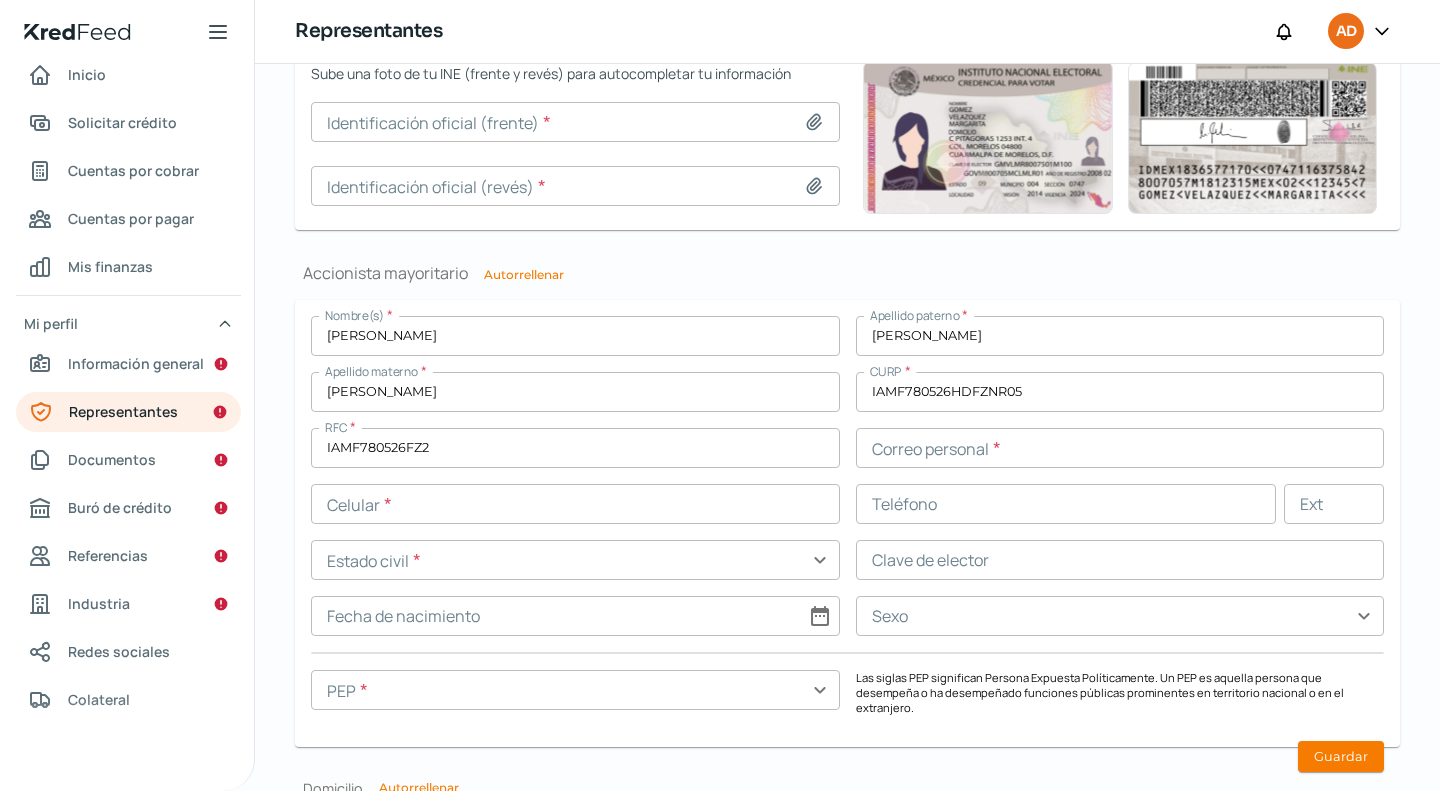 scroll, scrollTop: 1528, scrollLeft: 0, axis: vertical 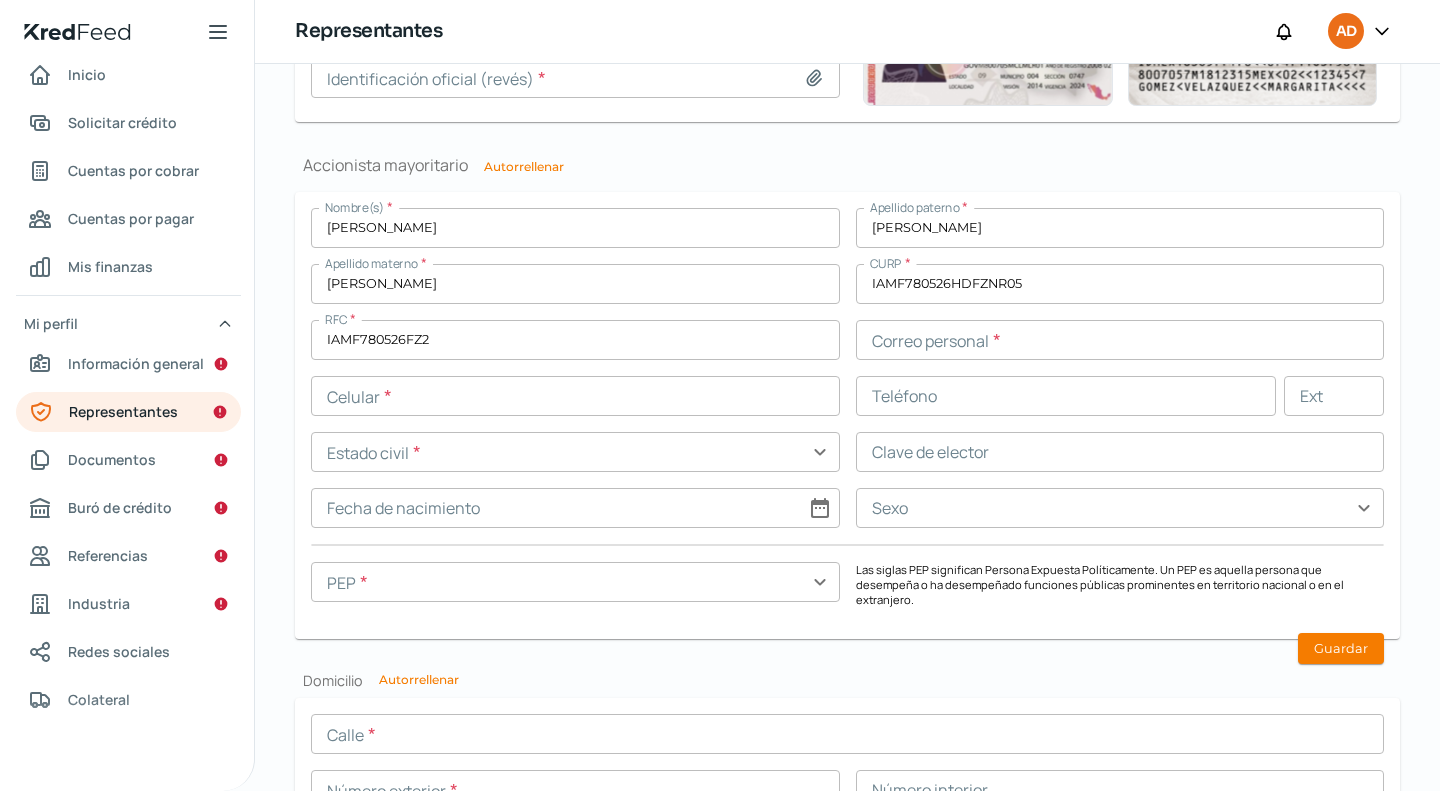 click at bounding box center [1120, 340] 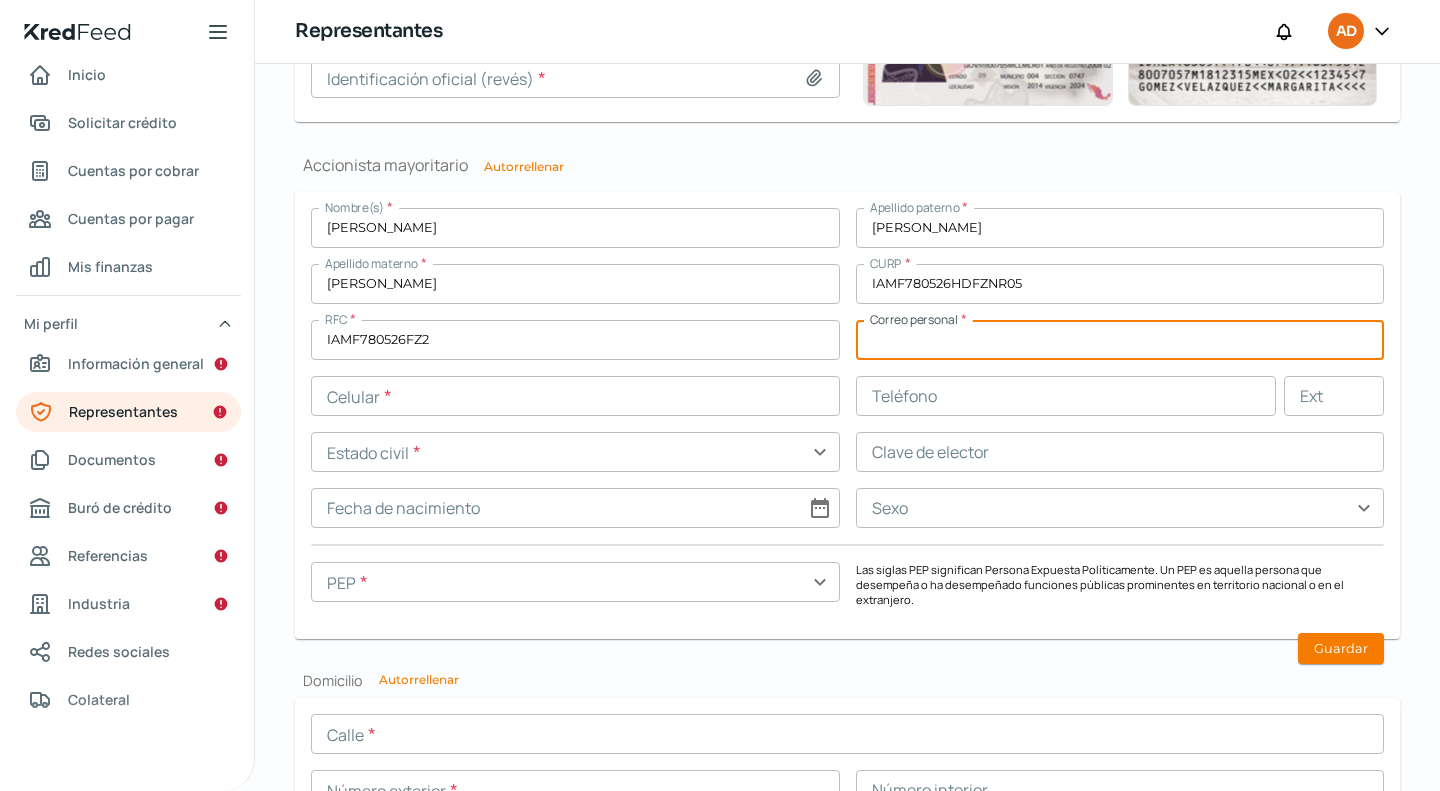 paste on "[EMAIL_ADDRESS][DOMAIN_NAME]" 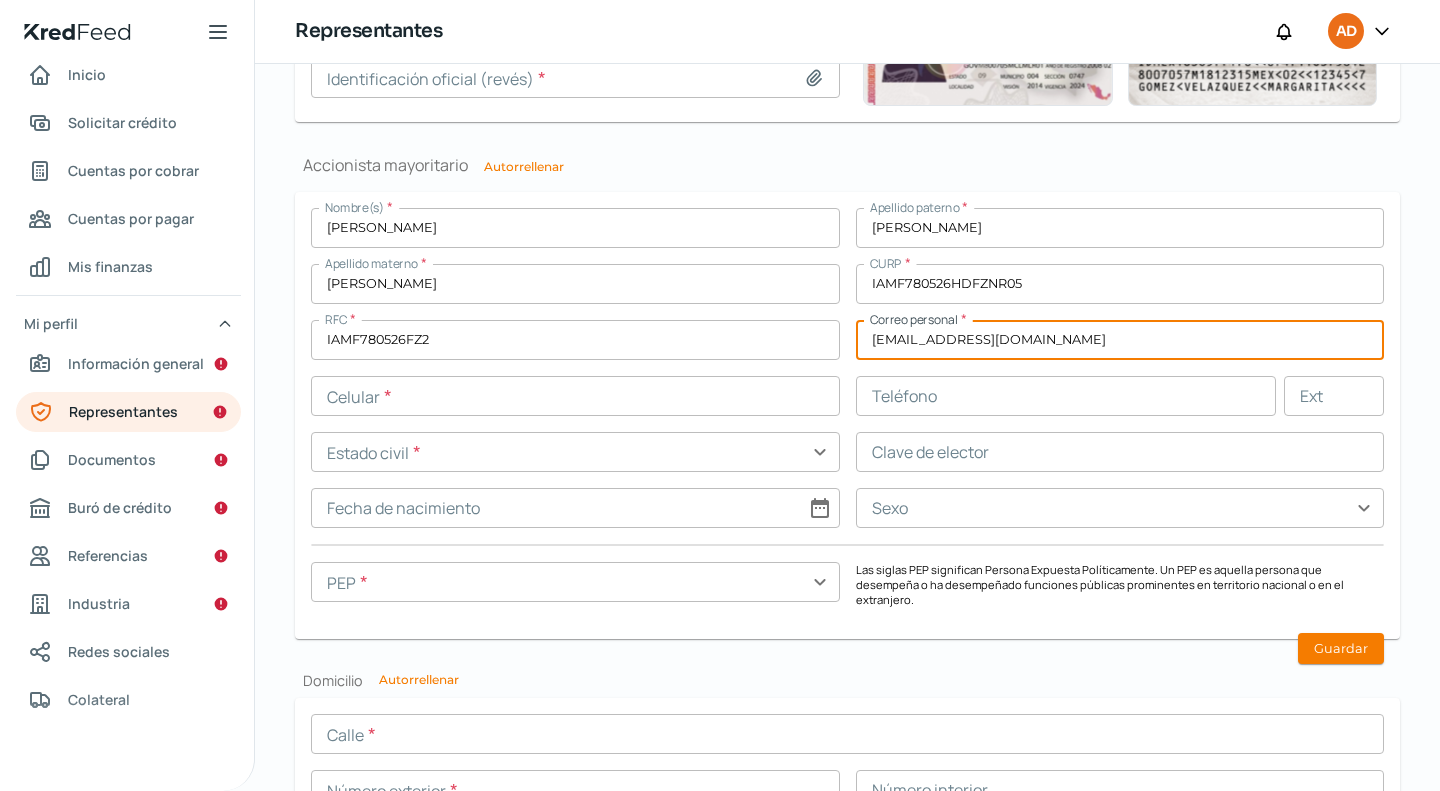type on "[EMAIL_ADDRESS][DOMAIN_NAME]" 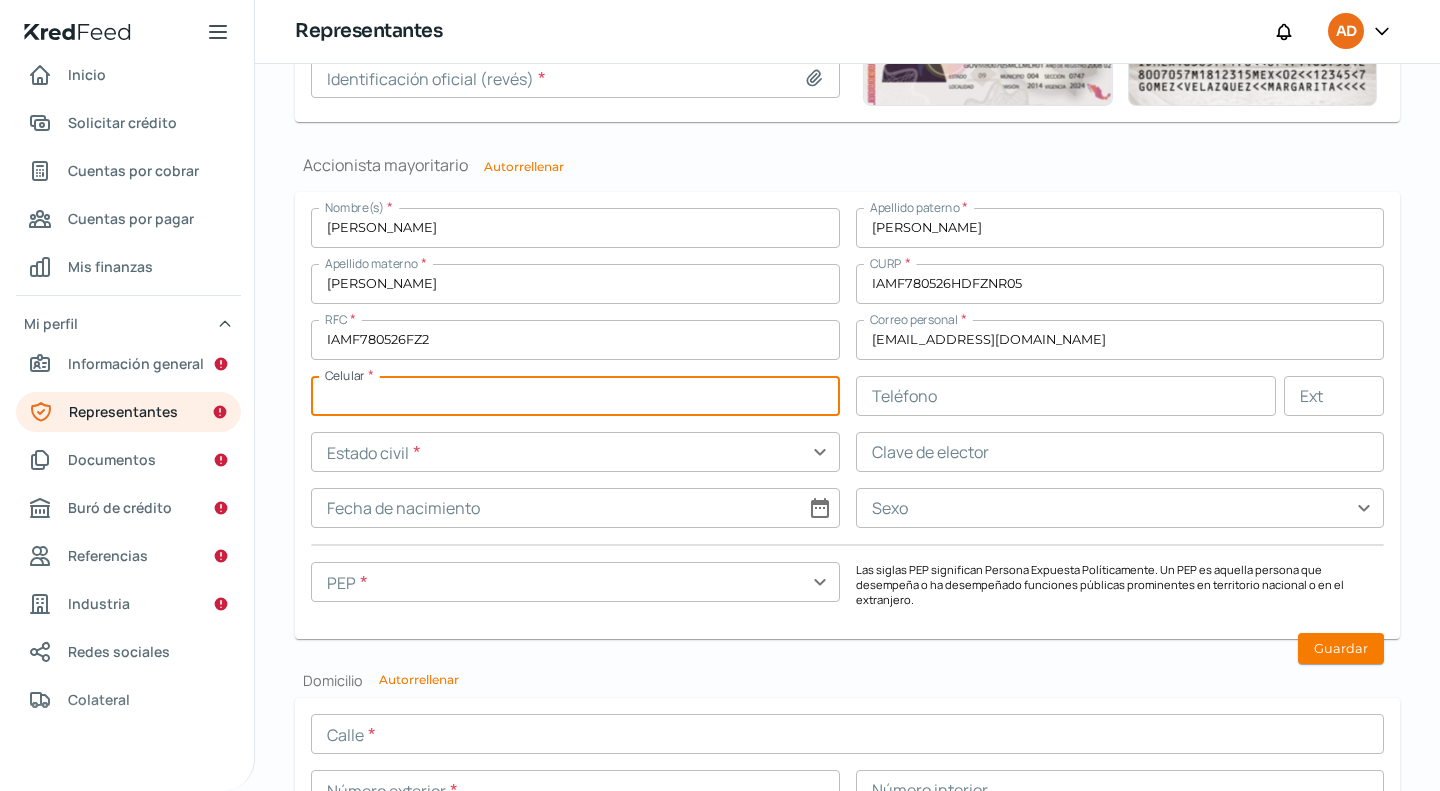 click at bounding box center [575, 396] 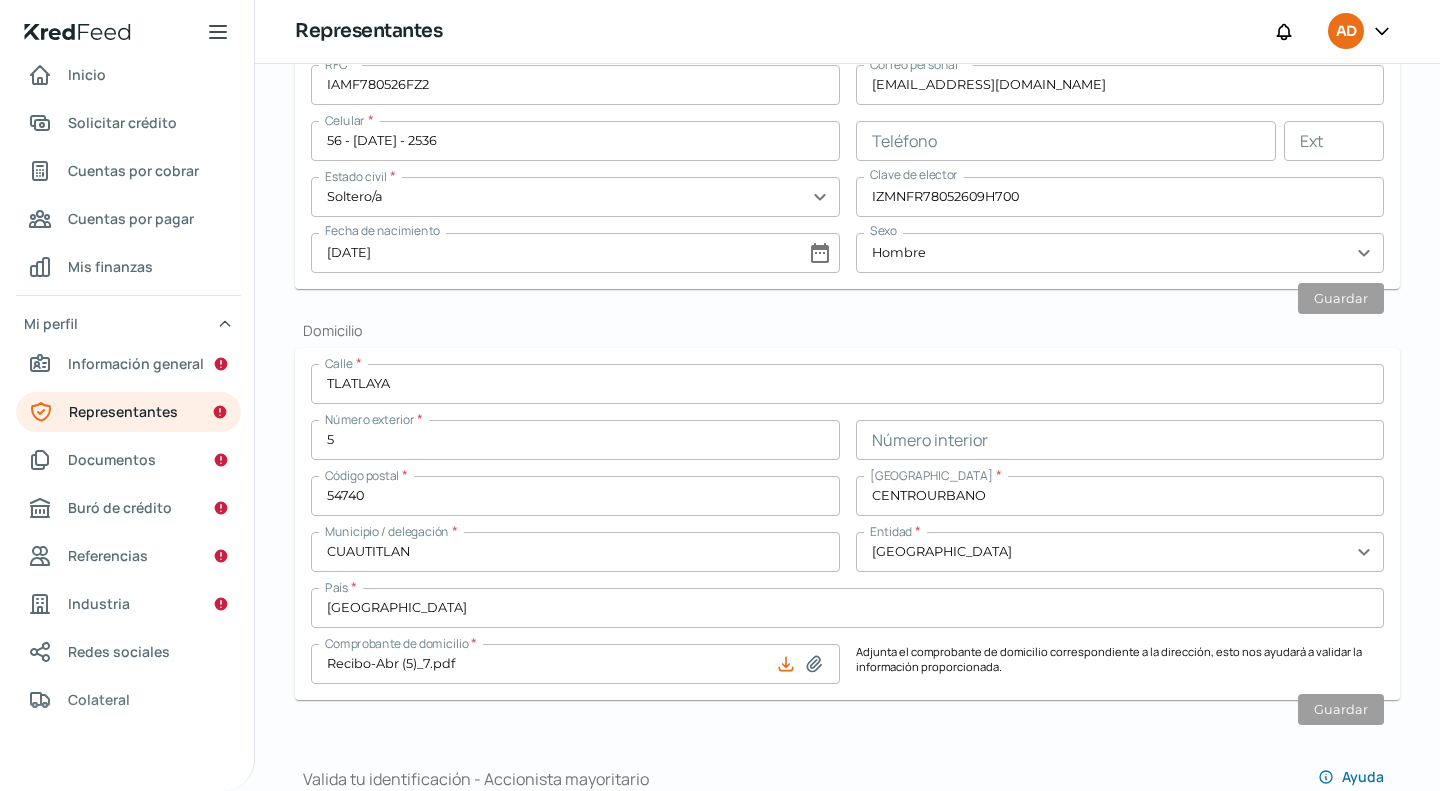 scroll, scrollTop: 628, scrollLeft: 0, axis: vertical 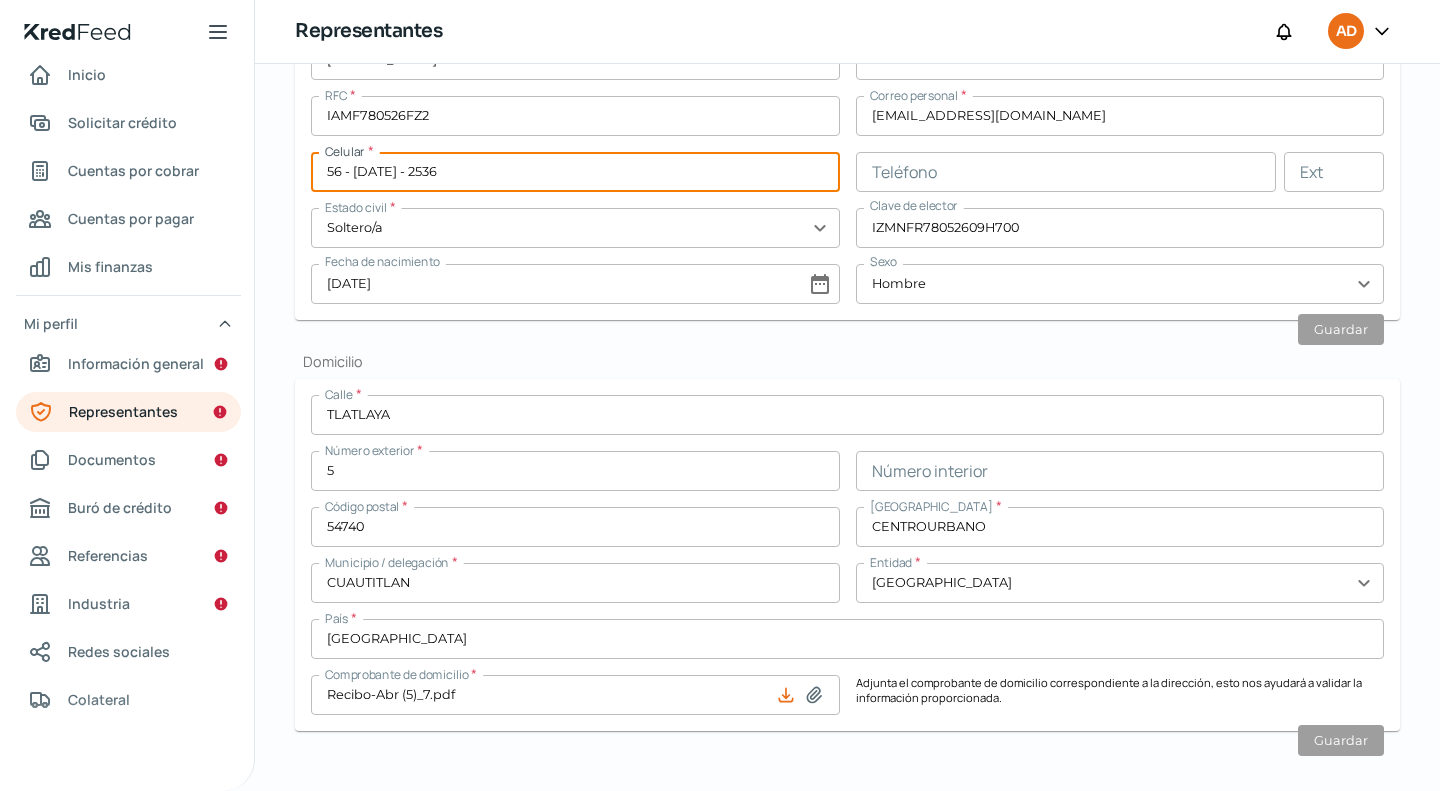 drag, startPoint x: 368, startPoint y: 181, endPoint x: 268, endPoint y: 223, distance: 108.461975 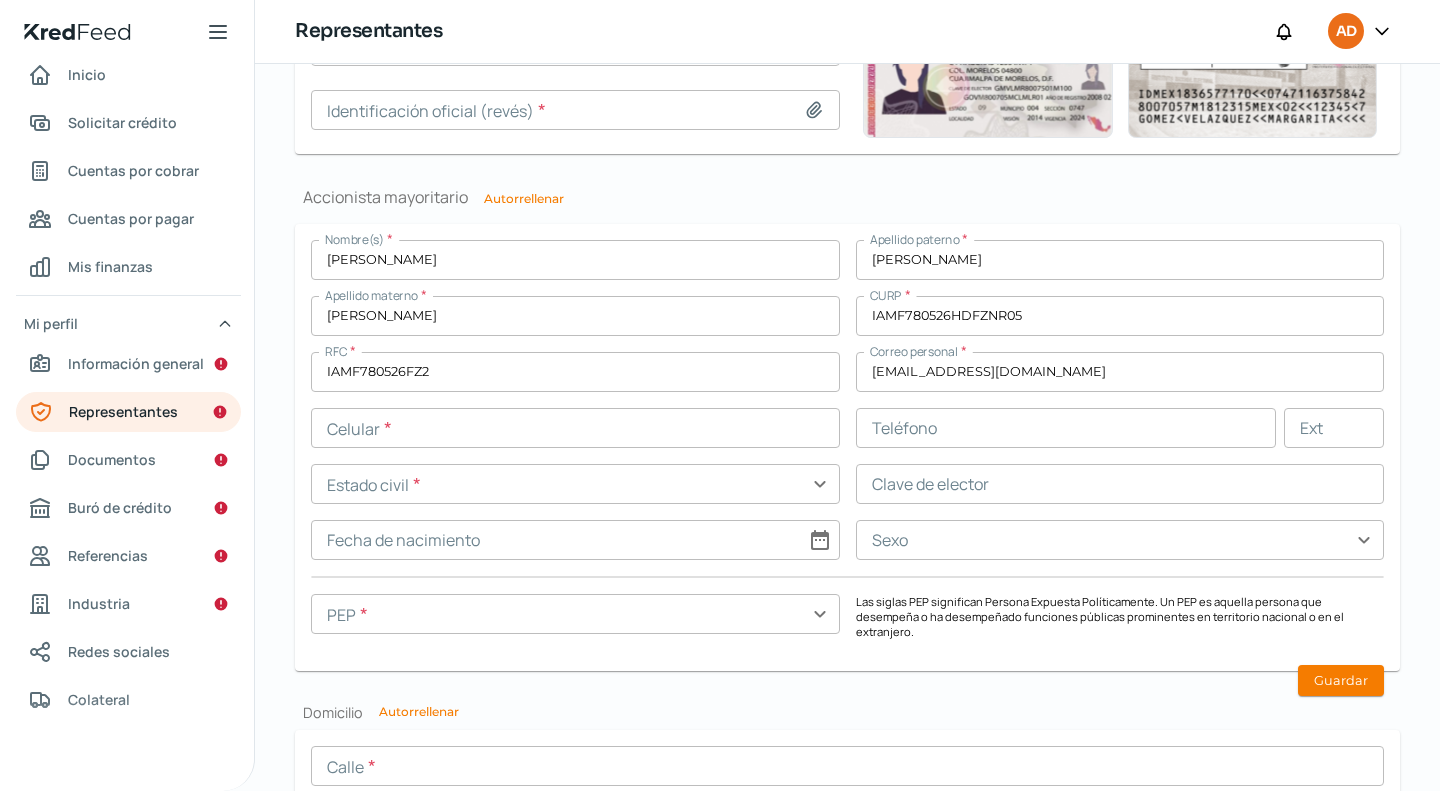 scroll, scrollTop: 1528, scrollLeft: 0, axis: vertical 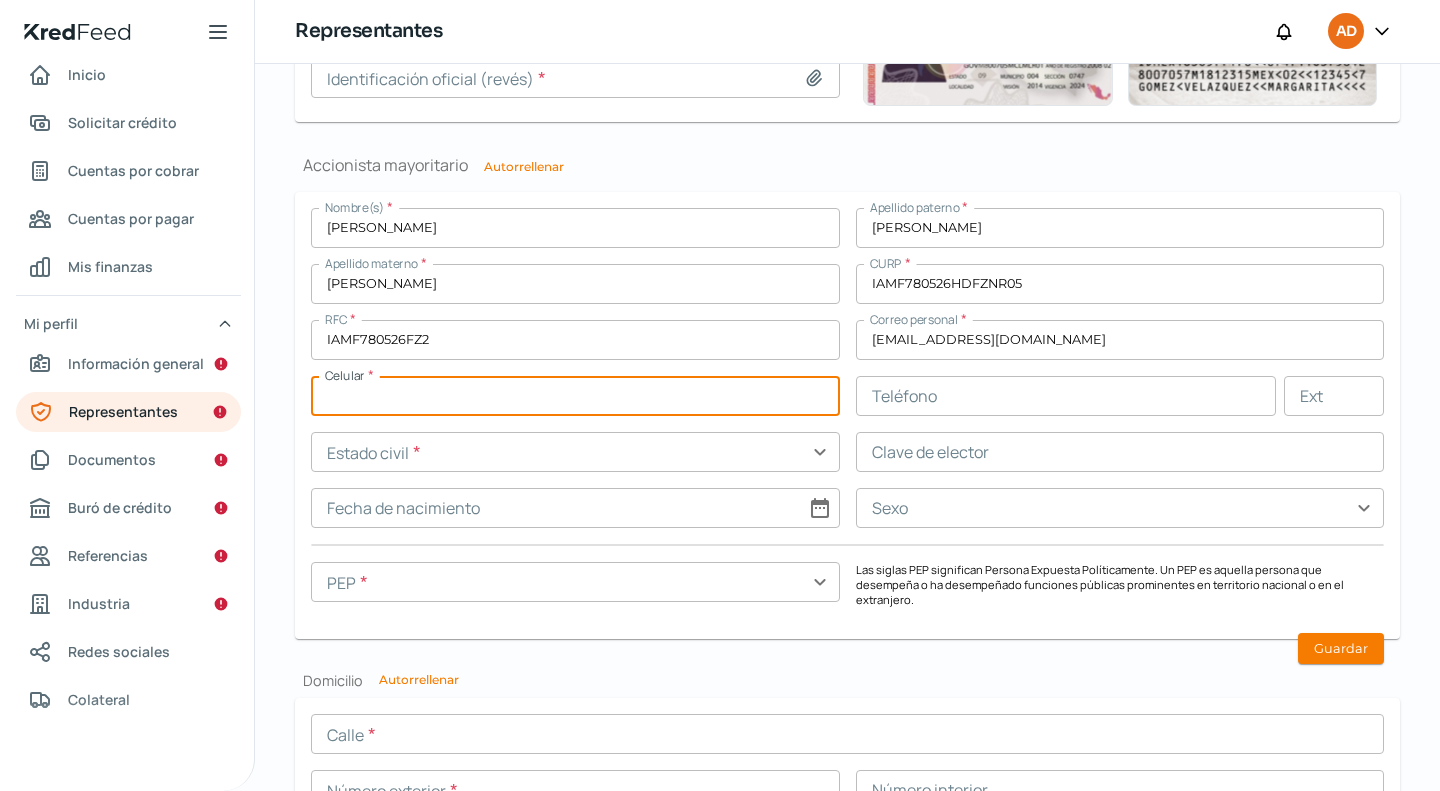 click at bounding box center (575, 396) 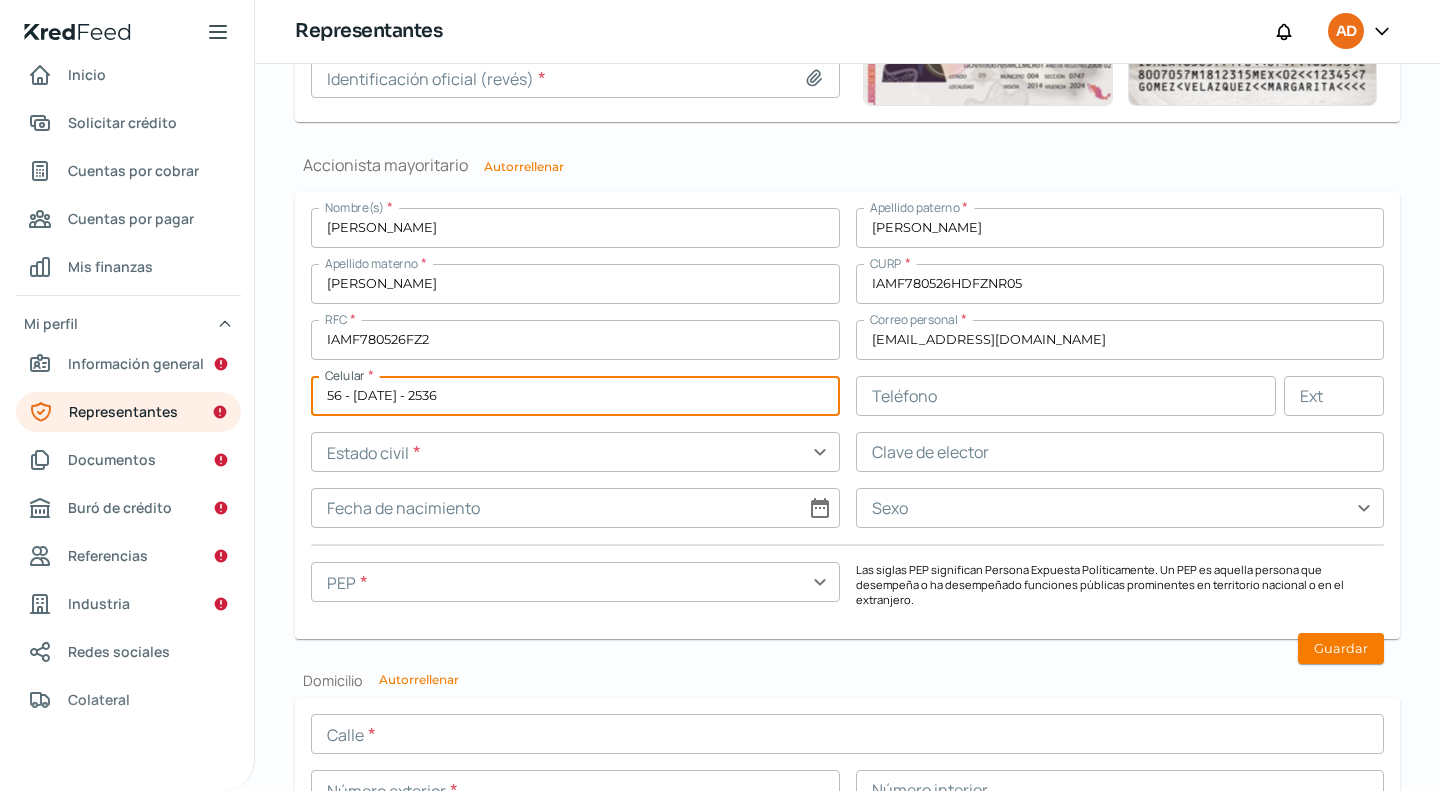 type on "56 - [DATE] - 2536" 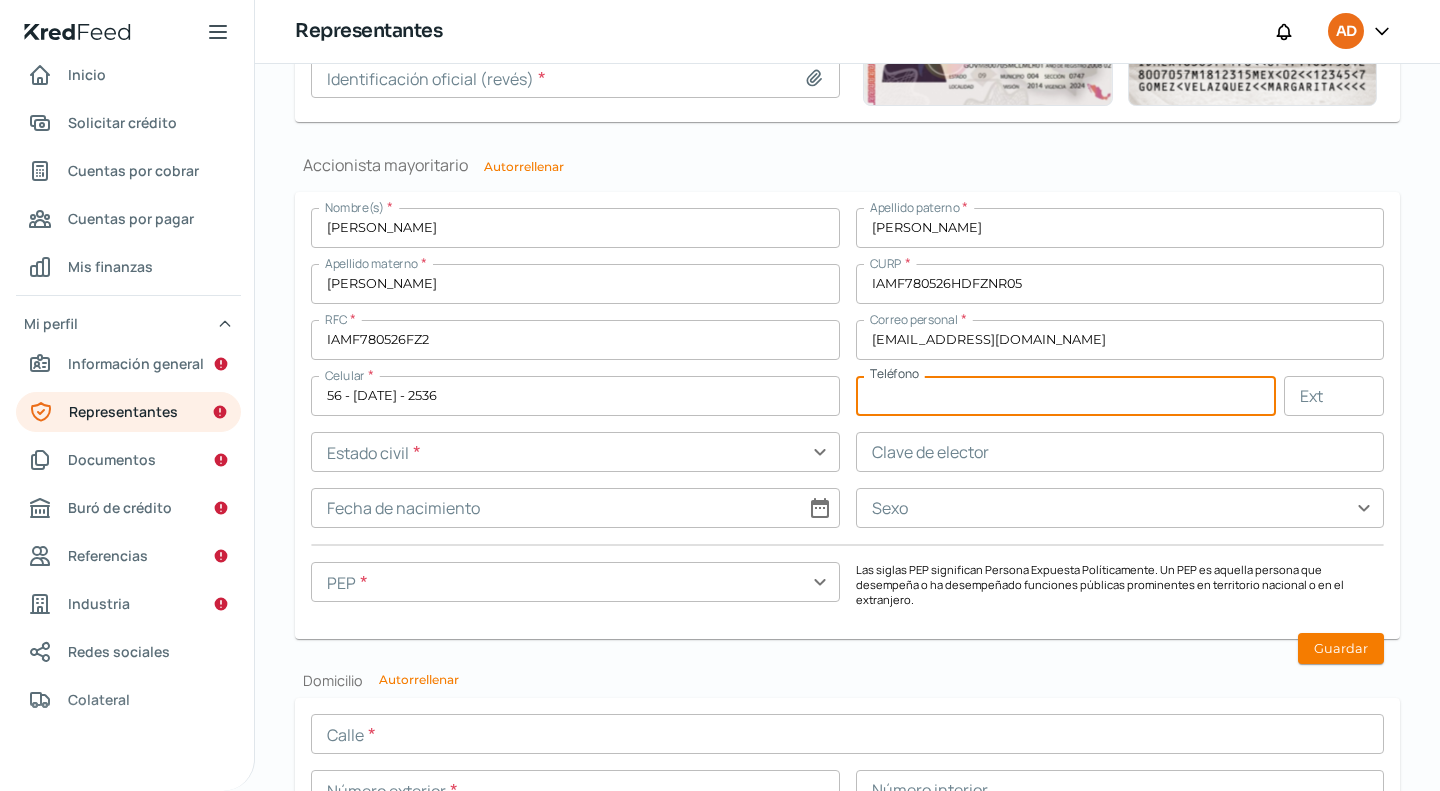 click at bounding box center [575, 452] 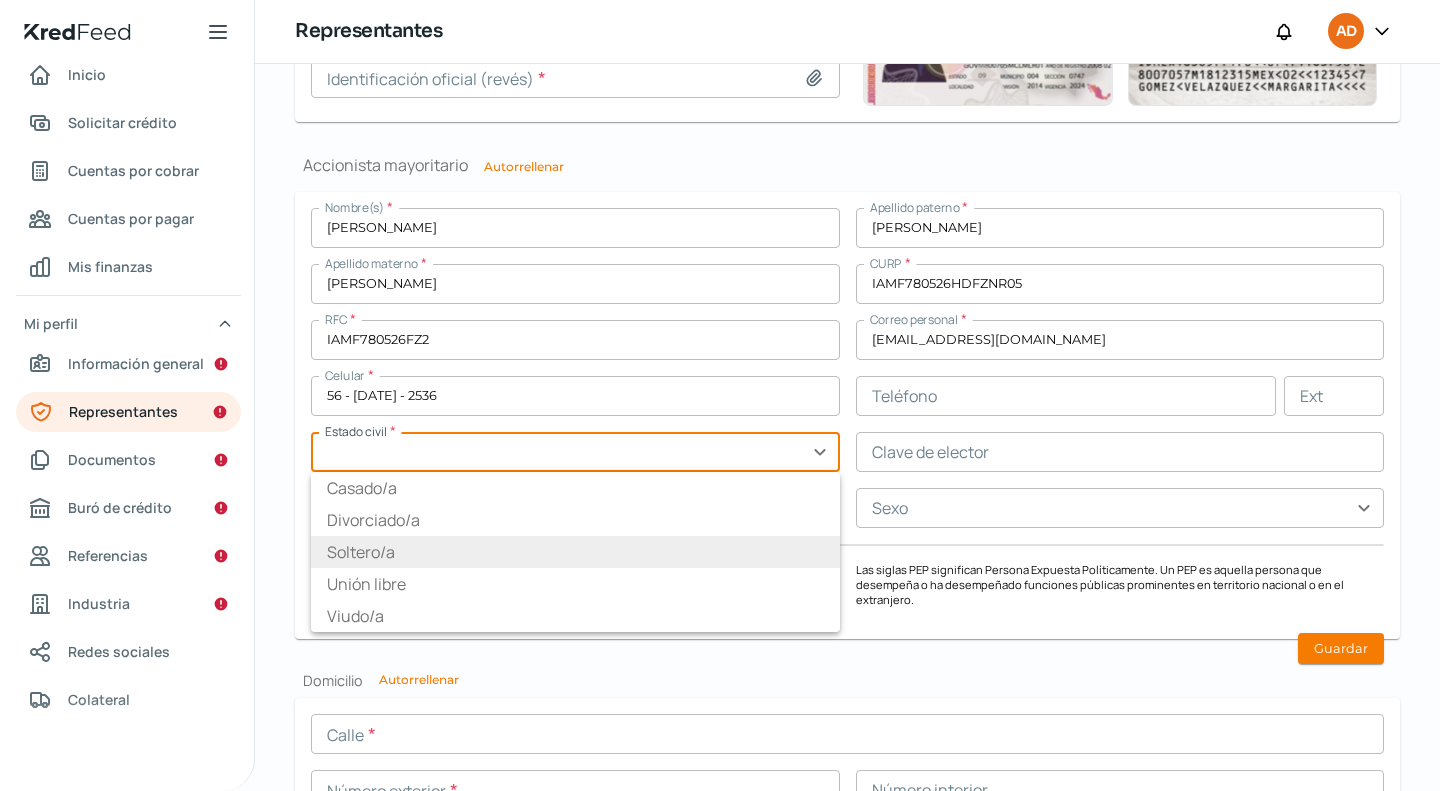 click on "Soltero/a" at bounding box center [575, 552] 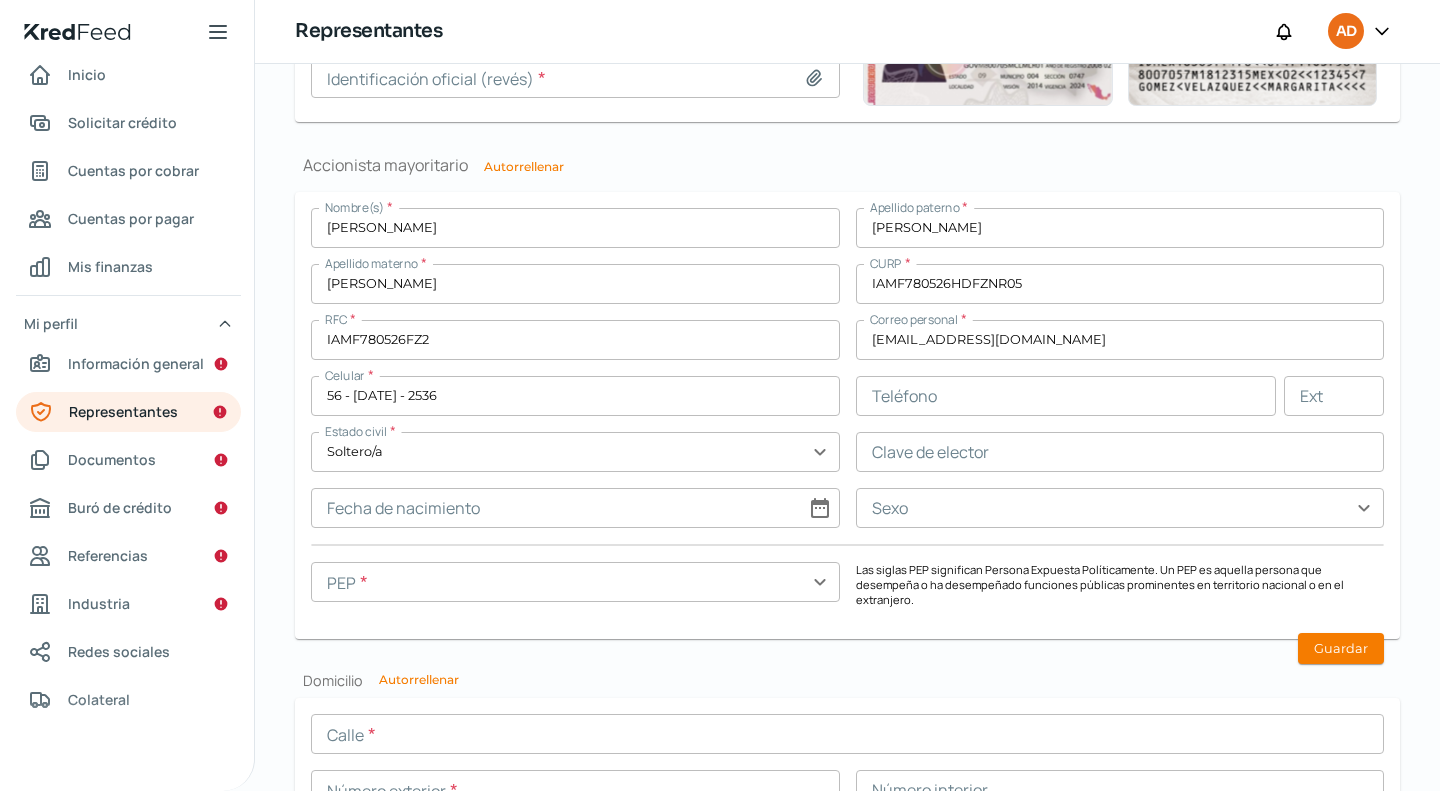 click at bounding box center [1120, 452] 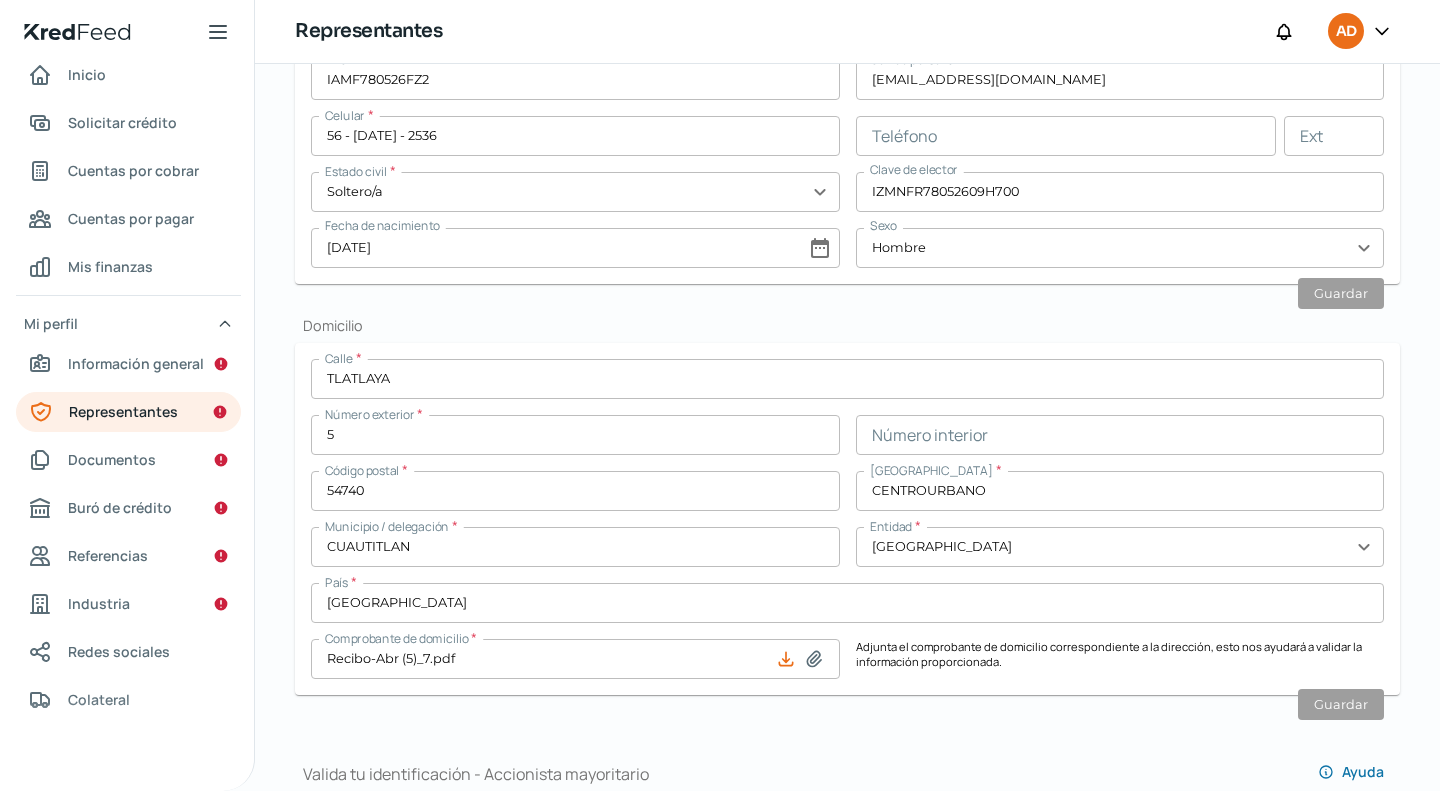 scroll, scrollTop: 628, scrollLeft: 0, axis: vertical 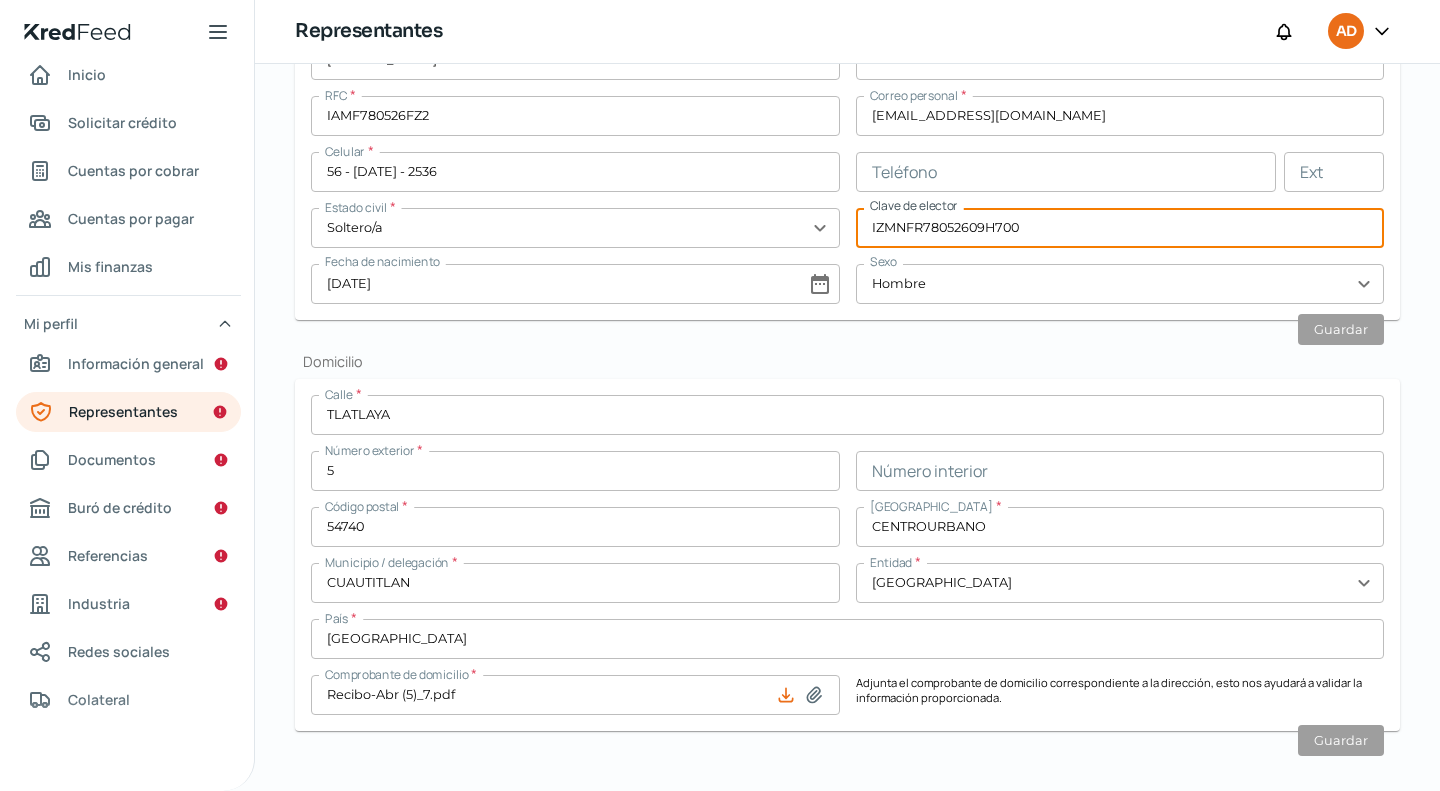 drag, startPoint x: 895, startPoint y: 233, endPoint x: 667, endPoint y: 293, distance: 235.76259 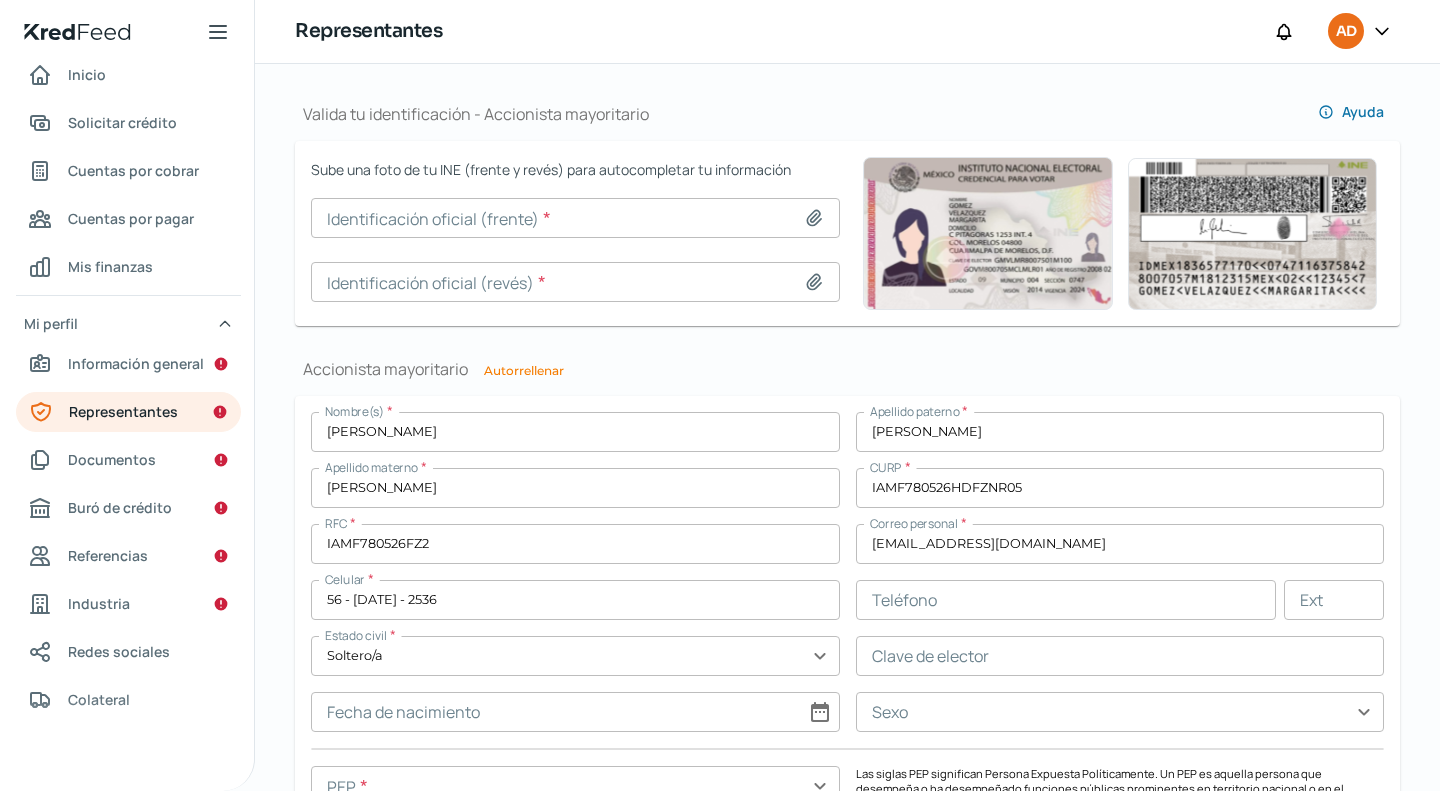 scroll, scrollTop: 1428, scrollLeft: 0, axis: vertical 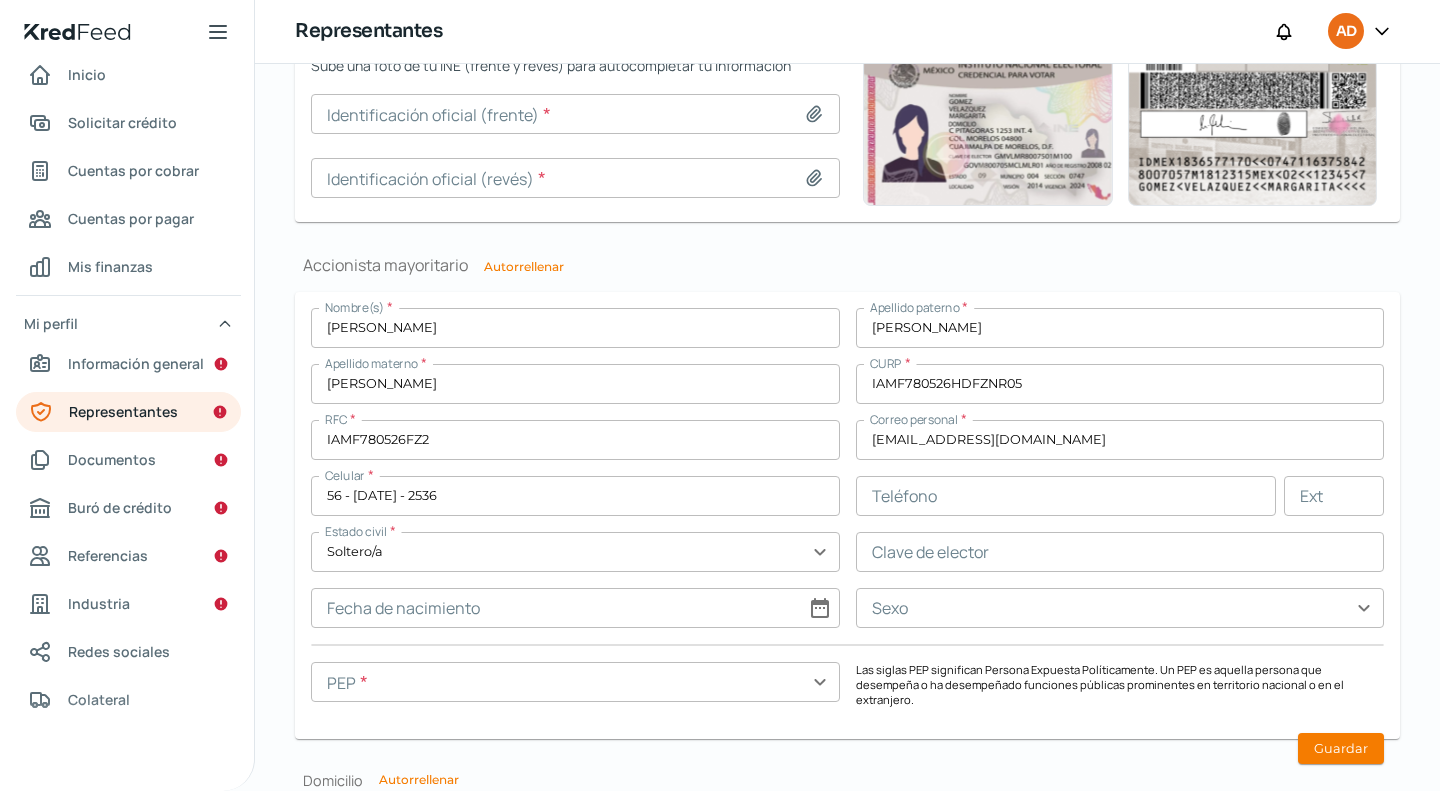 click at bounding box center (1120, 552) 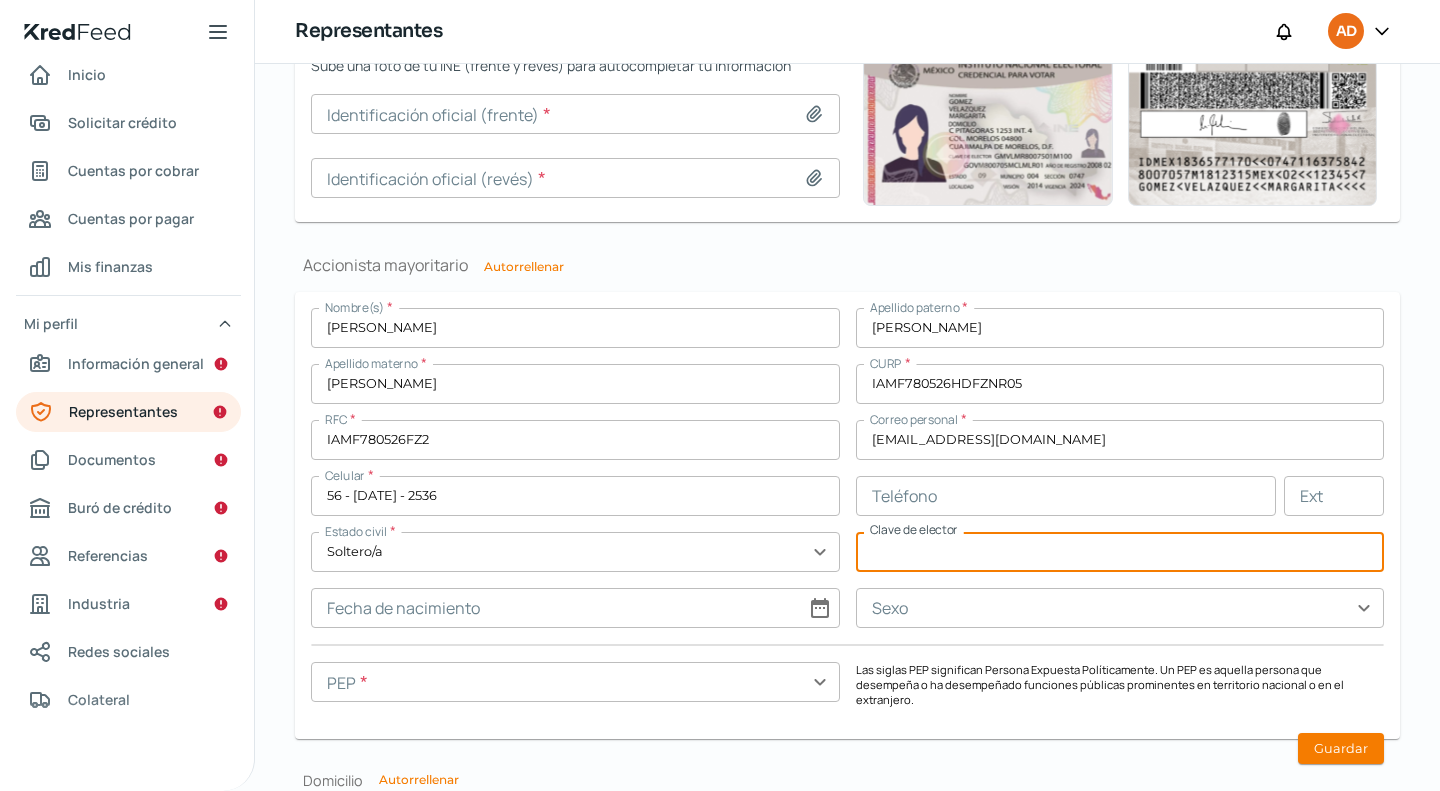 paste on "IZMNFR78052609H700" 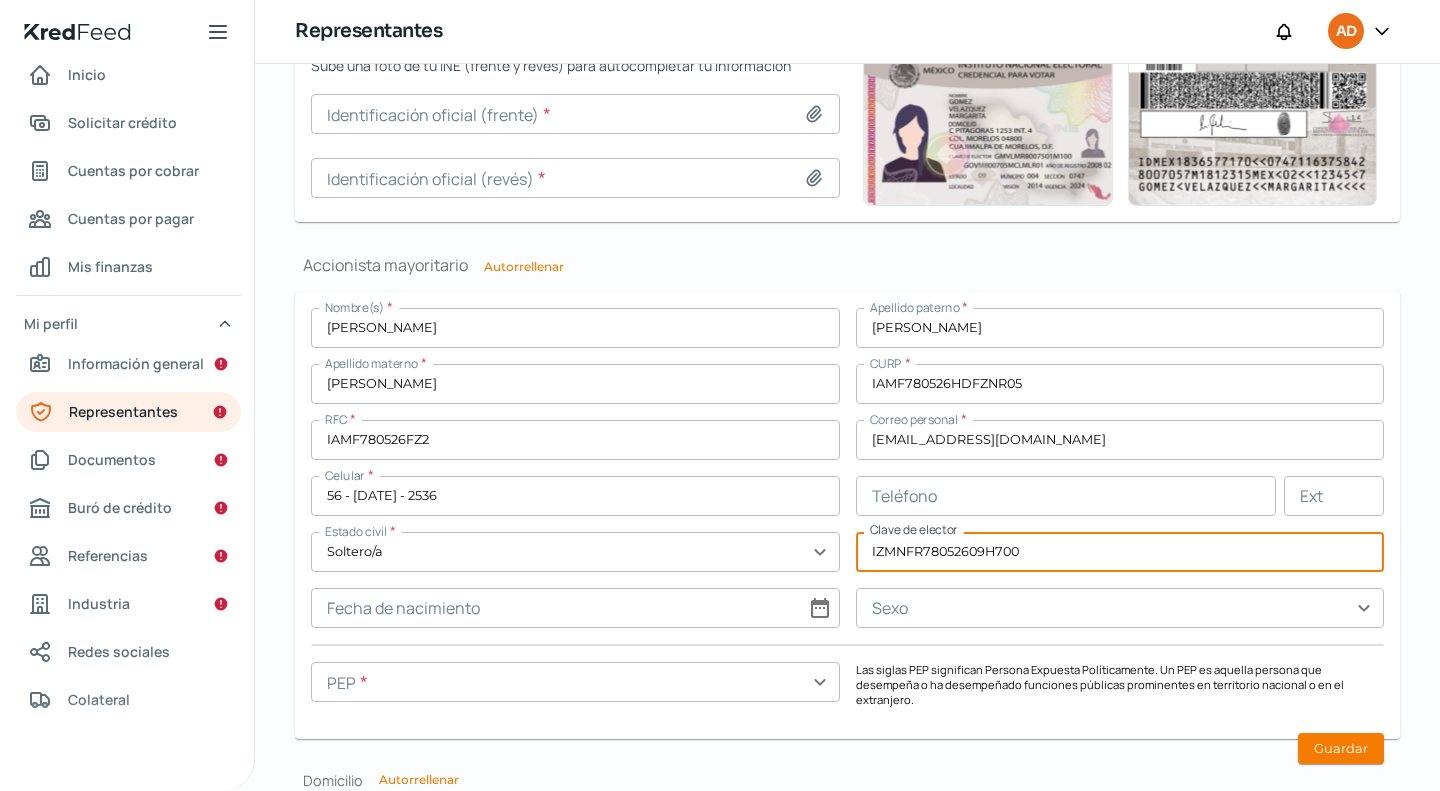 type on "IZMNFR78052609H700" 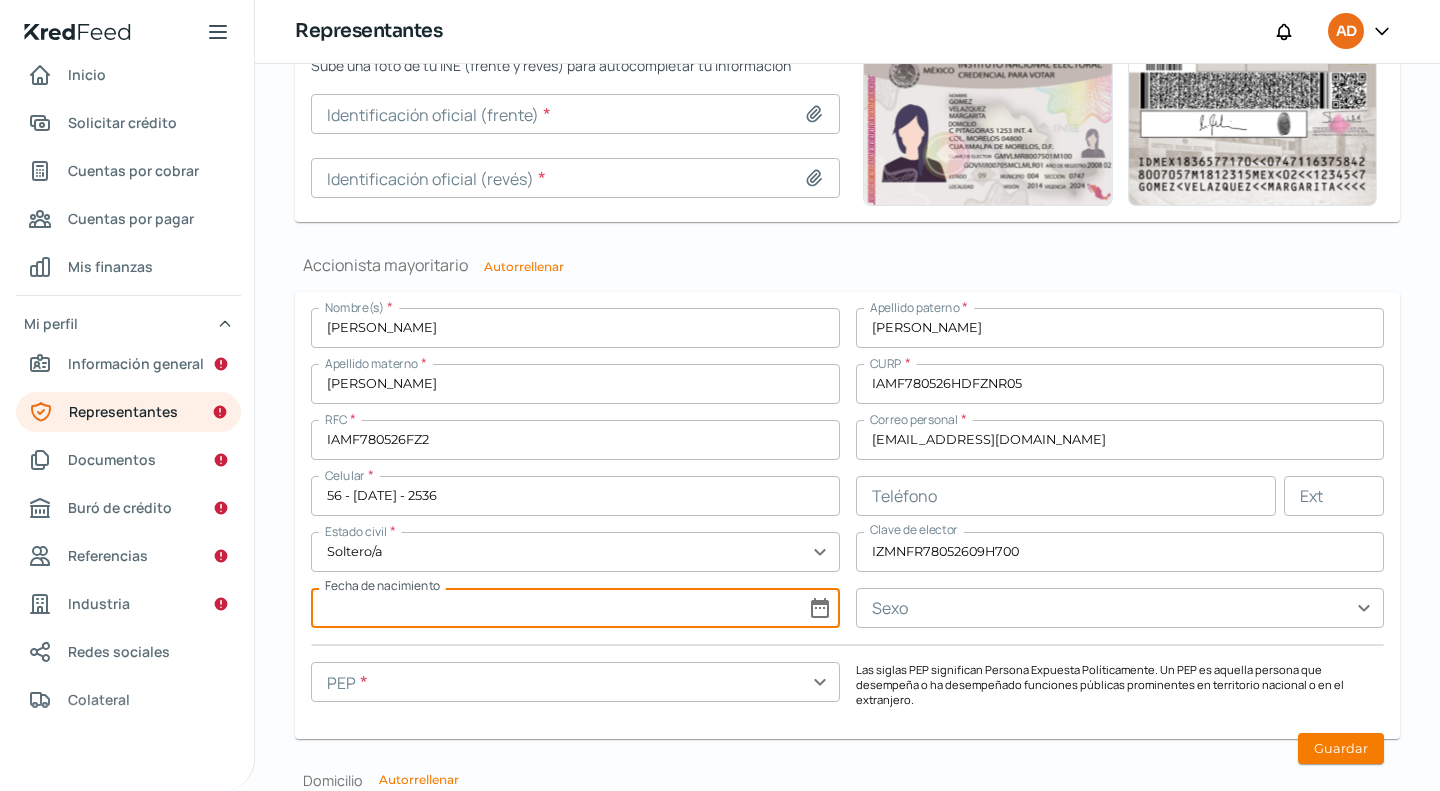 click at bounding box center (575, 608) 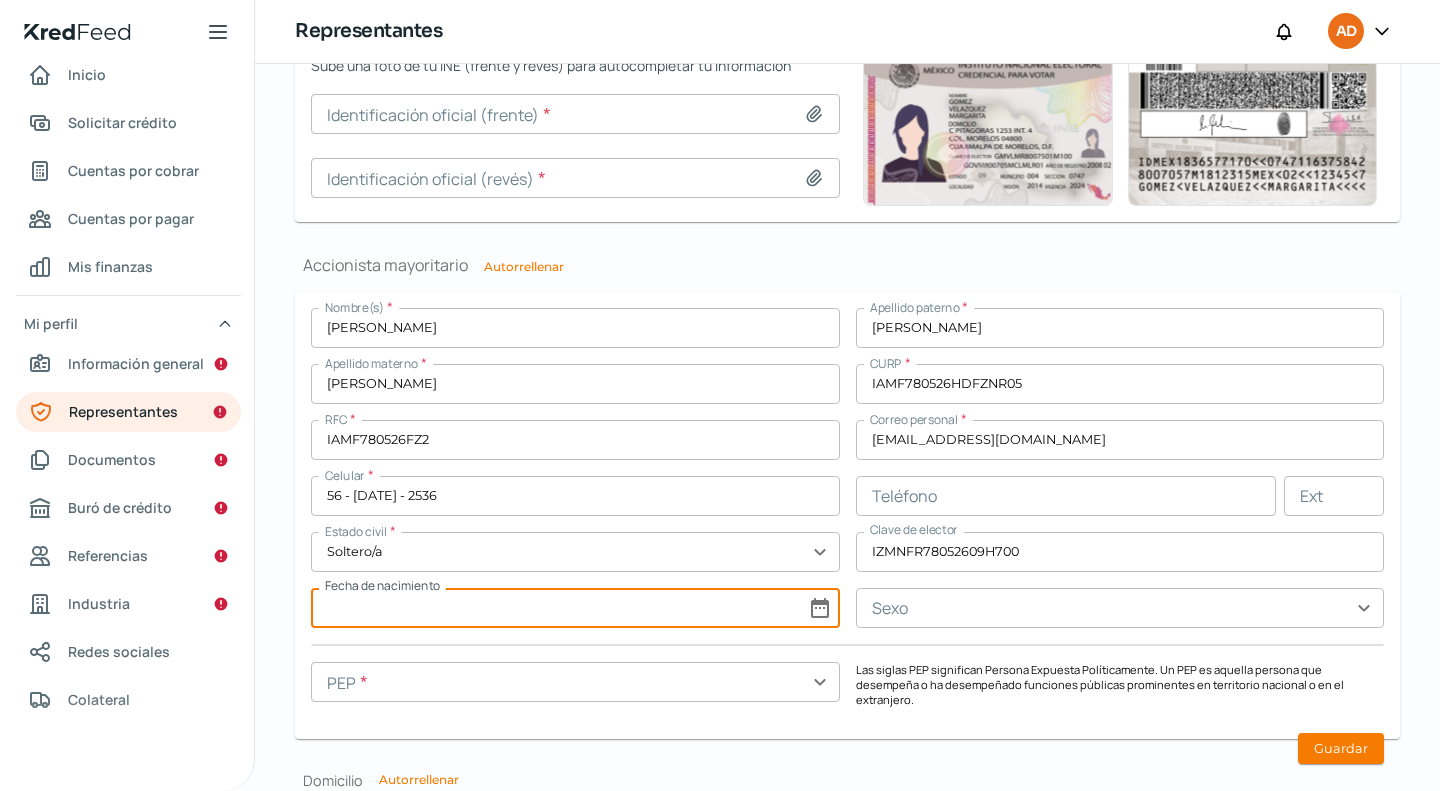 select on "6" 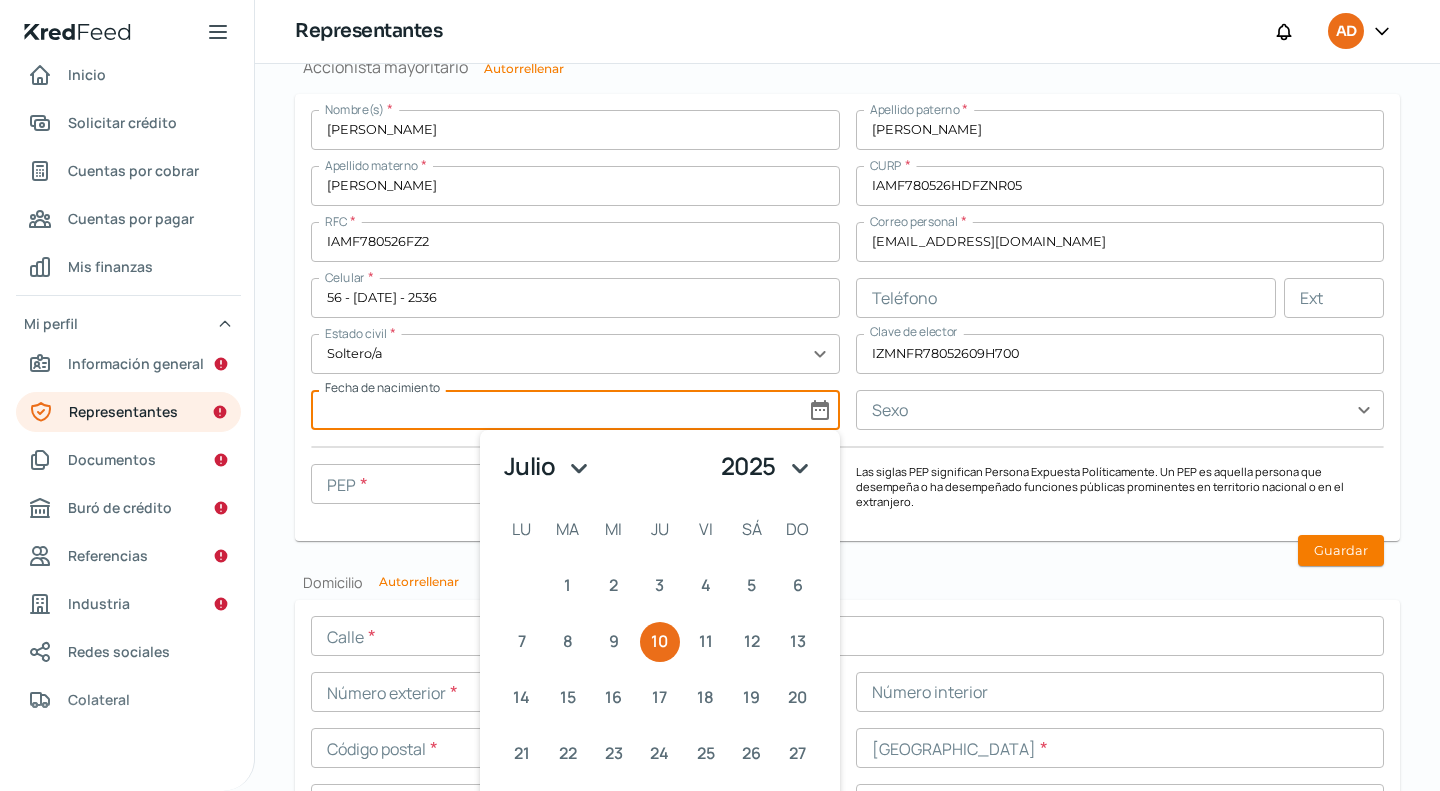 scroll, scrollTop: 1628, scrollLeft: 0, axis: vertical 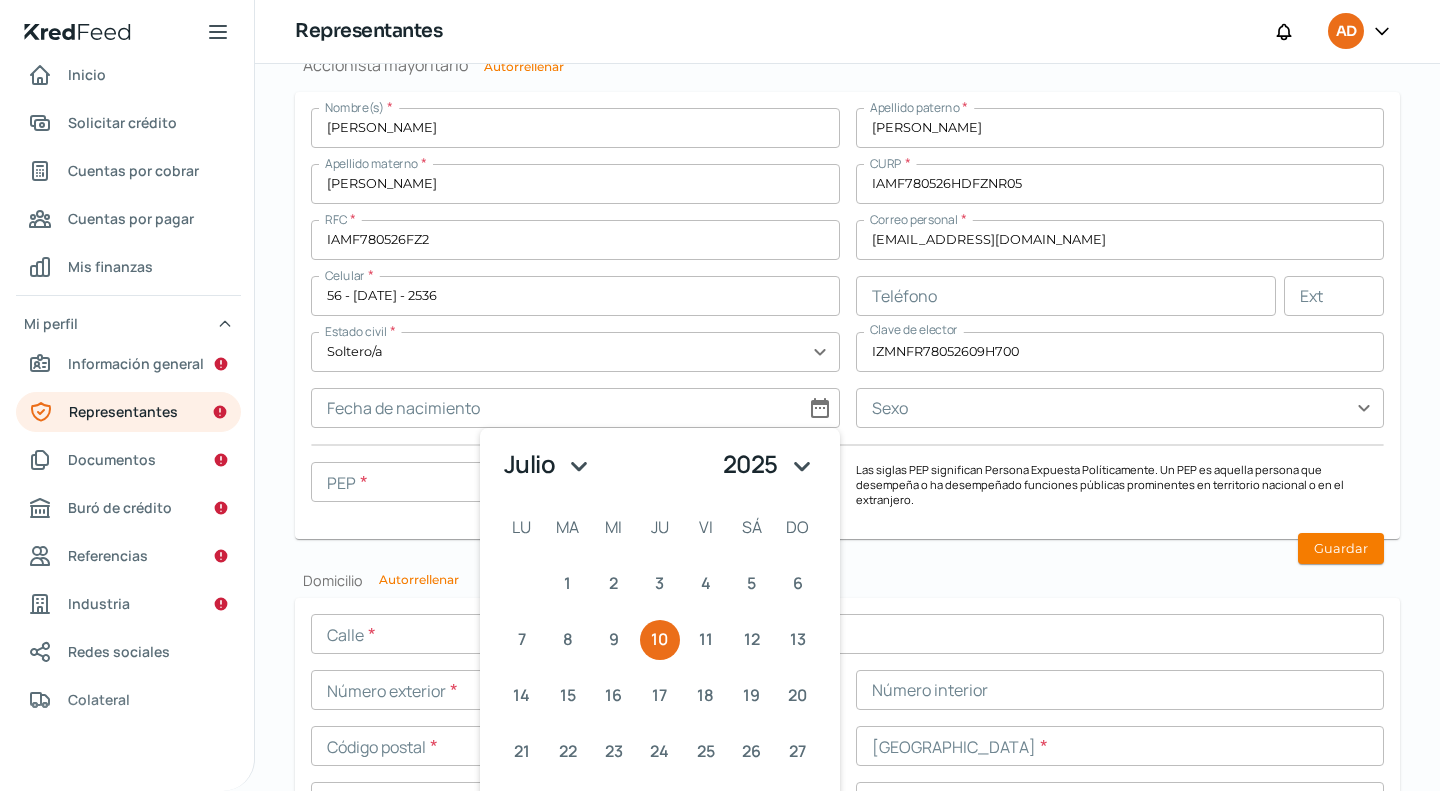 click on "1925 1926 1927 1928 1929 1930 1931 1932 1933 1934 1935 1936 1937 1938 1939 1940 1941 1942 1943 1944 1945 1946 1947 1948 1949 1950 1951 1952 1953 1954 1955 1956 1957 1958 1959 1960 1961 1962 1963 1964 1965 1966 1967 1968 1969 1970 1971 1972 1973 1974 1975 1976 1977 1978 1979 1980 1981 1982 1983 1984 1985 1986 1987 1988 1989 1990 1991 1992 1993 1994 1995 1996 1997 1998 1999 2000 2001 2002 2003 2004 2005 2006 2007 2008 2009 2010 2011 2012 2013 2014 2015 2016 2017 2018 2019 2020 2021 2022 2023 2024 2025" at bounding box center (770, 464) 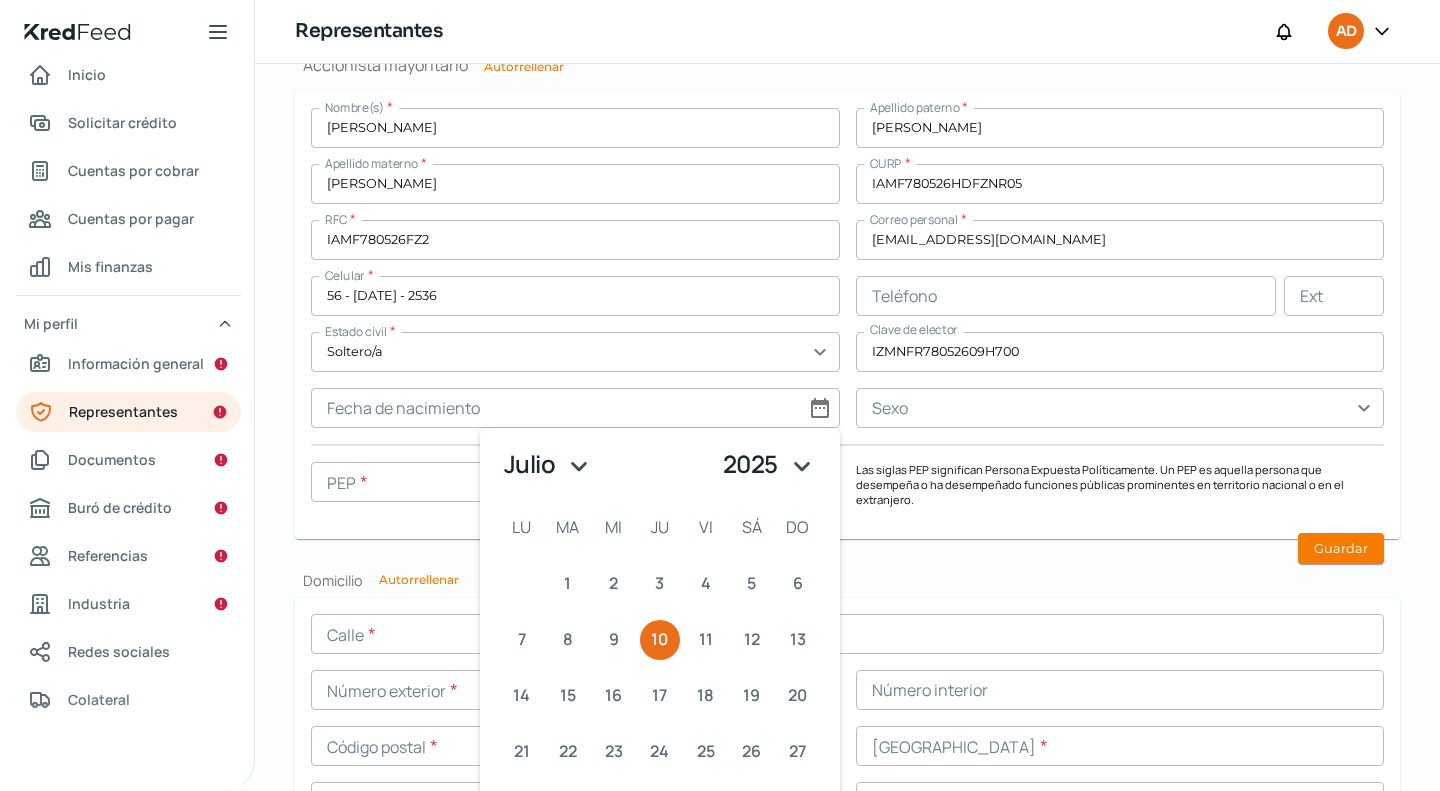 select on "1978" 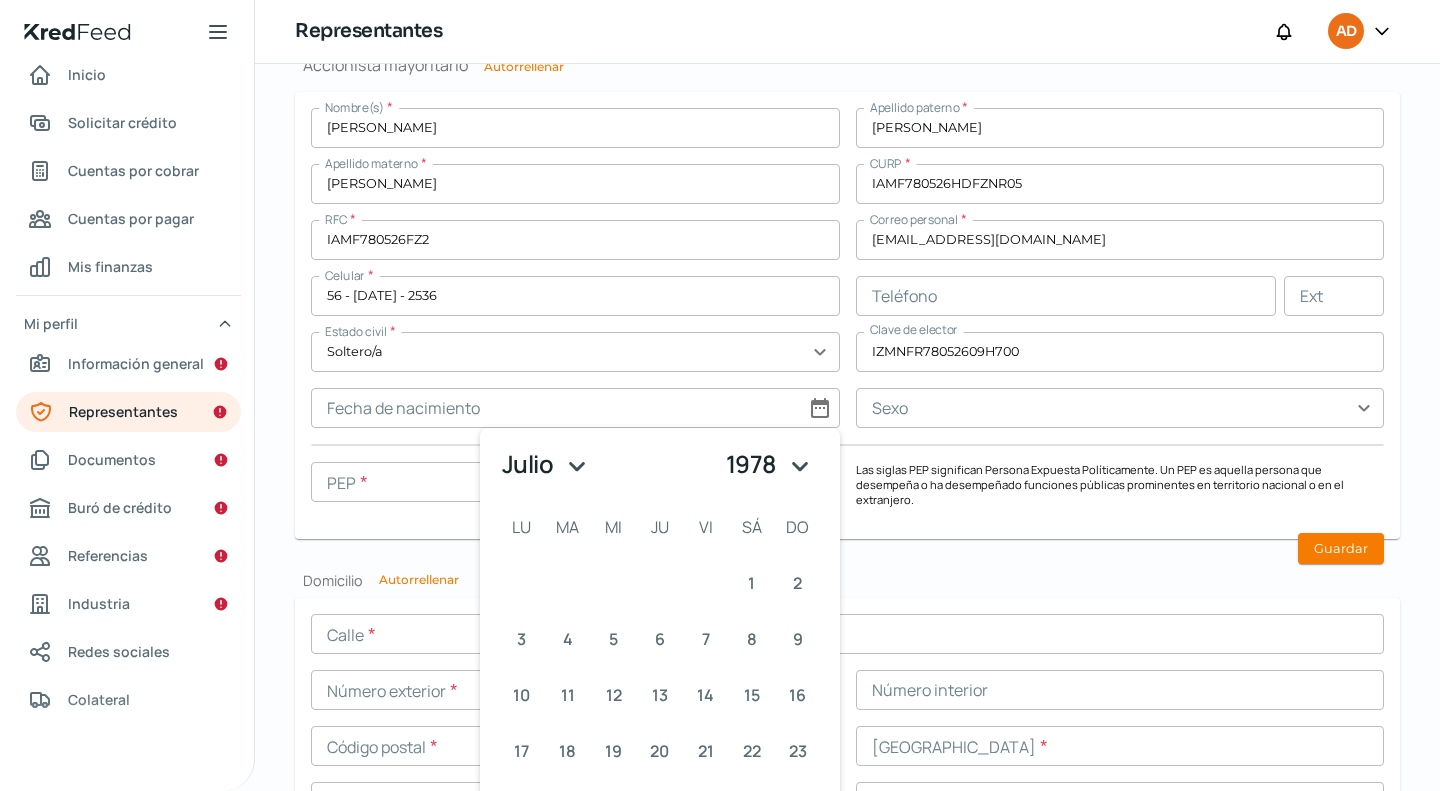 click on "enero febrero marzo [PERSON_NAME] [PERSON_NAME] septiembre octubre noviembre diciembre" at bounding box center (548, 464) 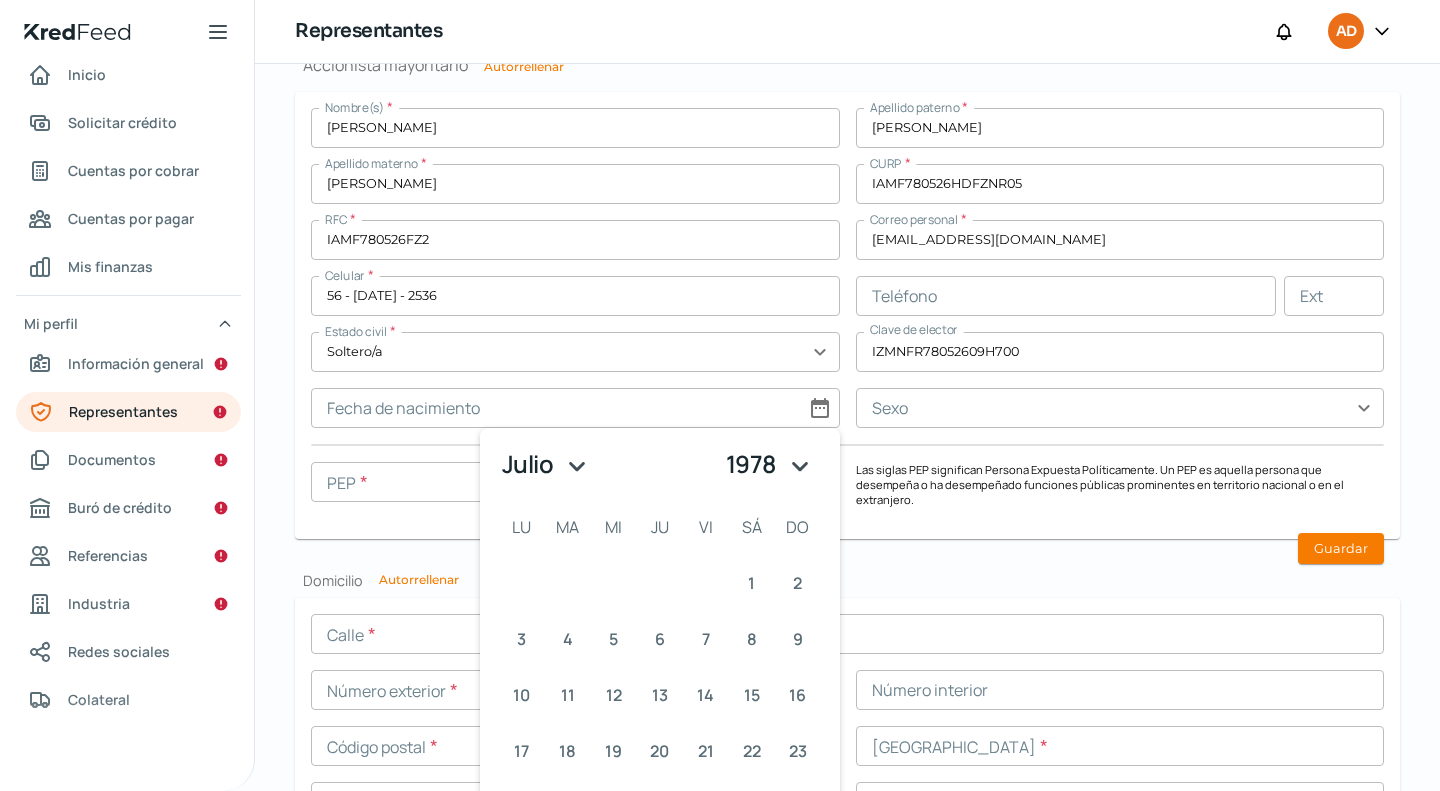 select on "4" 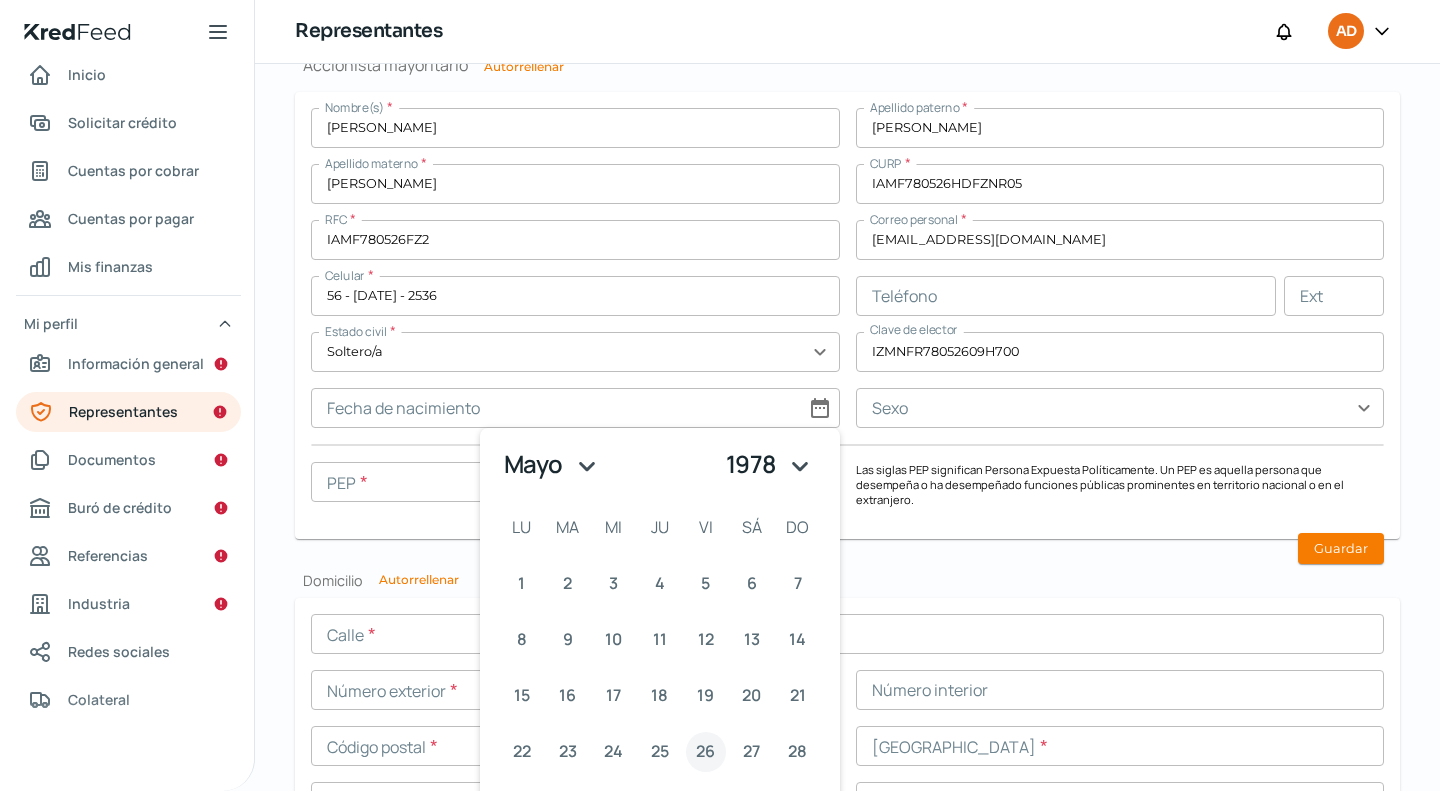 click on "26" at bounding box center (705, 751) 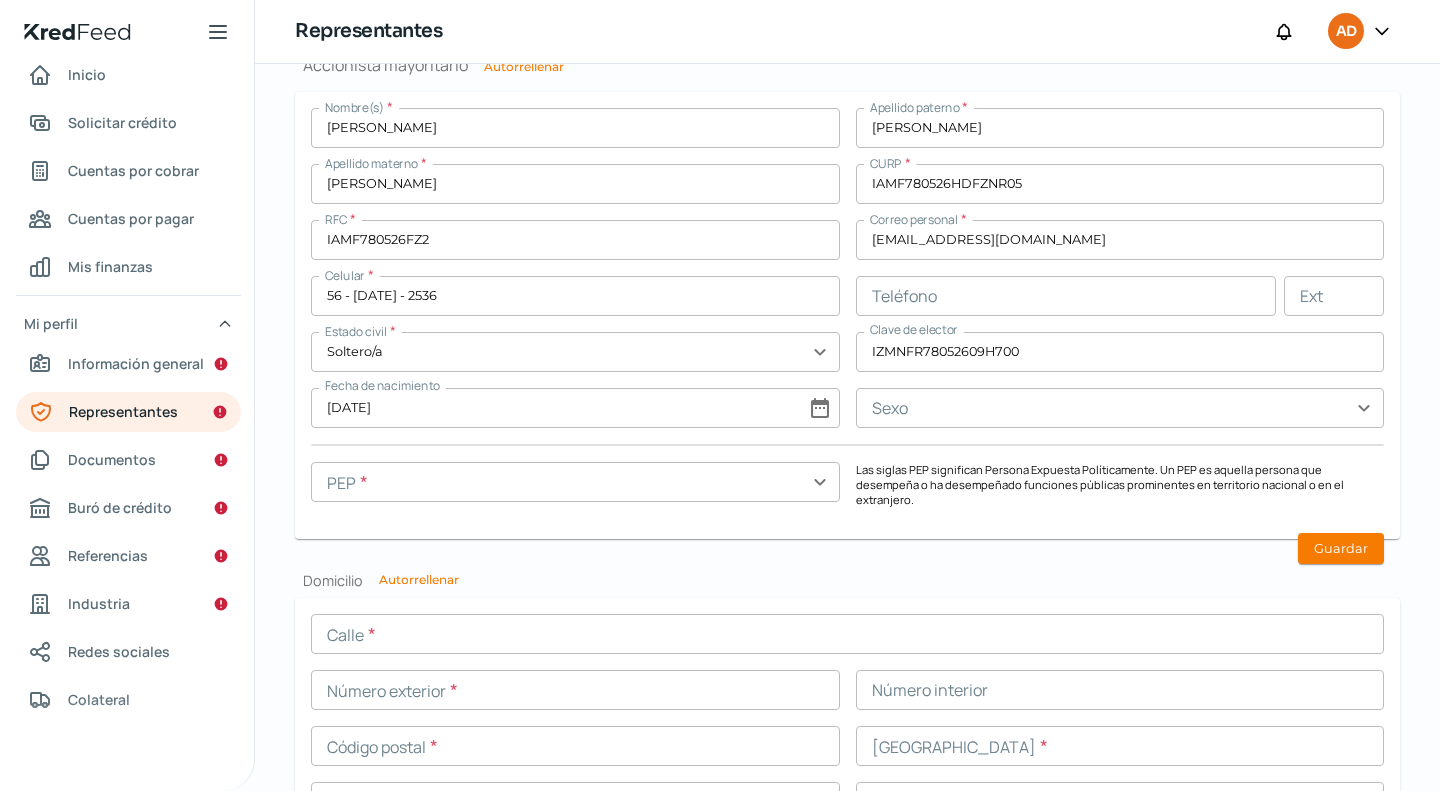 click at bounding box center (575, 482) 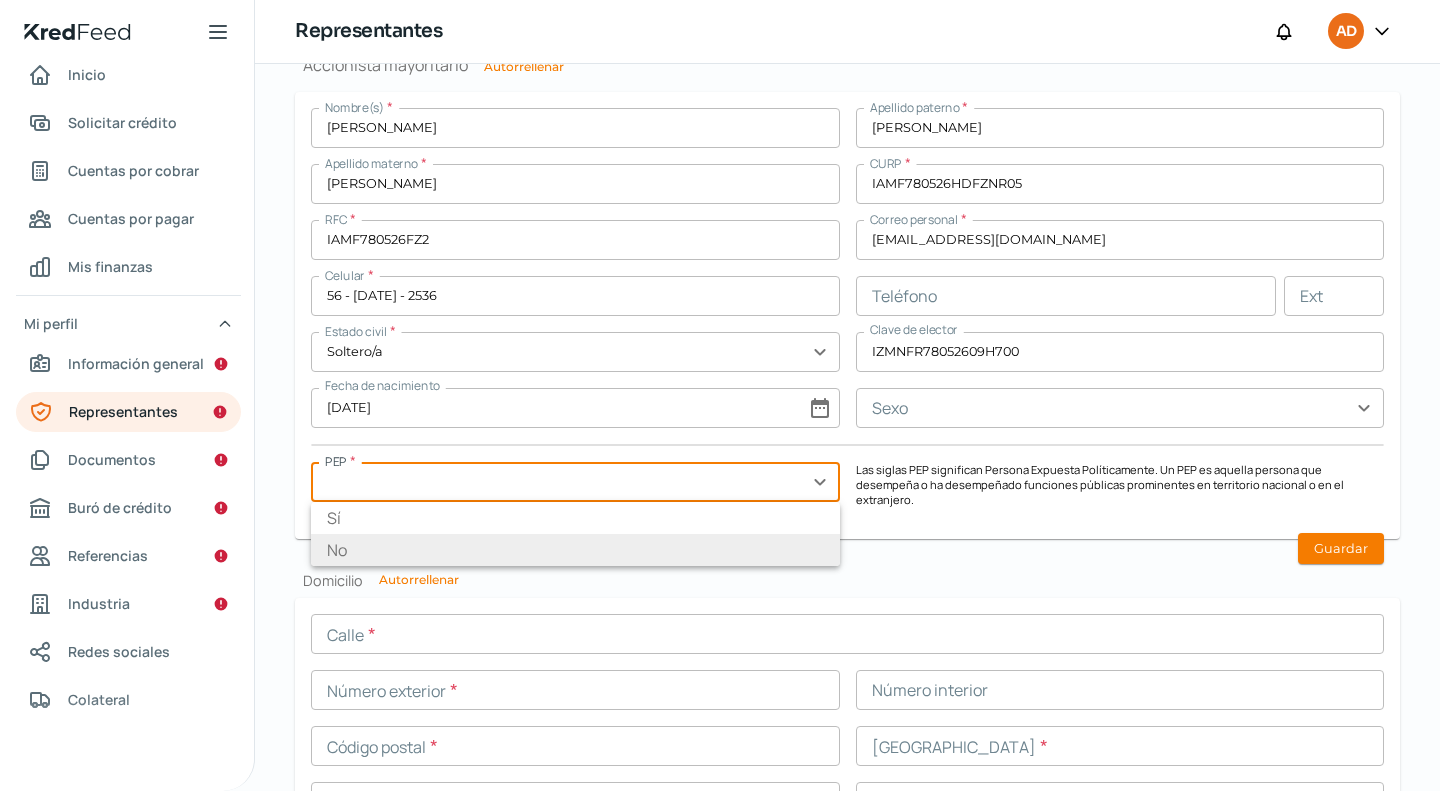 click on "No" at bounding box center (575, 550) 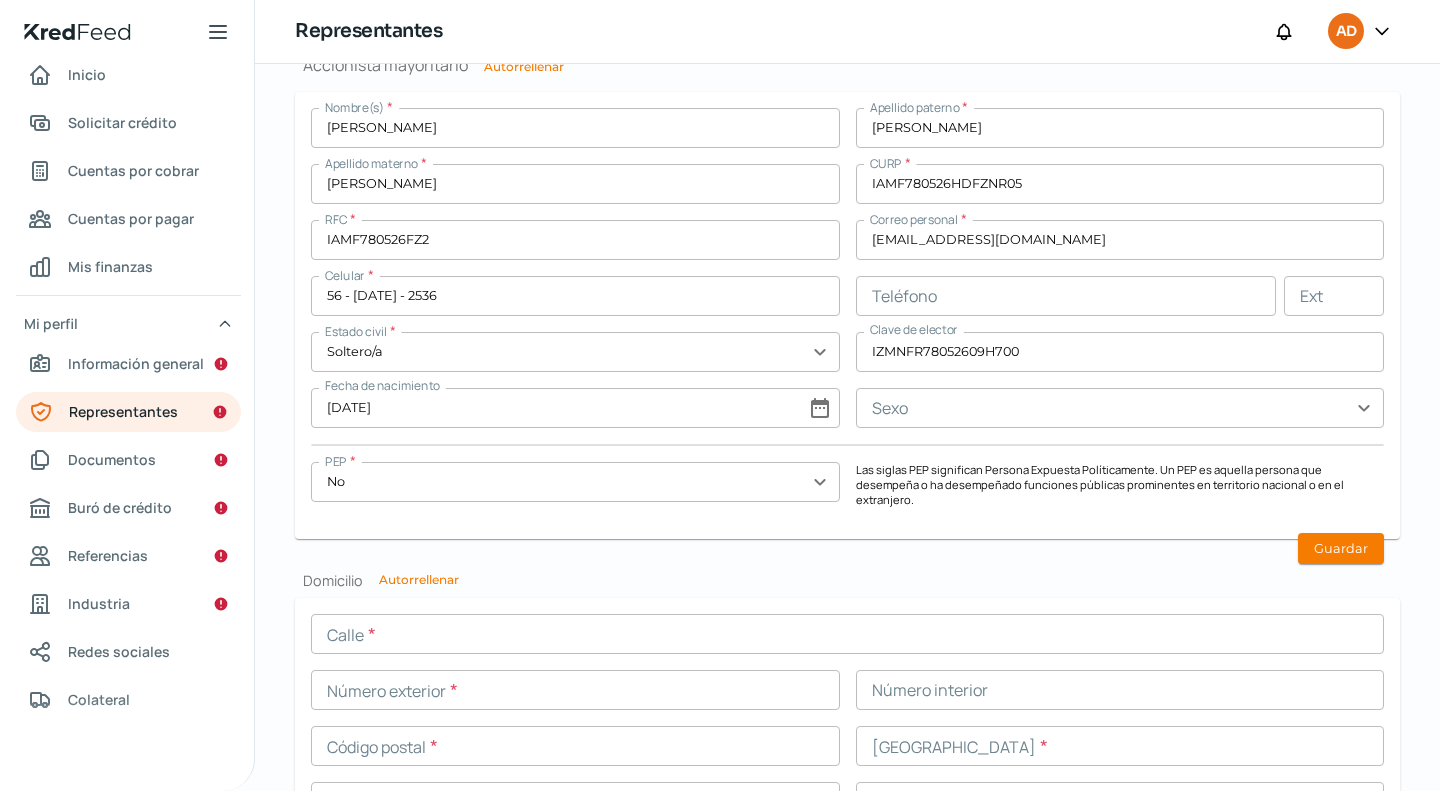 click at bounding box center [1120, 408] 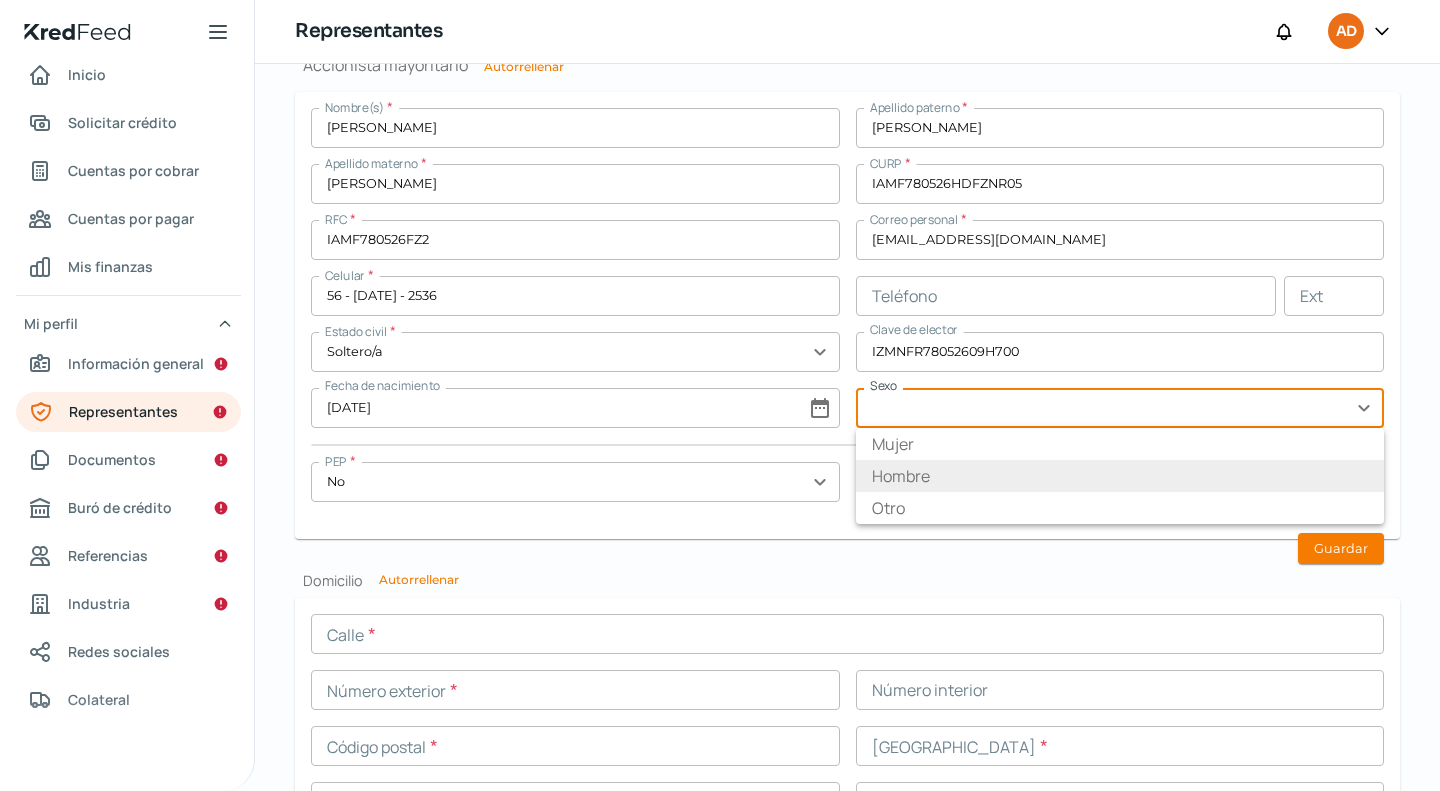 click on "Hombre" at bounding box center [1120, 476] 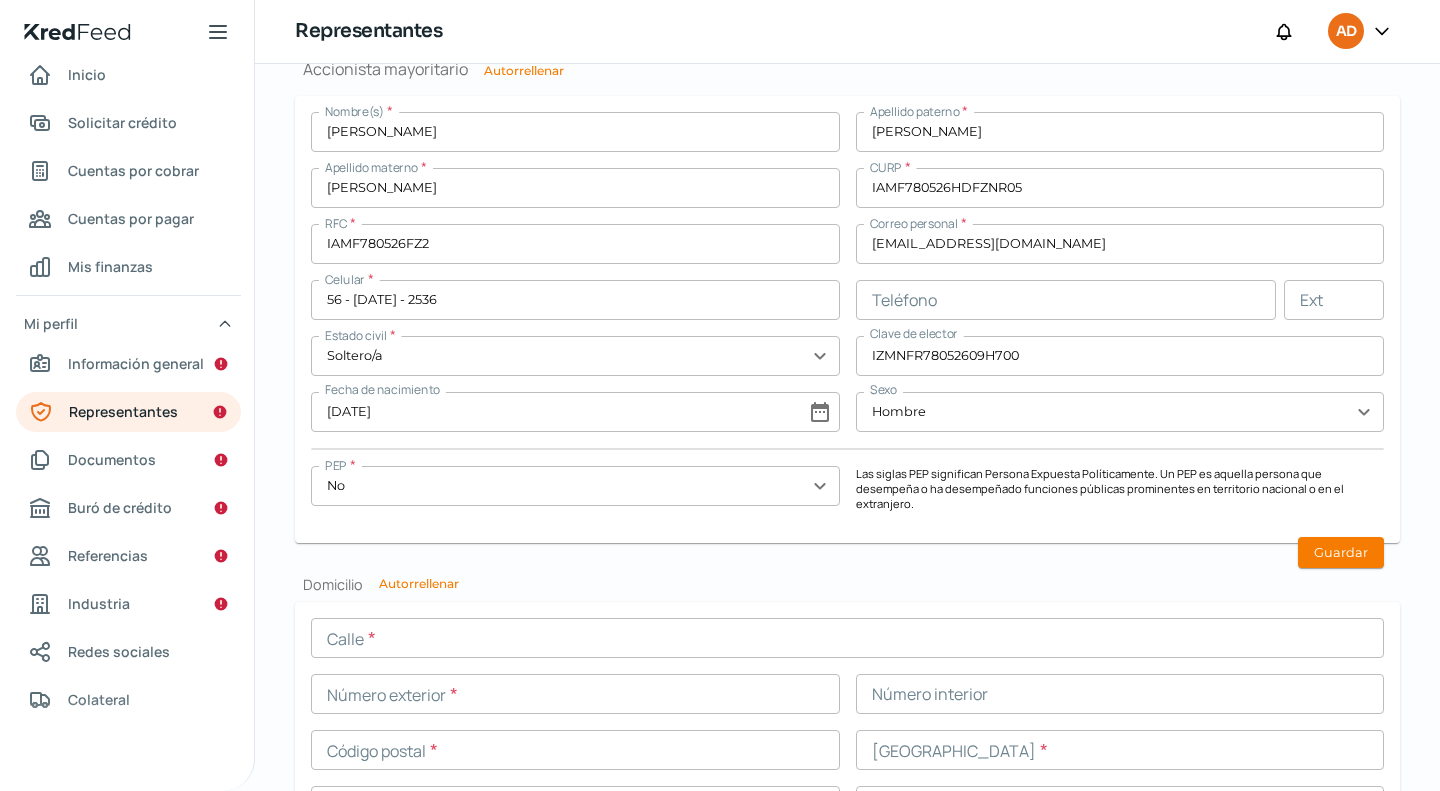 scroll, scrollTop: 1628, scrollLeft: 0, axis: vertical 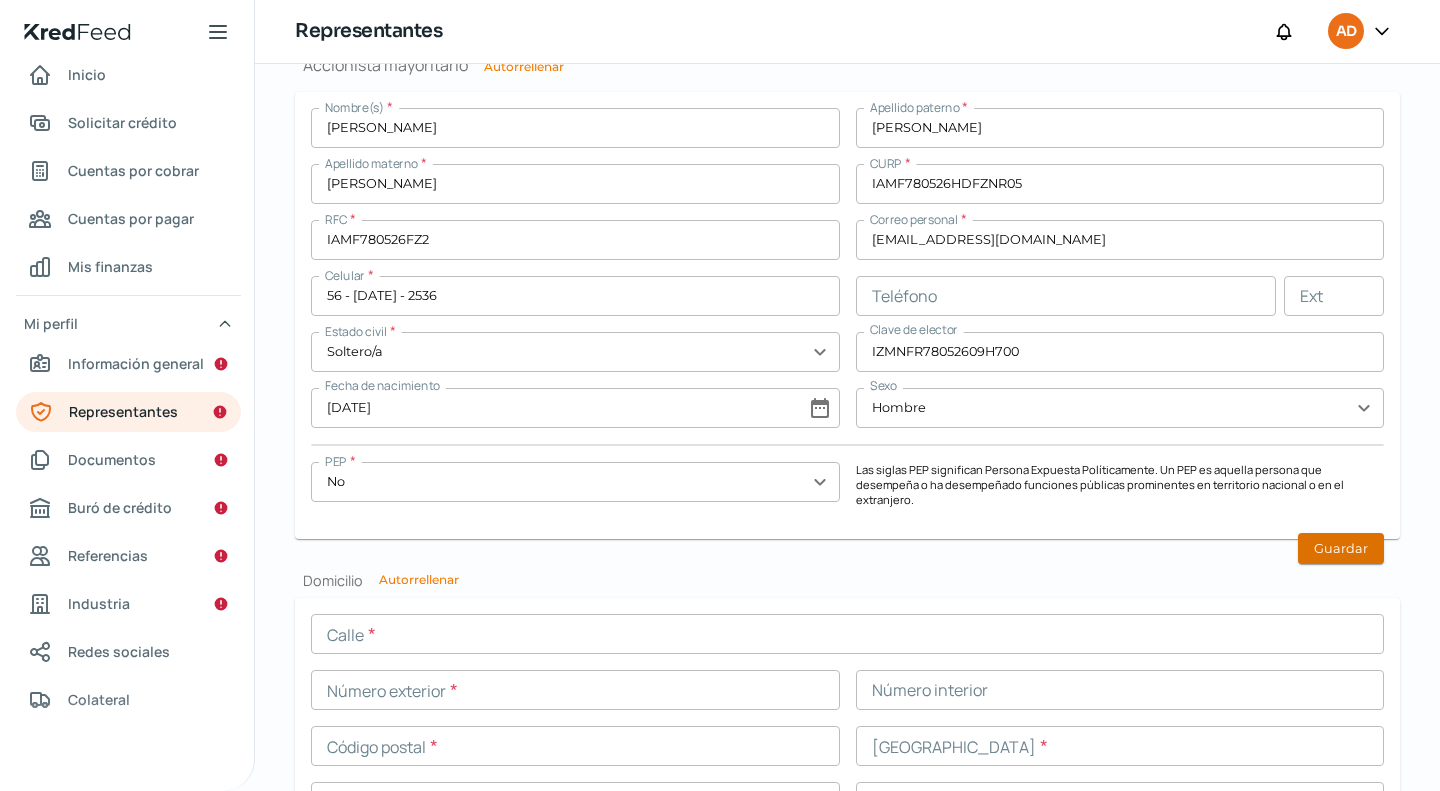 click on "Guardar" at bounding box center (1341, 548) 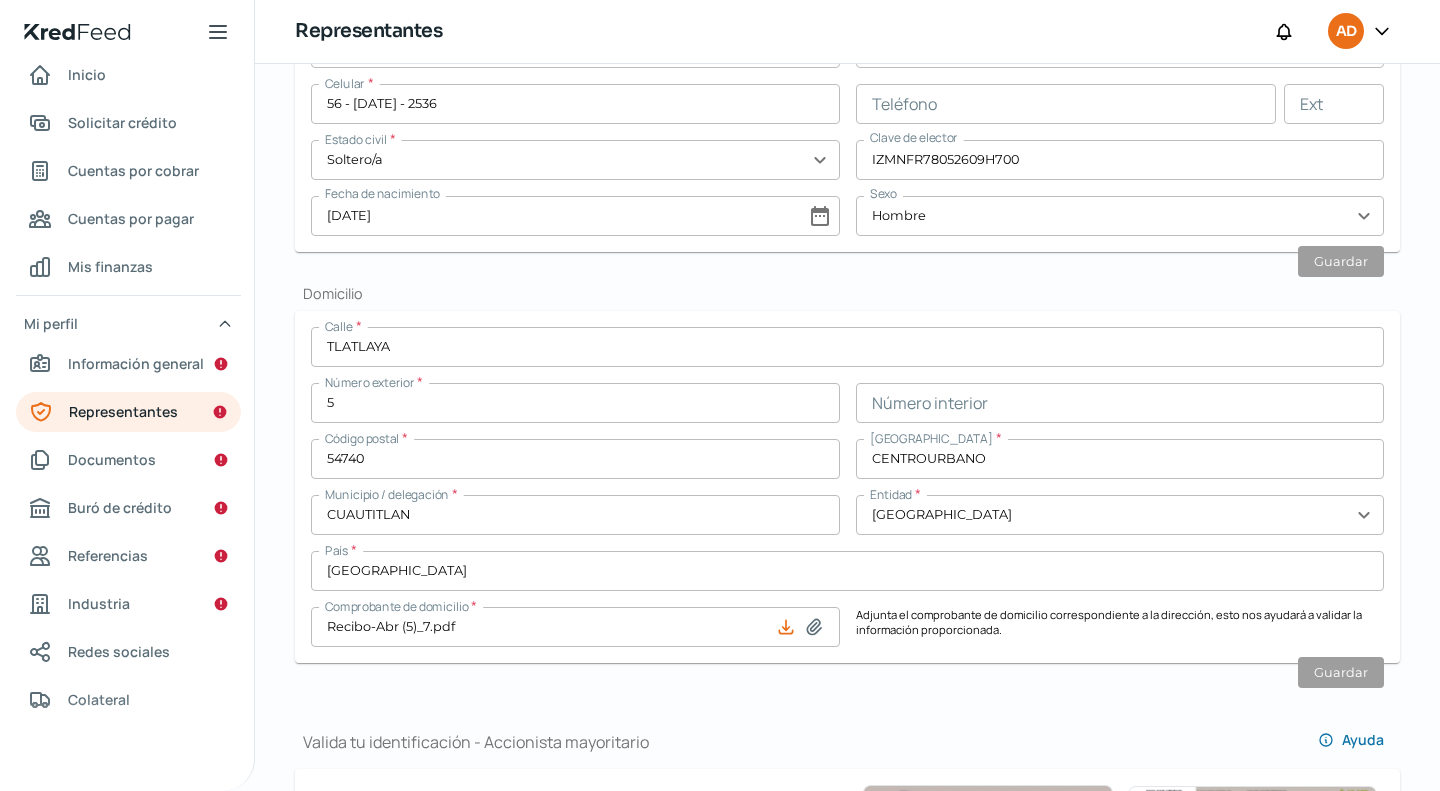 scroll, scrollTop: 628, scrollLeft: 0, axis: vertical 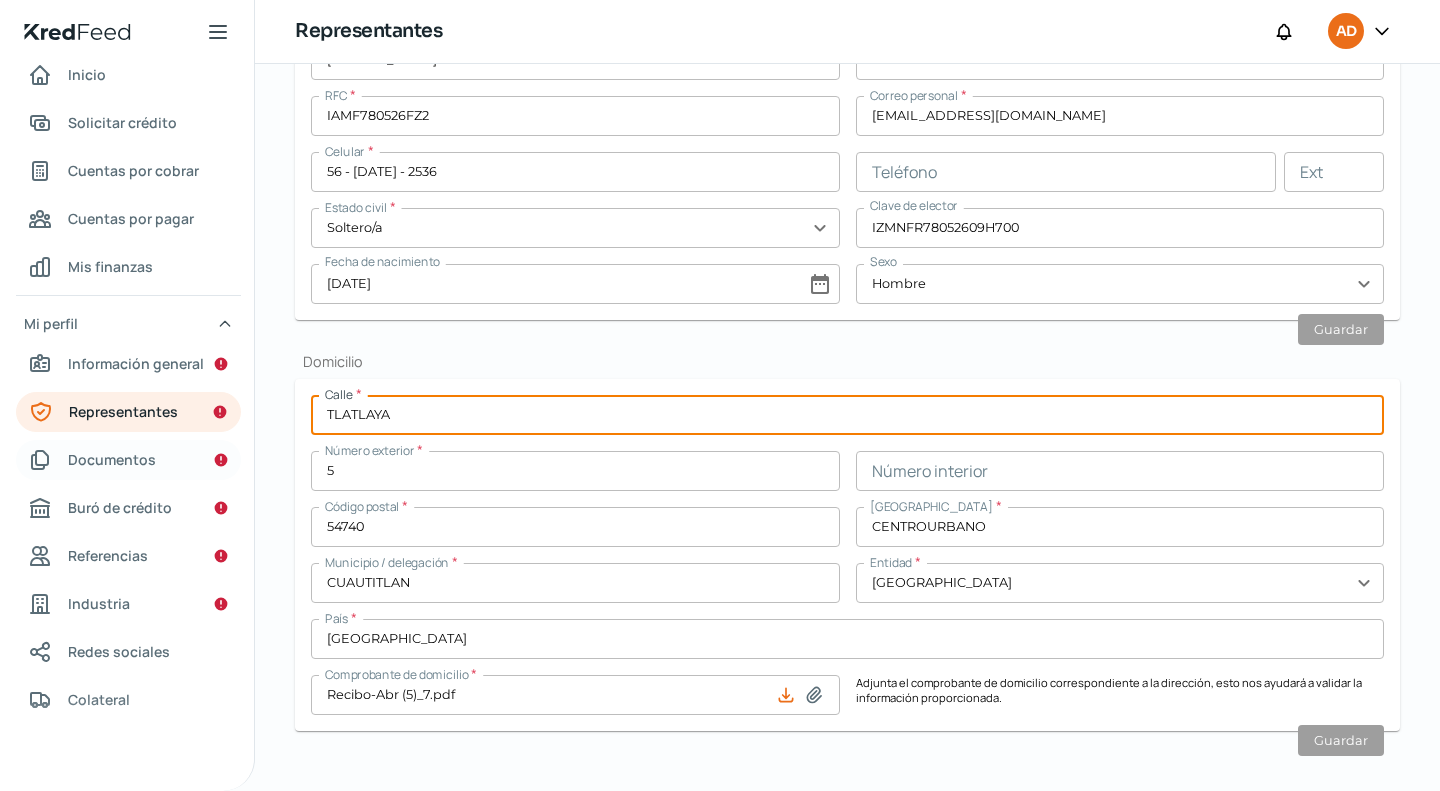 drag, startPoint x: 409, startPoint y: 416, endPoint x: 220, endPoint y: 450, distance: 192.03384 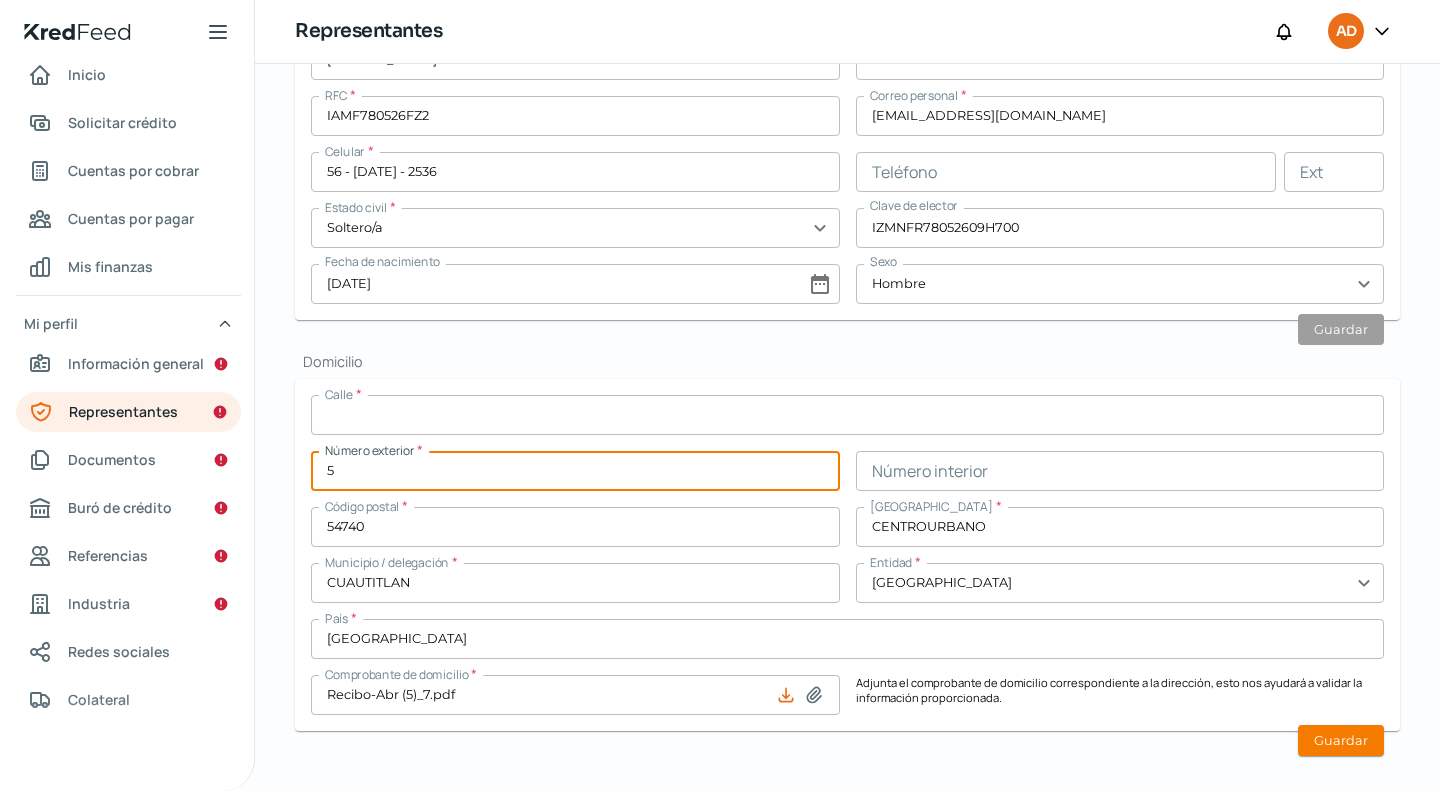 click at bounding box center (847, 415) 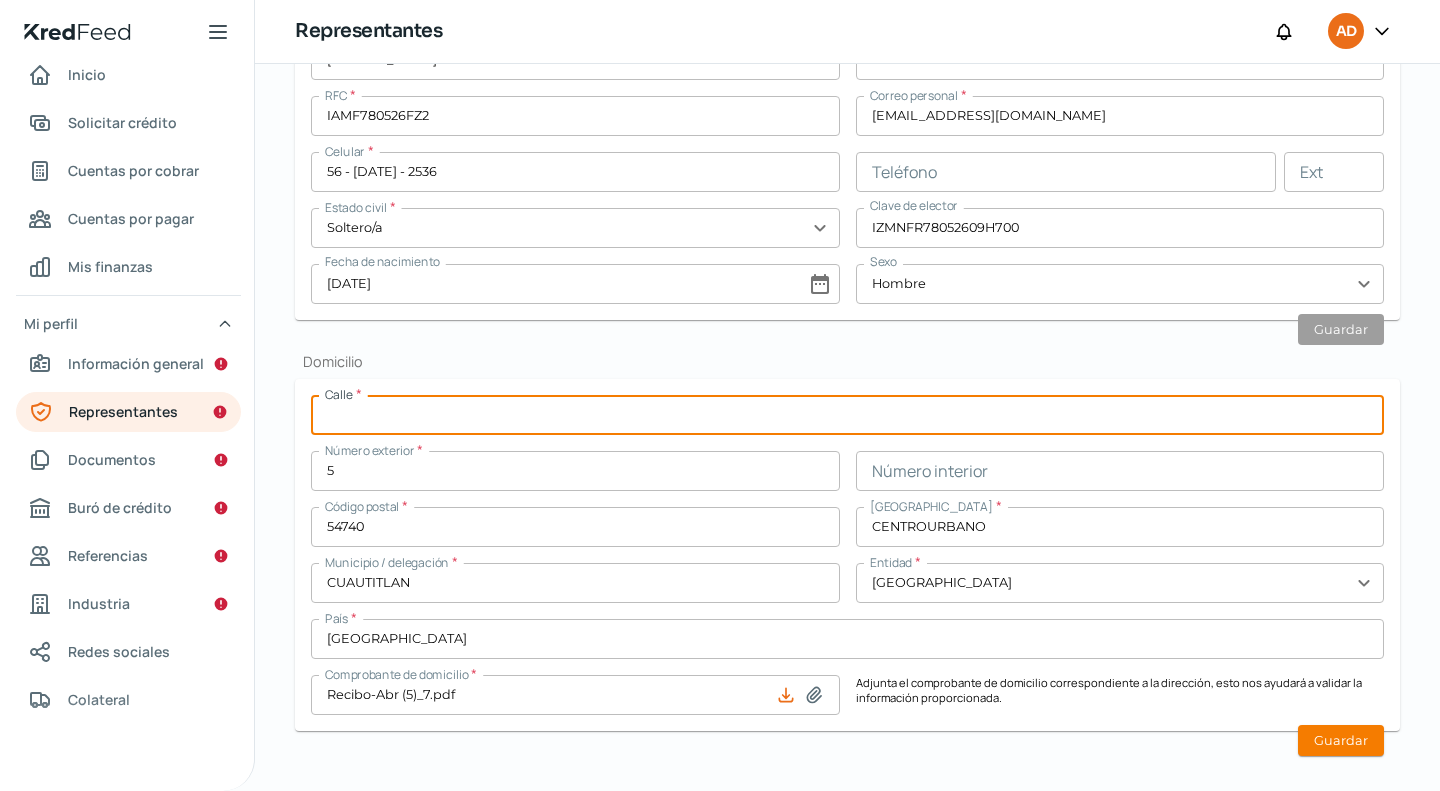 paste on "TLATLAYA" 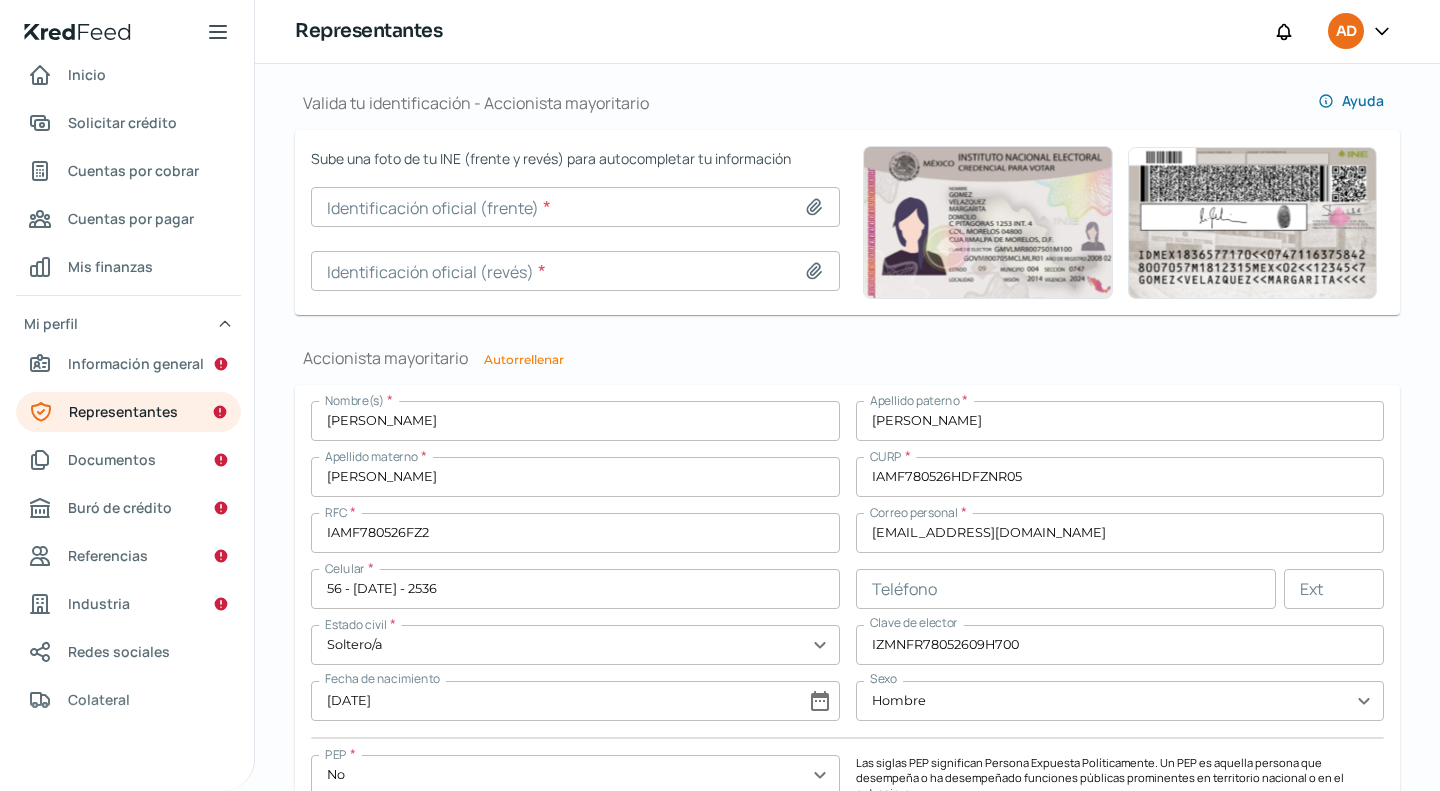 scroll, scrollTop: 1528, scrollLeft: 0, axis: vertical 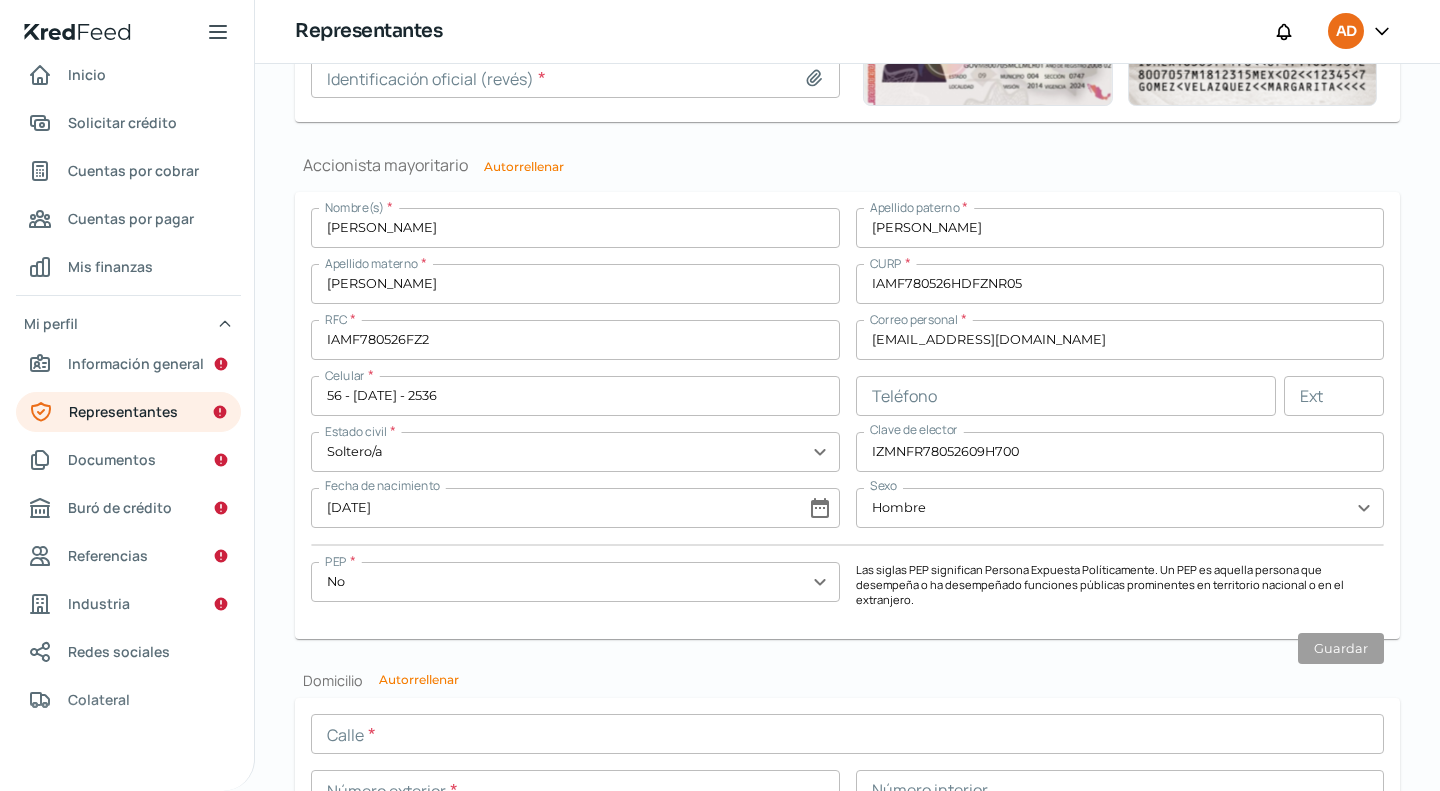 type on "TLATLAYA" 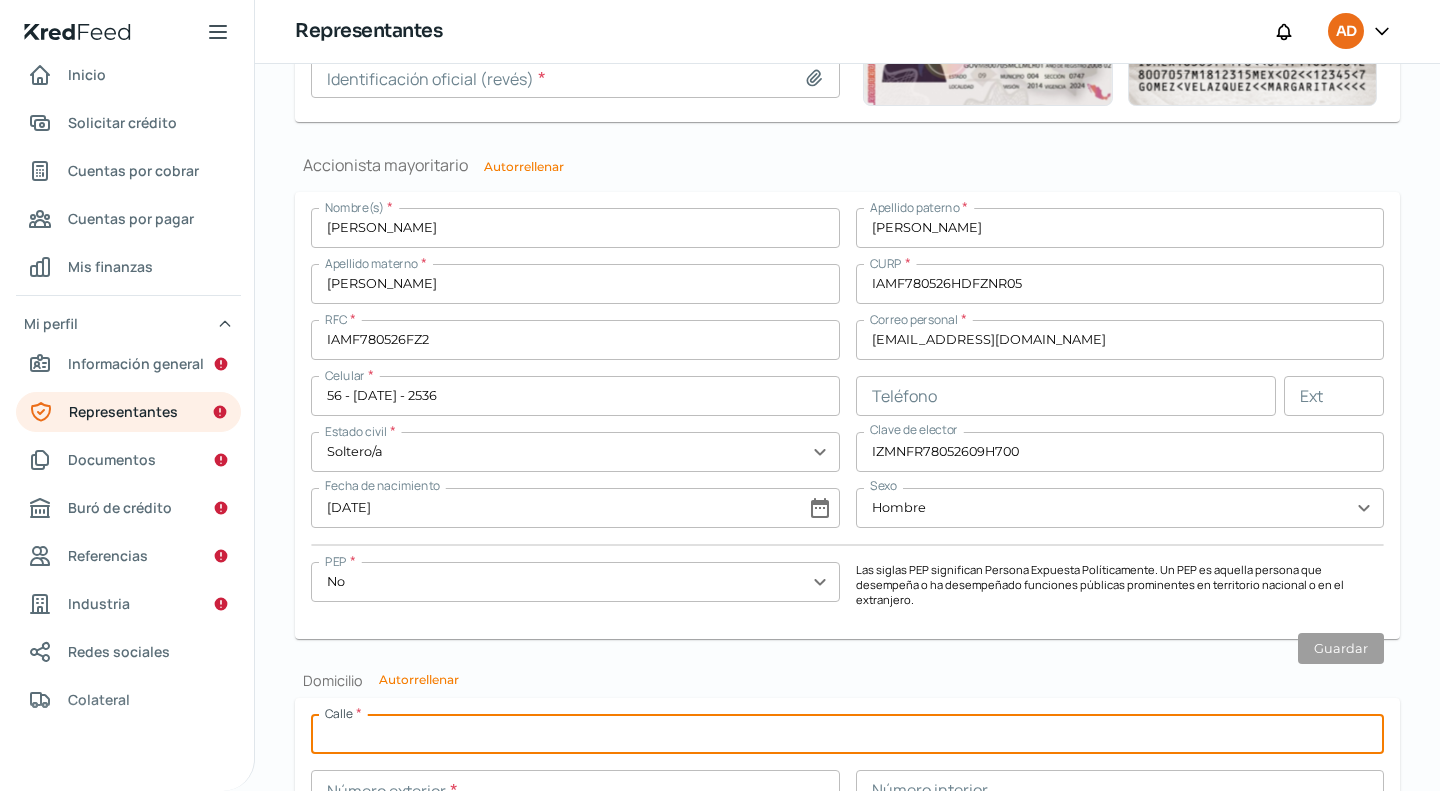 paste on "TLATLAYA" 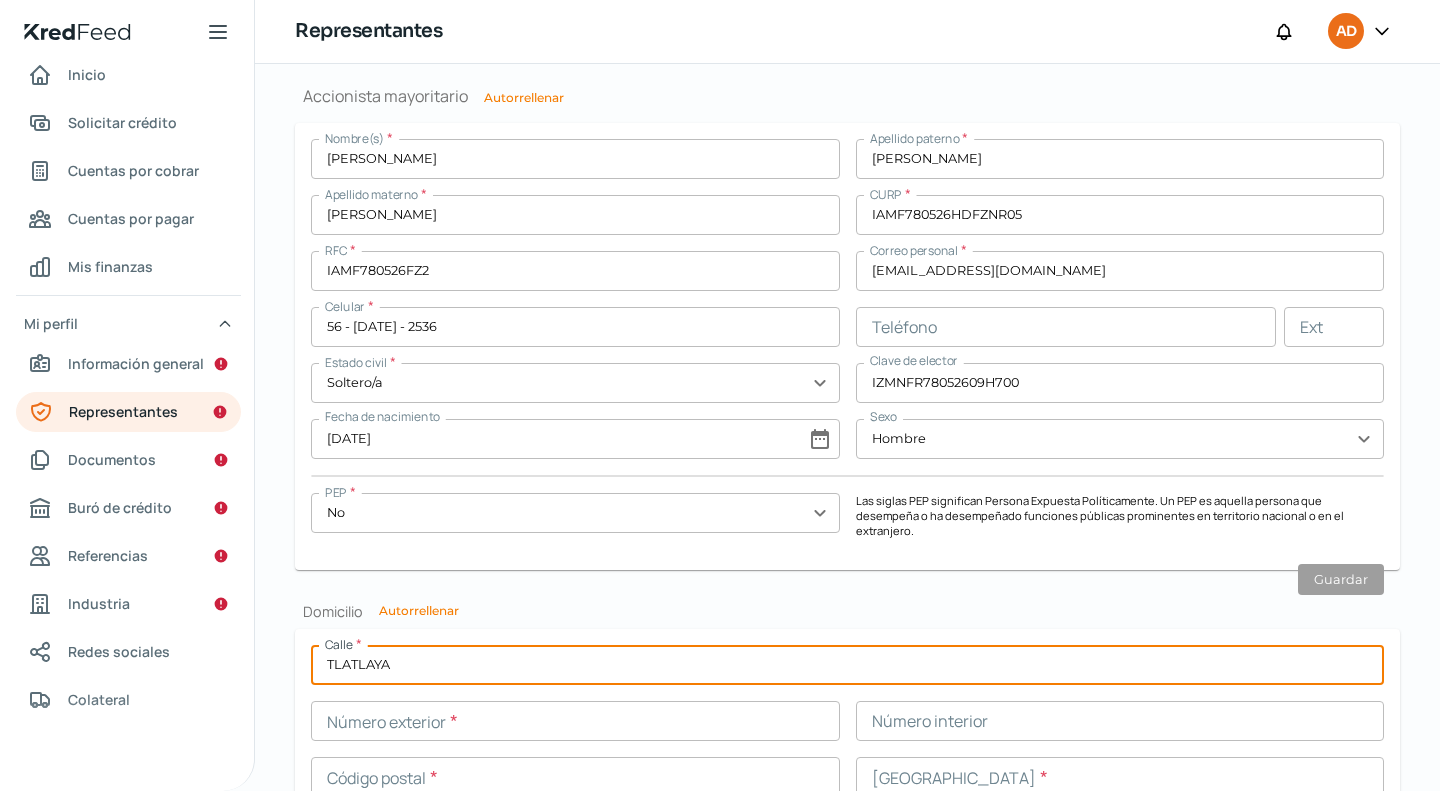 scroll, scrollTop: 1628, scrollLeft: 0, axis: vertical 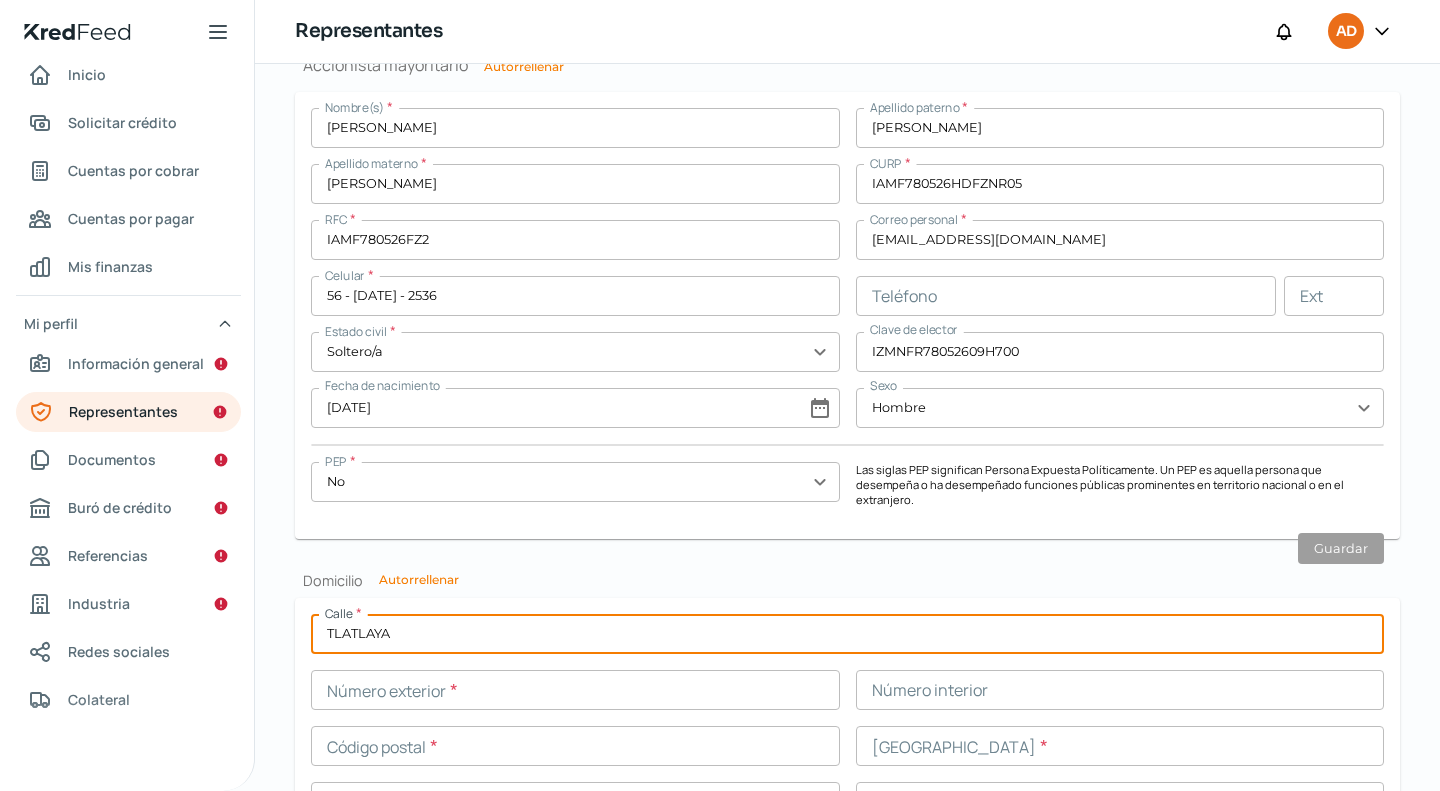 type on "TLATLAYA" 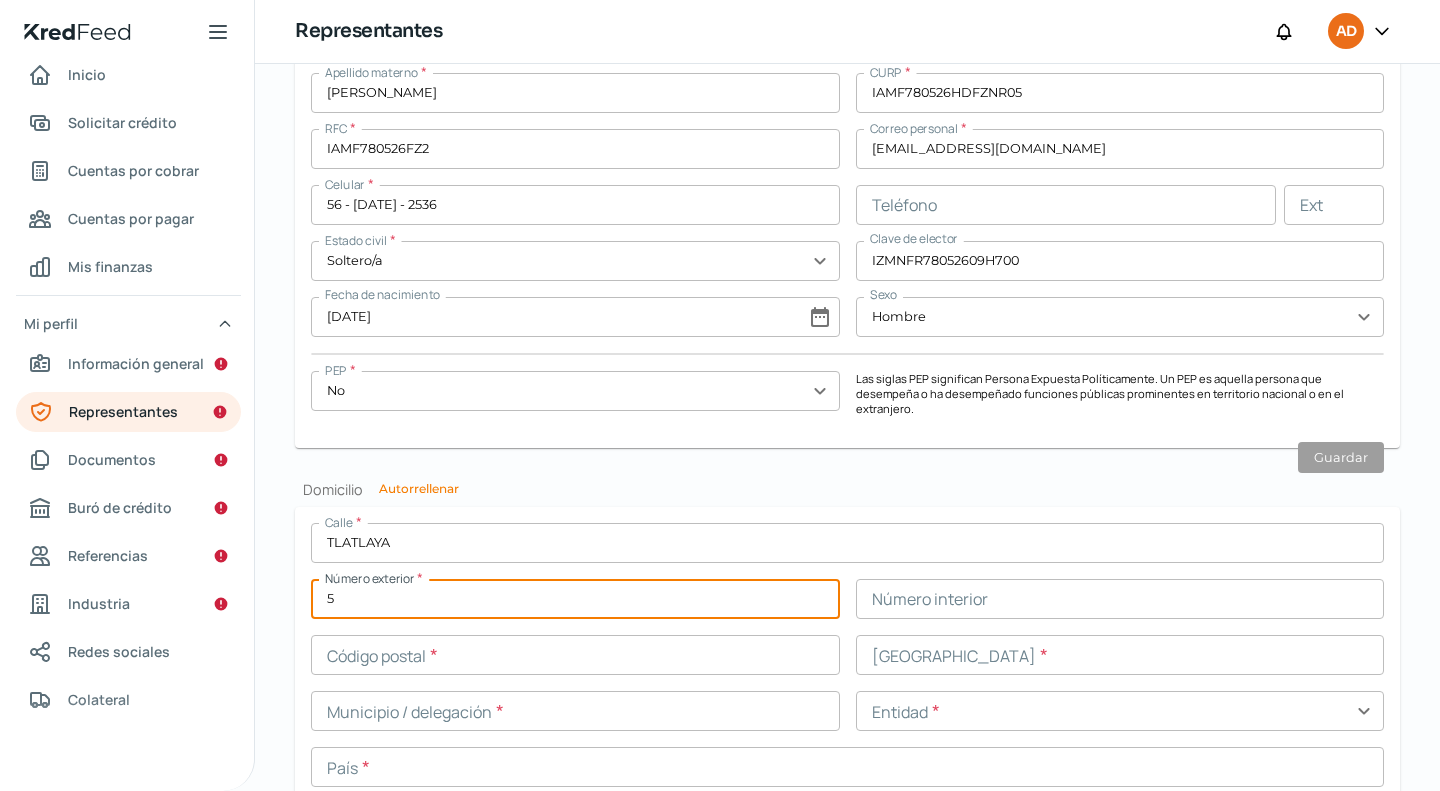 scroll, scrollTop: 1851, scrollLeft: 0, axis: vertical 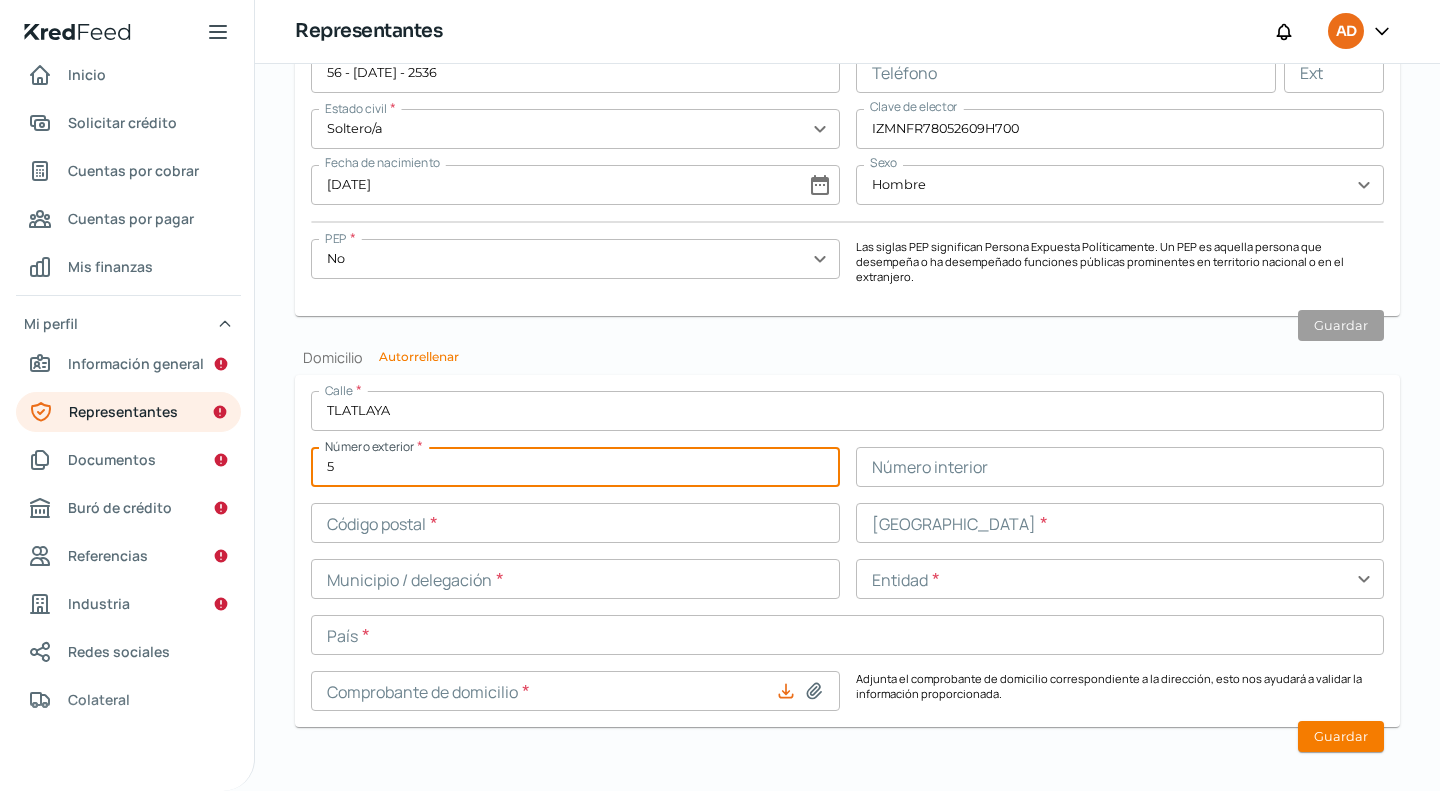 type on "5" 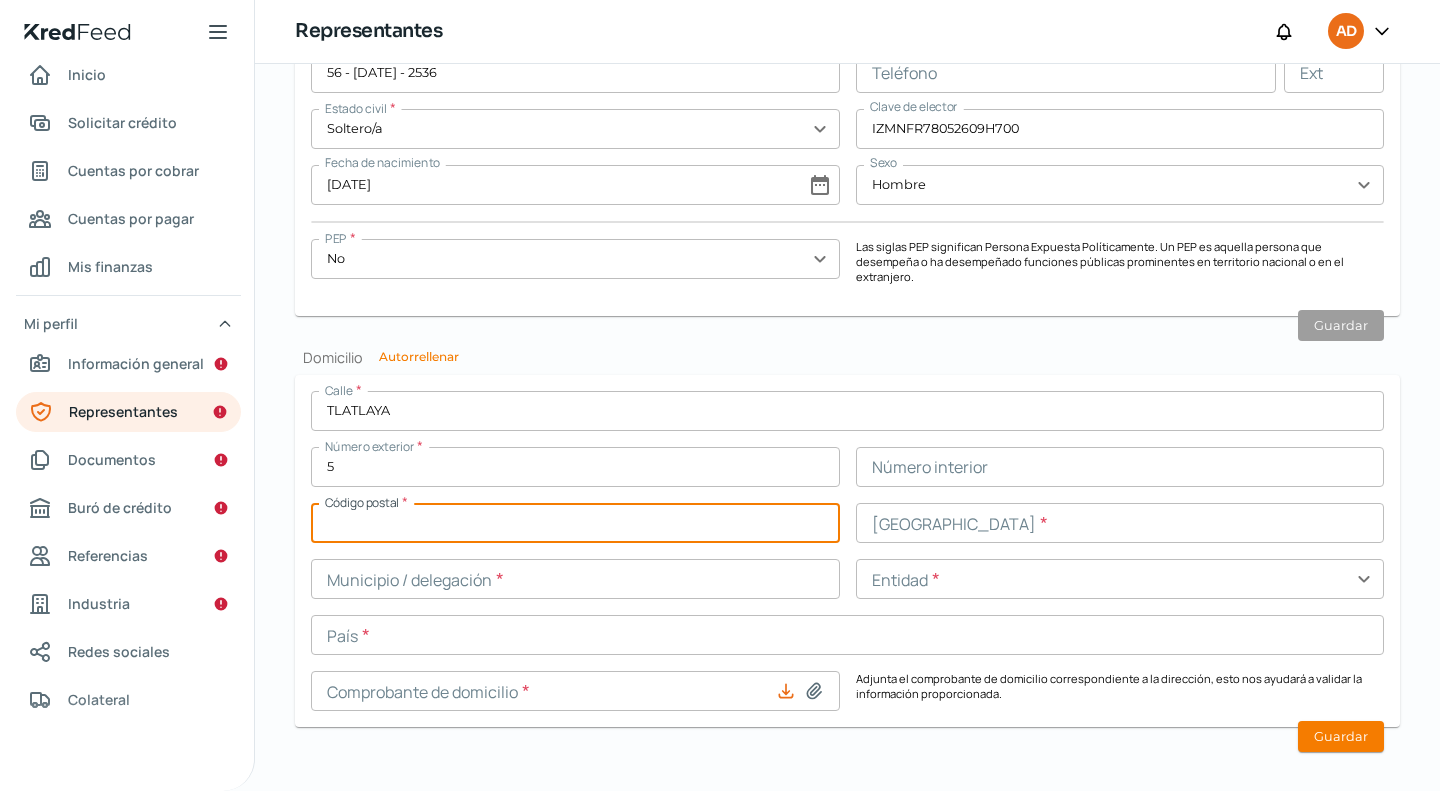 type on "54740" 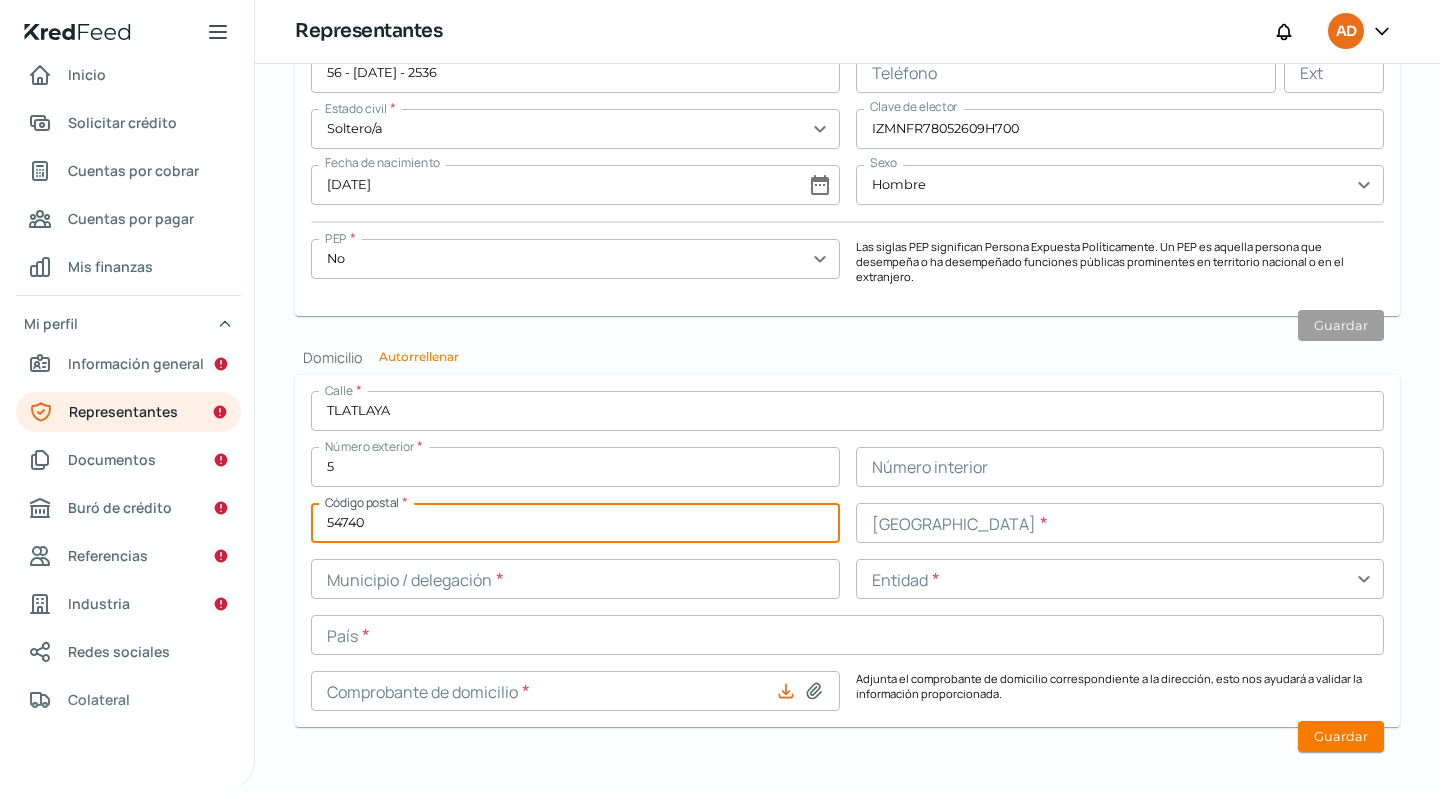 click at bounding box center [1120, 523] 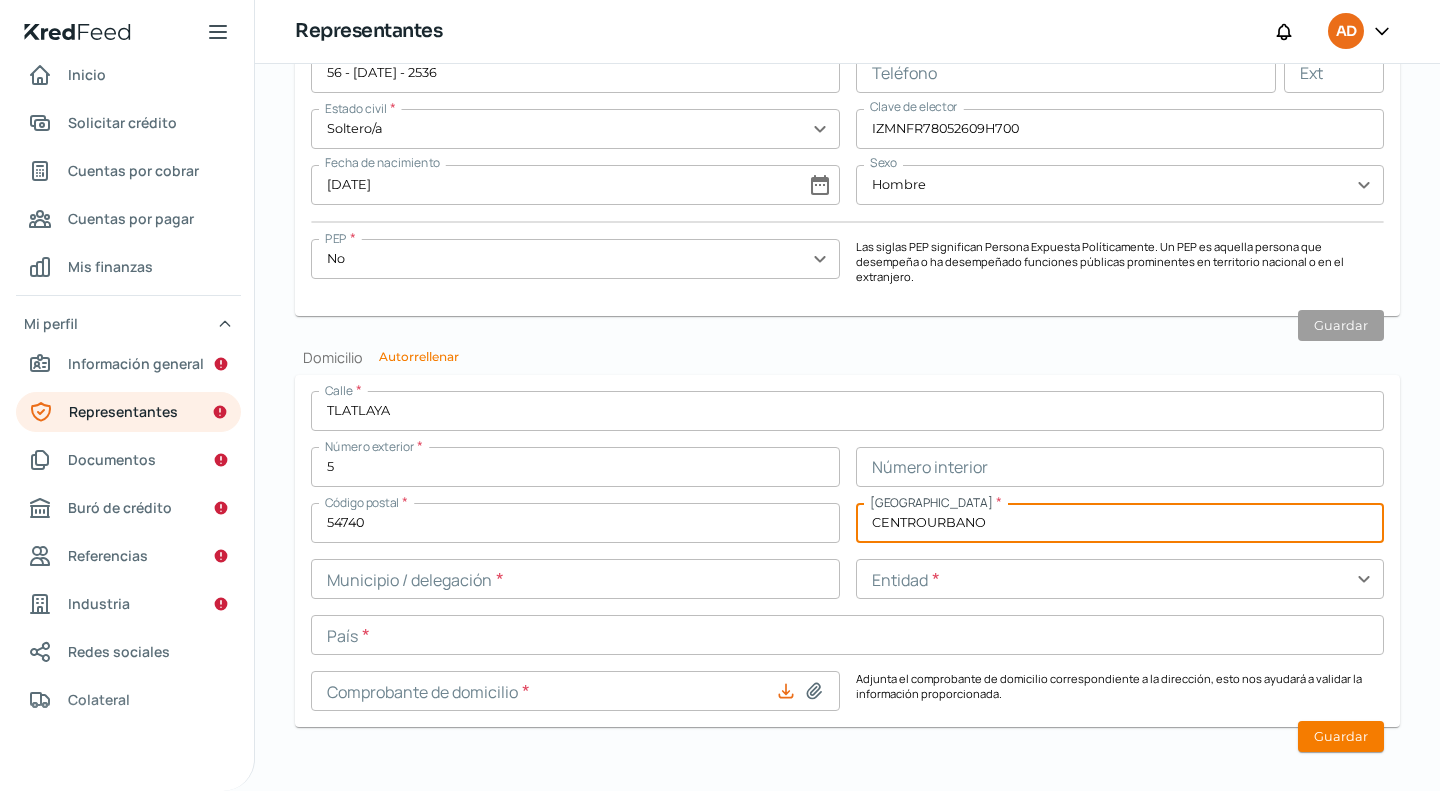 drag, startPoint x: 919, startPoint y: 505, endPoint x: 939, endPoint y: 511, distance: 20.880613 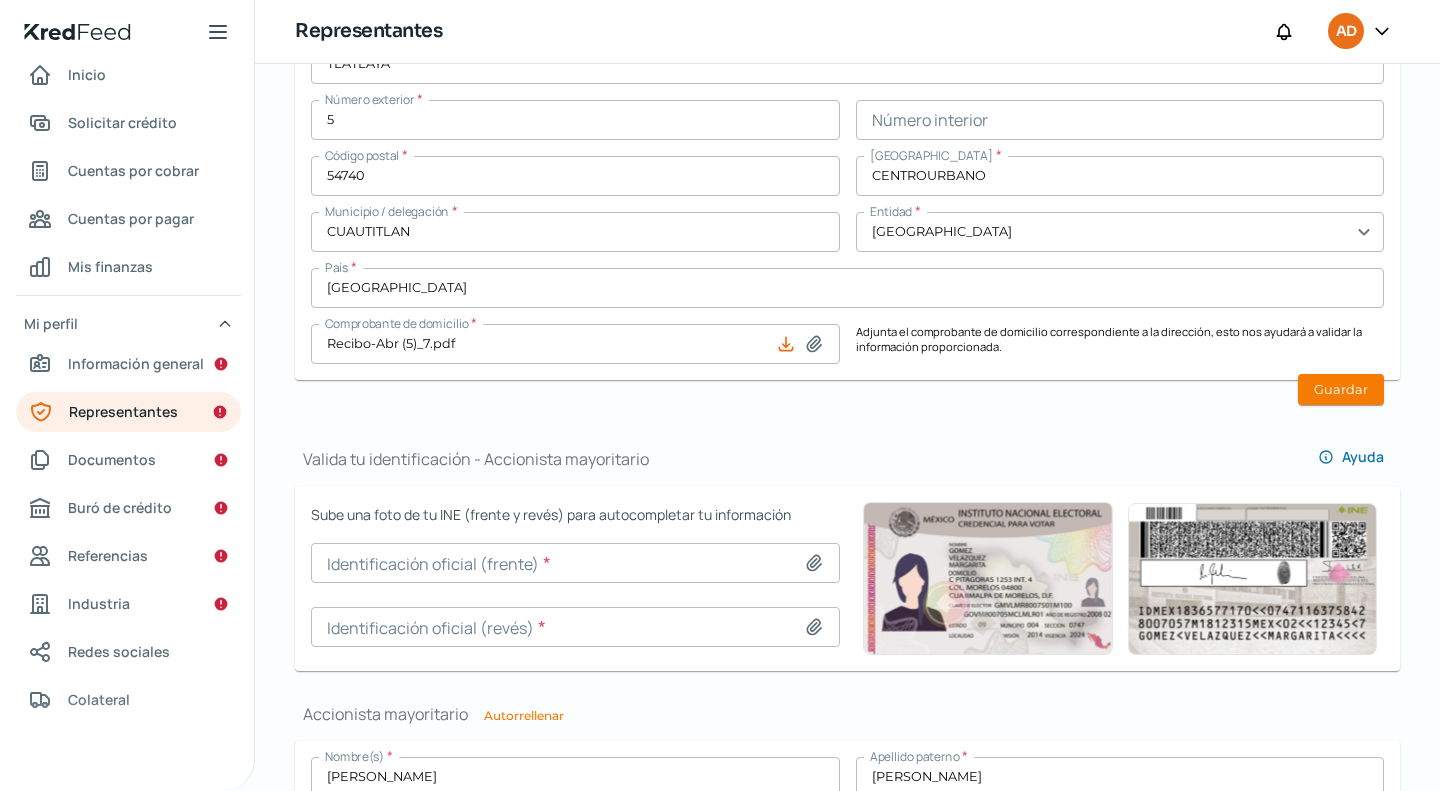 scroll, scrollTop: 951, scrollLeft: 0, axis: vertical 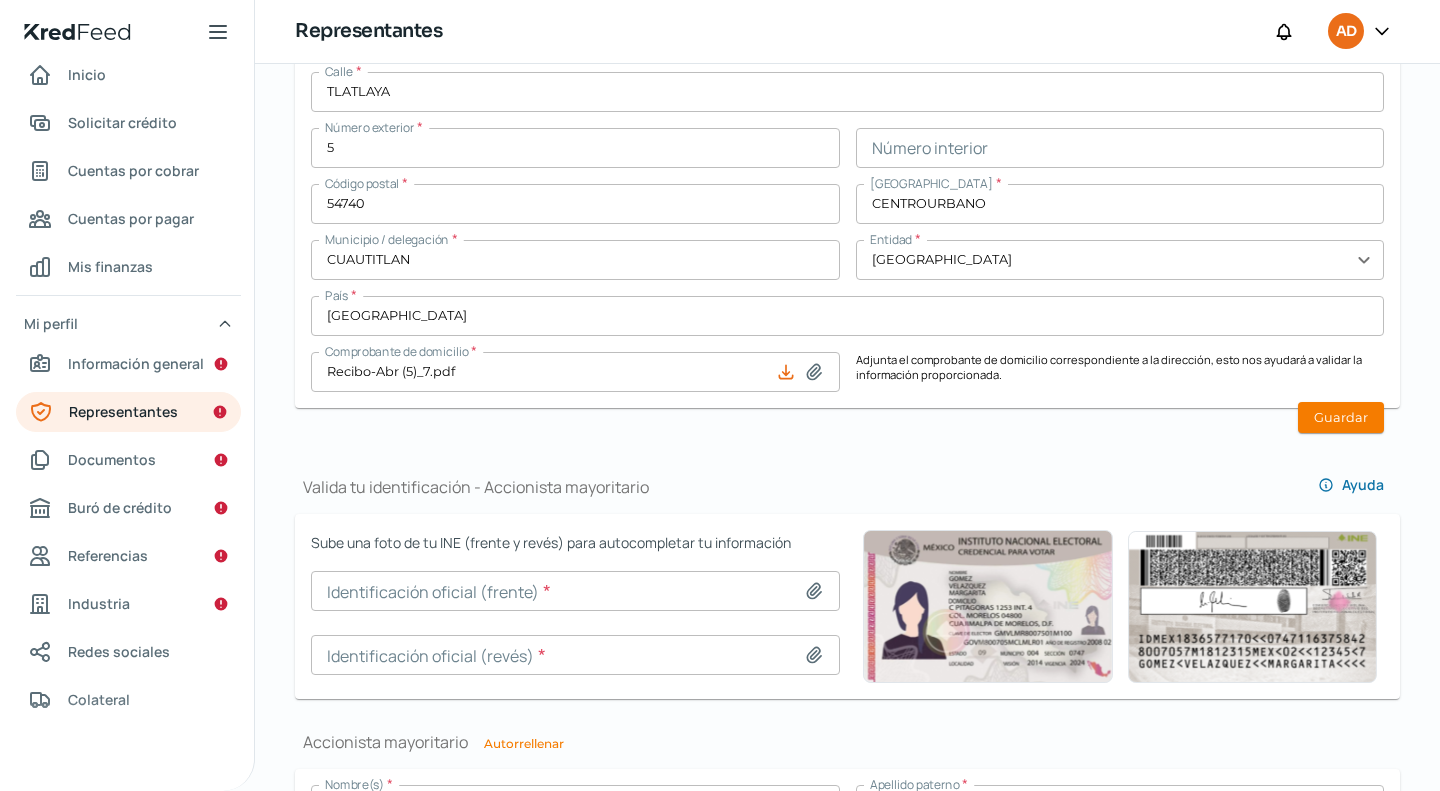 type on "CENTRO URBANO" 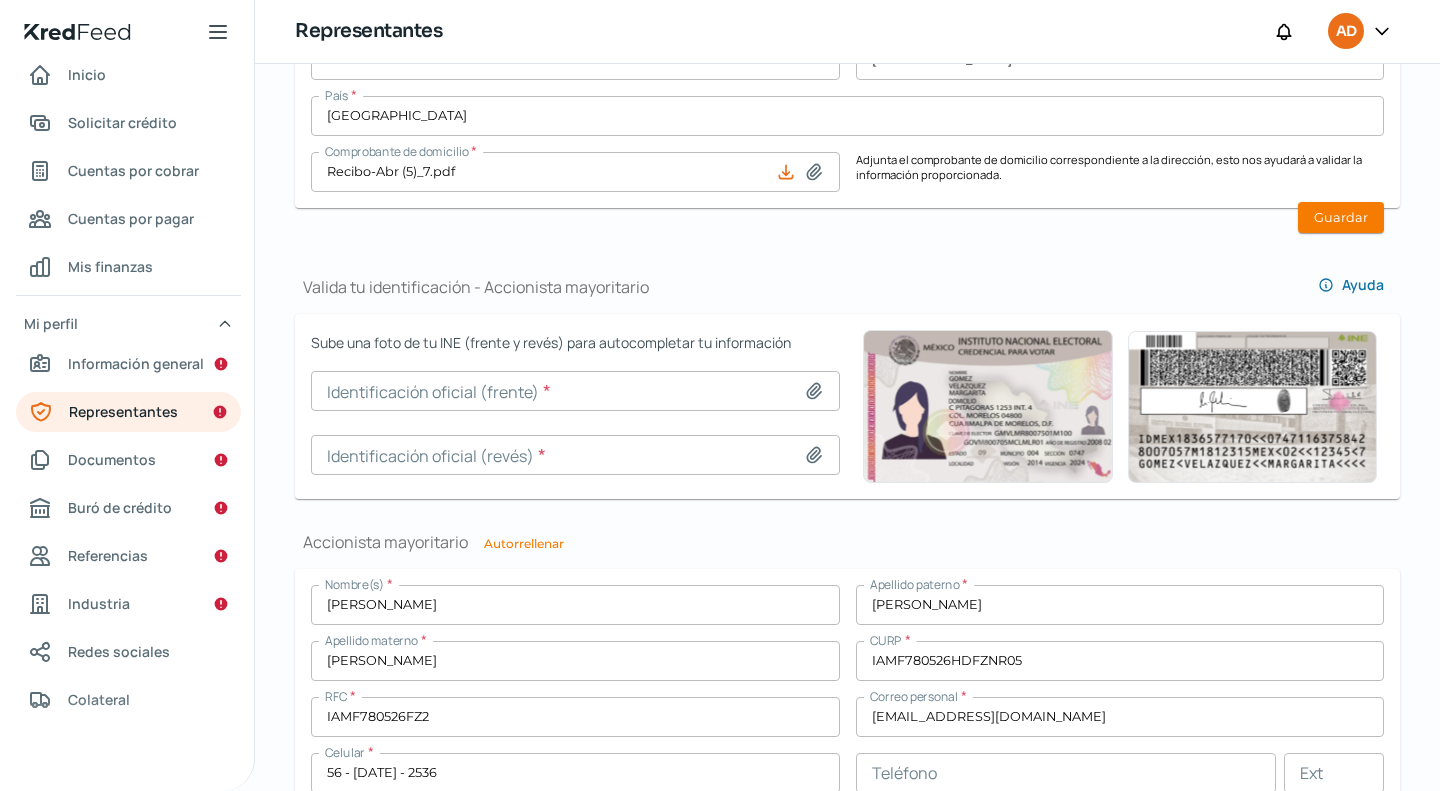 type on "CENTRO URBANO" 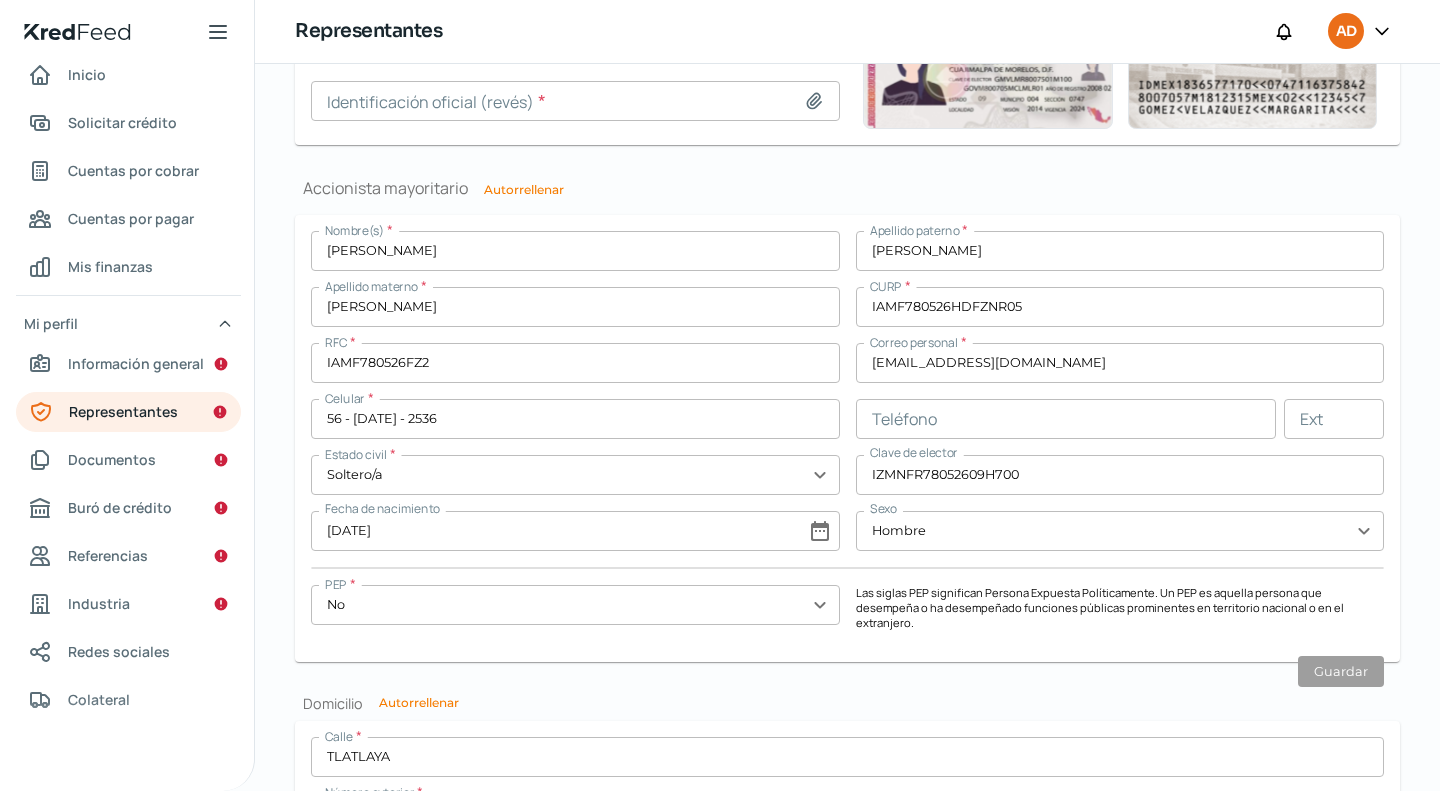scroll, scrollTop: 1551, scrollLeft: 0, axis: vertical 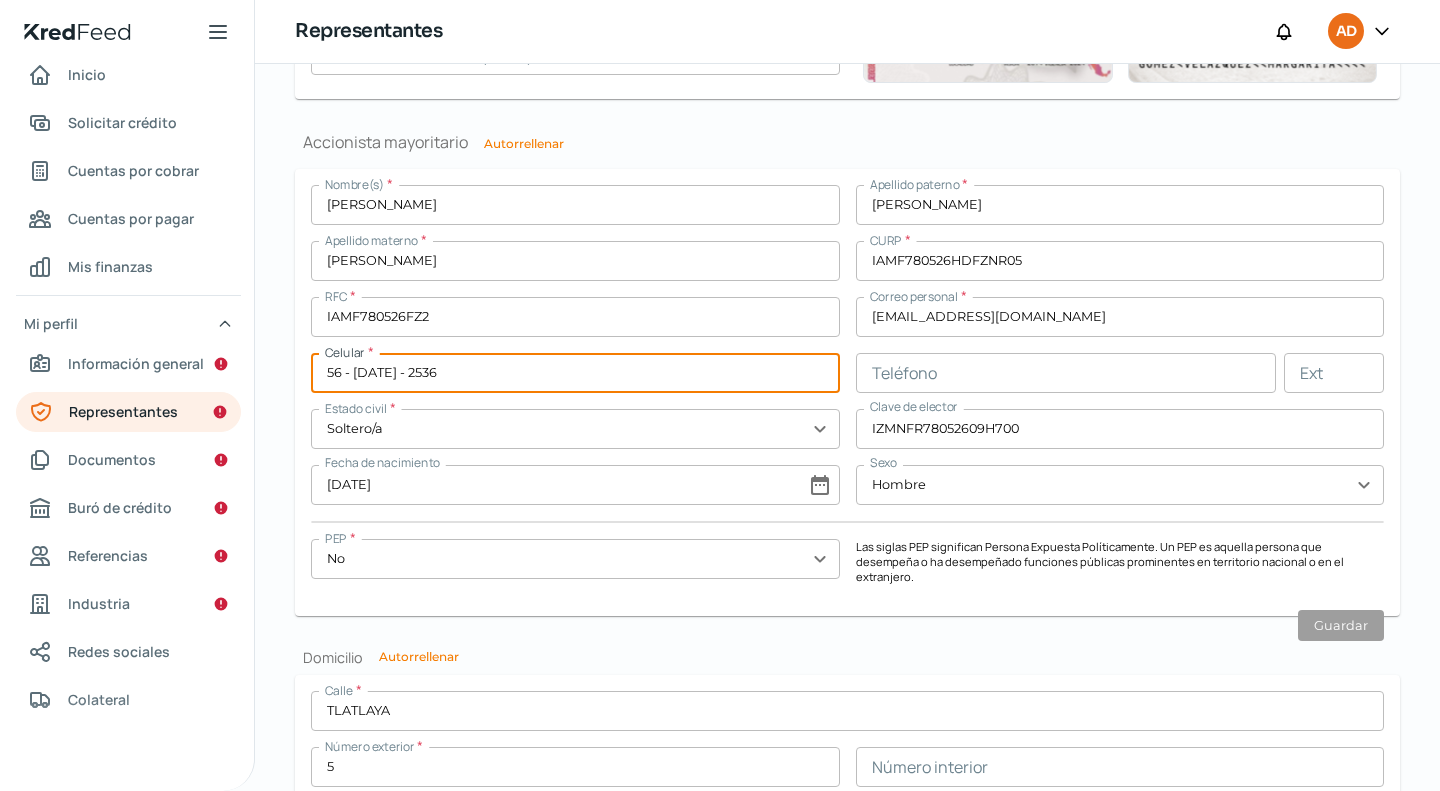 drag, startPoint x: 498, startPoint y: 377, endPoint x: 272, endPoint y: 411, distance: 228.54321 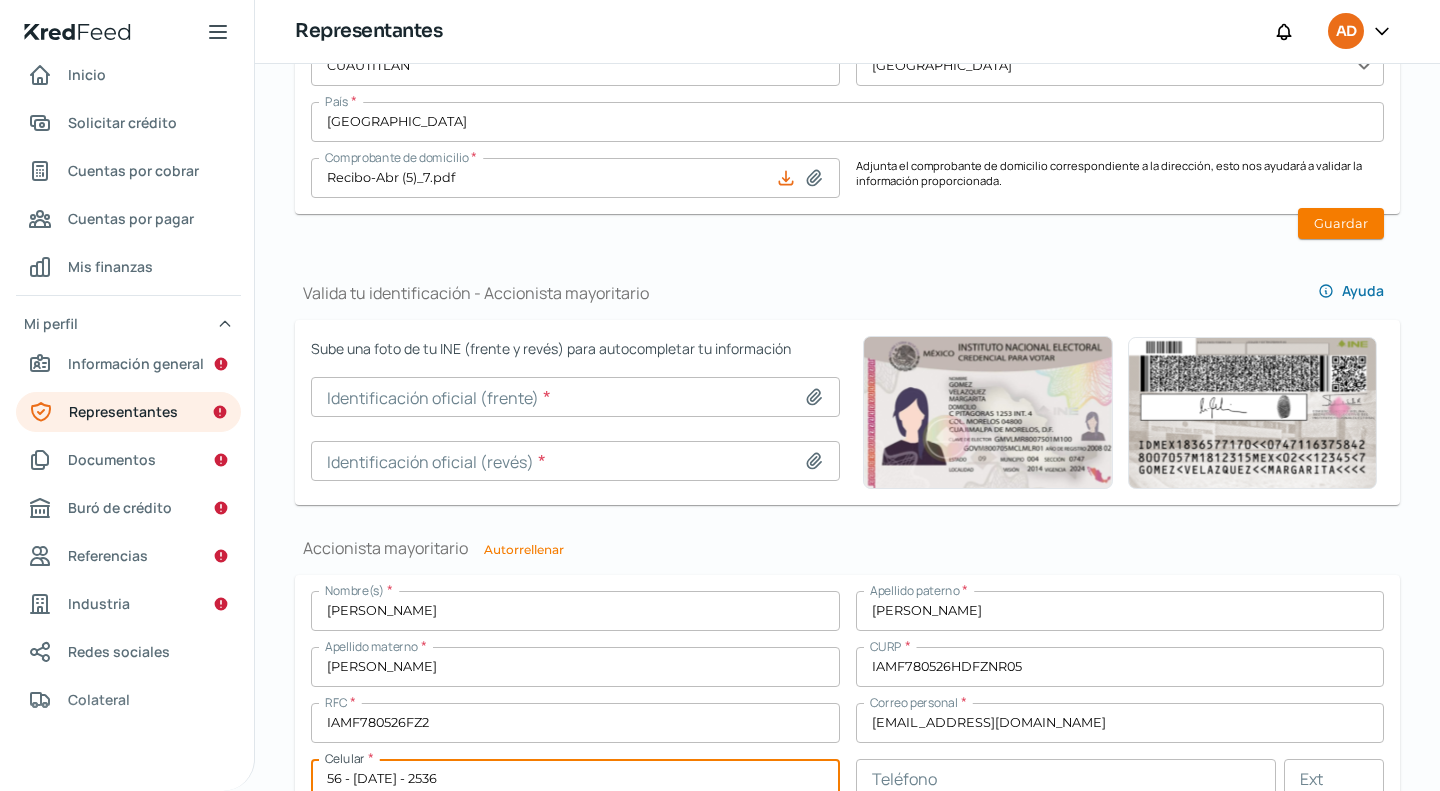 scroll, scrollTop: 951, scrollLeft: 0, axis: vertical 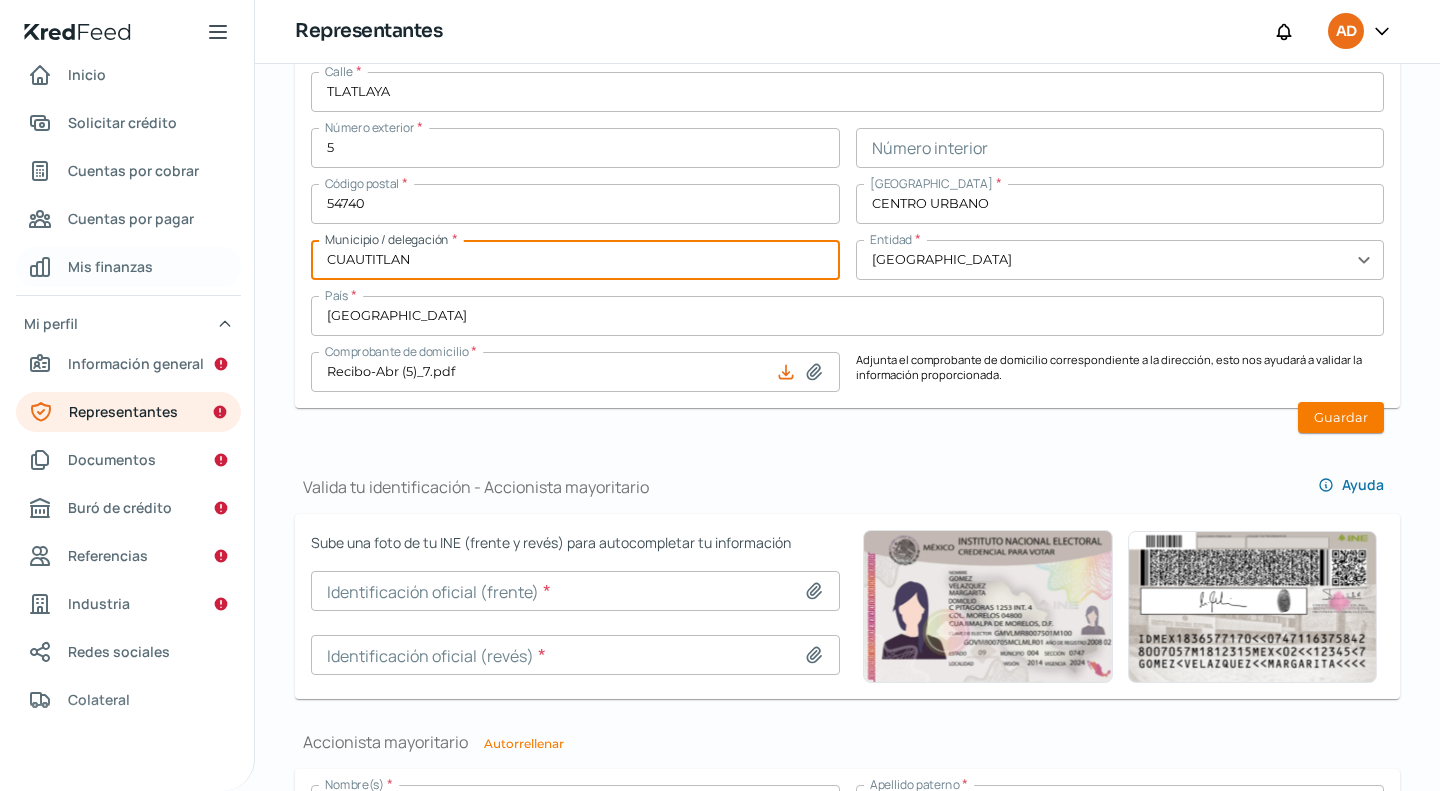 drag, startPoint x: 423, startPoint y: 255, endPoint x: 236, endPoint y: 275, distance: 188.06648 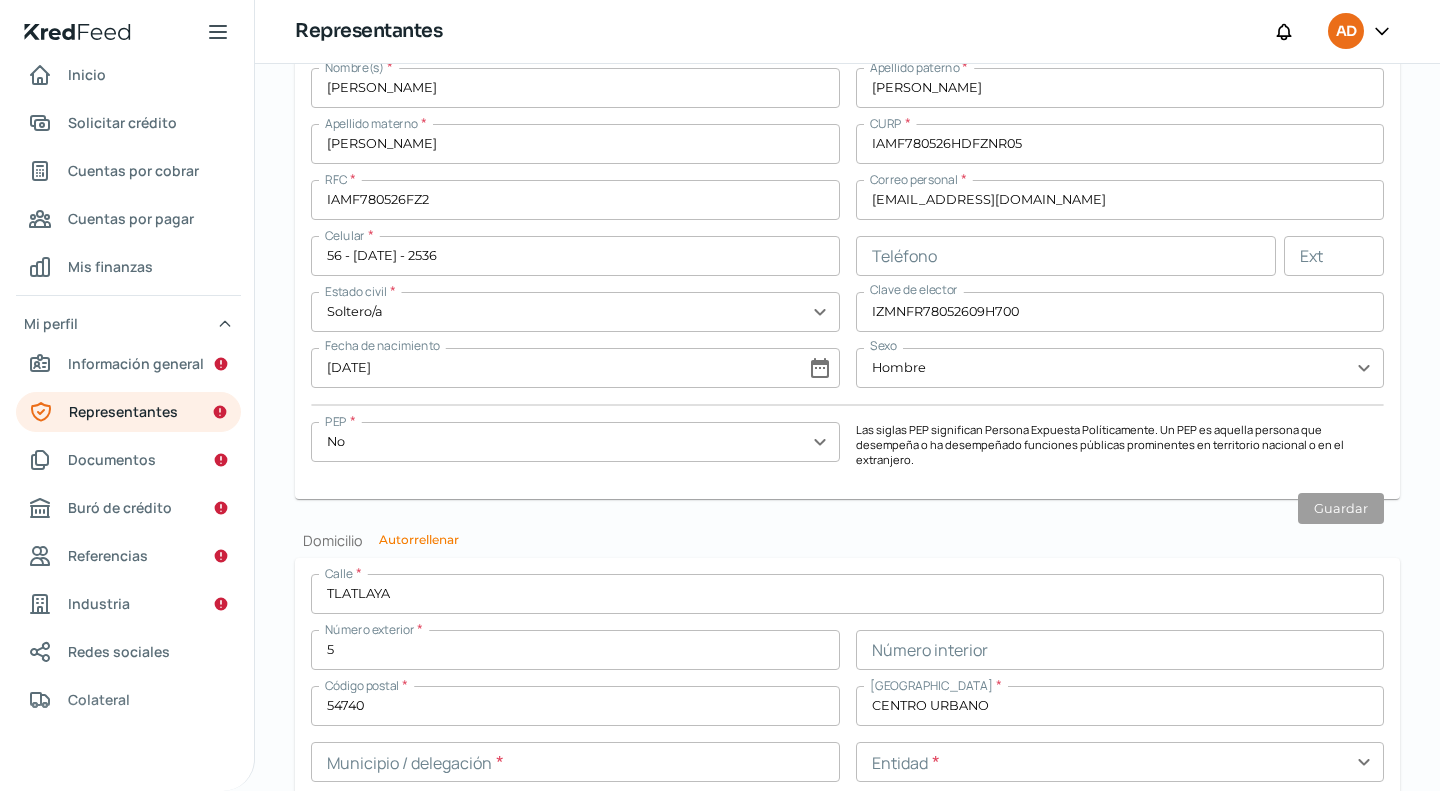 scroll, scrollTop: 1851, scrollLeft: 0, axis: vertical 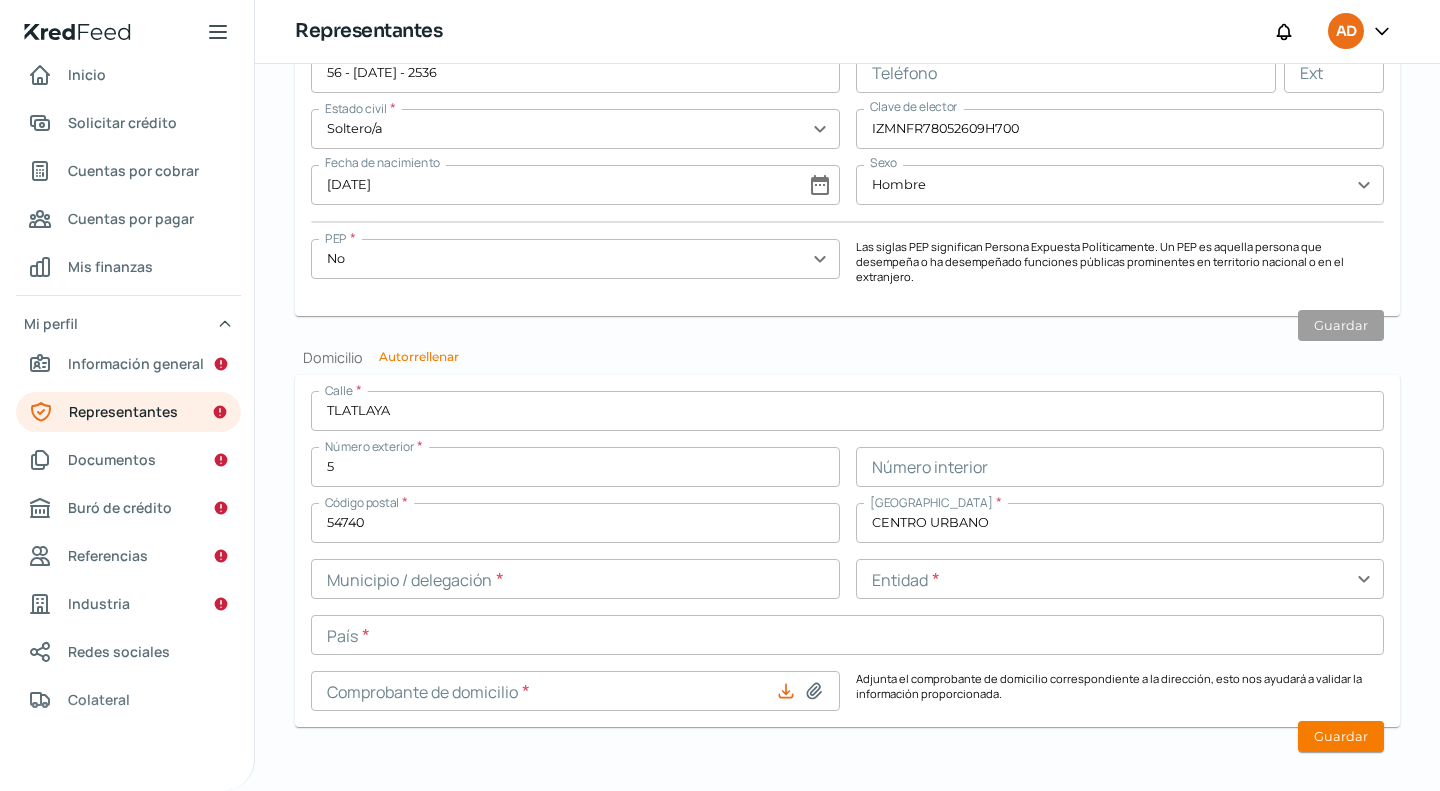 click at bounding box center [575, 579] 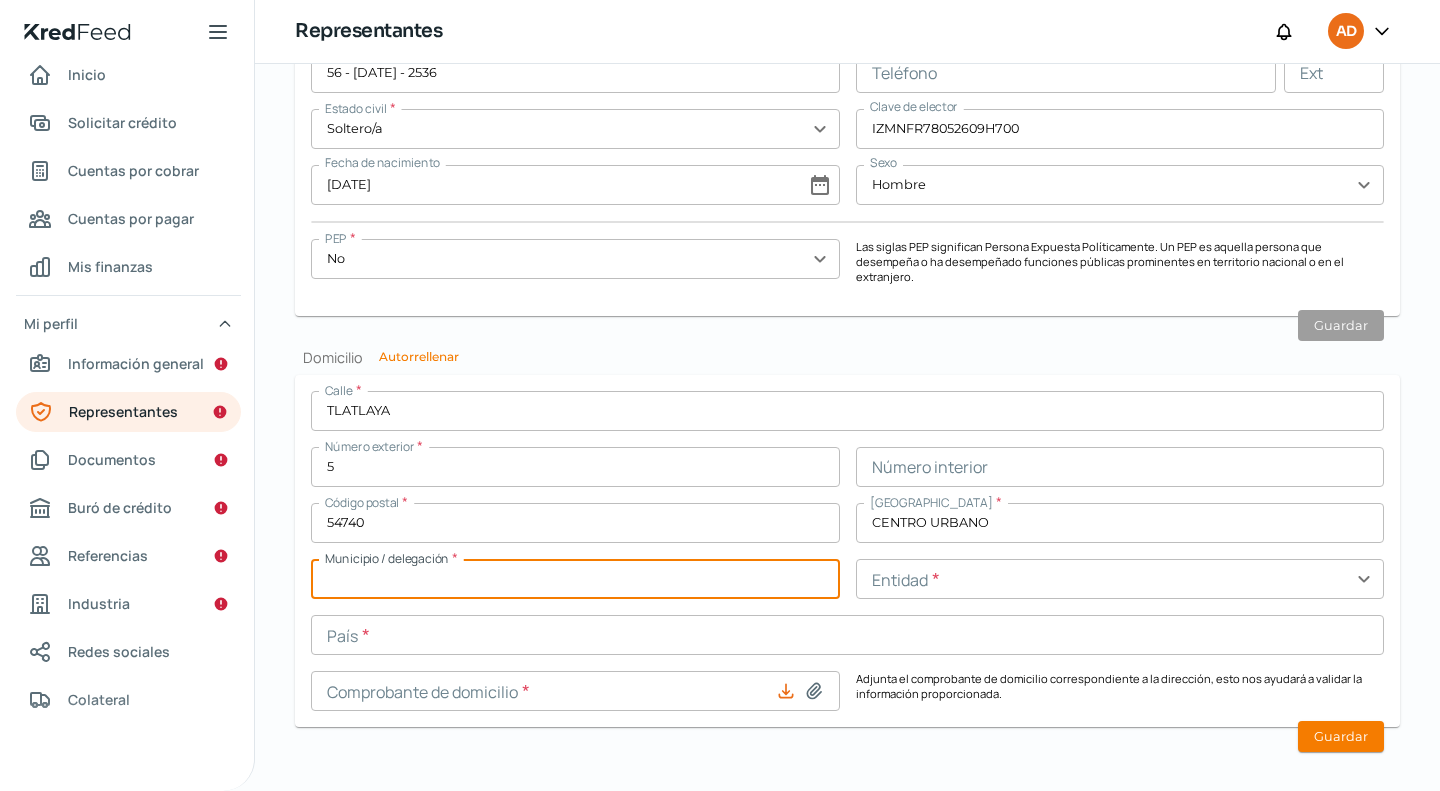 paste on "CUAUTITLAN" 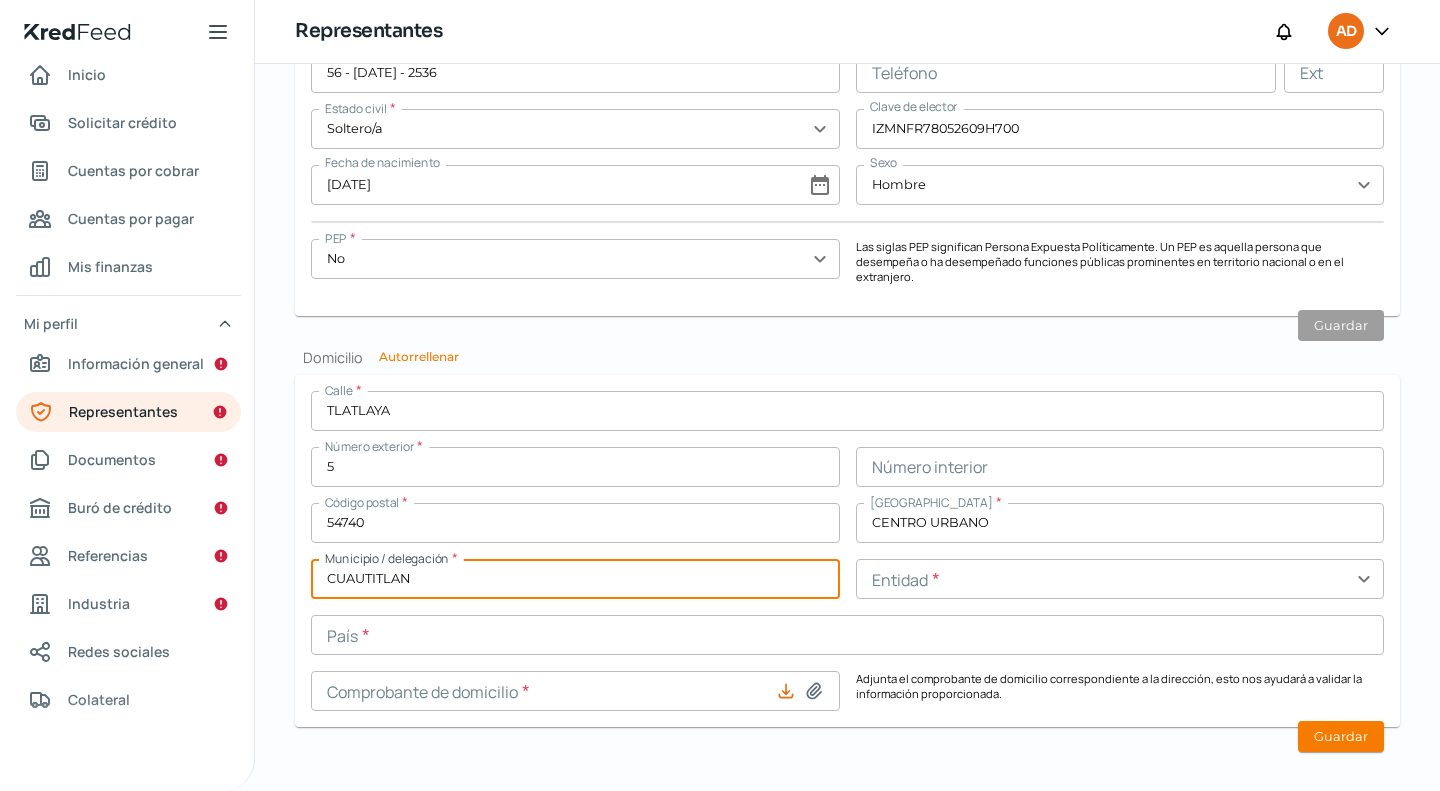 type on "CUAUTITLAN" 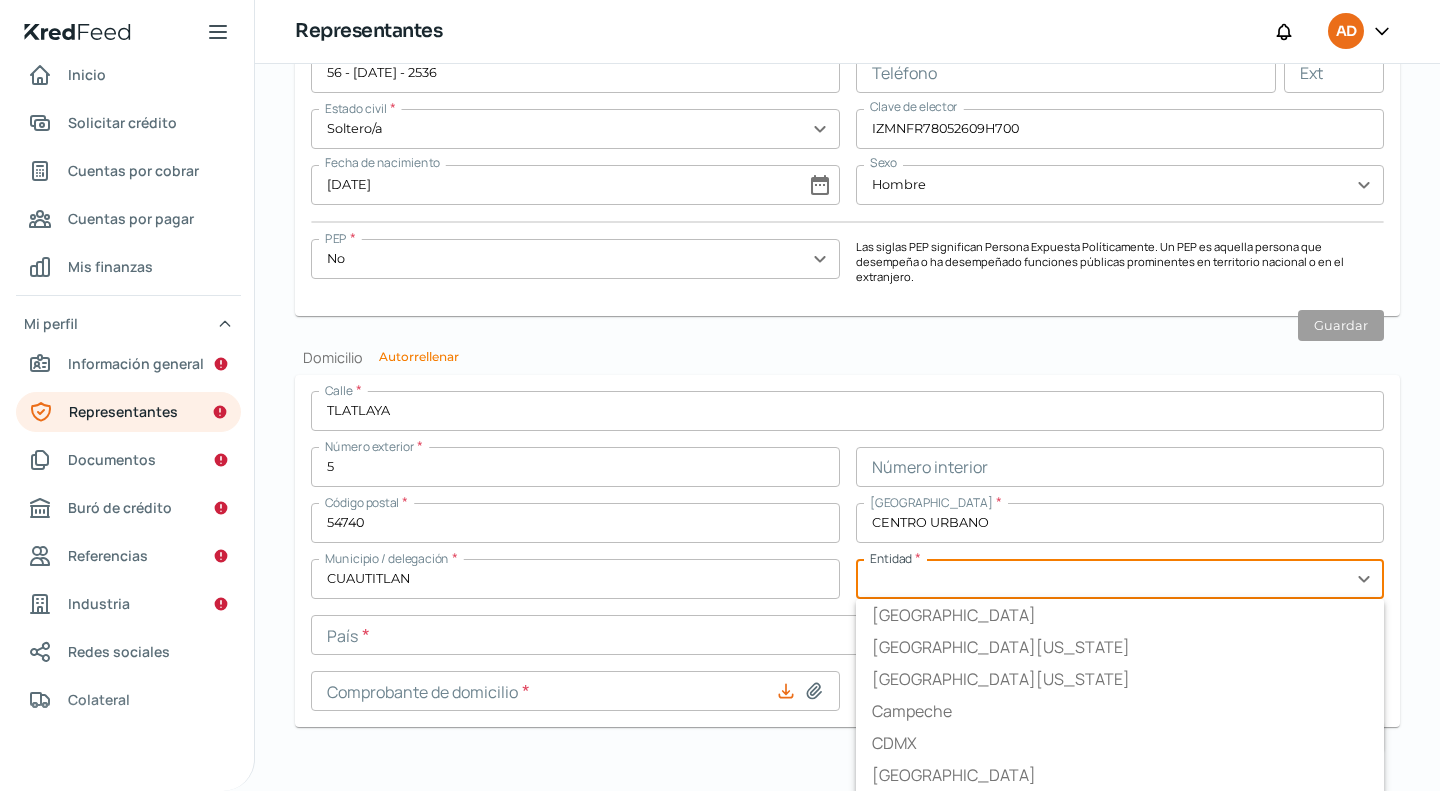 type on "[GEOGRAPHIC_DATA]" 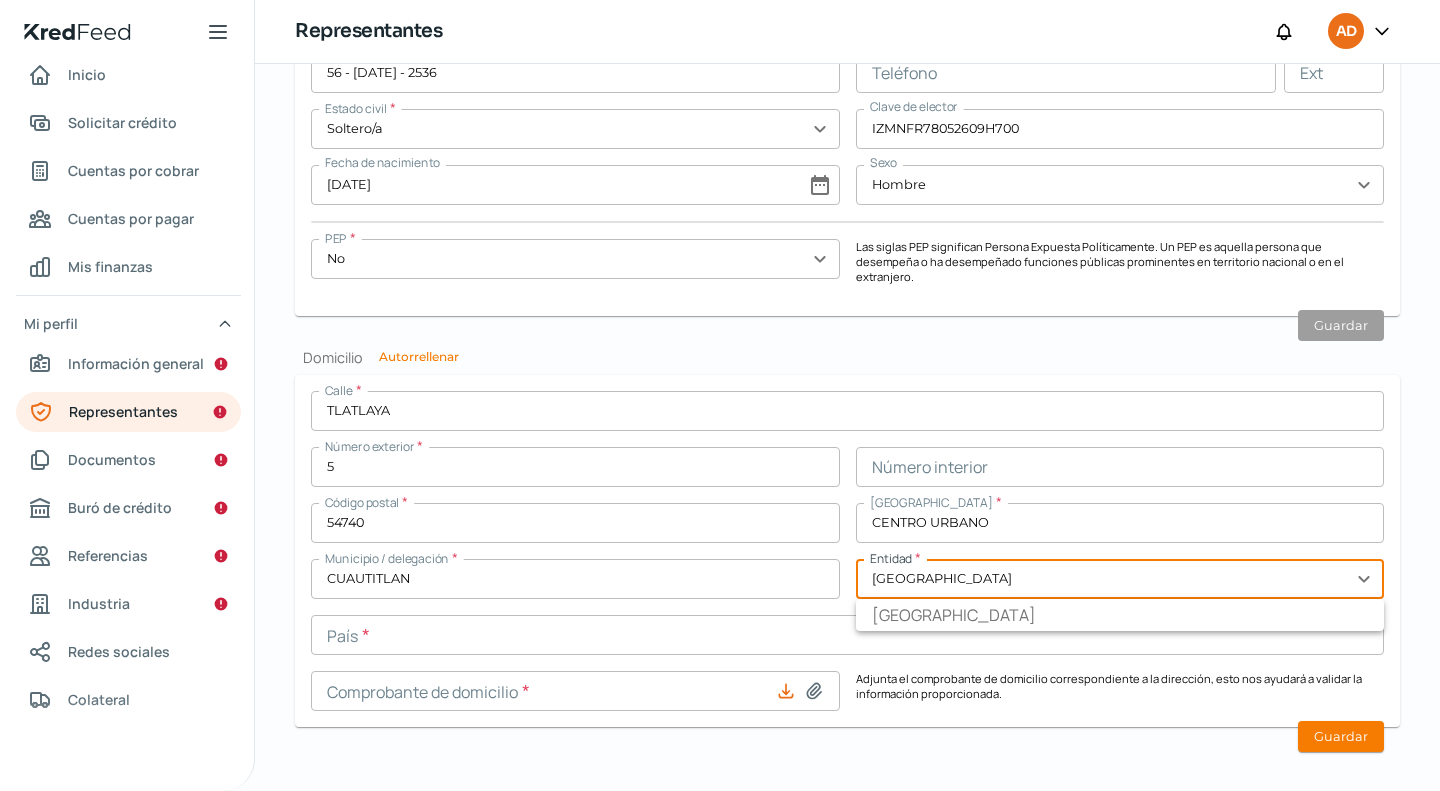 type 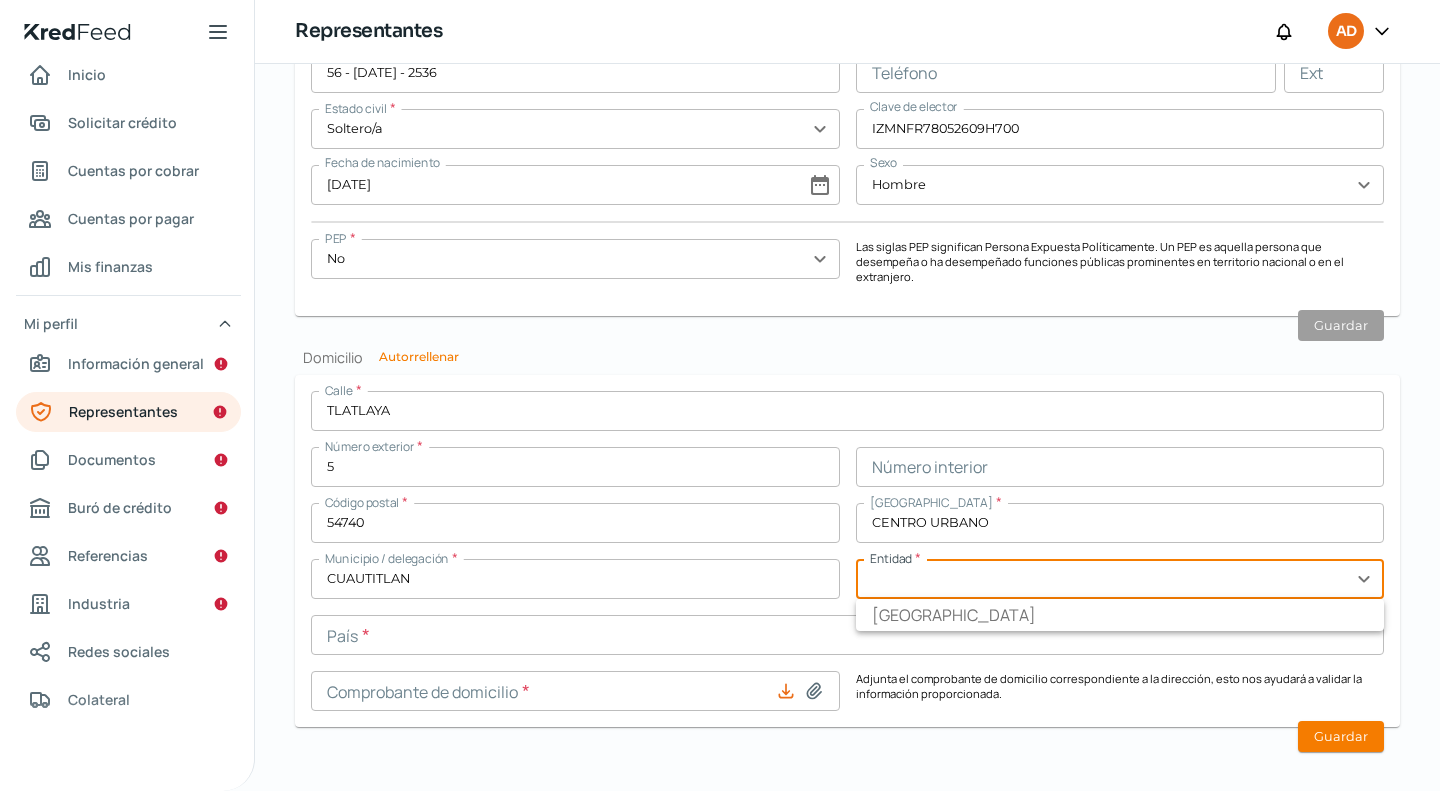 click at bounding box center [847, 635] 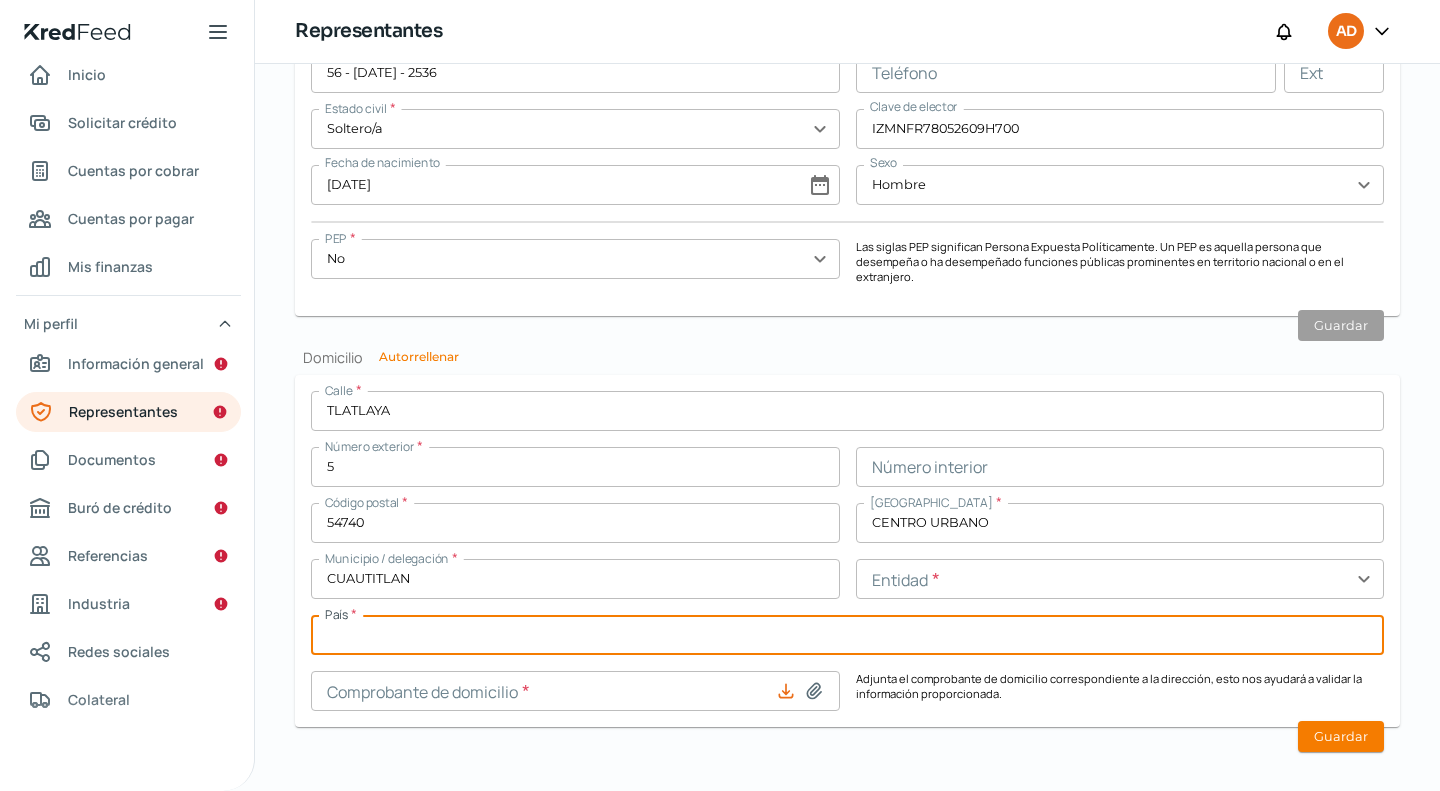 type on "[GEOGRAPHIC_DATA]" 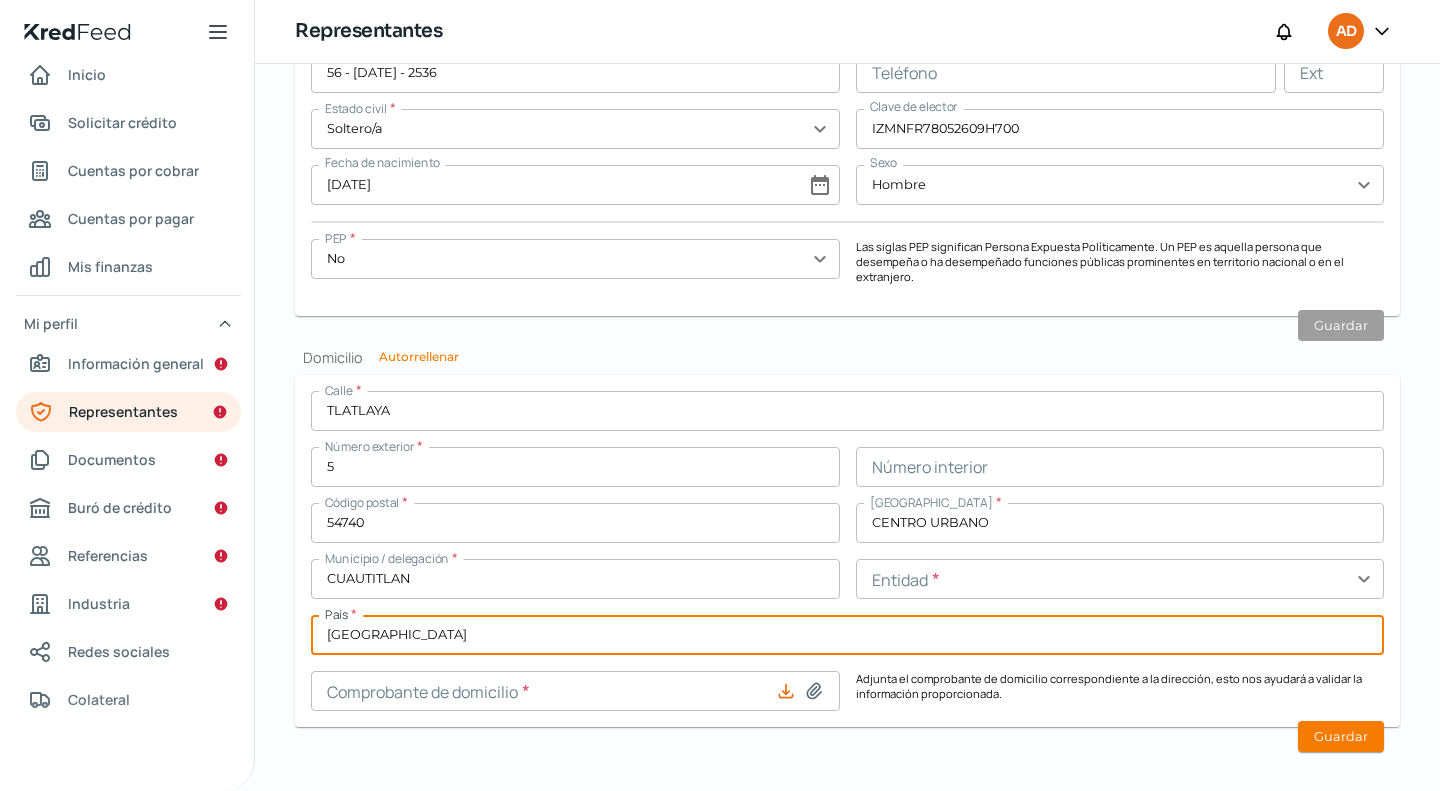 click on "Valida tu identificación - Representante legal Ayuda Sube una foto de tu INE (frente y revés) para autocompletar tu información Identificación oficial (frente) * [PERSON_NAME].jpg Identificación oficial (revés) * Representante legal Nombre(s) * [PERSON_NAME] paterno * [PERSON_NAME] Apellido materno * [PERSON_NAME] CURP * IAMF780526HDFZNR05 RFC * IAMF780526FZ2 Correo personal * [EMAIL_ADDRESS][DOMAIN_NAME] Celular * 56 - [DATE] - 2536 Teléfono Ext Estado civil * [DEMOGRAPHIC_DATA]/a expand_more Clave de elector IZMNFR78052609H700 Fecha de nacimiento [DEMOGRAPHIC_DATA] date_range Sexo Hombre expand_more Guardar Domicilio Calle * TLATLAYA Número exterior * 5 Número interior Código postal * 54740 [GEOGRAPHIC_DATA] * CENTRO URBANO Municipio / delegación * CUAUTITLAN Entidad * [GEOGRAPHIC_DATA] expand_more País * [GEOGRAPHIC_DATA] Comprobante de domicilio * Recibo-Abr (5)_7.pdf Adjunta el comprobante de domicilio correspondiente a la dirección, esto nos ayudará a validar la información proporcionada. Guardar *" at bounding box center (847, -403) 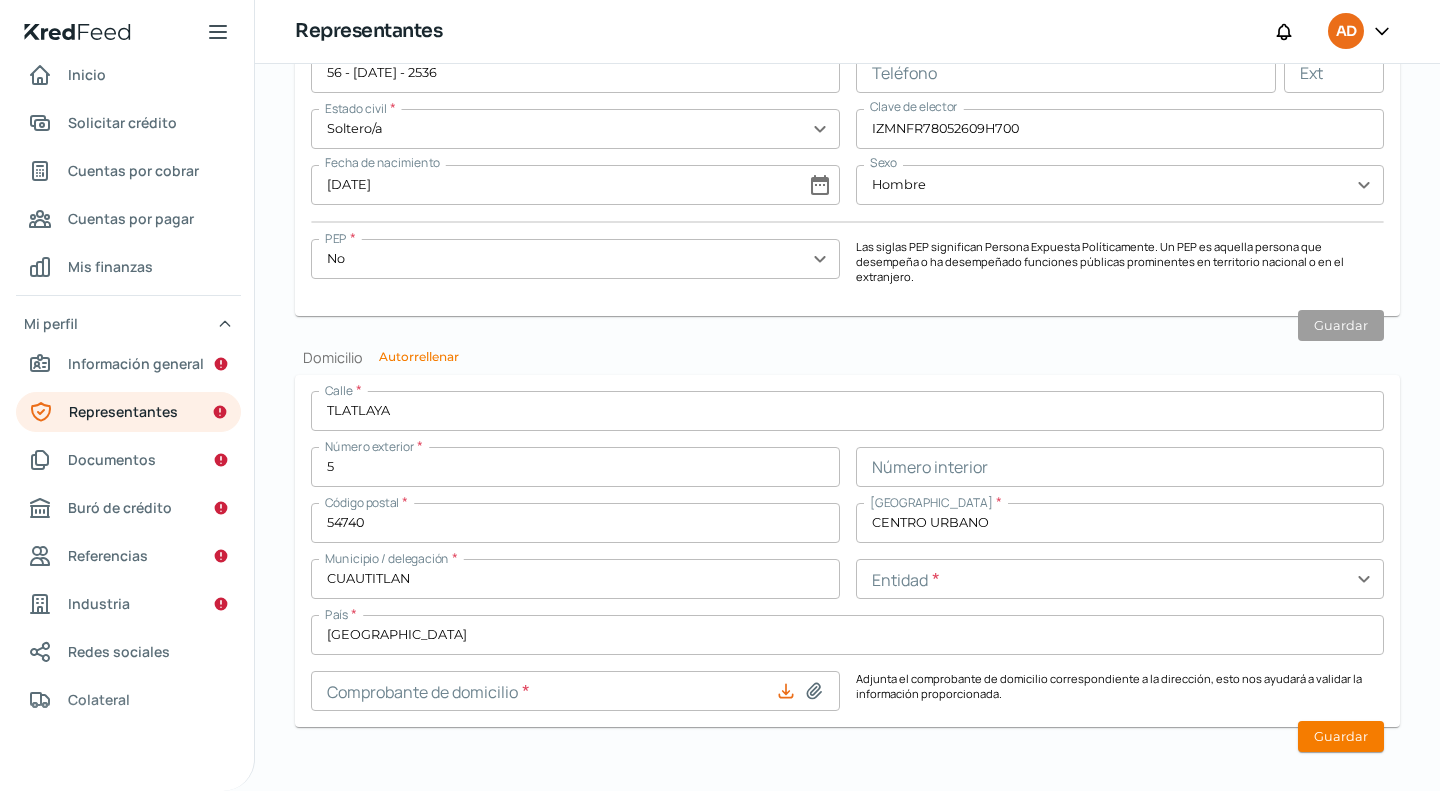 click 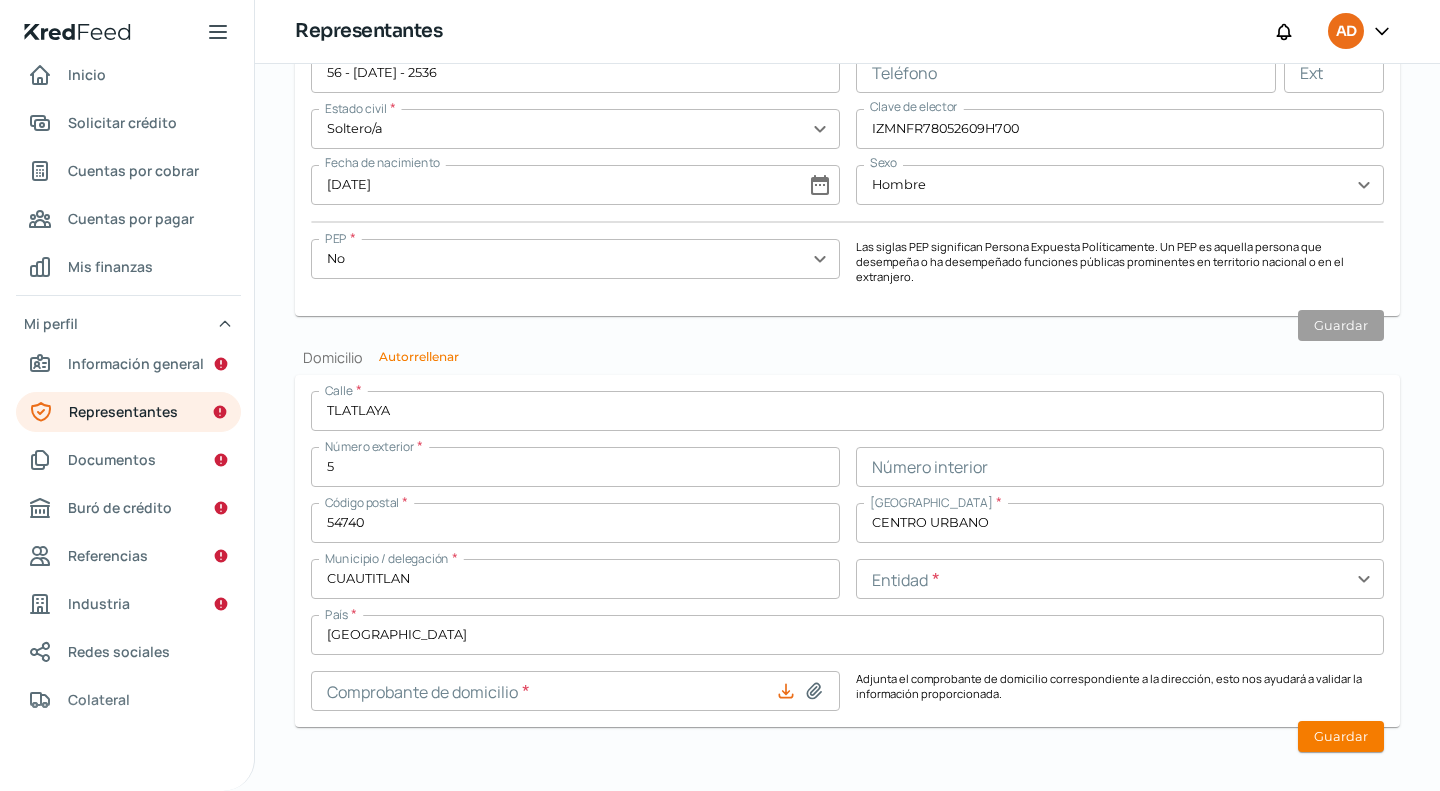 type on "C:\fakepath\Recibo-Abr (5)_7.pdf" 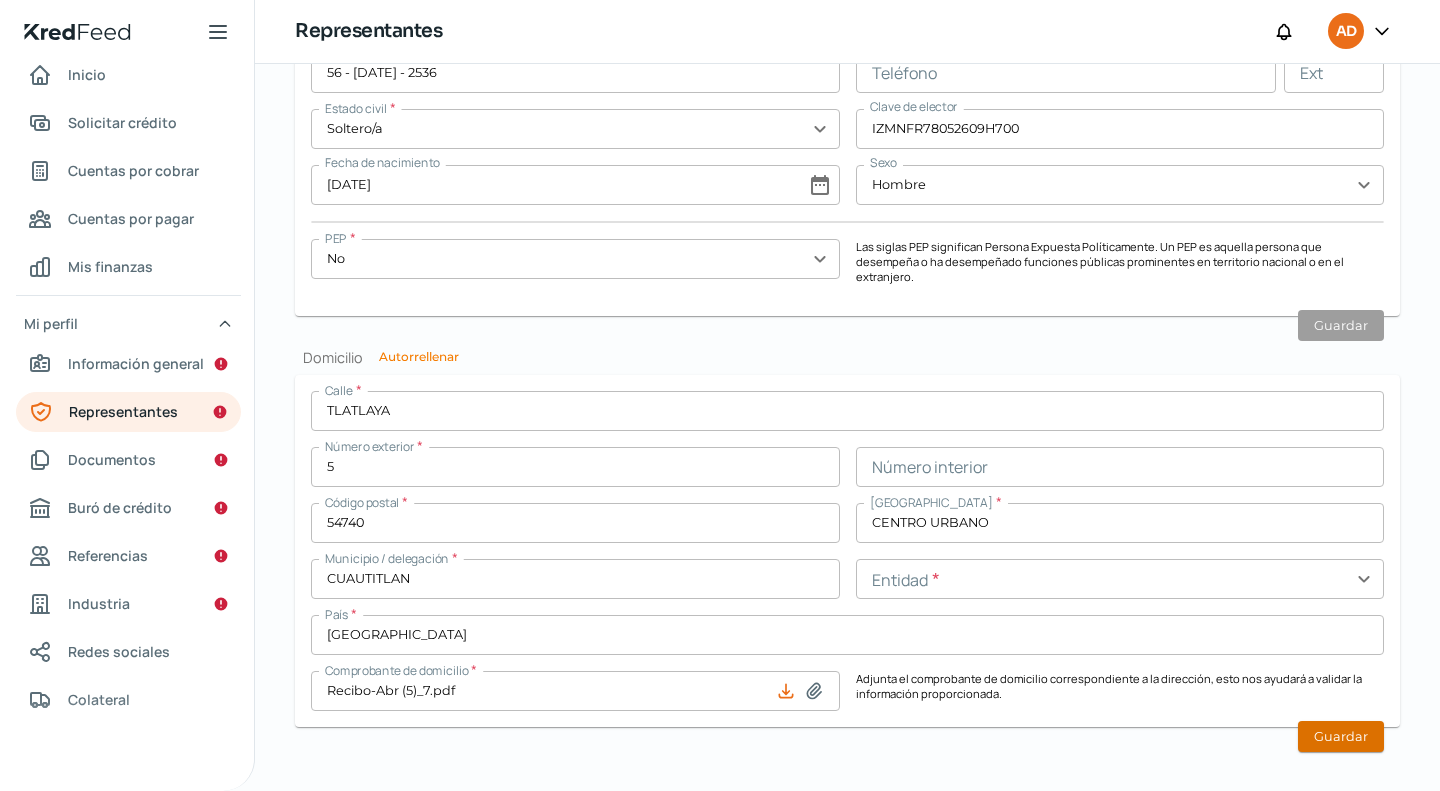 click on "Guardar" at bounding box center [1341, 736] 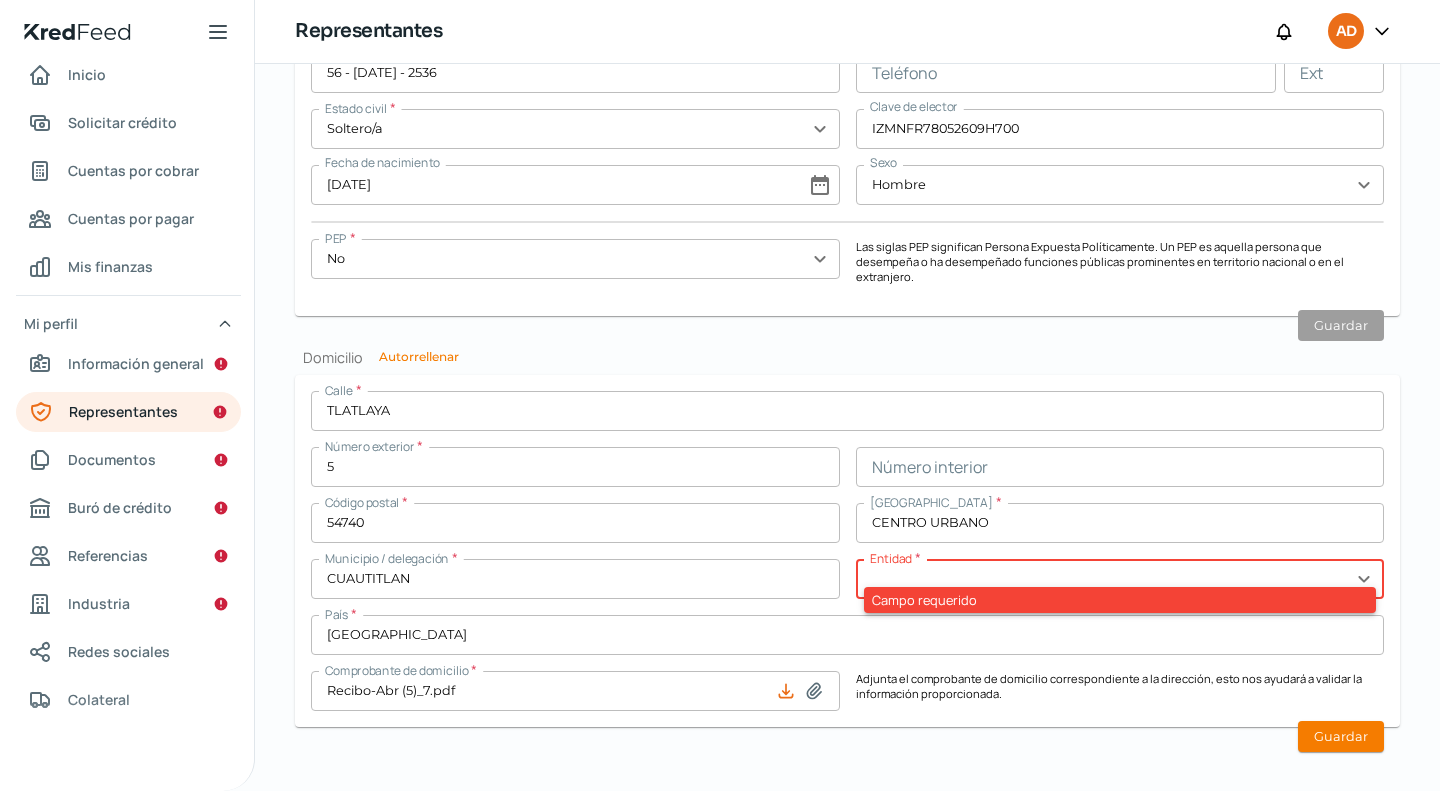 click at bounding box center (1120, 579) 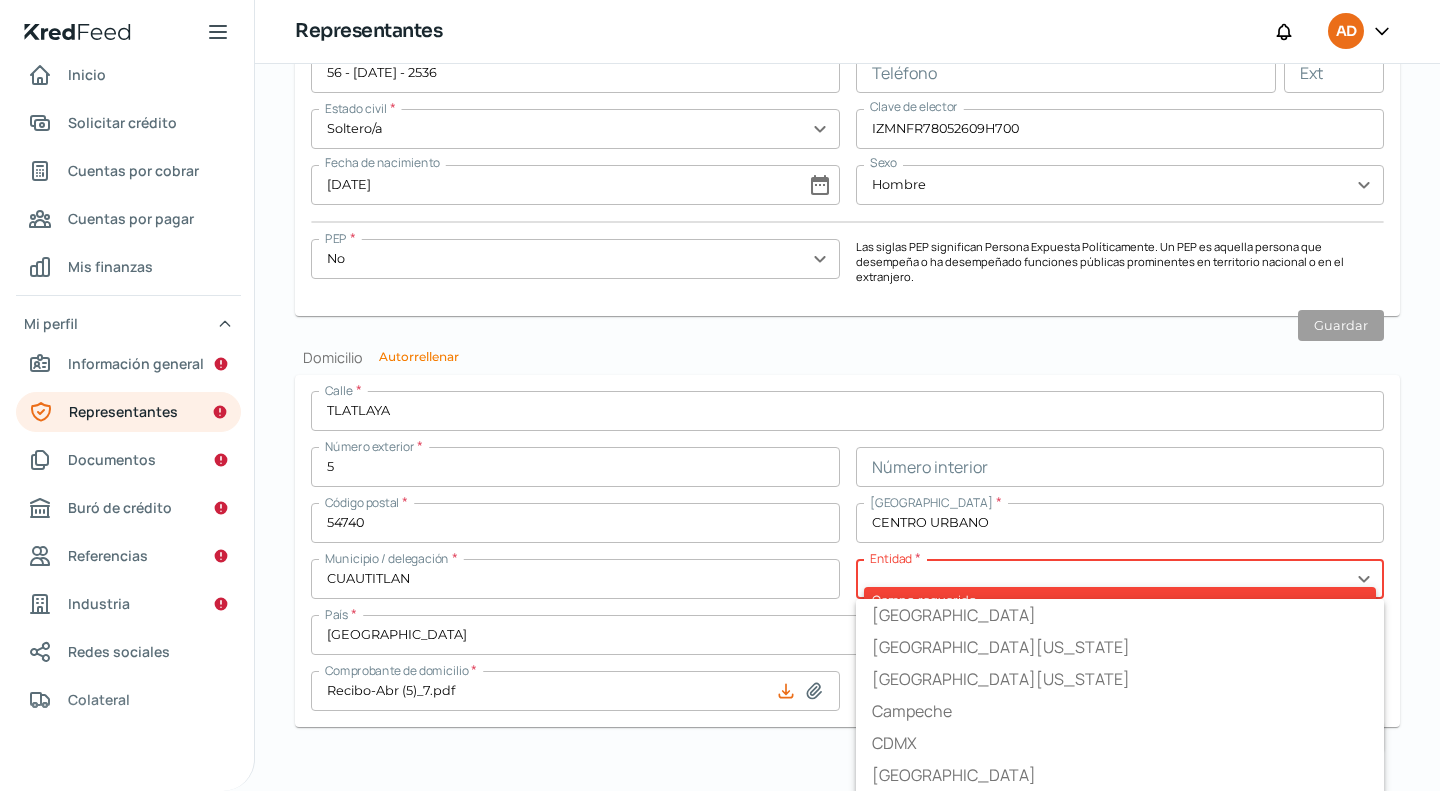 type on "[GEOGRAPHIC_DATA]" 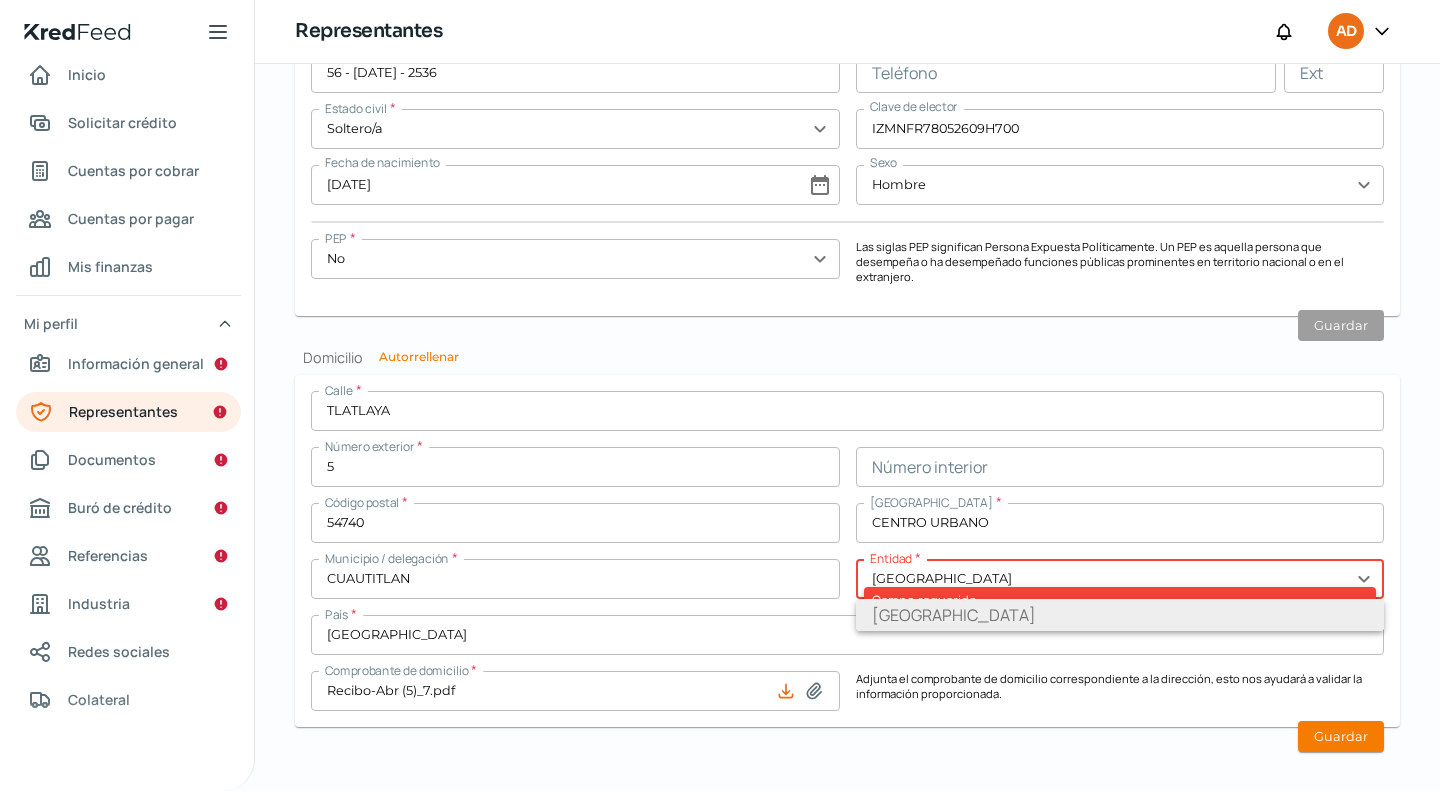 click on "[GEOGRAPHIC_DATA]" at bounding box center (1120, 615) 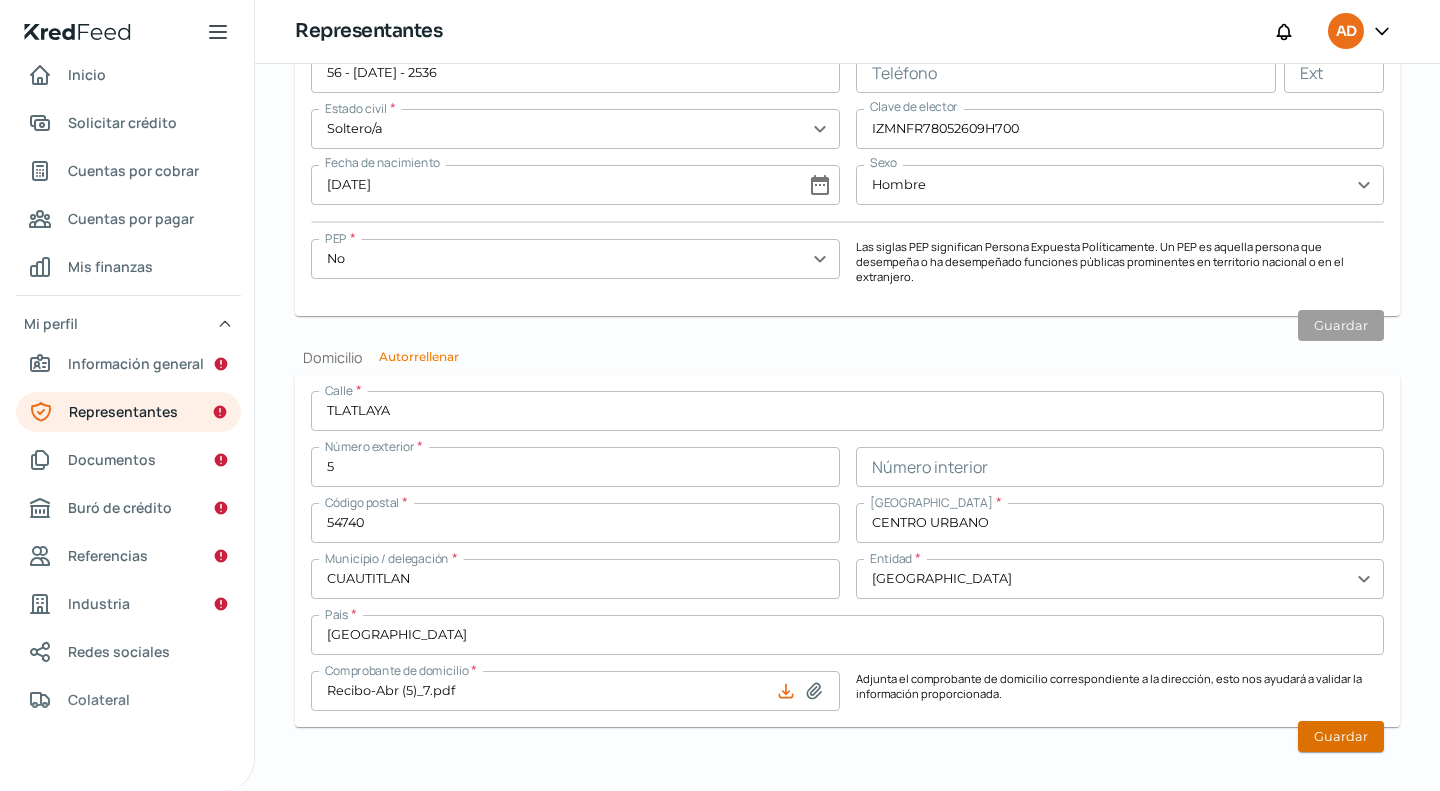 click on "Guardar" at bounding box center [1341, 736] 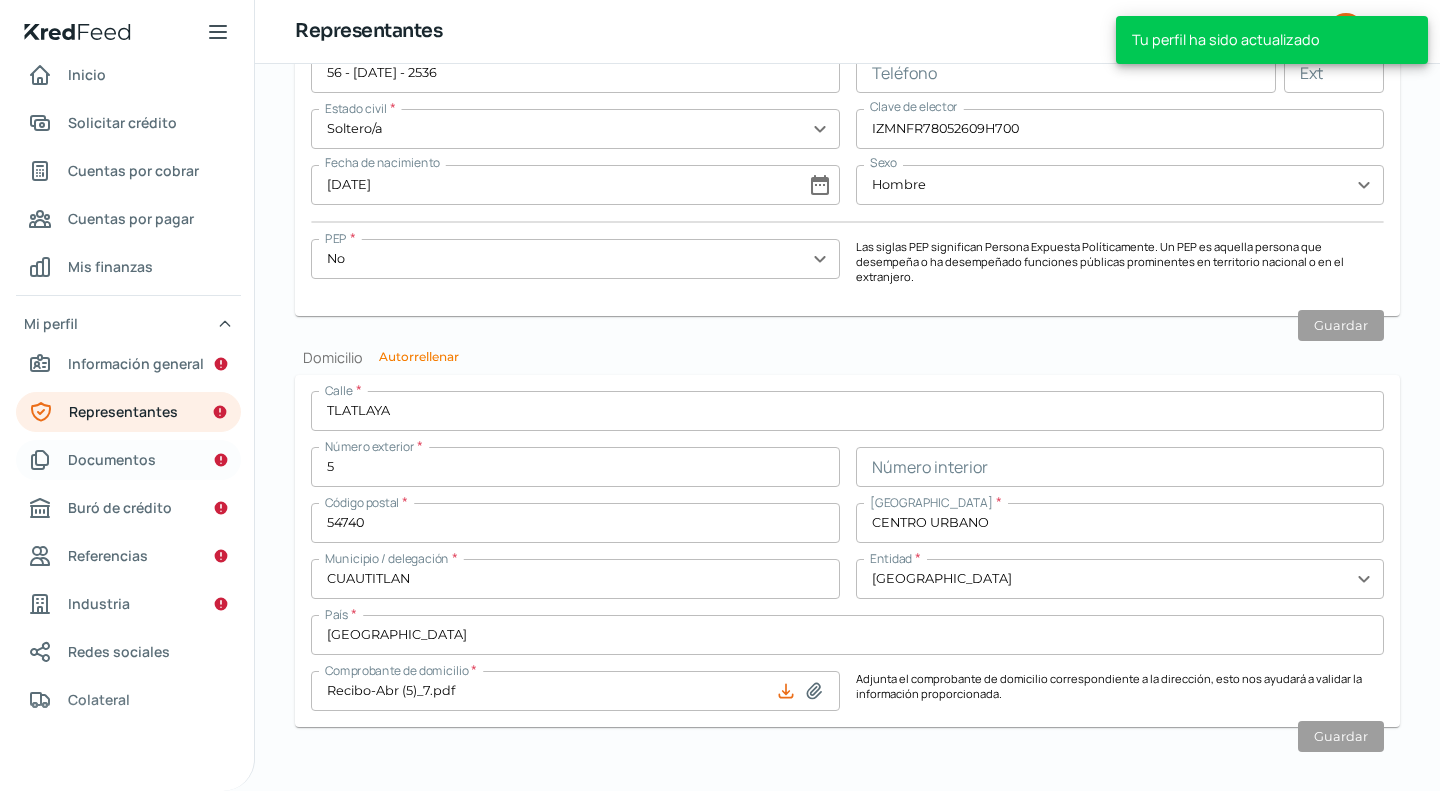 click on "Documentos" at bounding box center (112, 459) 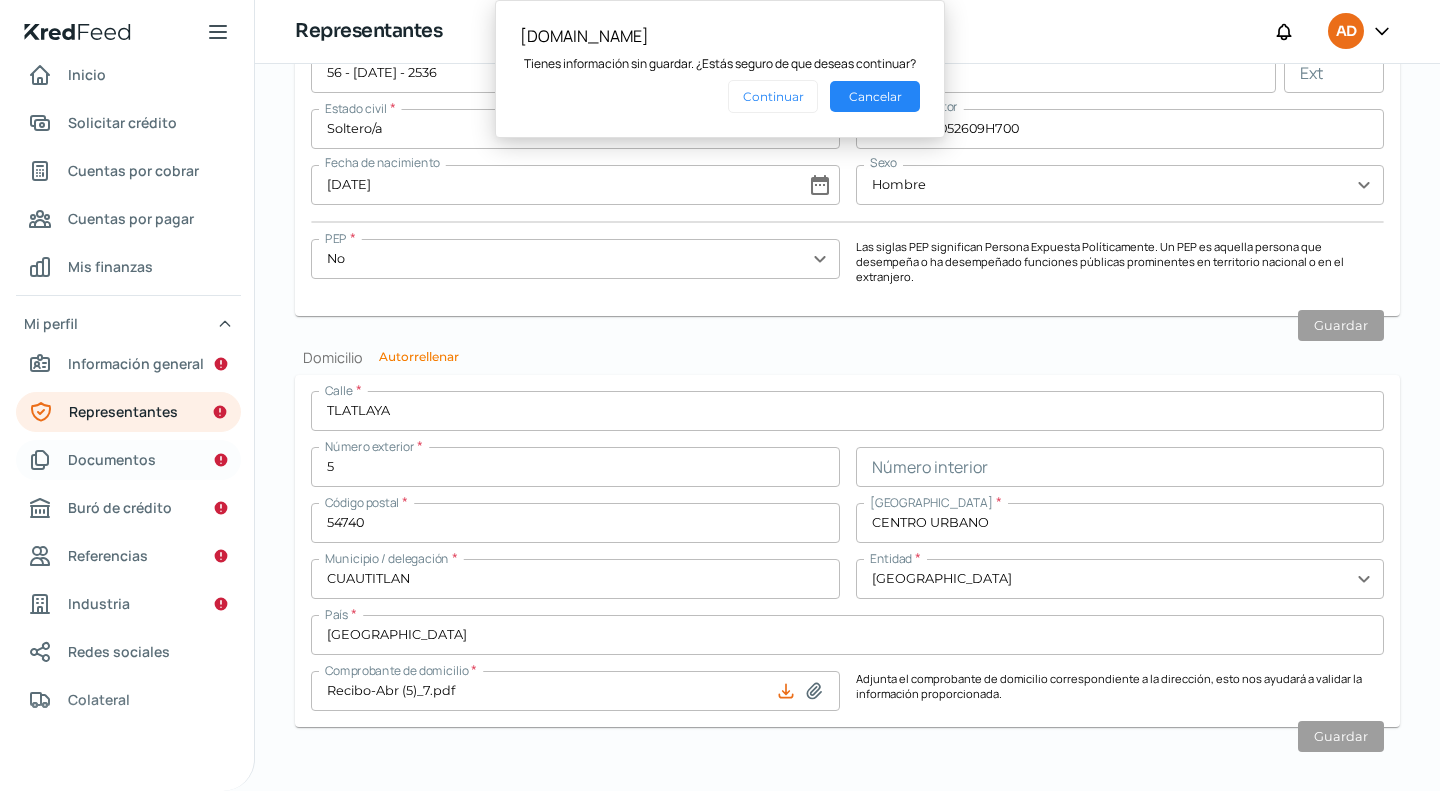 click on "Documentos" at bounding box center [112, 459] 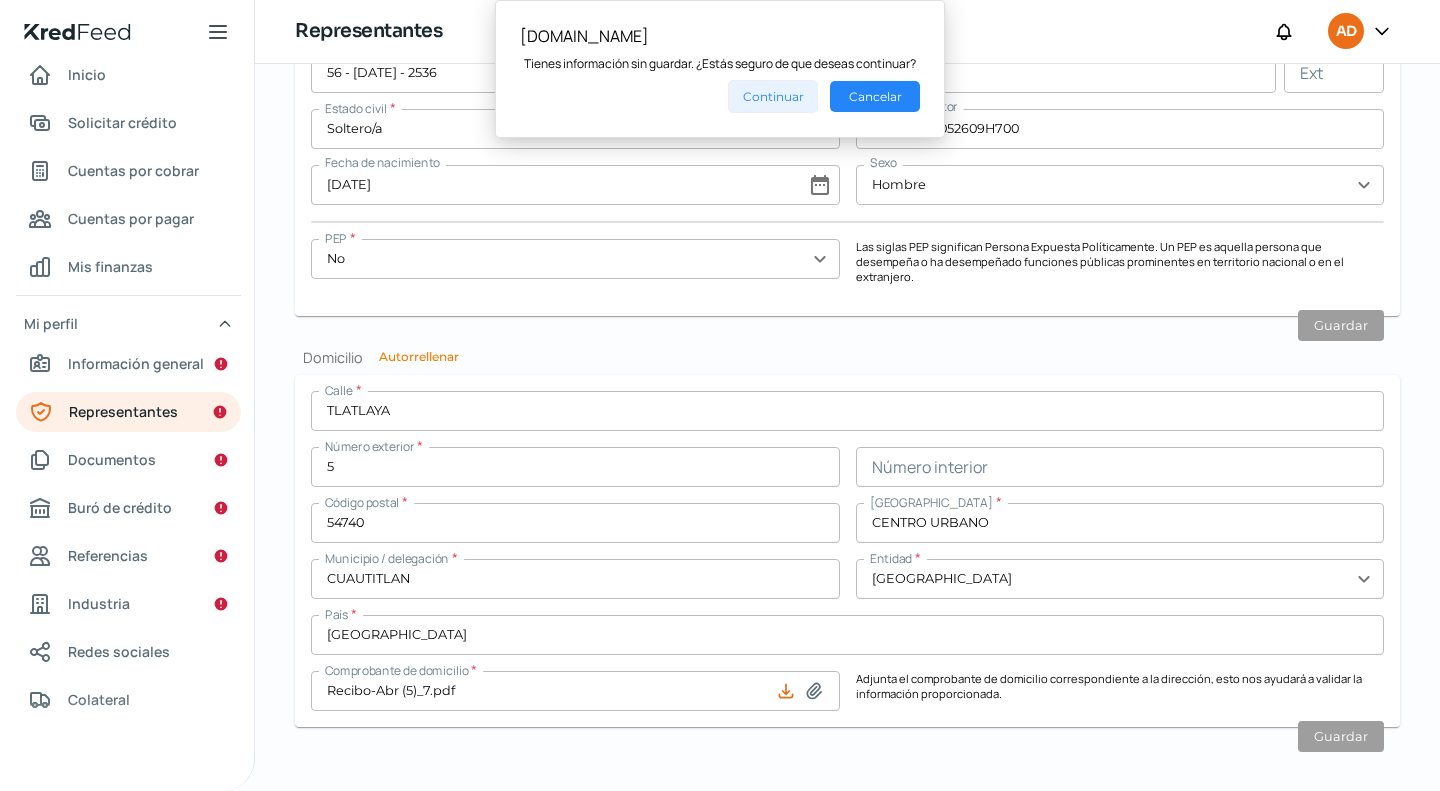 click on "Continuar" at bounding box center (773, 96) 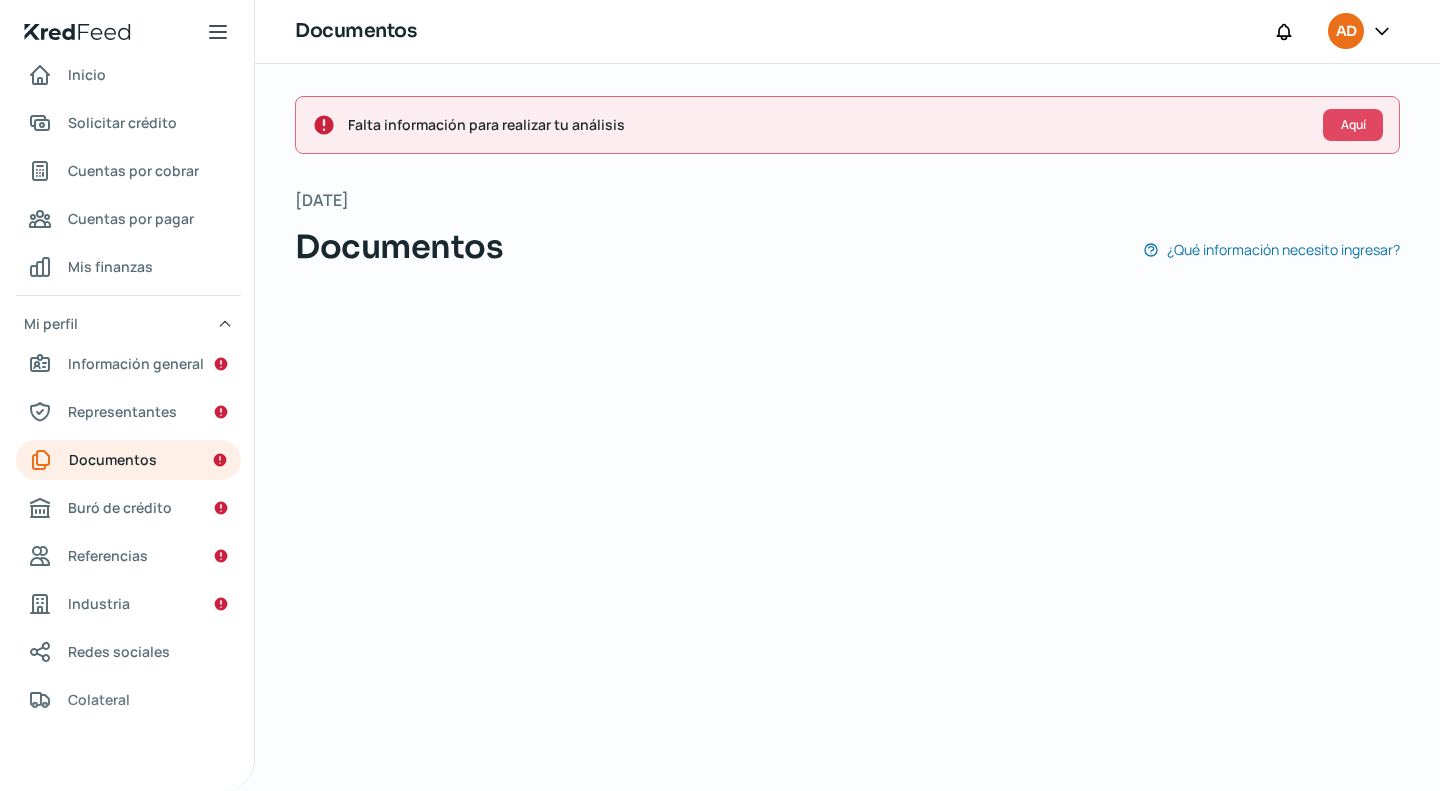 scroll, scrollTop: 0, scrollLeft: 0, axis: both 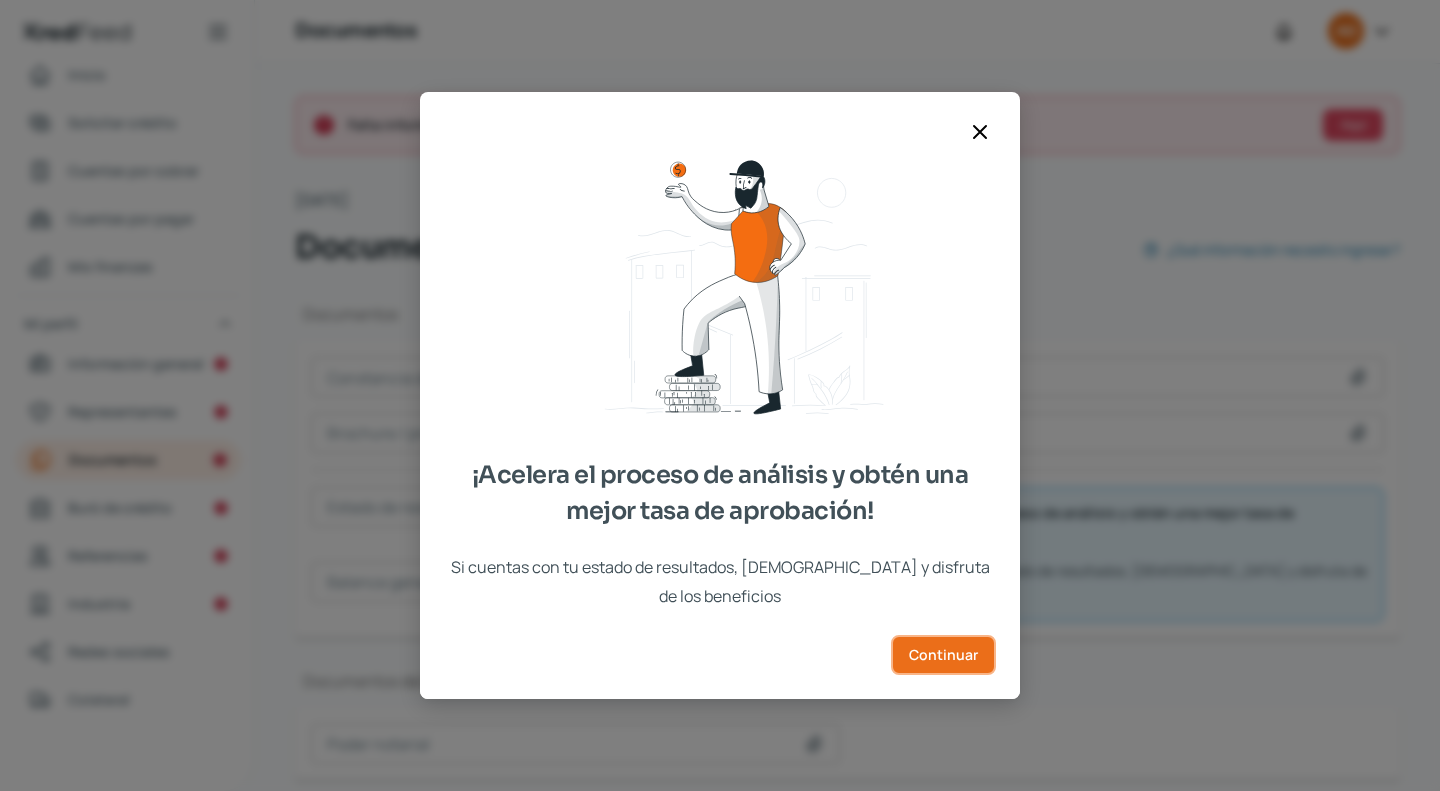 click on "Continuar" at bounding box center (943, 655) 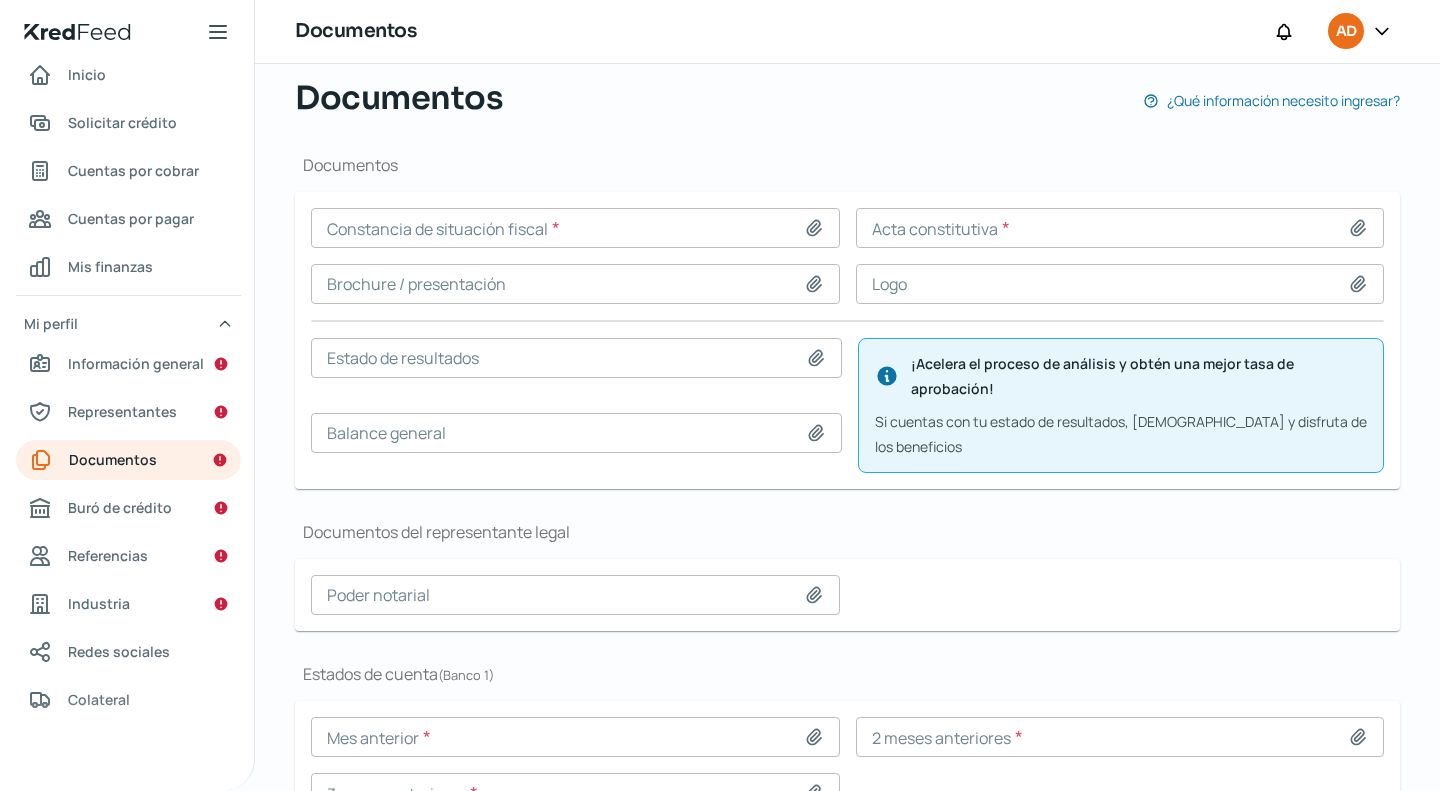 scroll, scrollTop: 200, scrollLeft: 0, axis: vertical 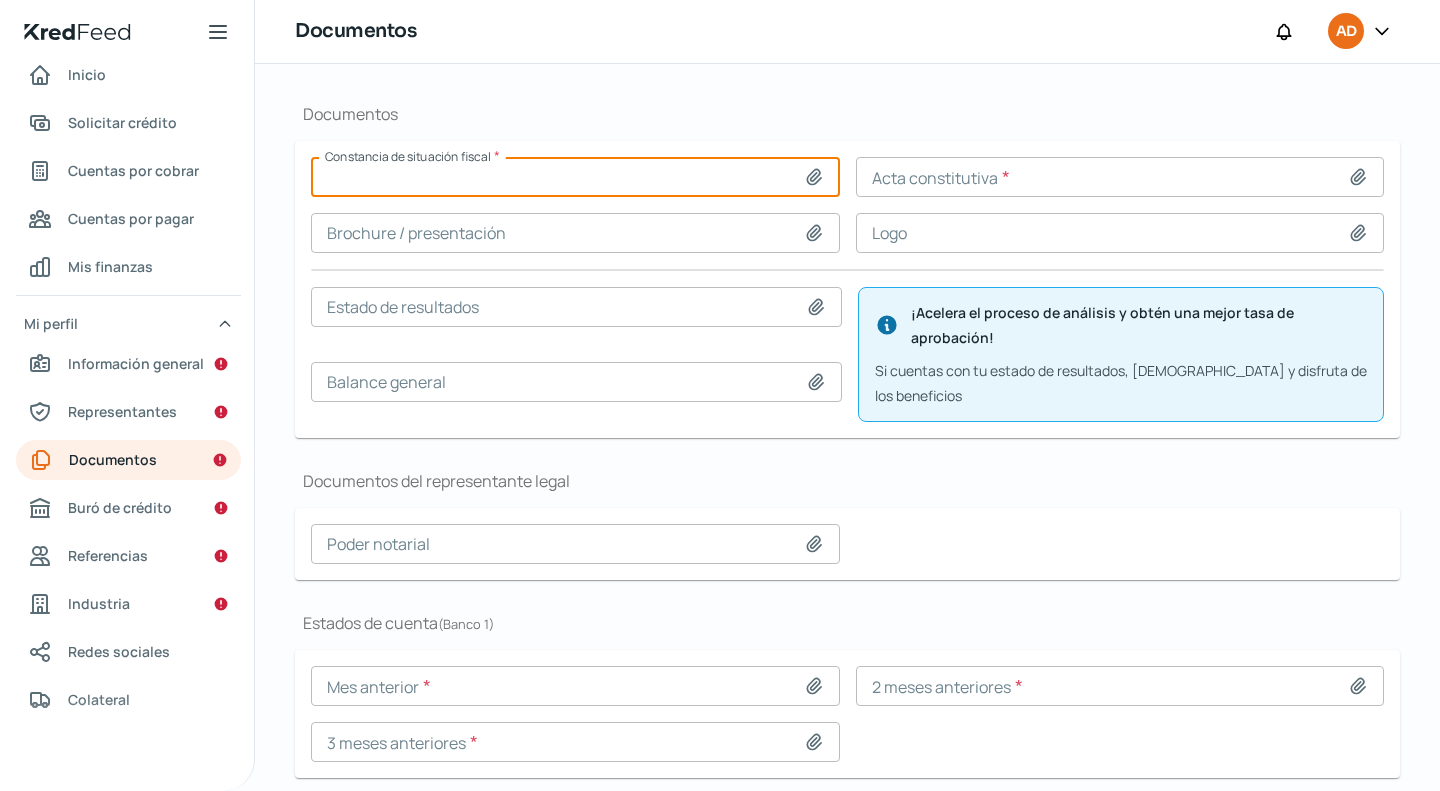 click at bounding box center [575, 177] 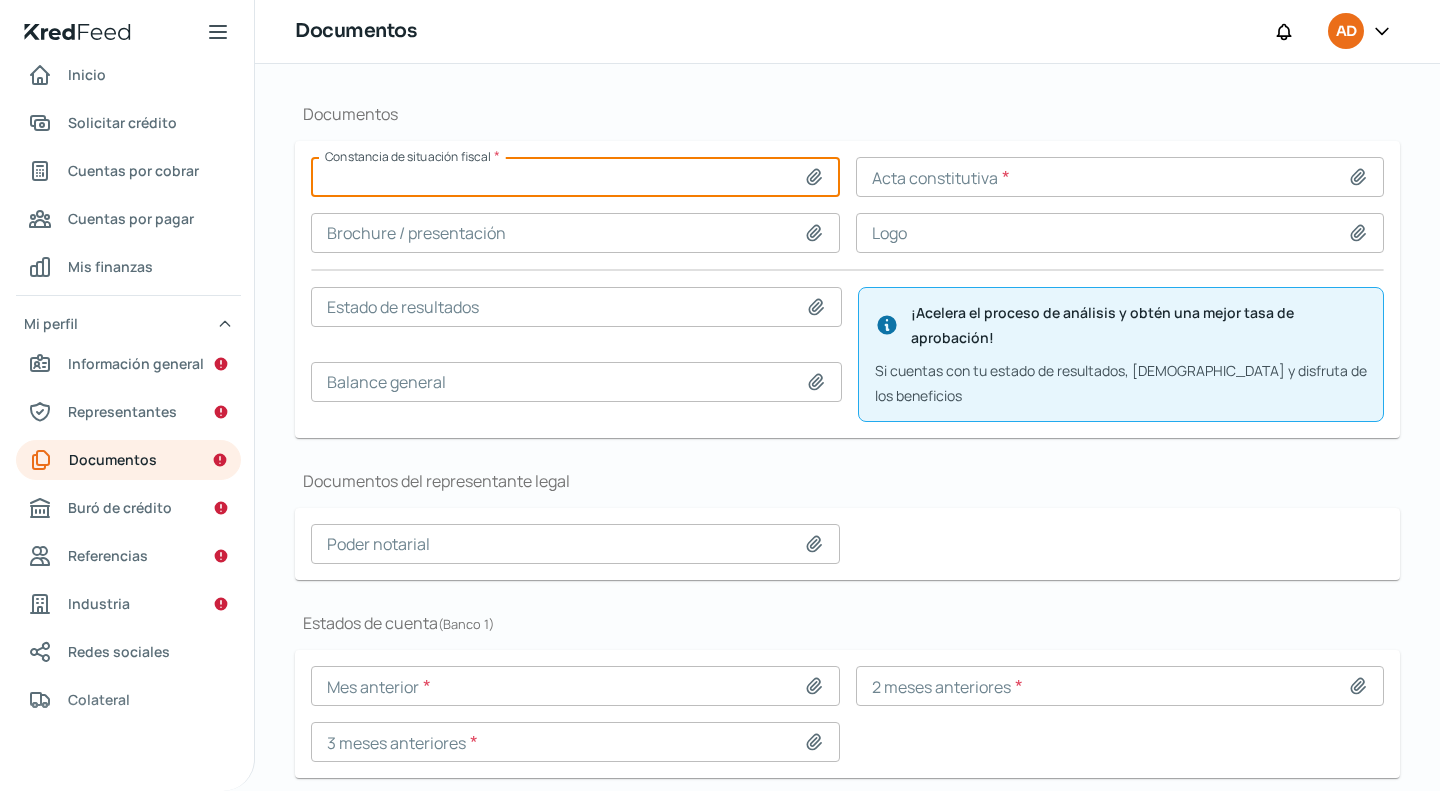 scroll, scrollTop: 239, scrollLeft: 0, axis: vertical 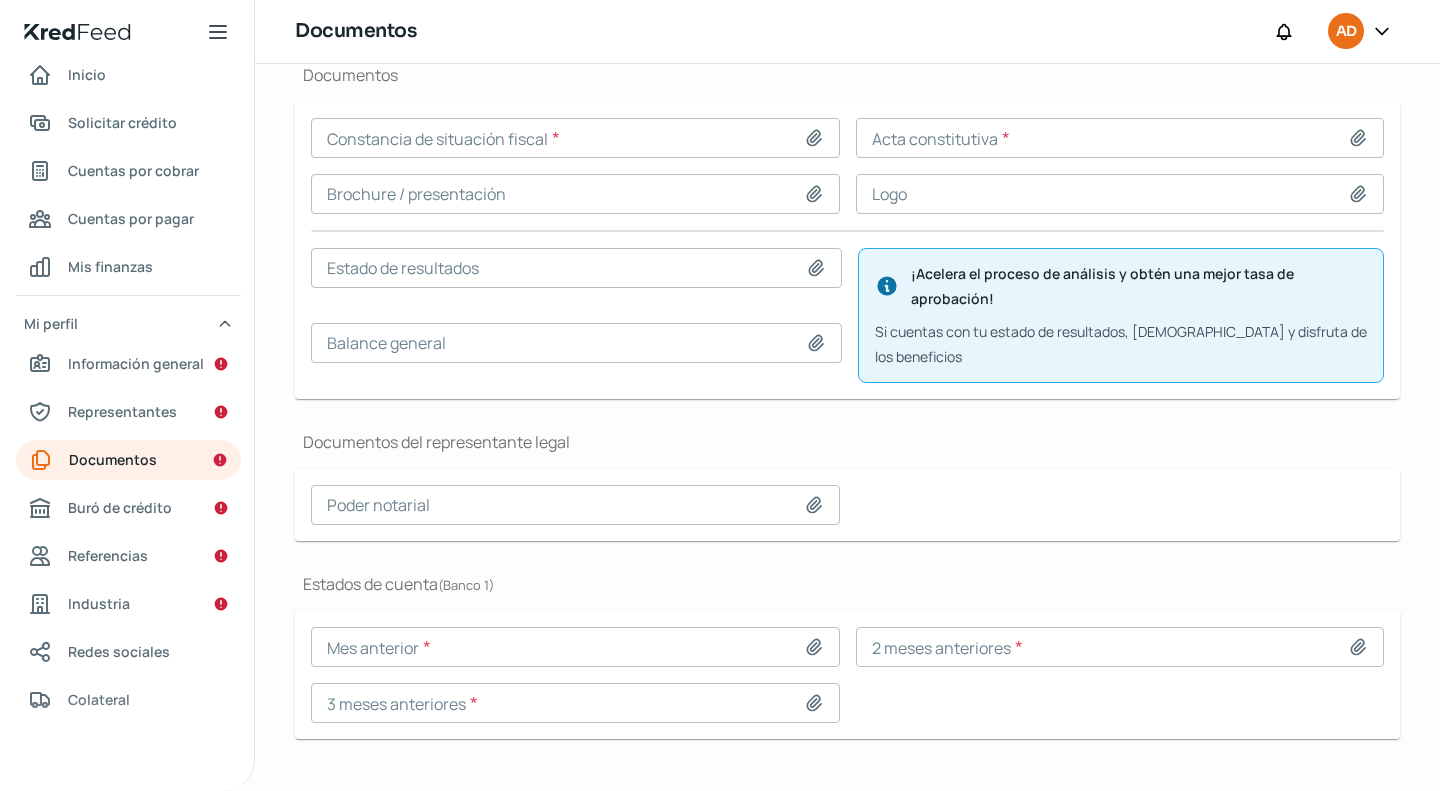 click 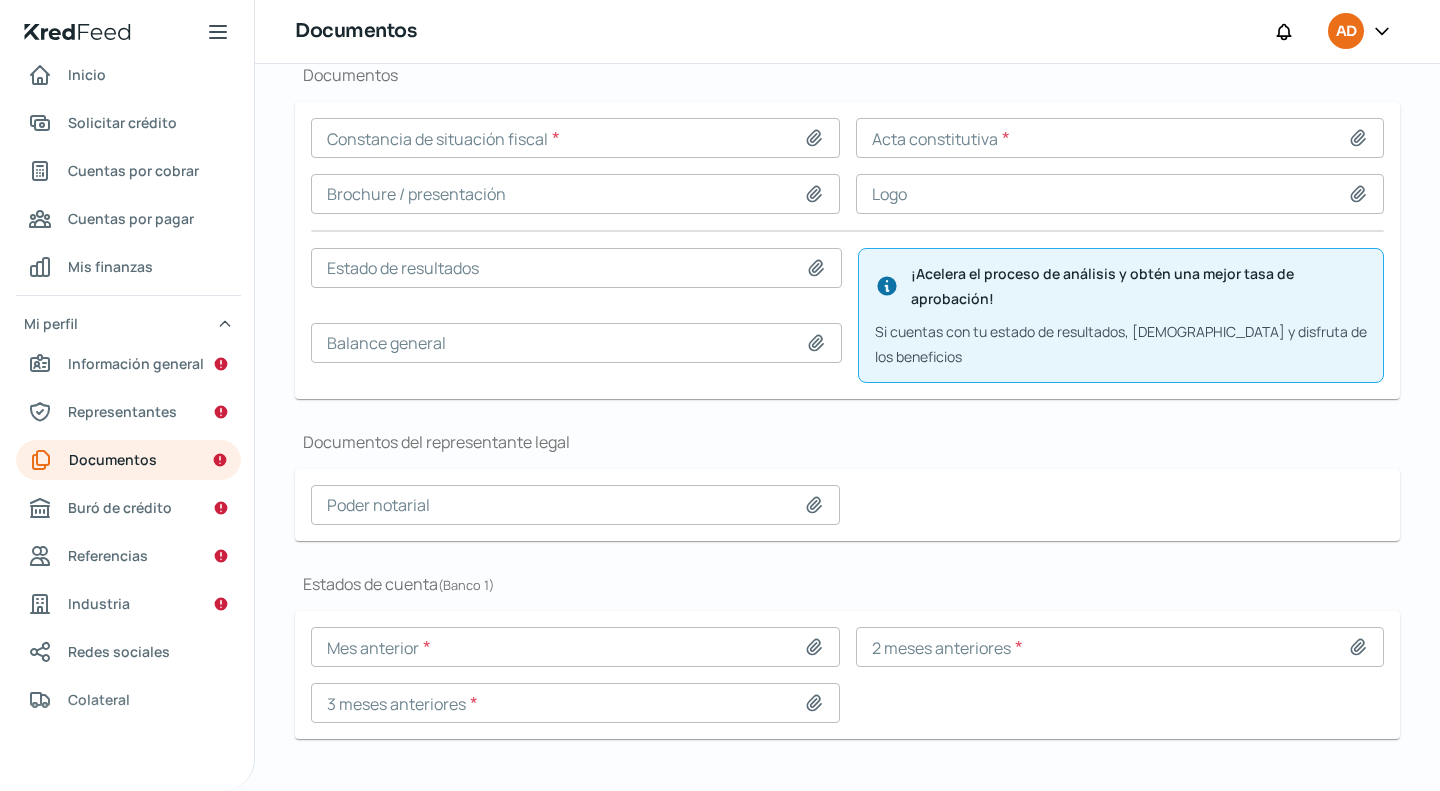 type on "C:\fakepath\Acta_ constituva_CA FIZ_PT.pdf" 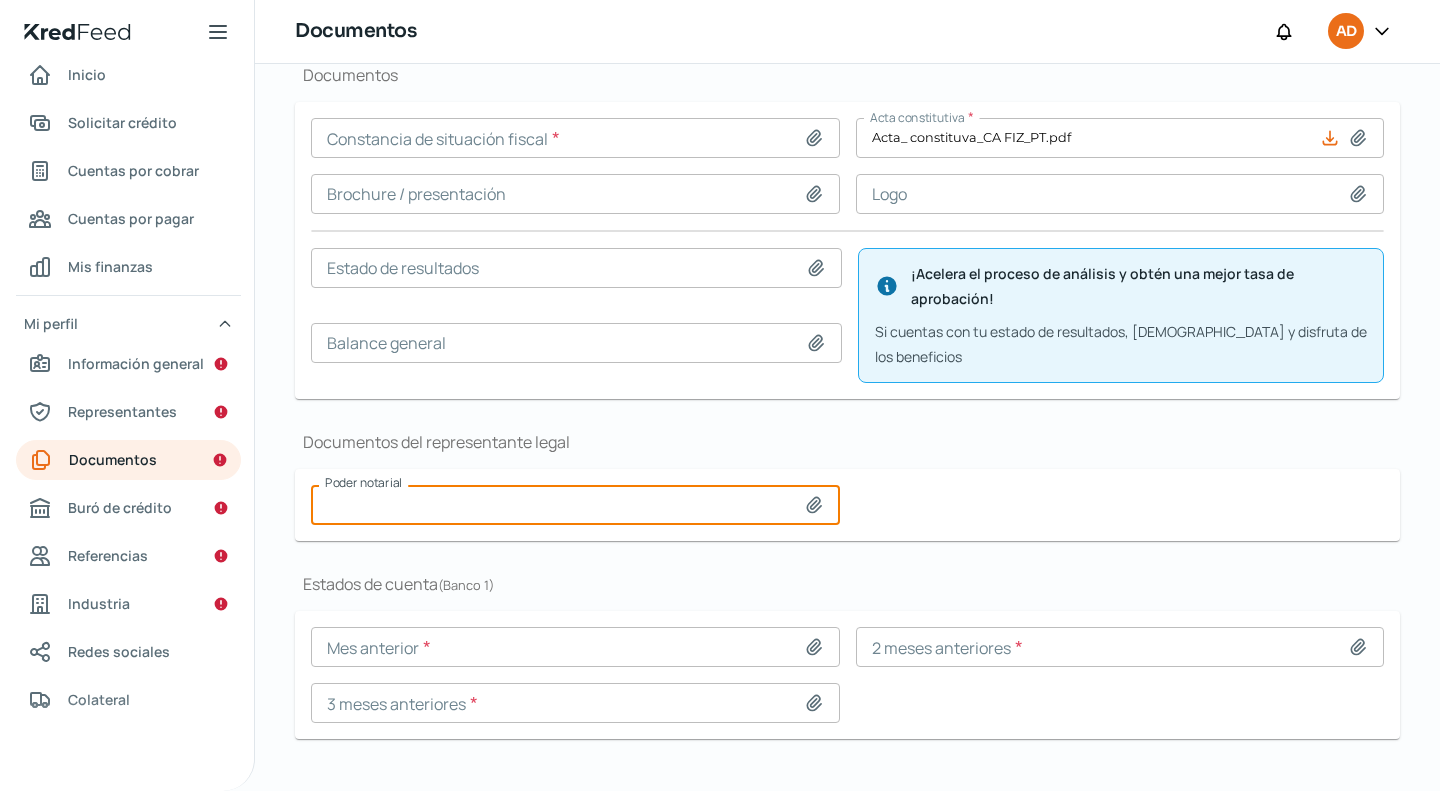 click at bounding box center (575, 505) 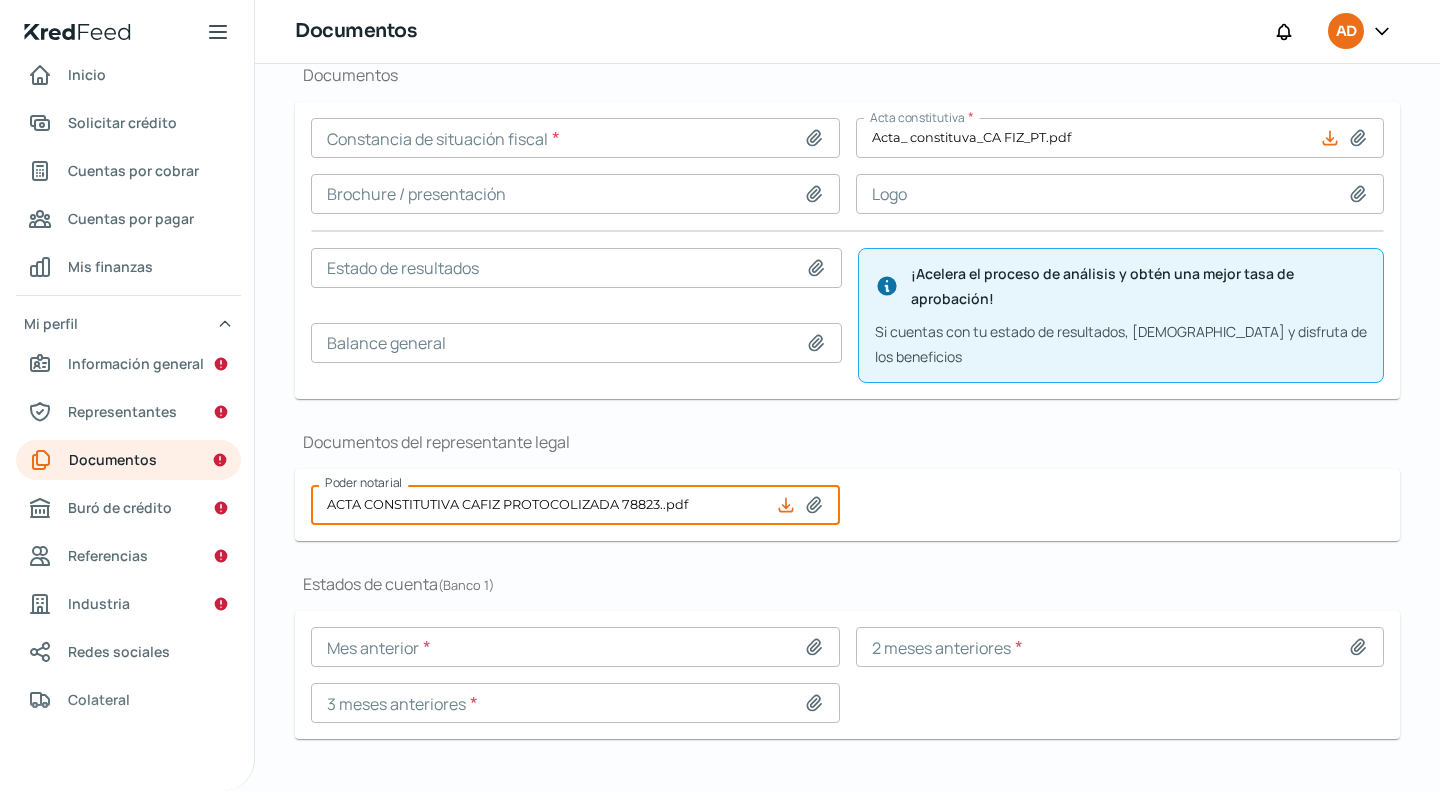 click on "ACTA CONSTITUTIVA CAFIZ PROTOCOLIZADA 78823..pdf" at bounding box center [575, 505] 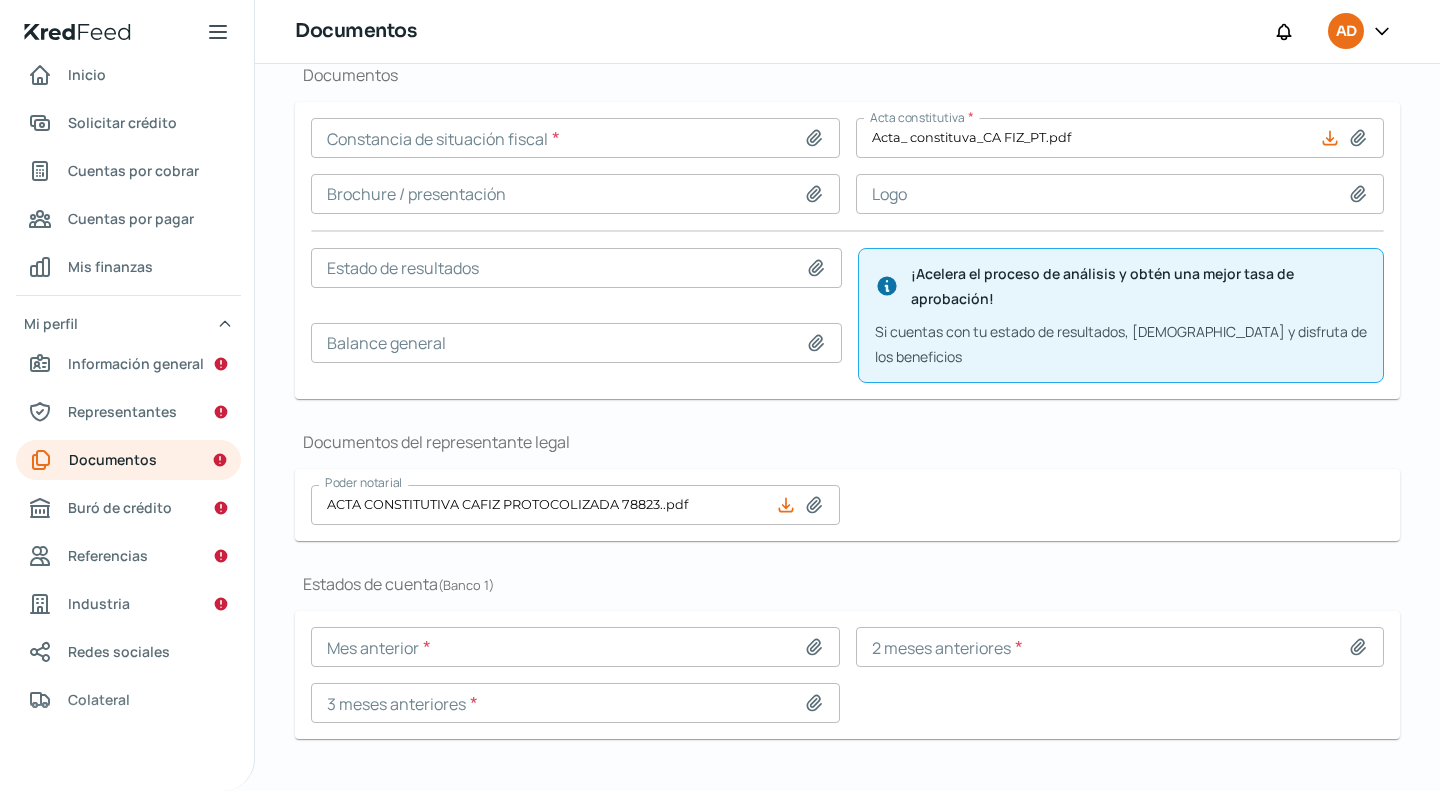 click on "Poder notarial ACTA CONSTITUTIVA CAFIZ PROTOCOLIZADA 78823..pdf" at bounding box center [847, 505] 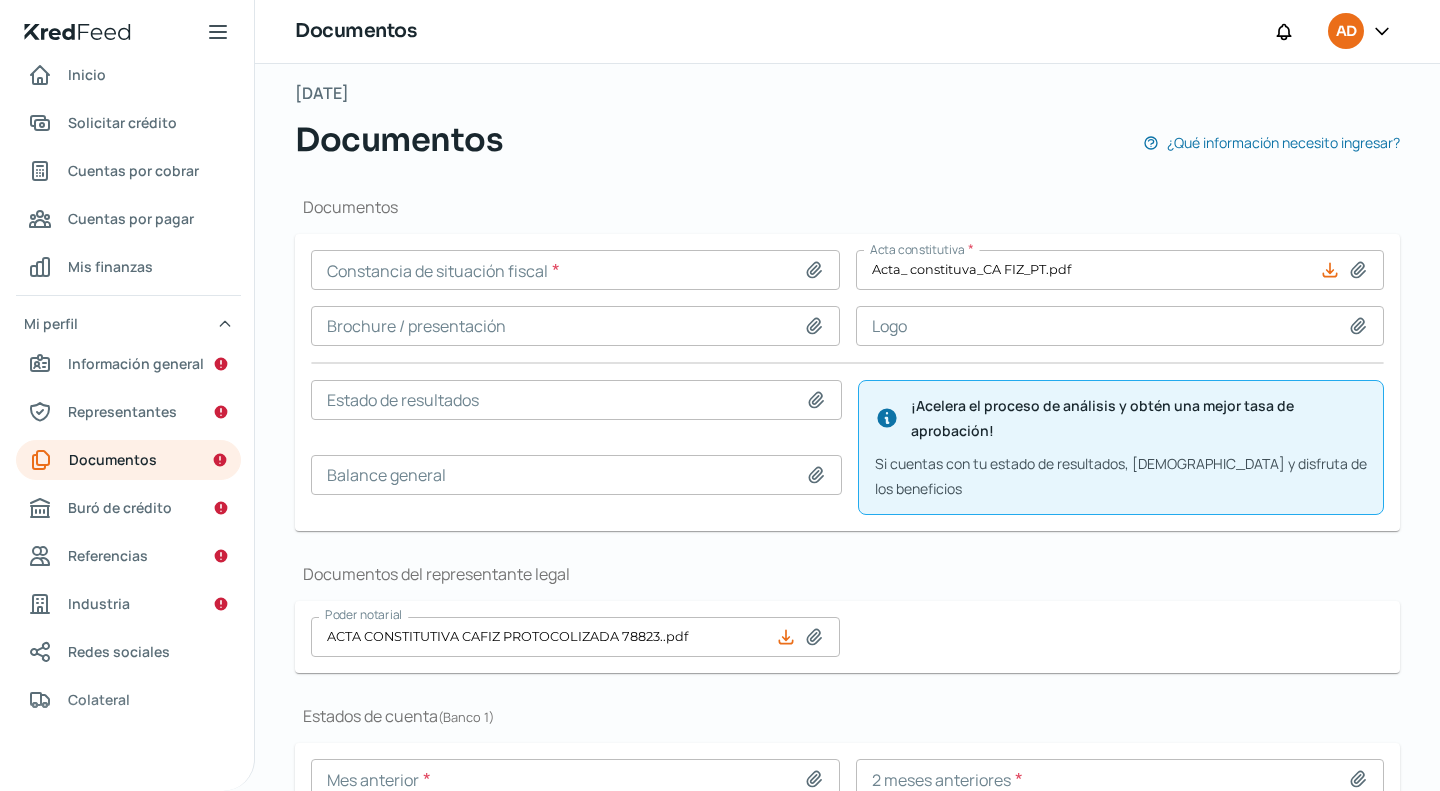 scroll, scrollTop: 0, scrollLeft: 0, axis: both 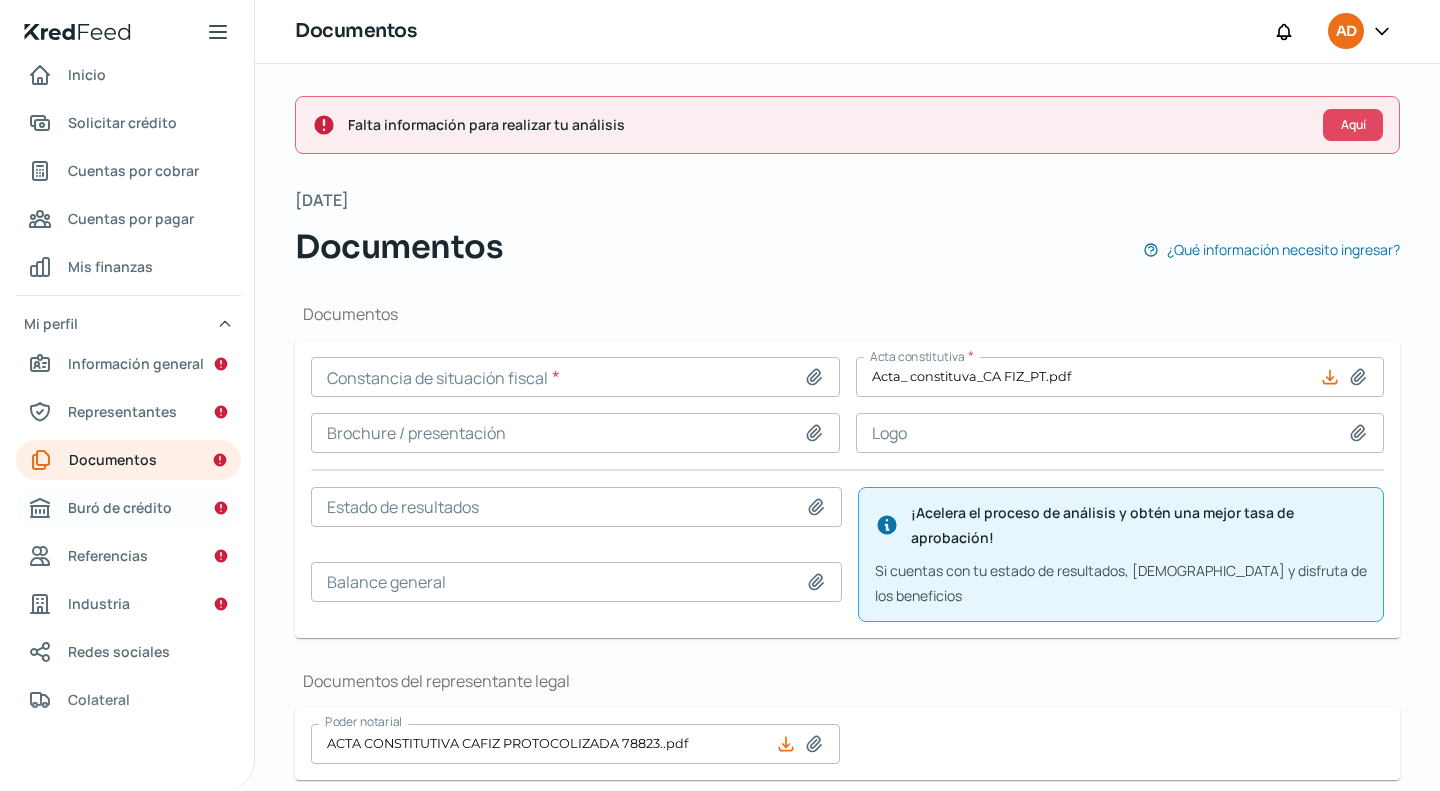 click on "Buró de crédito" at bounding box center [128, 508] 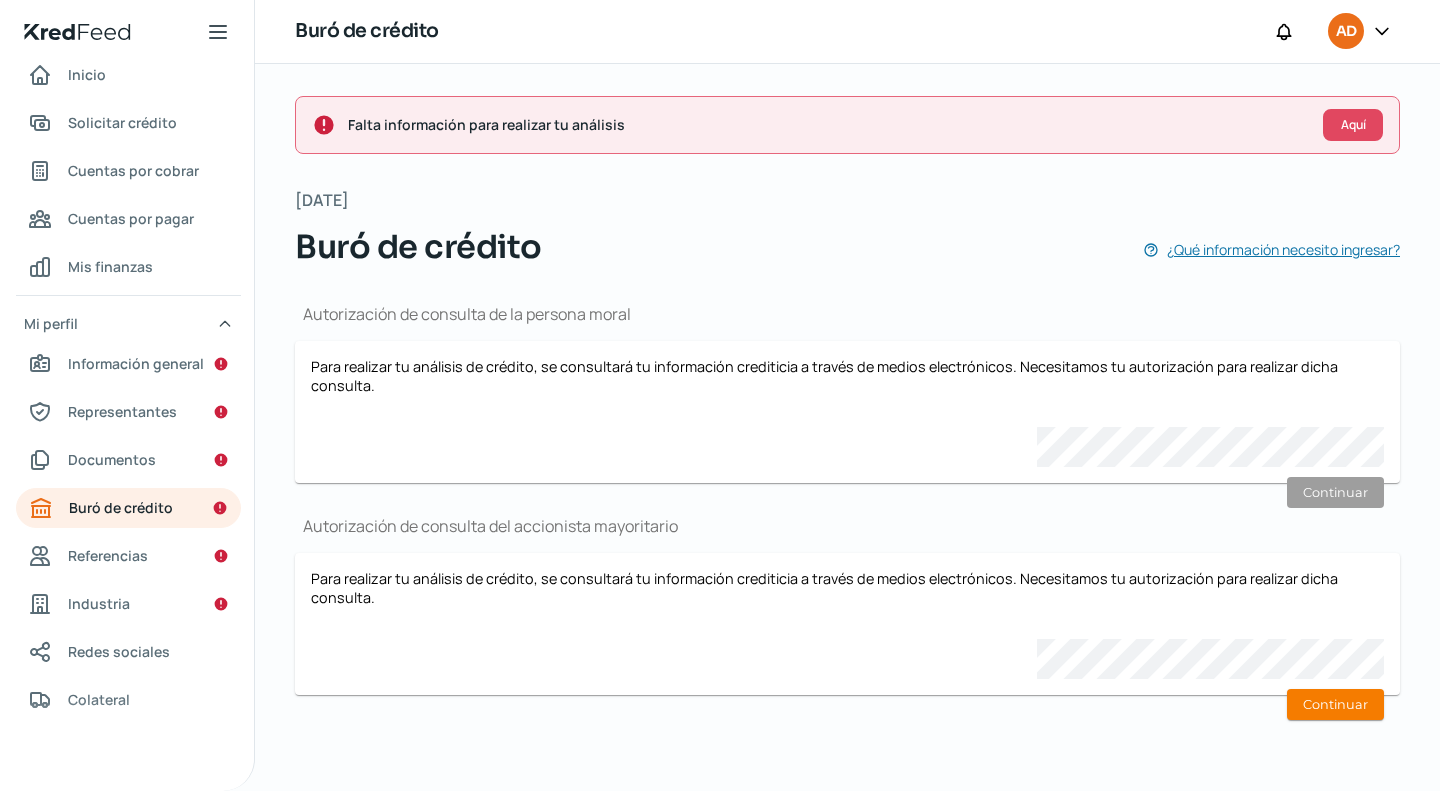 click on "¿Qué información necesito ingresar?" at bounding box center [1283, 249] 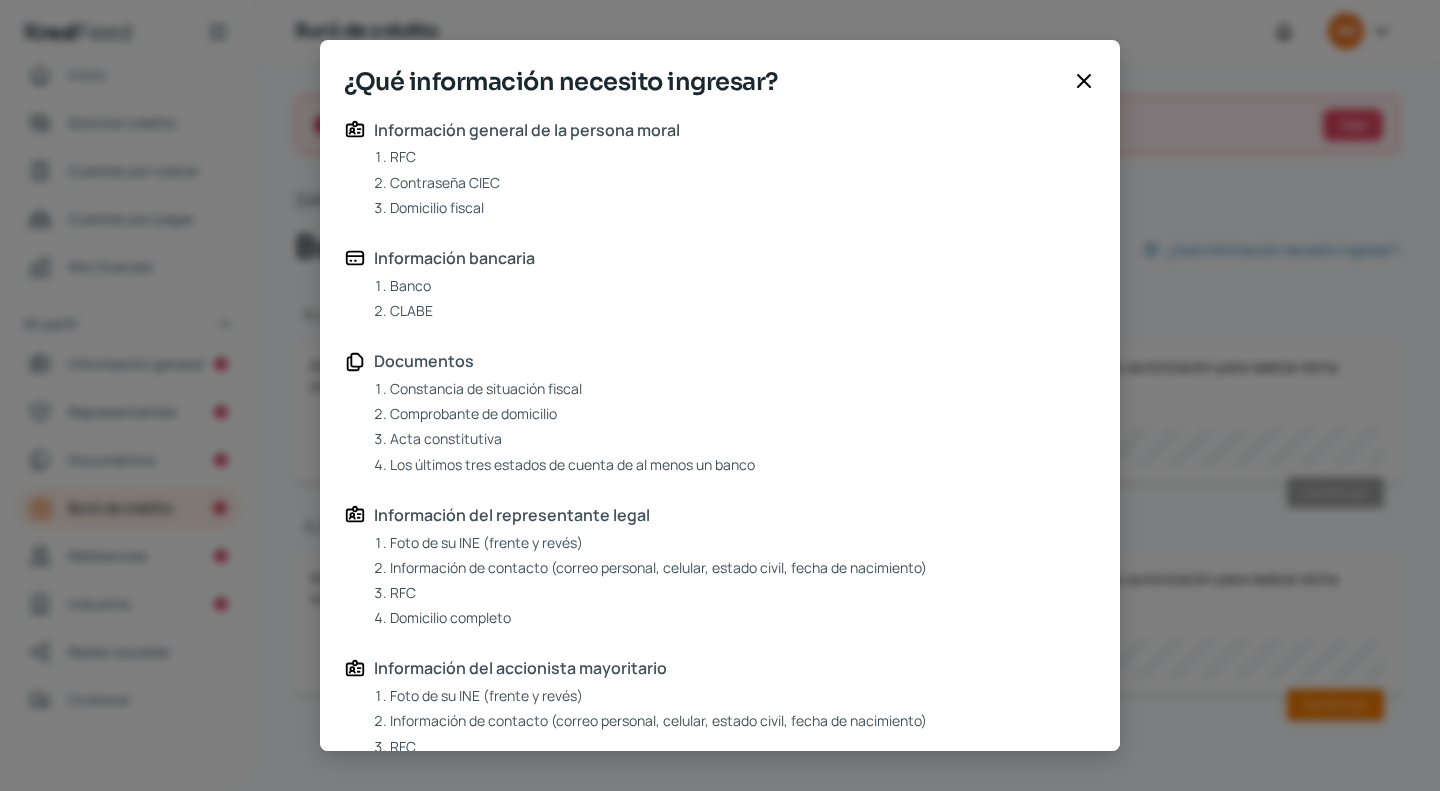 click 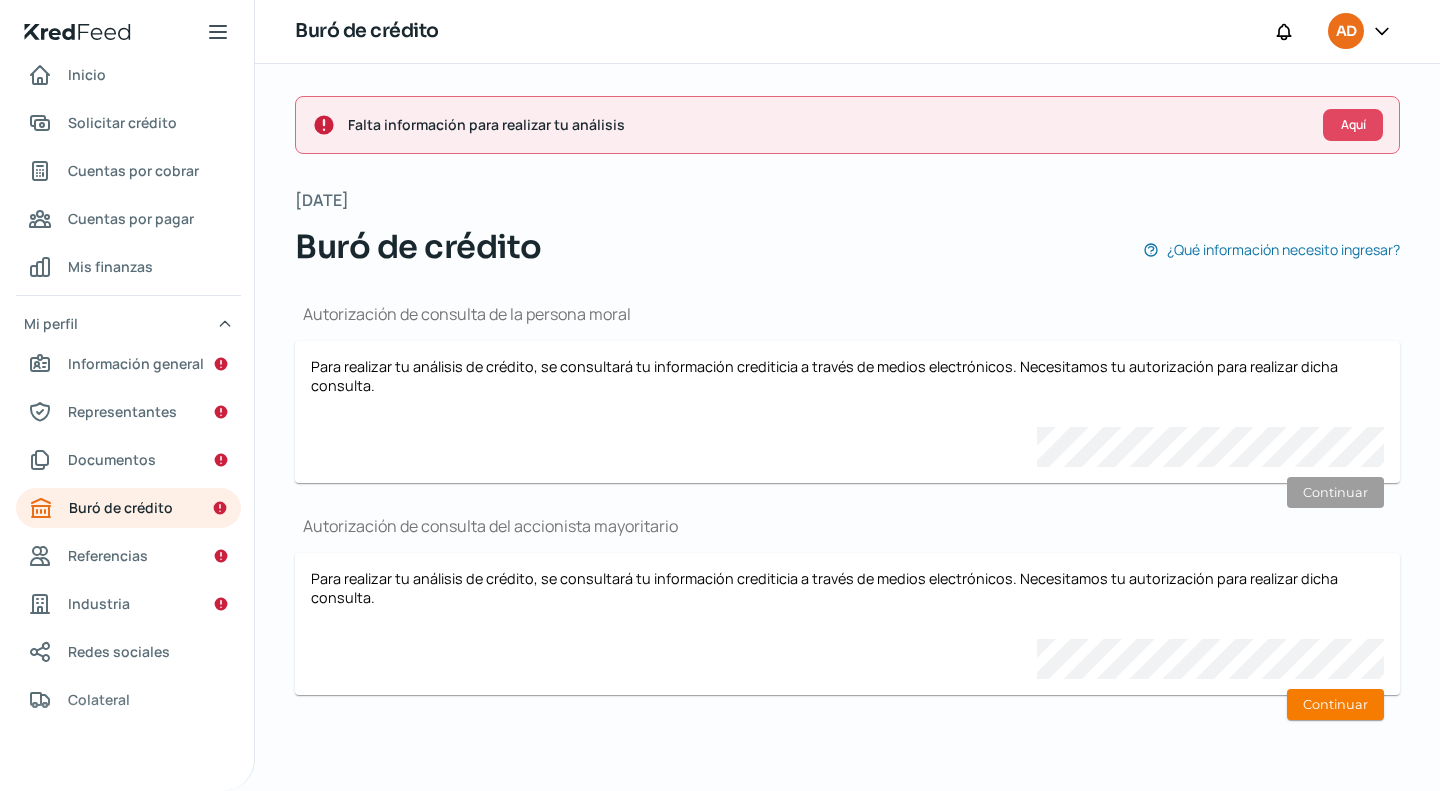 click on "Para realizar tu análisis de crédito, se consultará tu información crediticia a través de medios electrónicos. Necesitamos tu autorización para realizar dicha consulta. Tu contraseña de KredFeed" at bounding box center (847, 624) 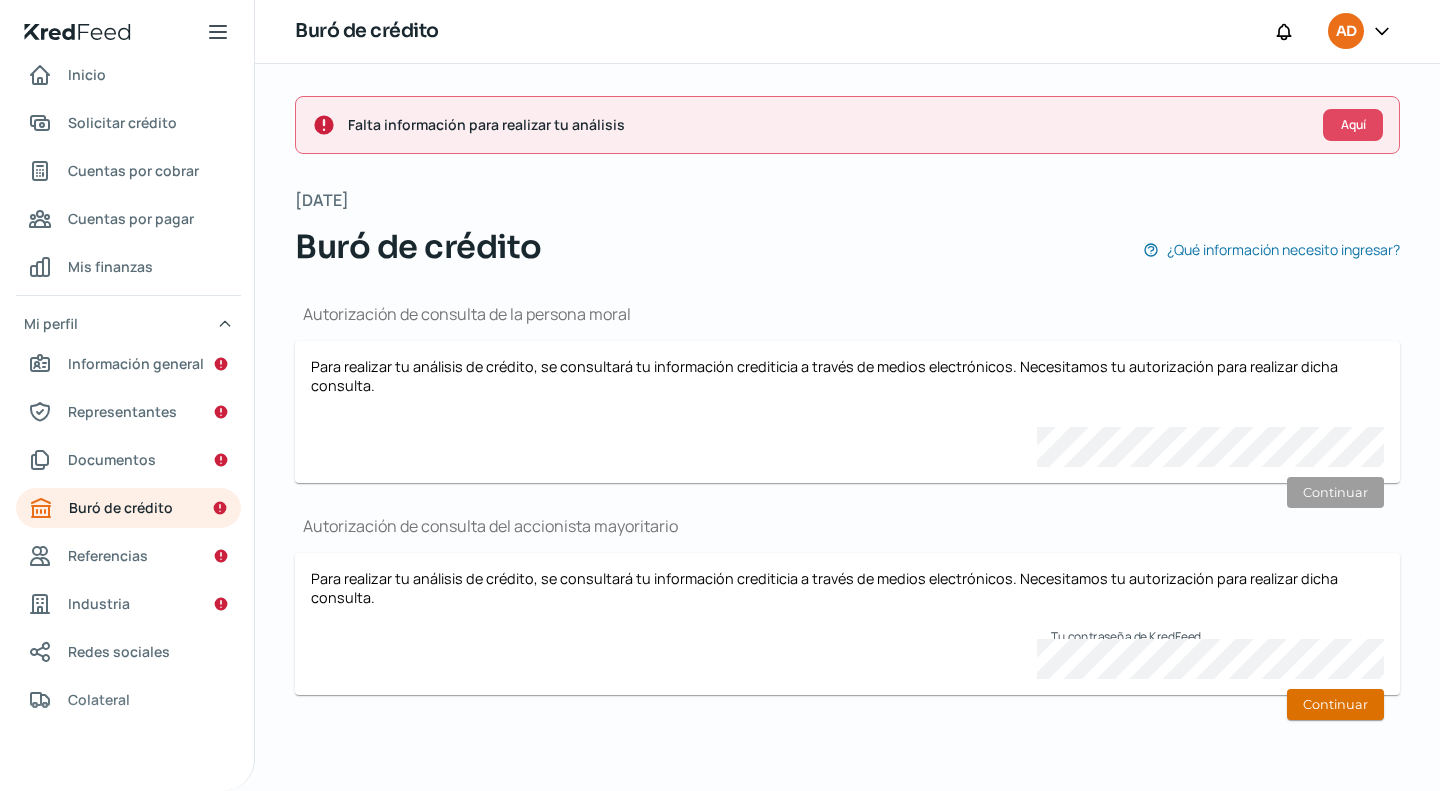 click on "Continuar" at bounding box center (1335, 704) 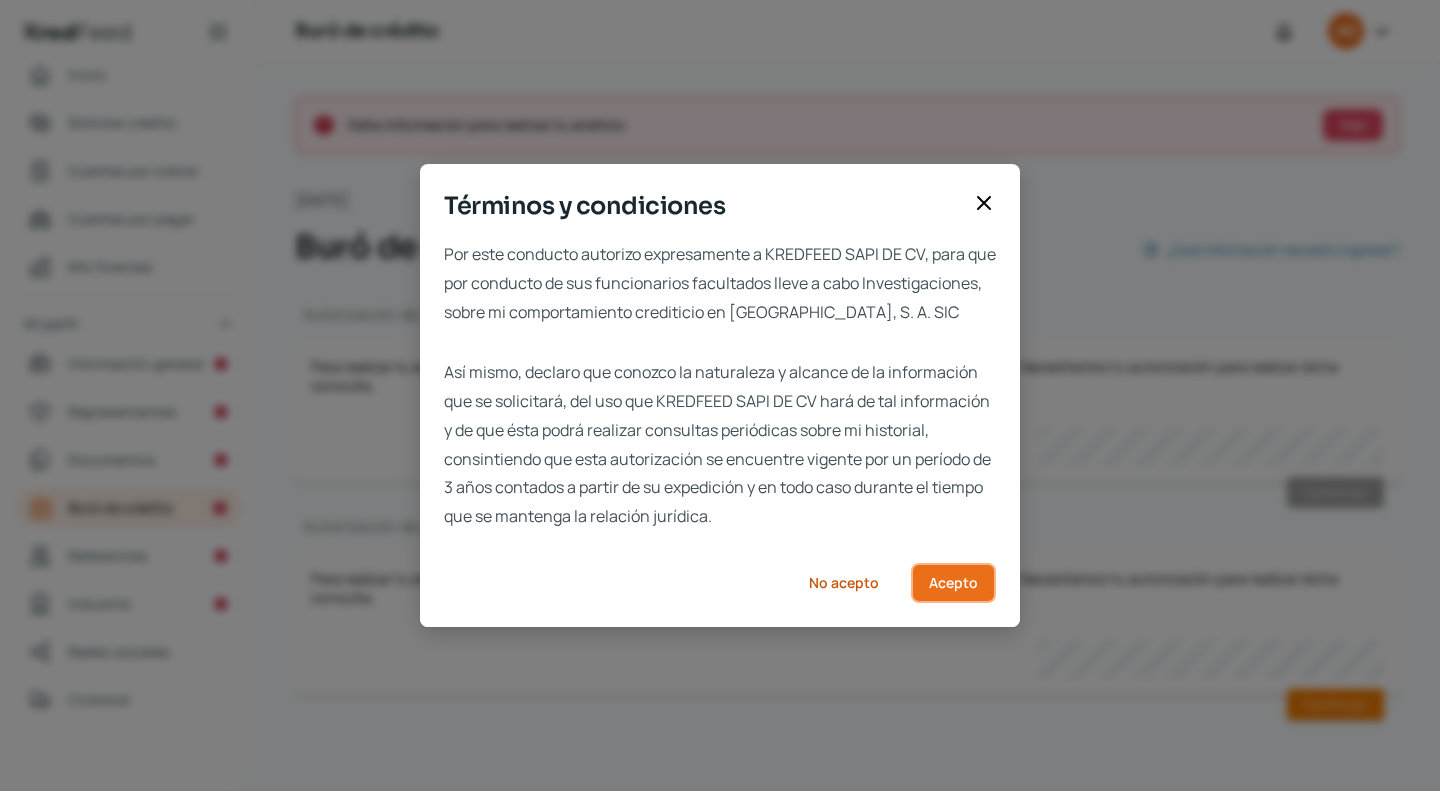 click on "Acepto" at bounding box center (953, 583) 